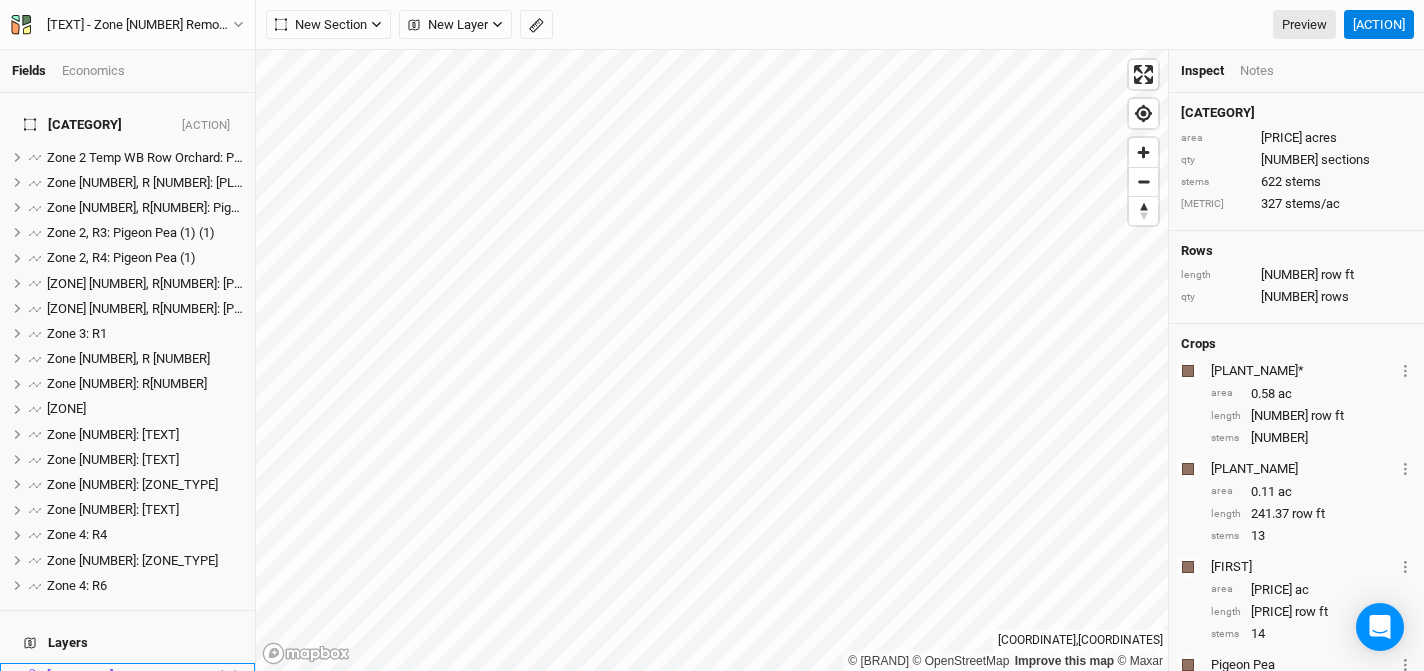 scroll, scrollTop: 0, scrollLeft: 0, axis: both 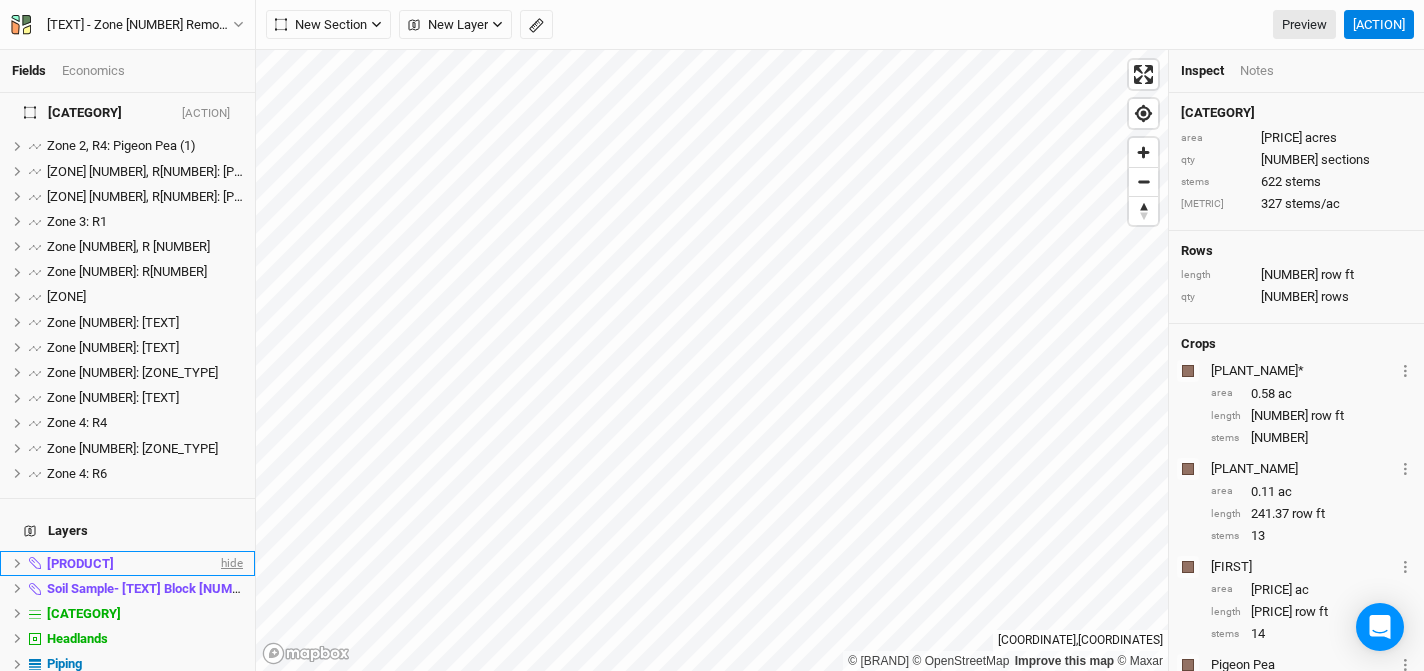 click on "hide" at bounding box center [230, 563] 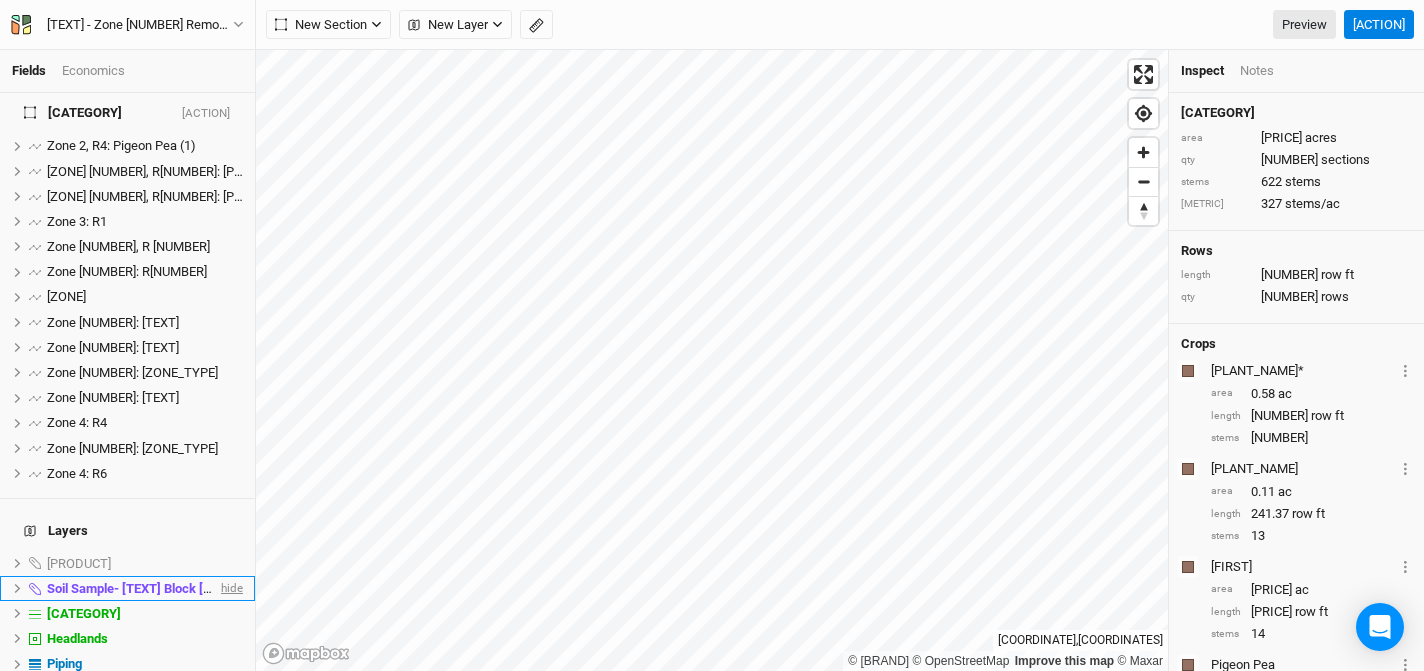 click on "hide" at bounding box center [0, 0] 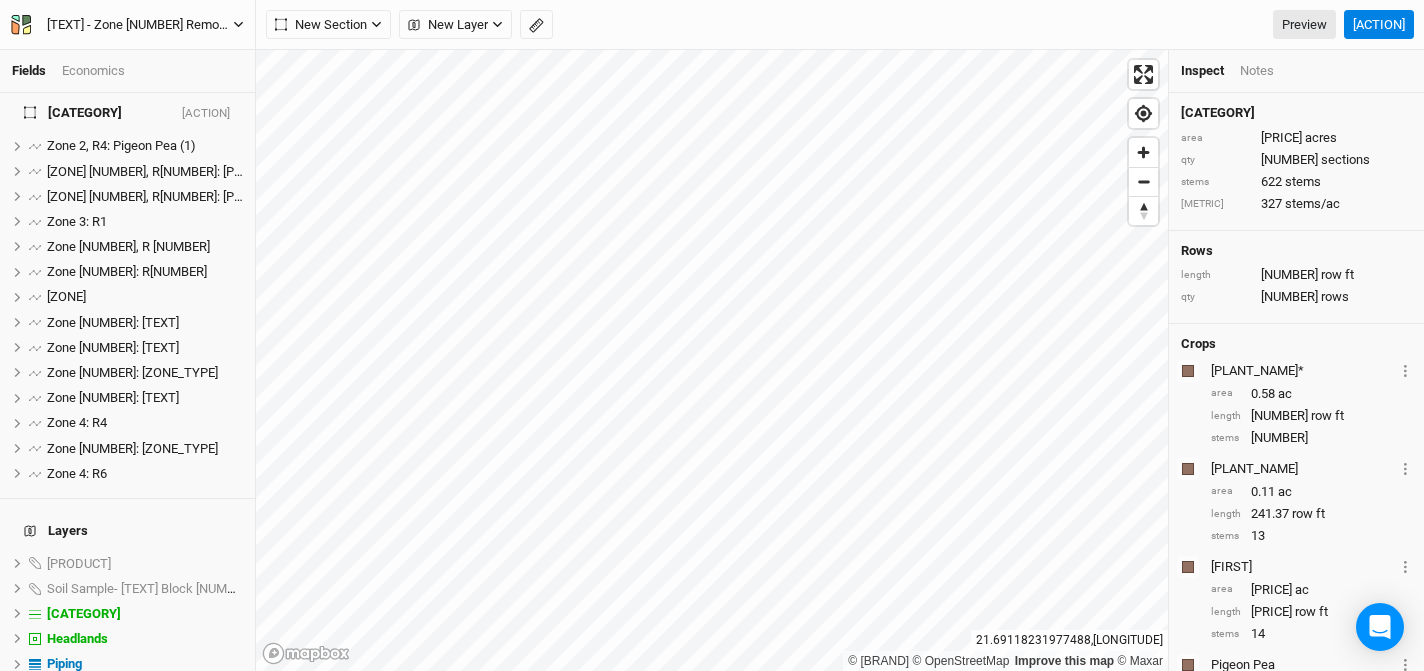 click at bounding box center [21, 25] 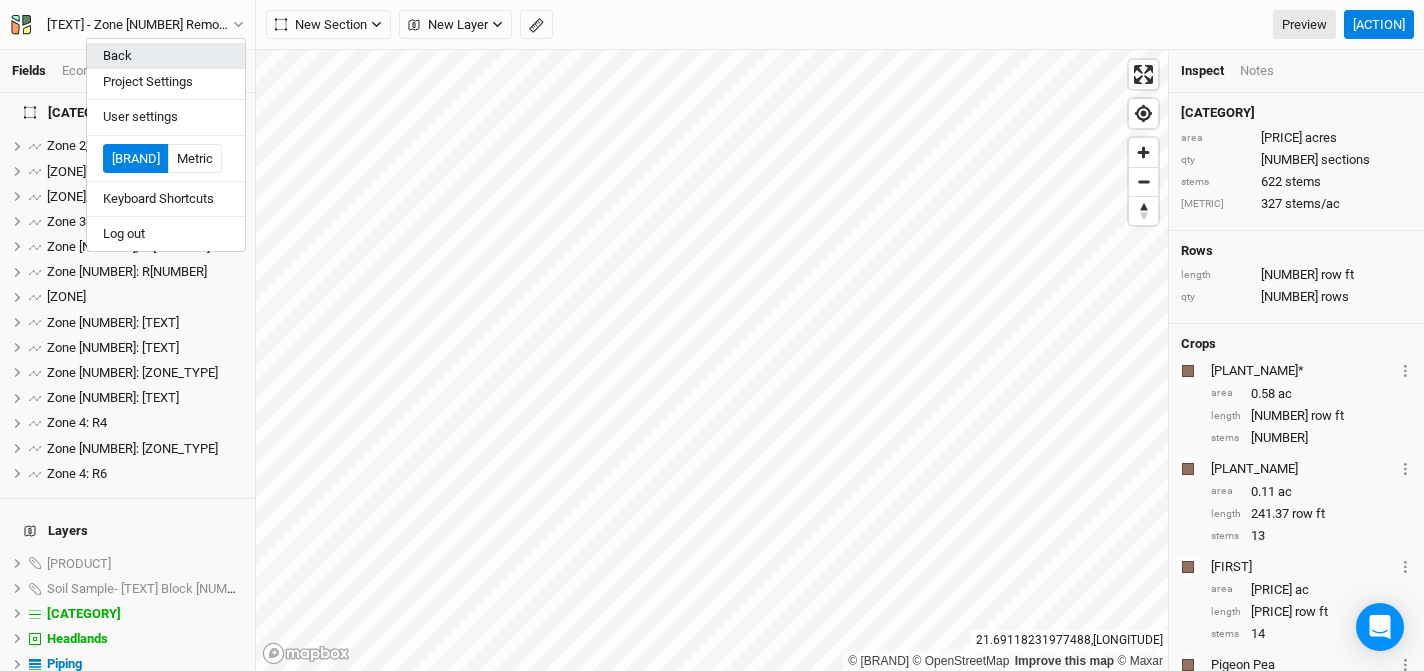 click on "Back" at bounding box center [166, 56] 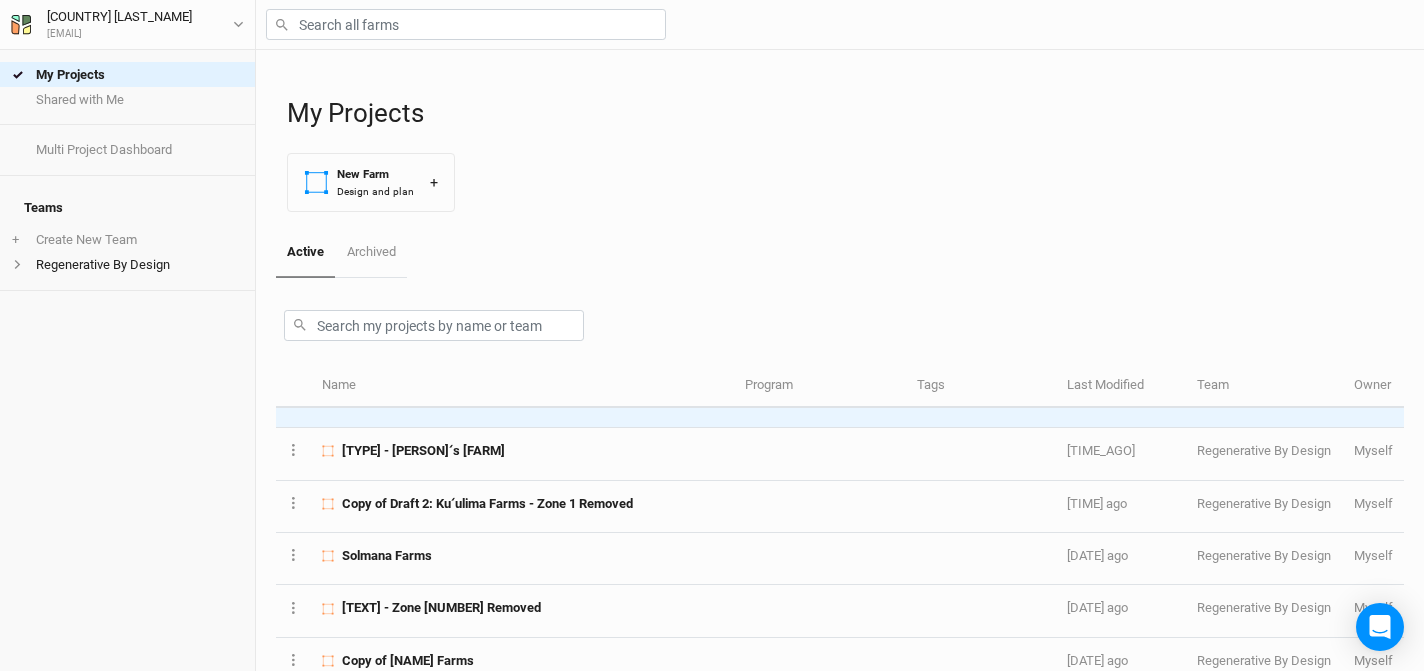 scroll, scrollTop: 36, scrollLeft: 0, axis: vertical 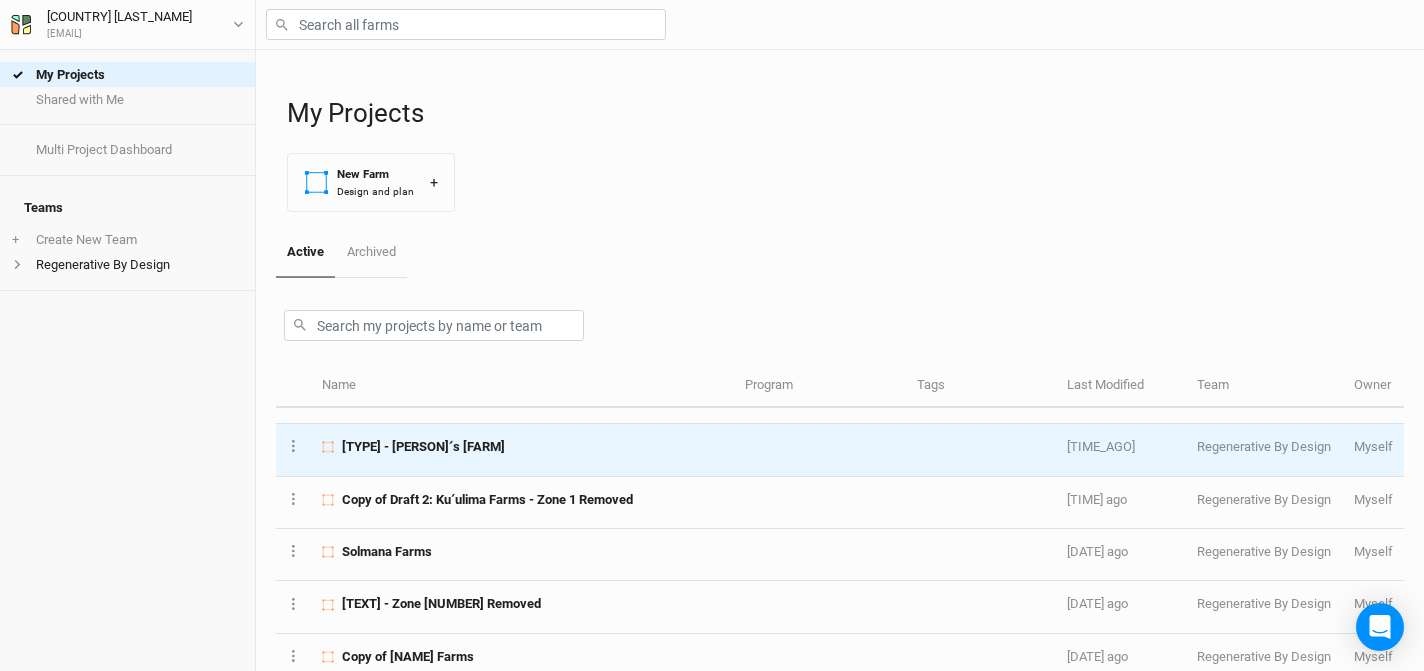 click on "[TYPE] - [PERSON]ʻs [FARM]" at bounding box center [522, 450] 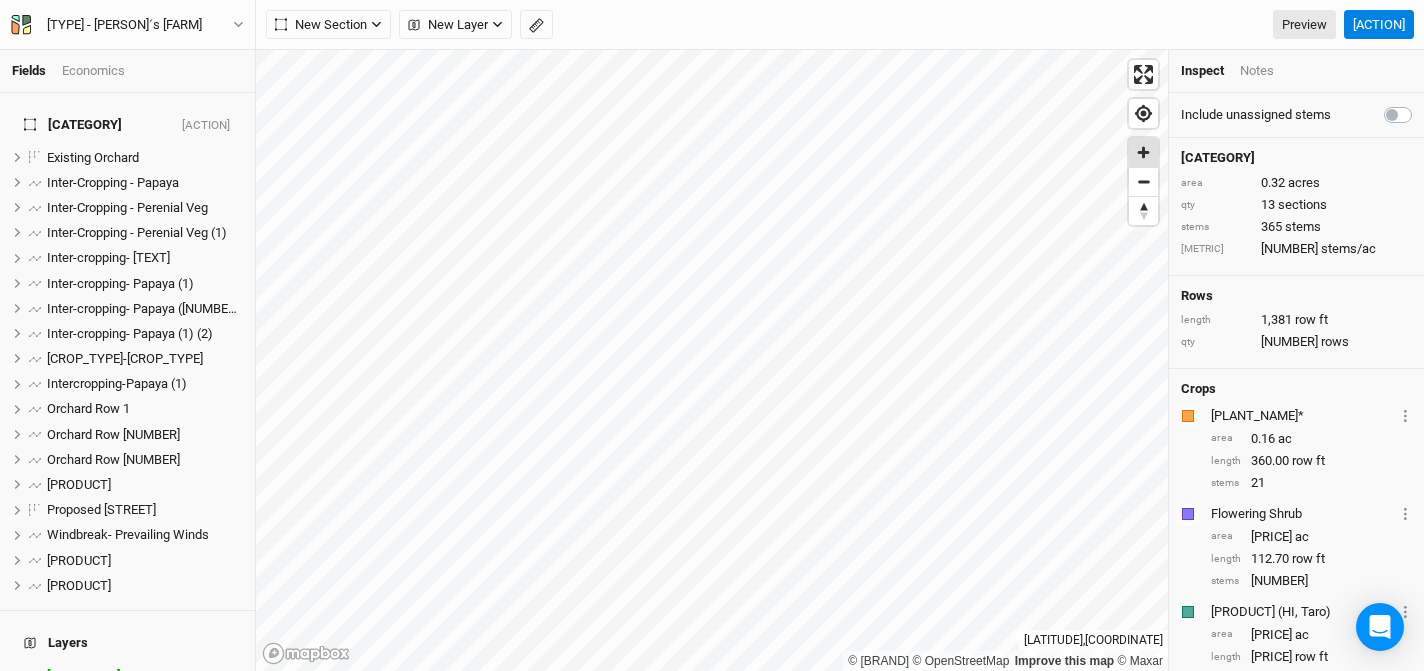 click at bounding box center [1143, 152] 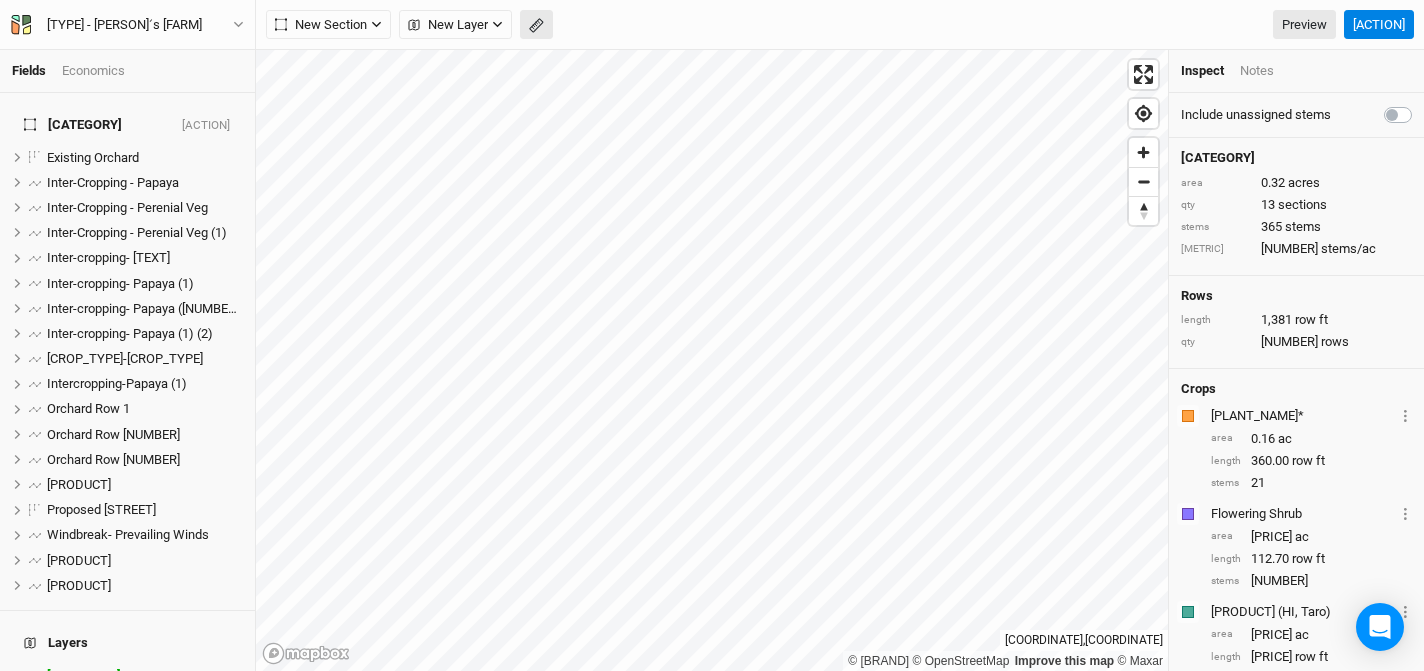 click at bounding box center (414, 25) 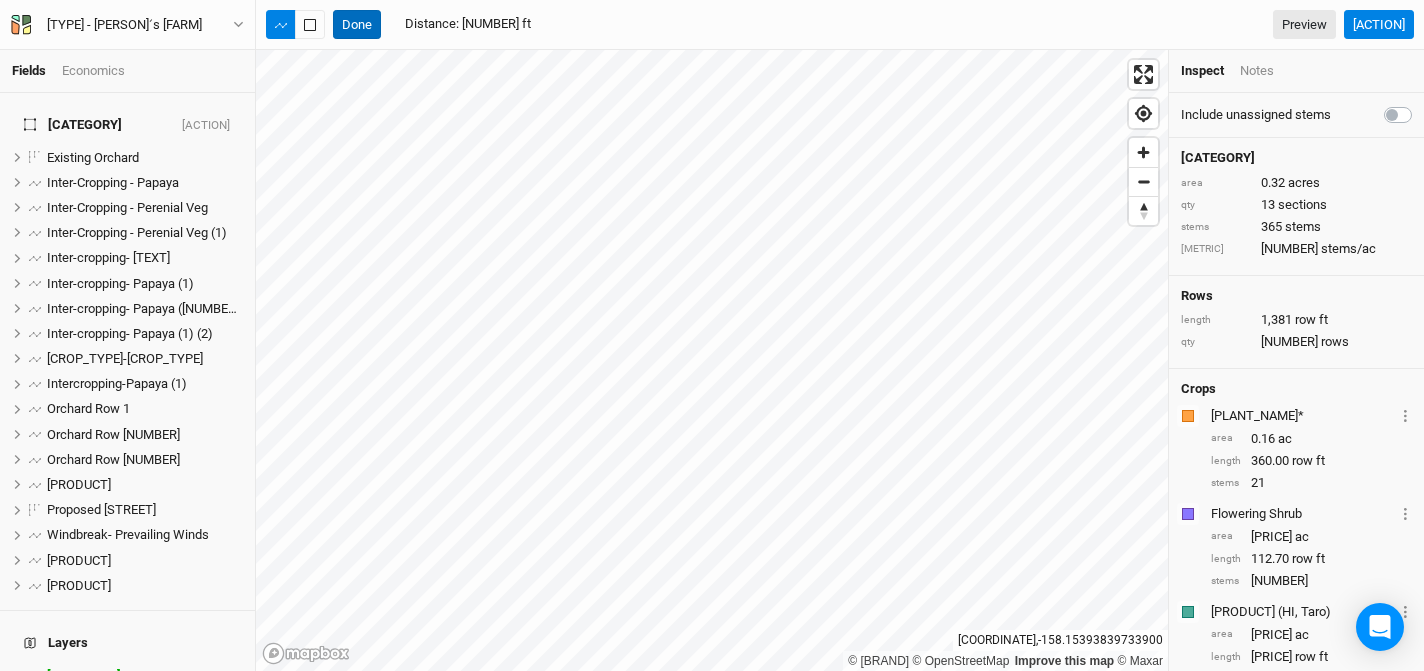 click on "Done" at bounding box center [357, 25] 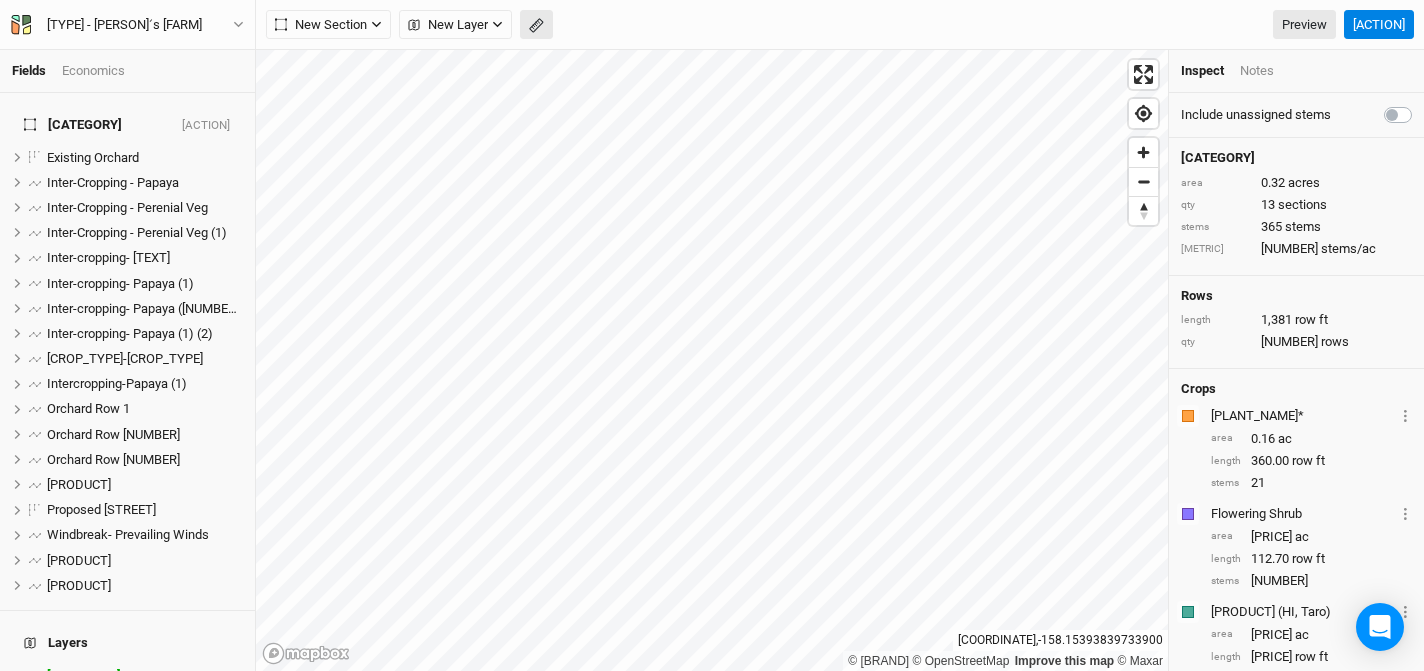 click at bounding box center (535, 26) 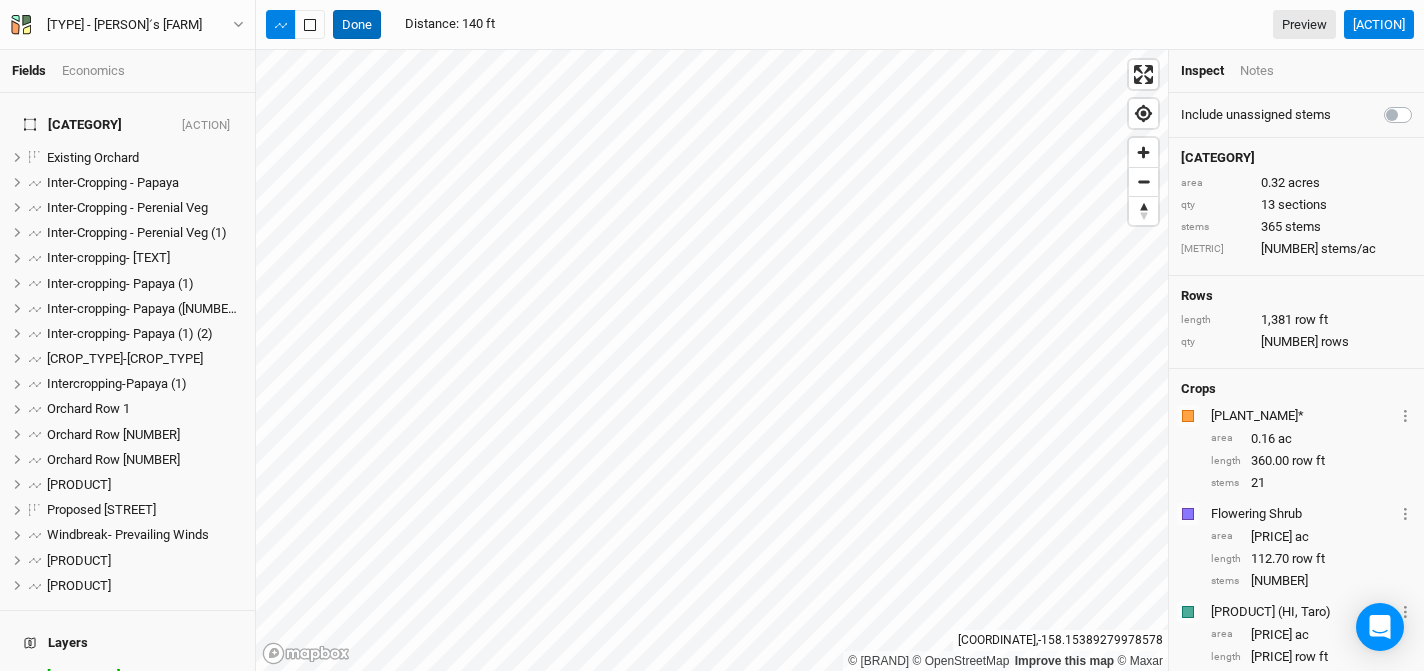 click on "Done" at bounding box center (357, 25) 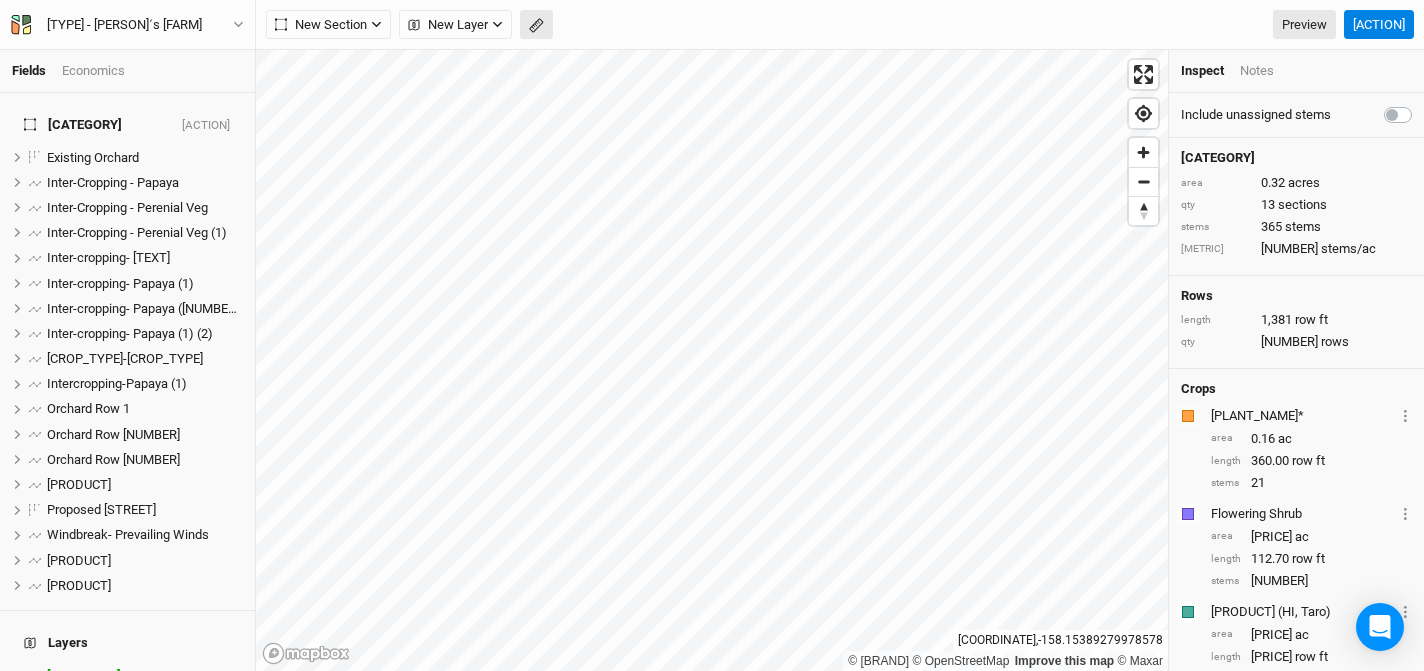 click at bounding box center (536, 25) 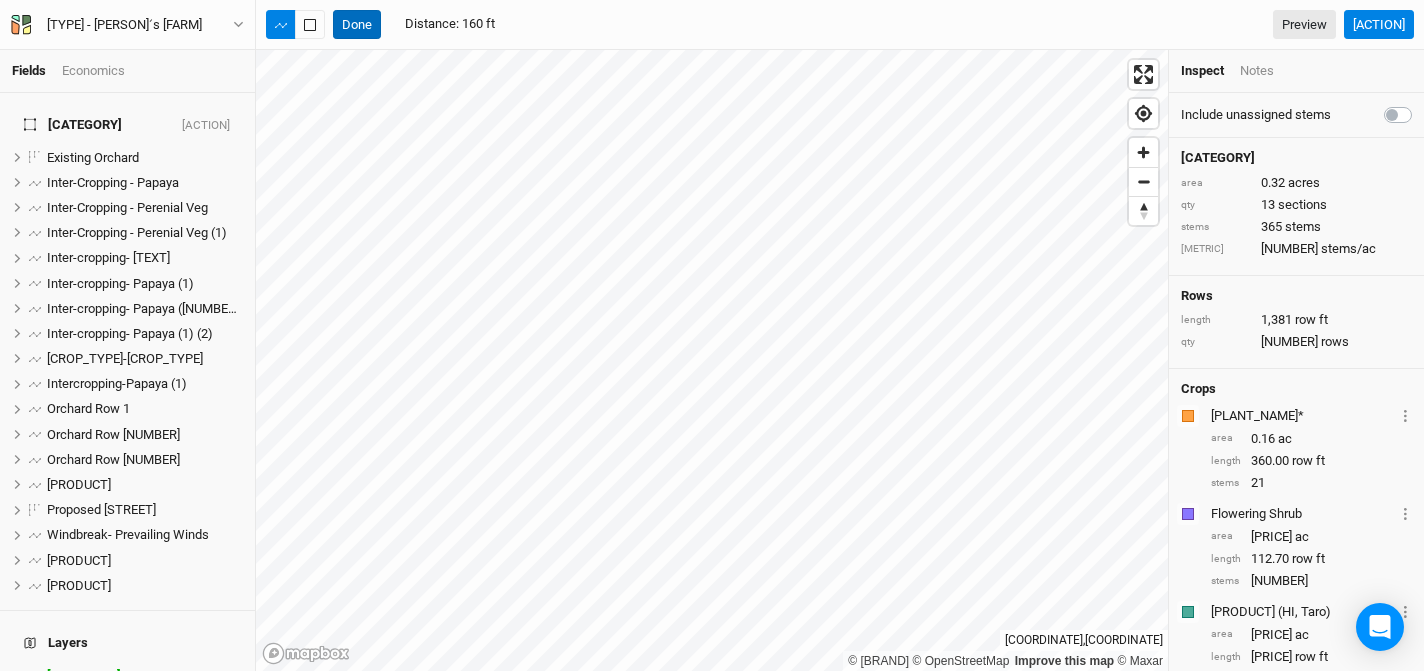 click on "Done" at bounding box center (357, 25) 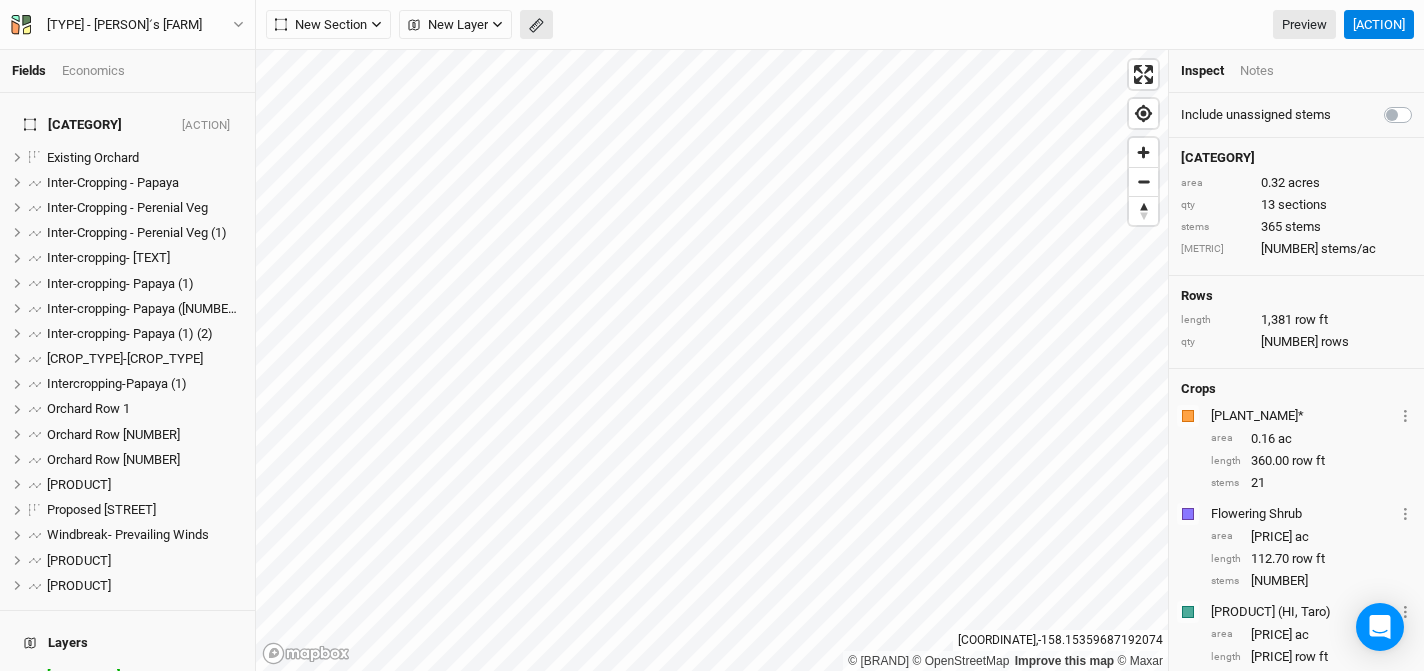 click at bounding box center (414, 25) 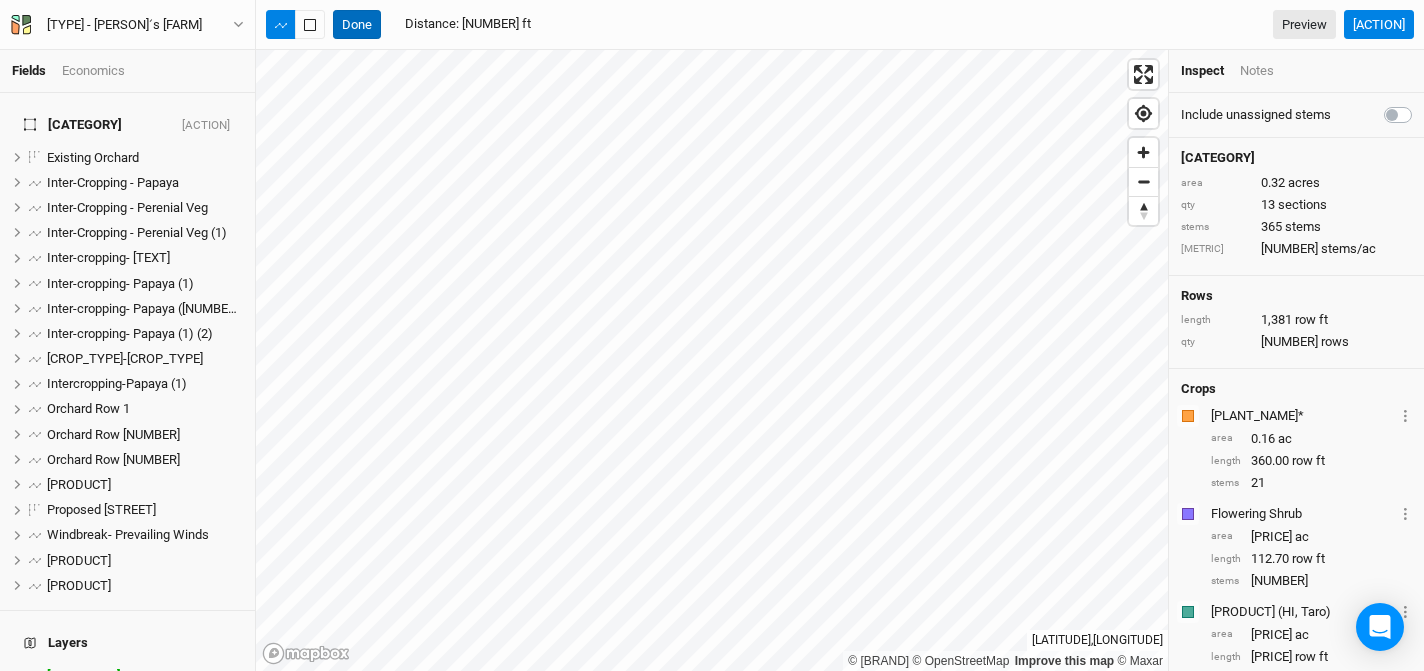 click on "Done" at bounding box center [357, 25] 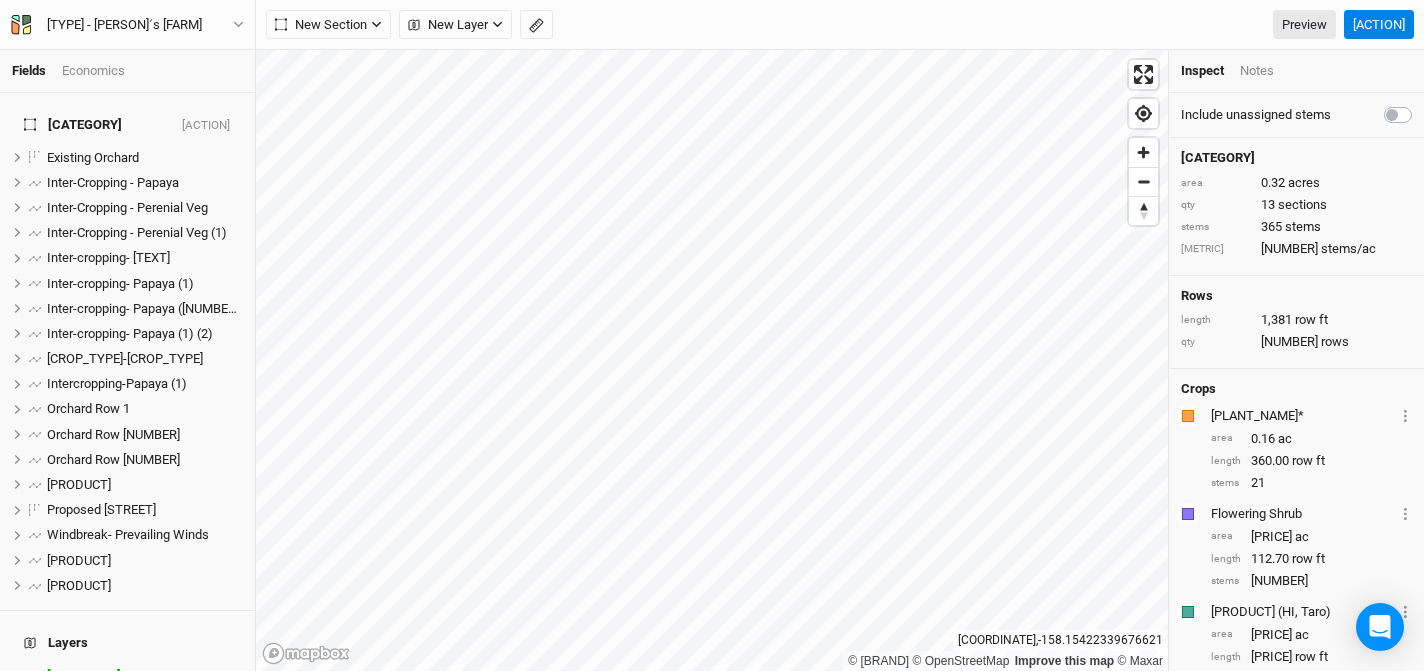 click on "Farm Boundary" at bounding box center (91, 700) 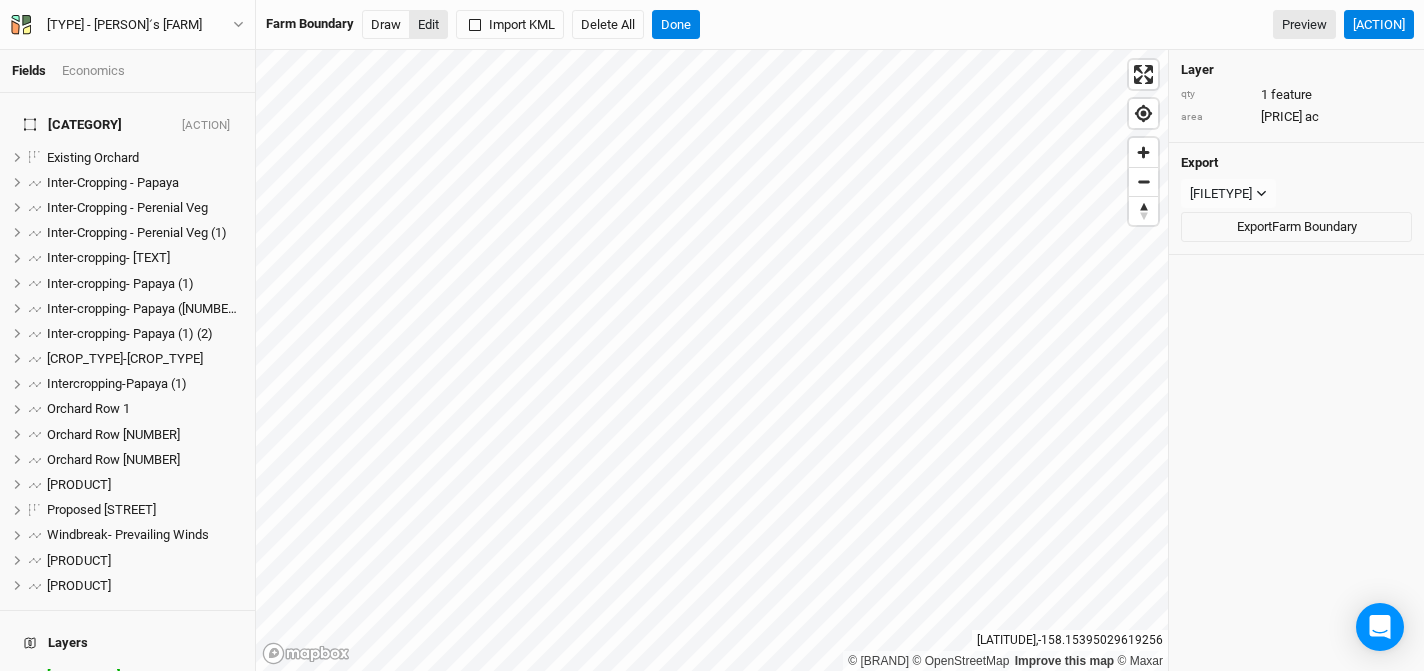 click on "Edit" at bounding box center (428, 25) 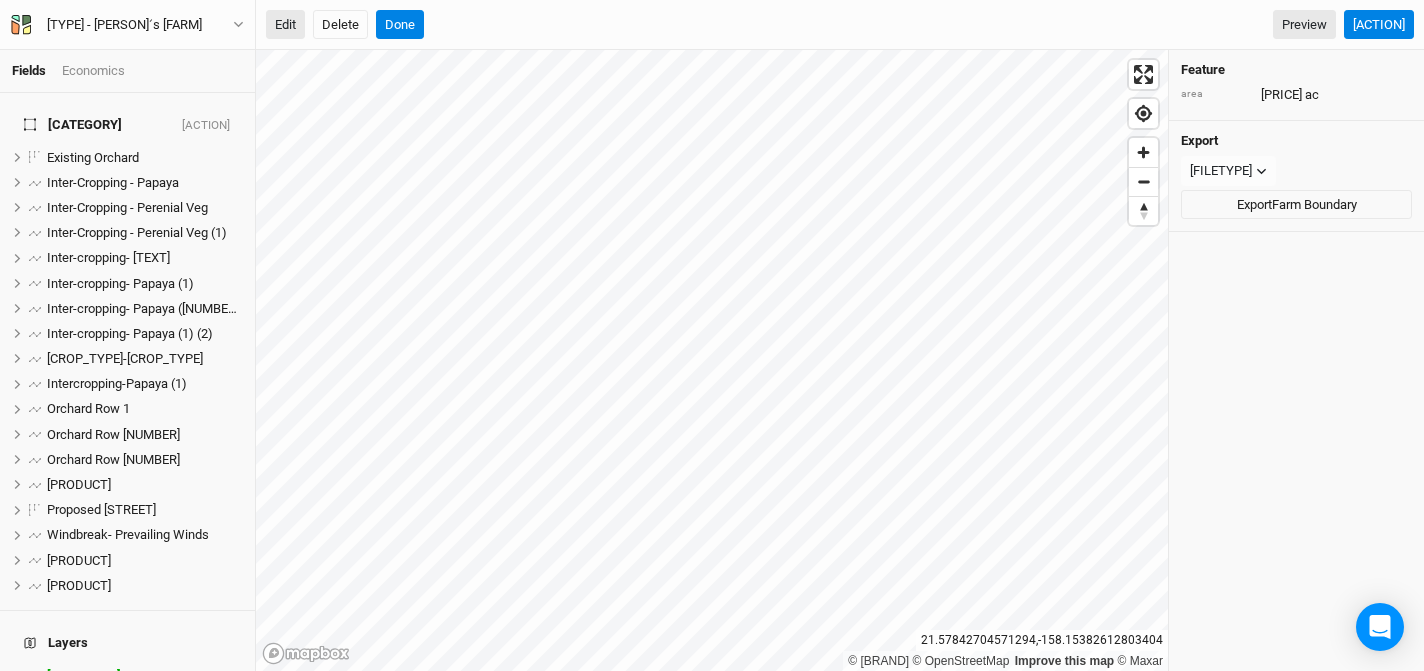 click on "Edit" at bounding box center [285, 25] 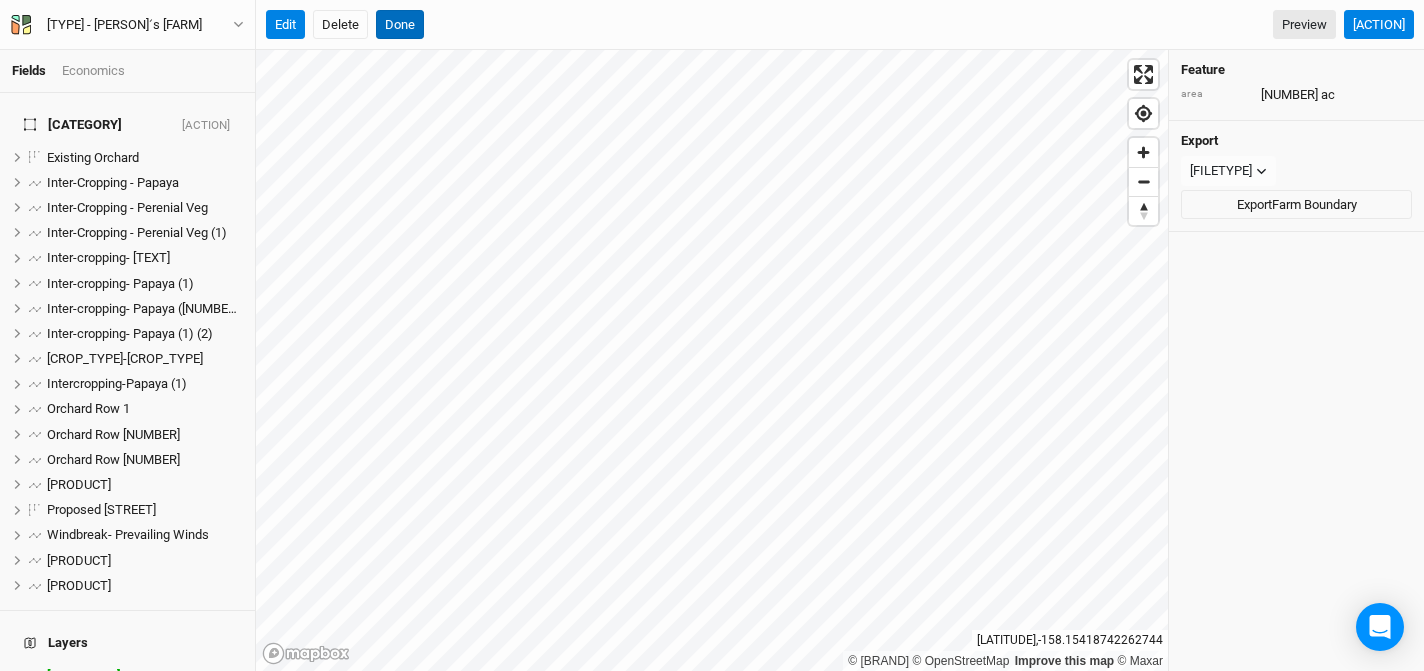 click on "Done" at bounding box center (400, 25) 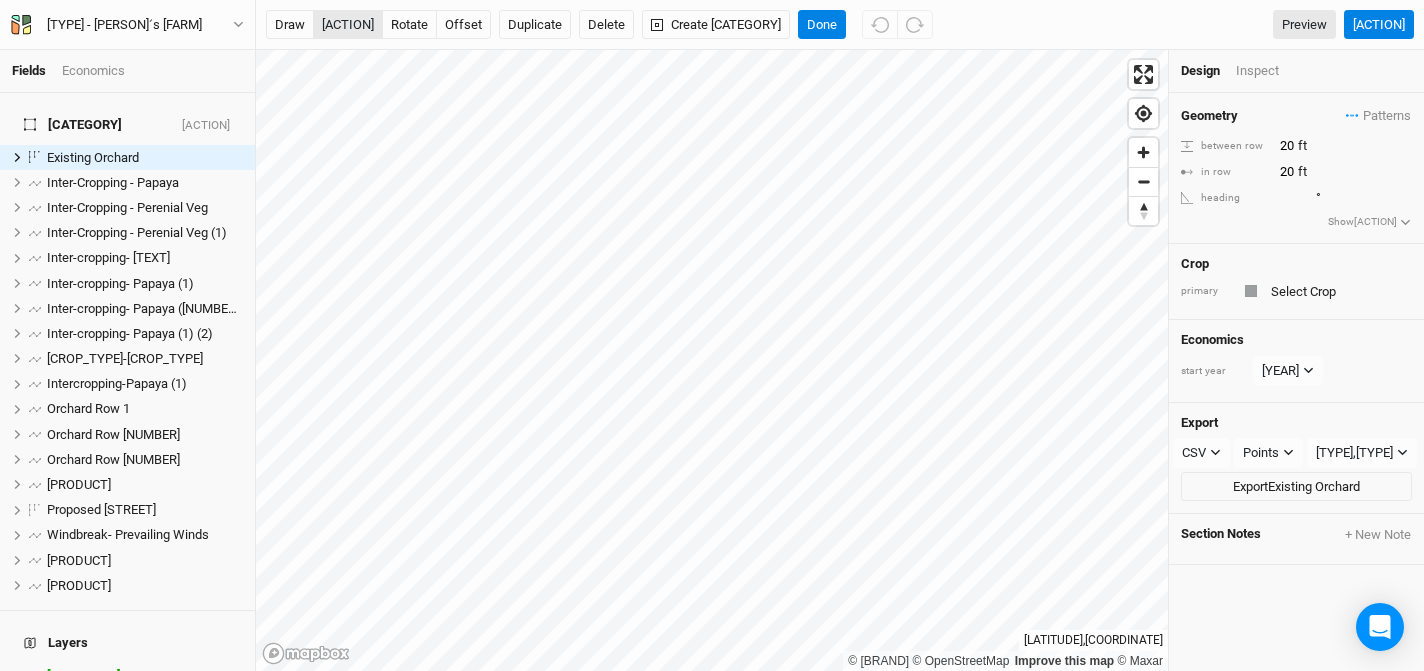click on "[ACTION]" at bounding box center (348, 25) 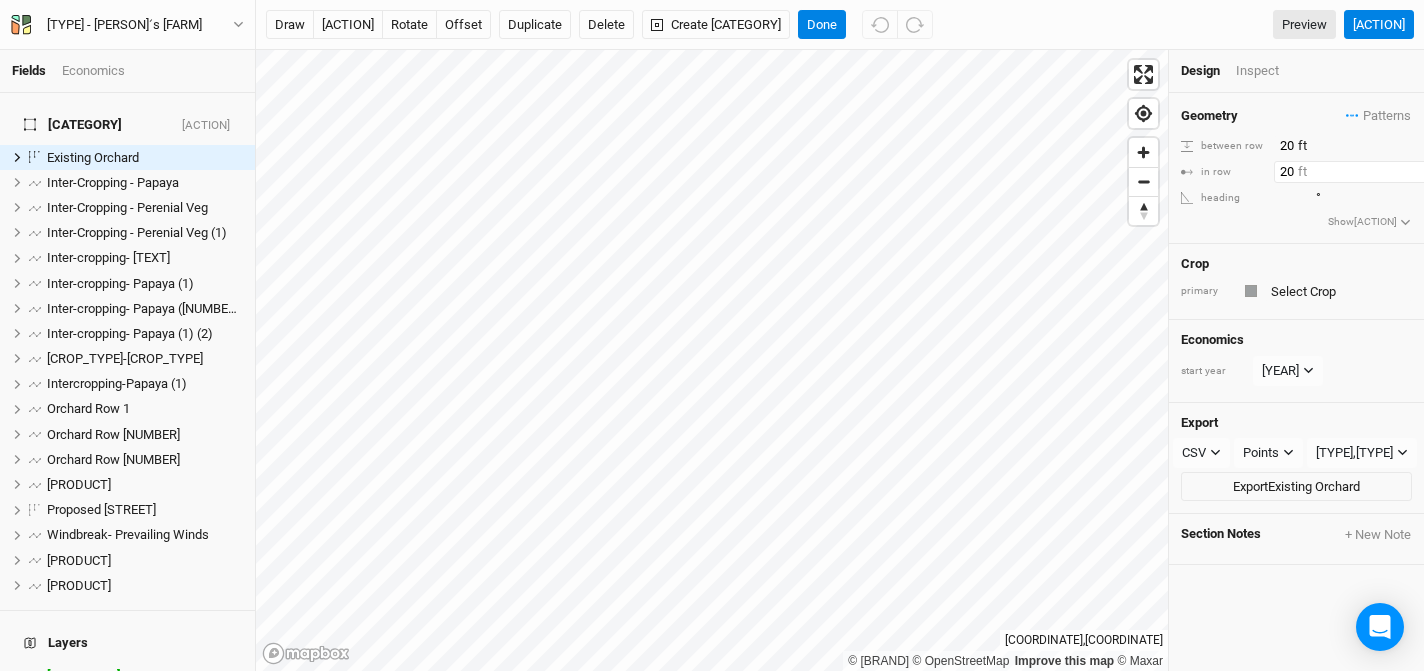 click on "20" at bounding box center [1361, 146] 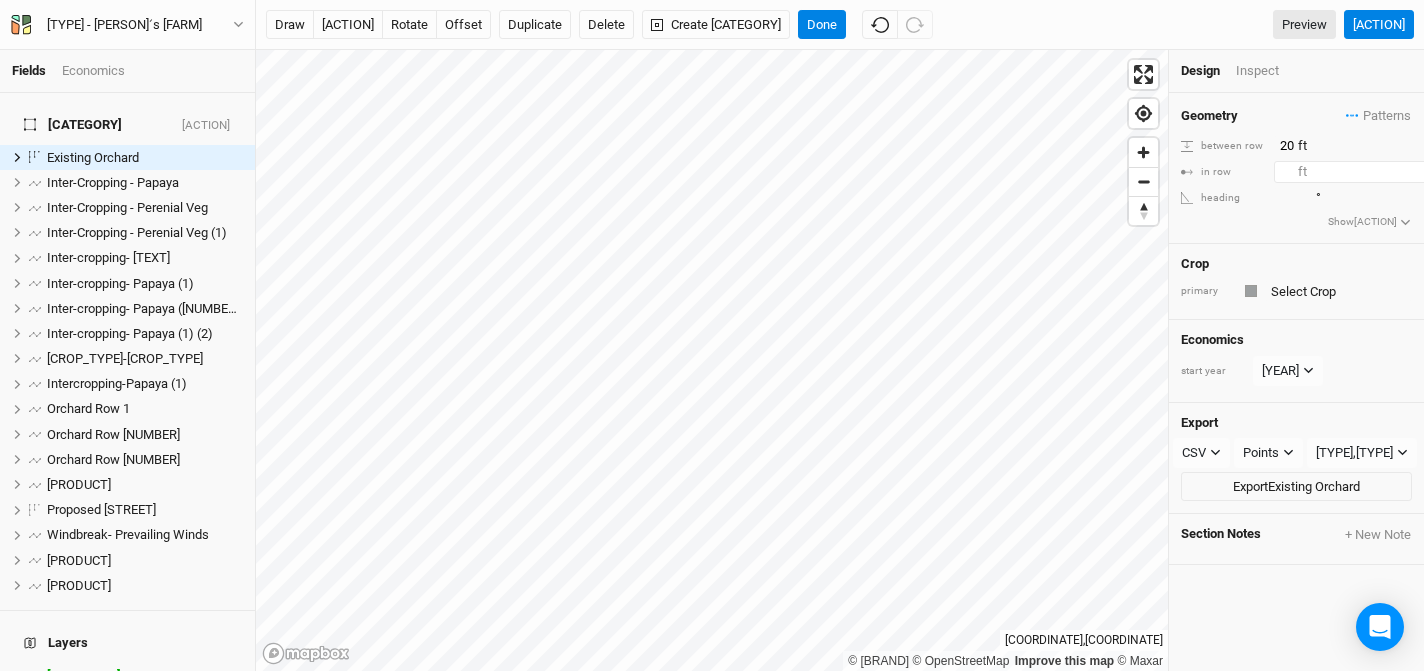 click on "[NUMBER]" at bounding box center [1361, 146] 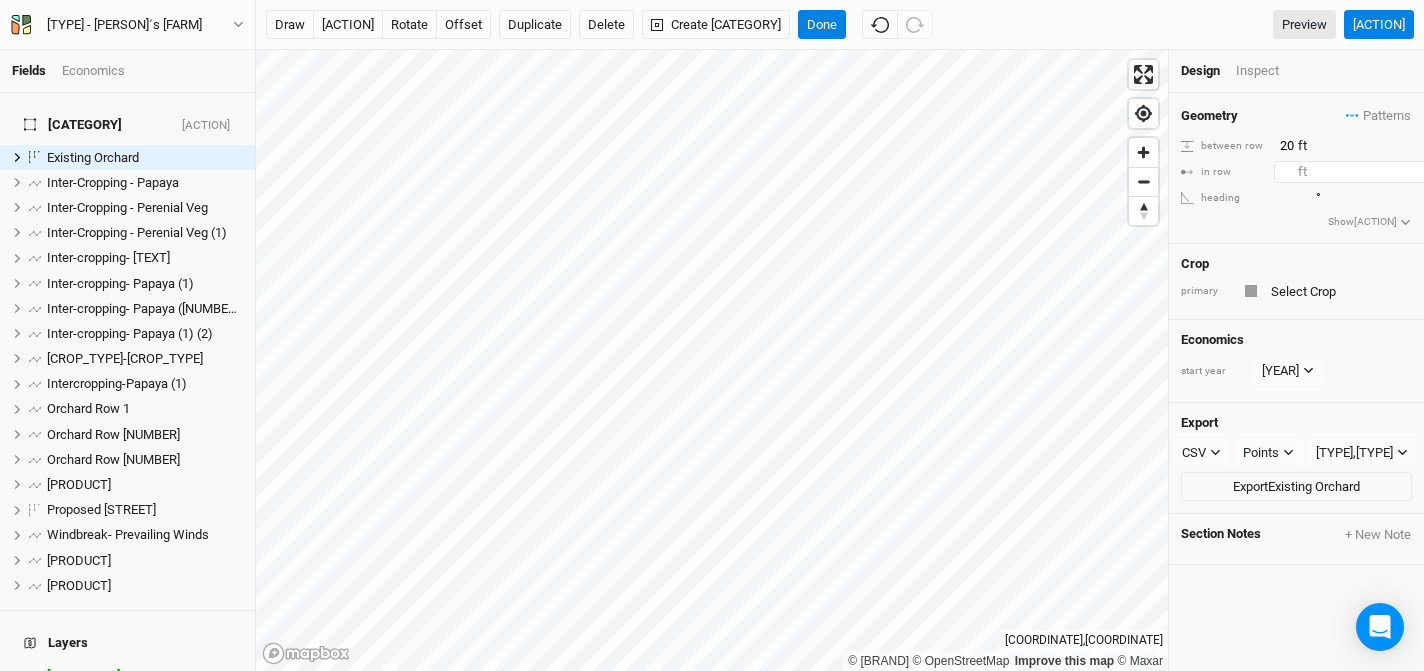 type on "[NUMBER]" 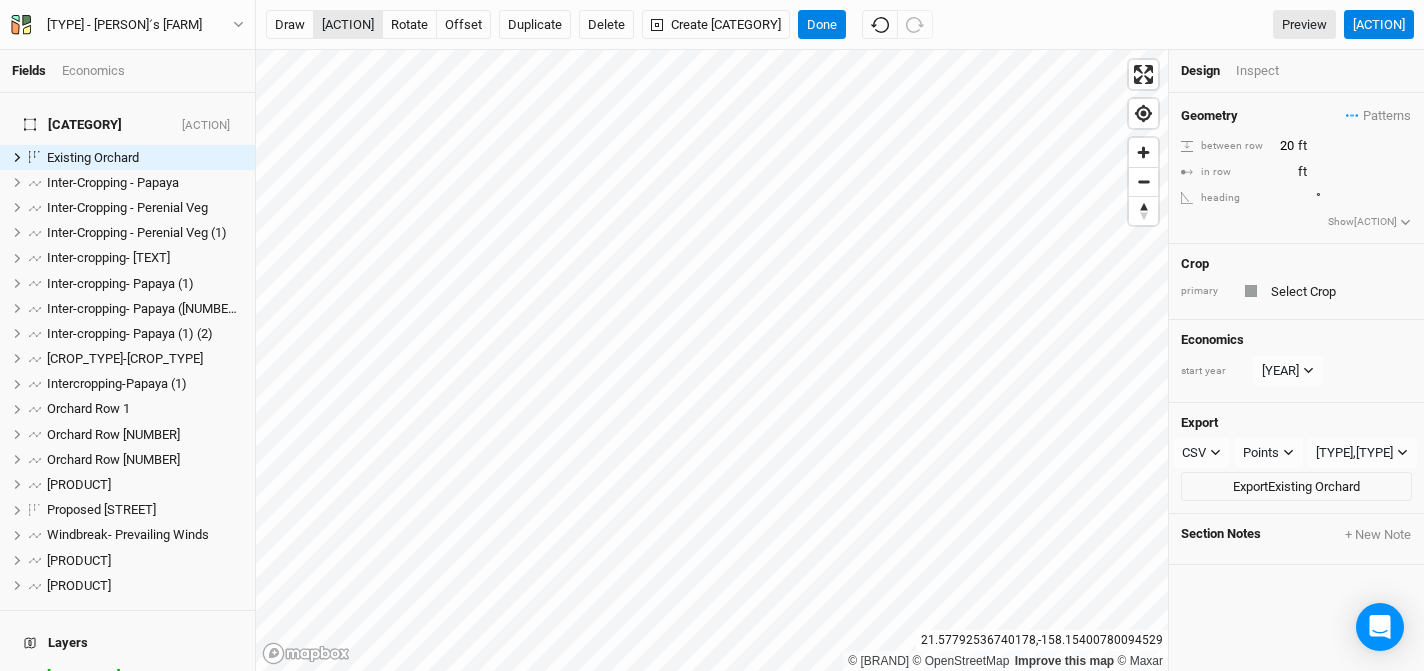 click on "[ACTION]" at bounding box center [348, 25] 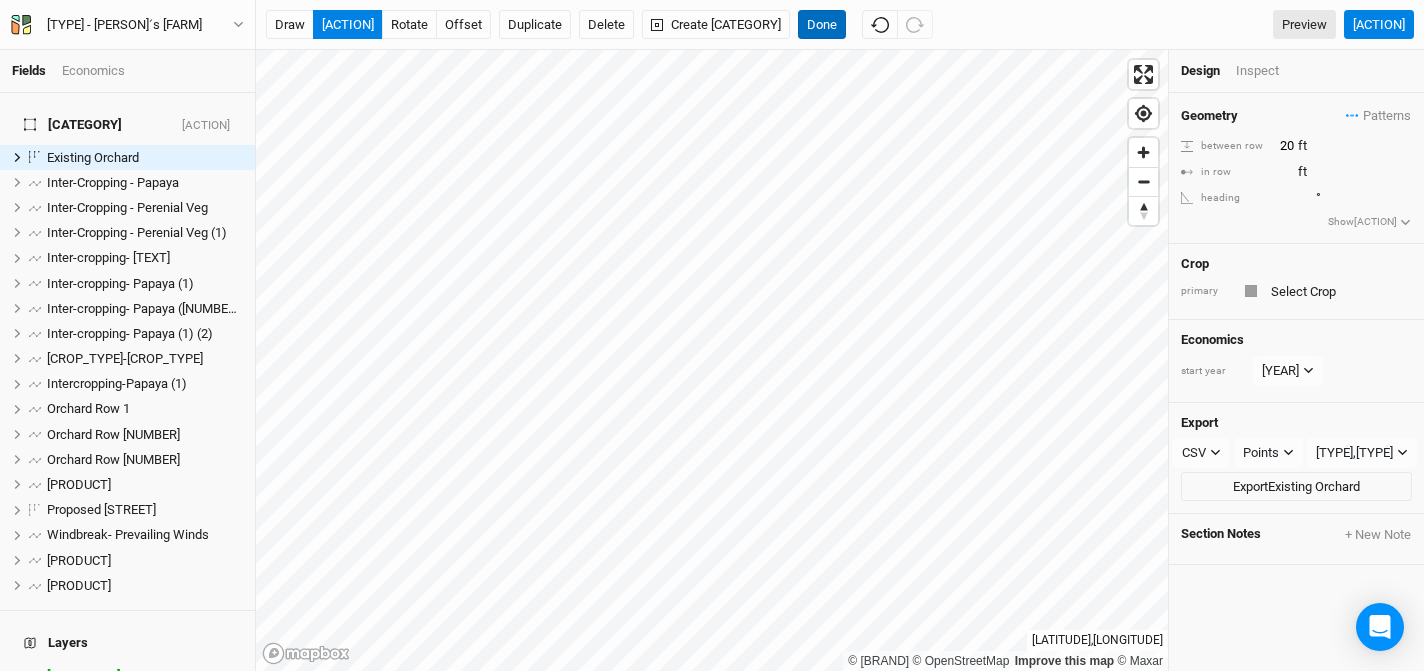 click on "Done" at bounding box center [822, 25] 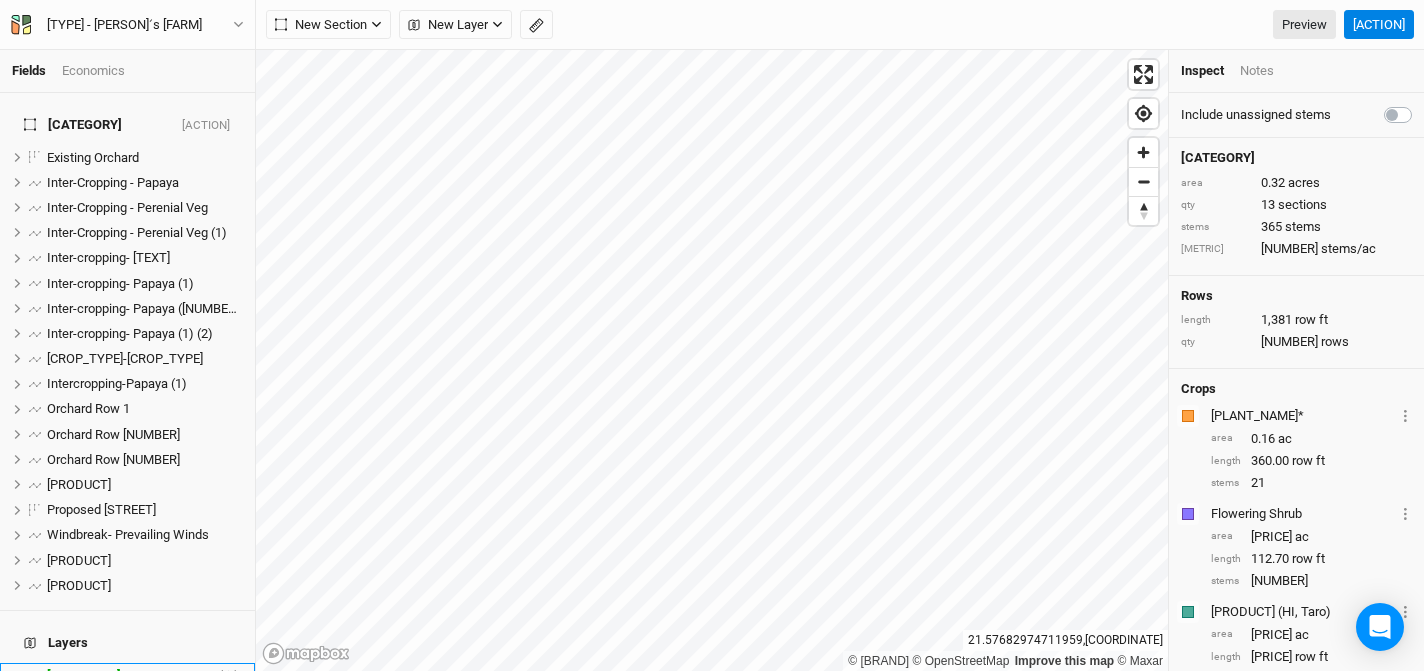 click at bounding box center [17, 157] 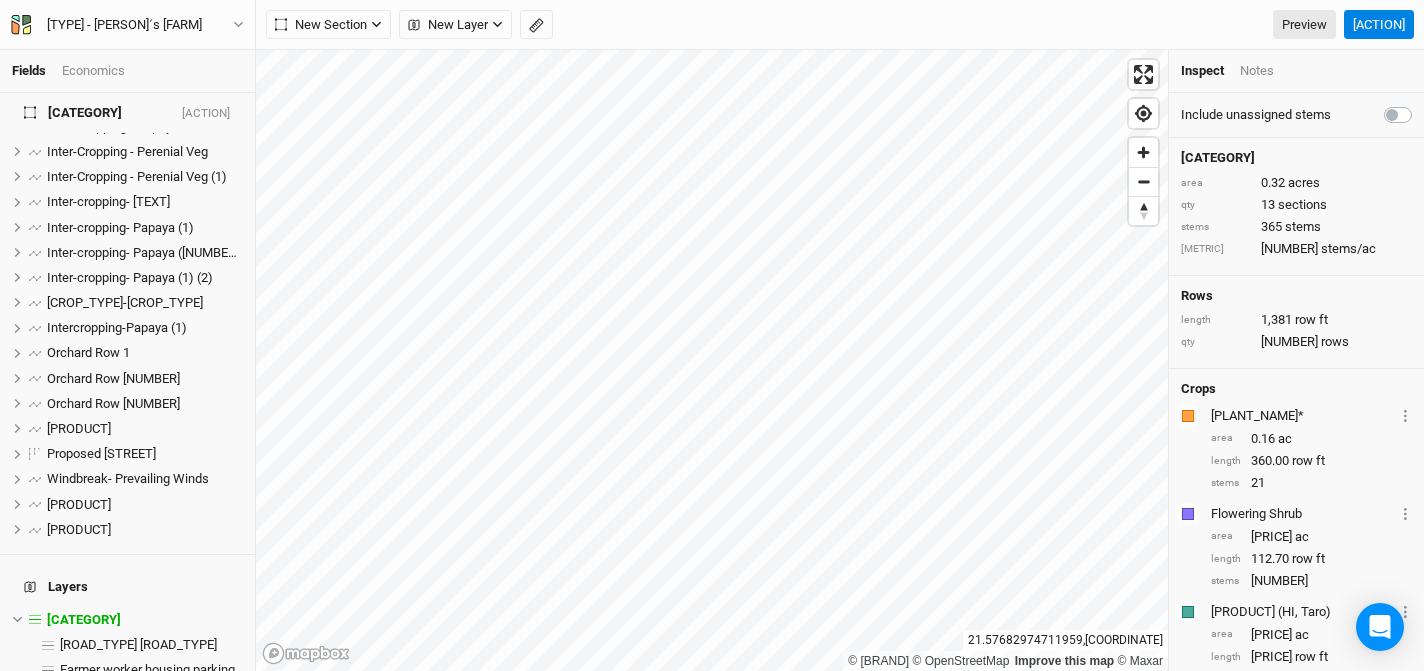 scroll, scrollTop: 59, scrollLeft: 0, axis: vertical 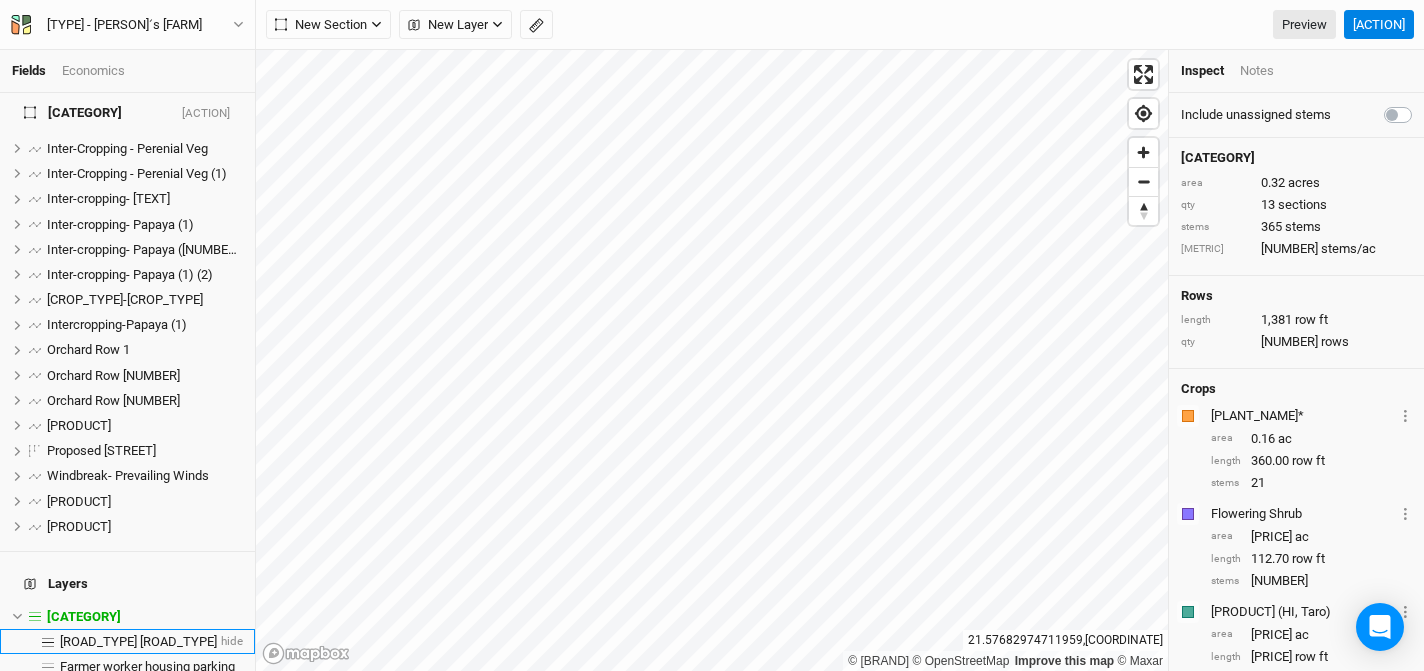 click on "[ROAD_TYPE] [ROAD_TYPE]" at bounding box center [138, 641] 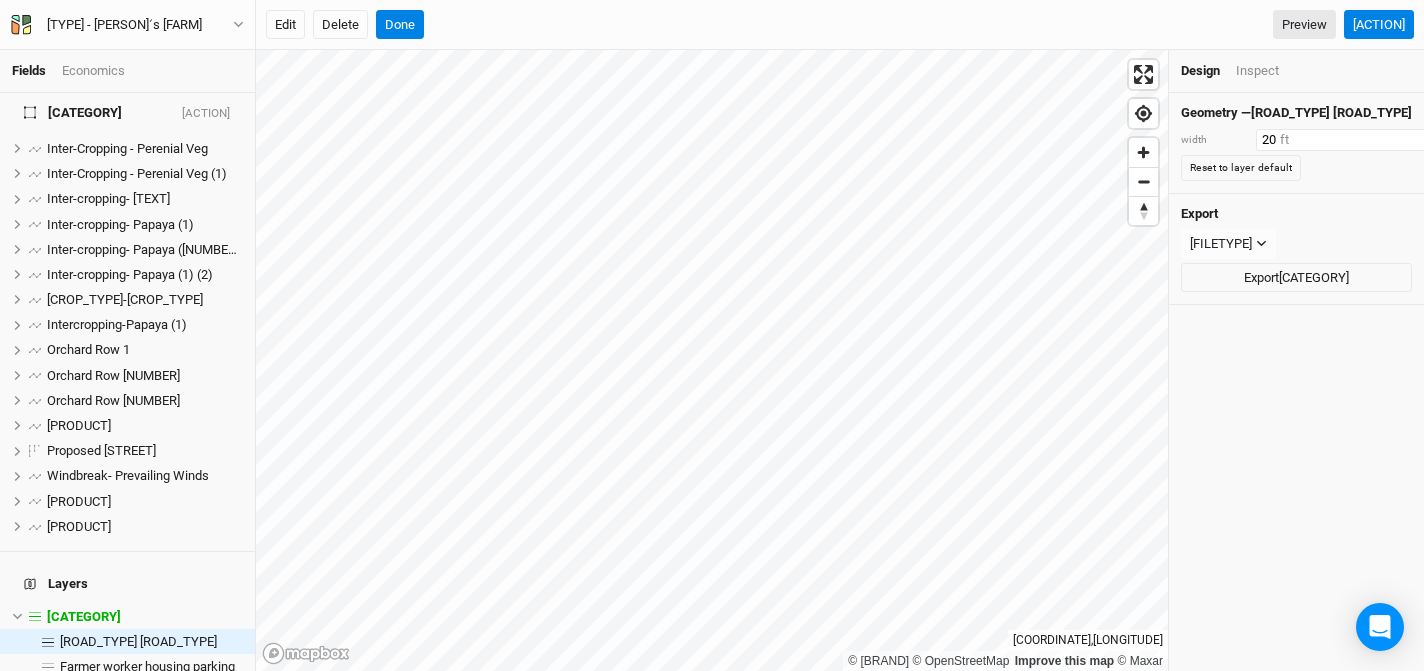 drag, startPoint x: 1275, startPoint y: 141, endPoint x: 1250, endPoint y: 141, distance: 25 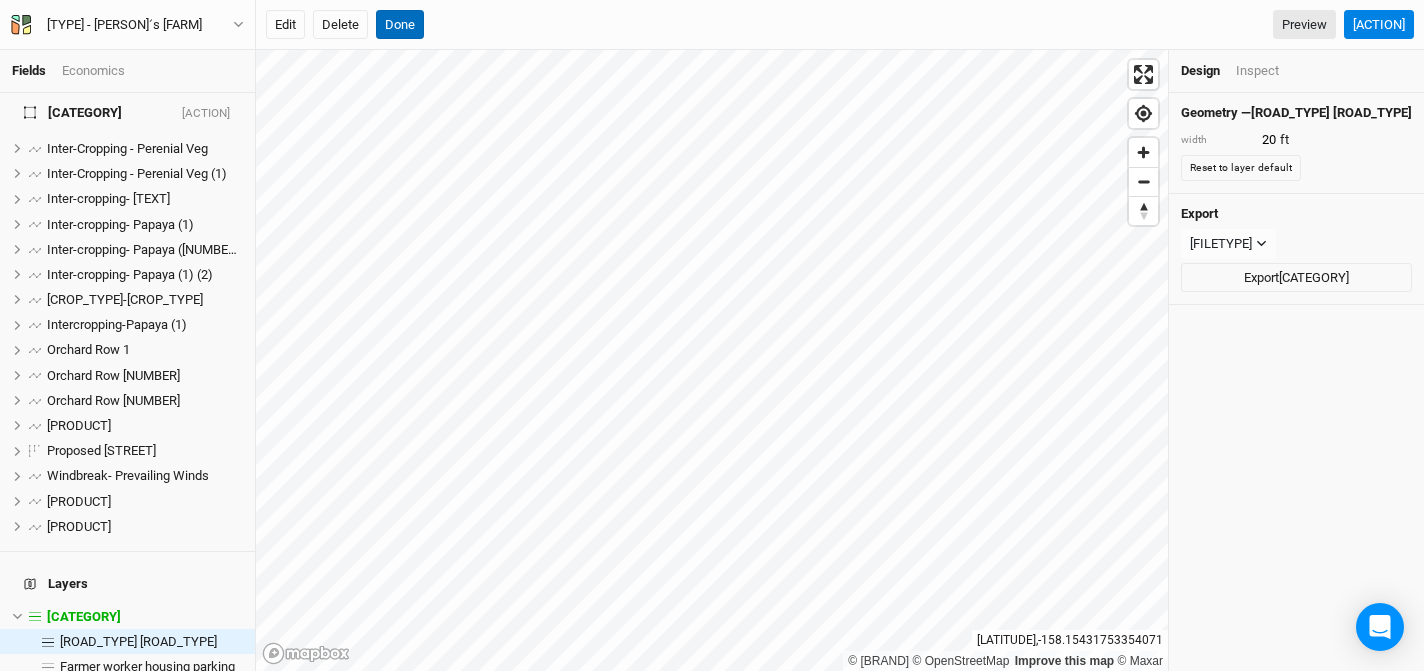 click on "Done" at bounding box center [400, 25] 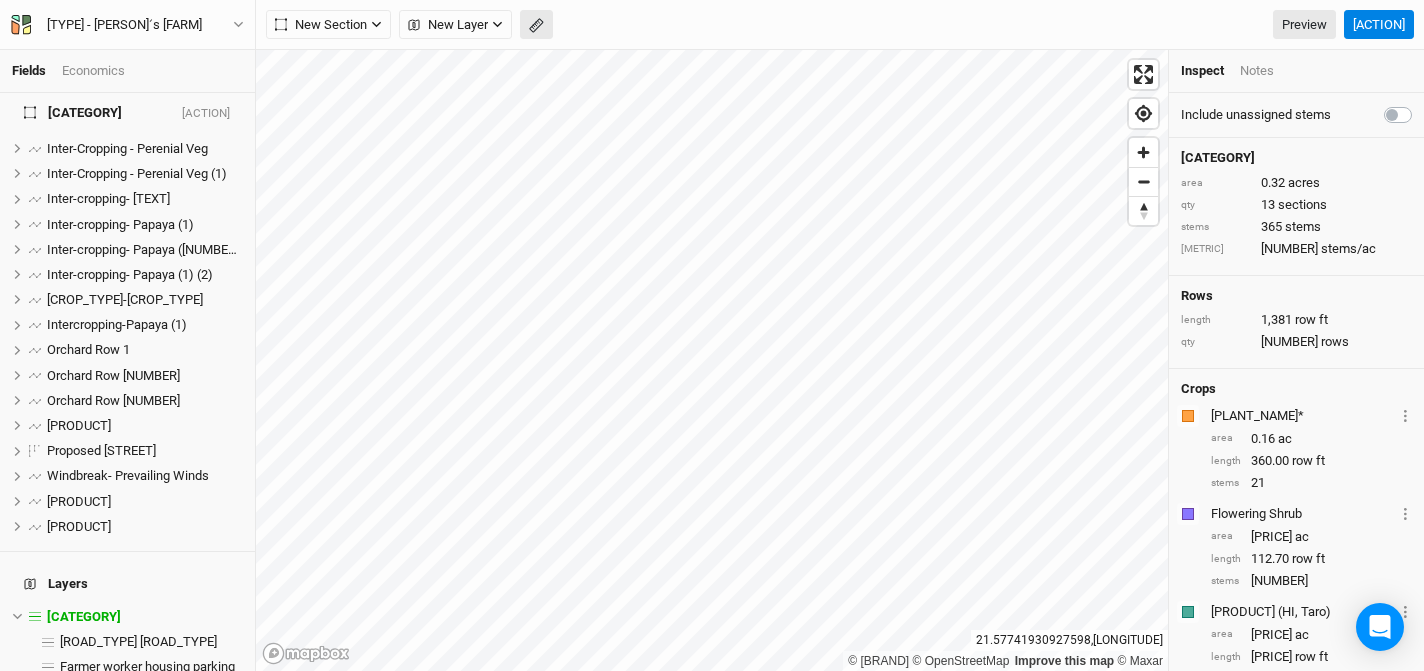 click at bounding box center [536, 25] 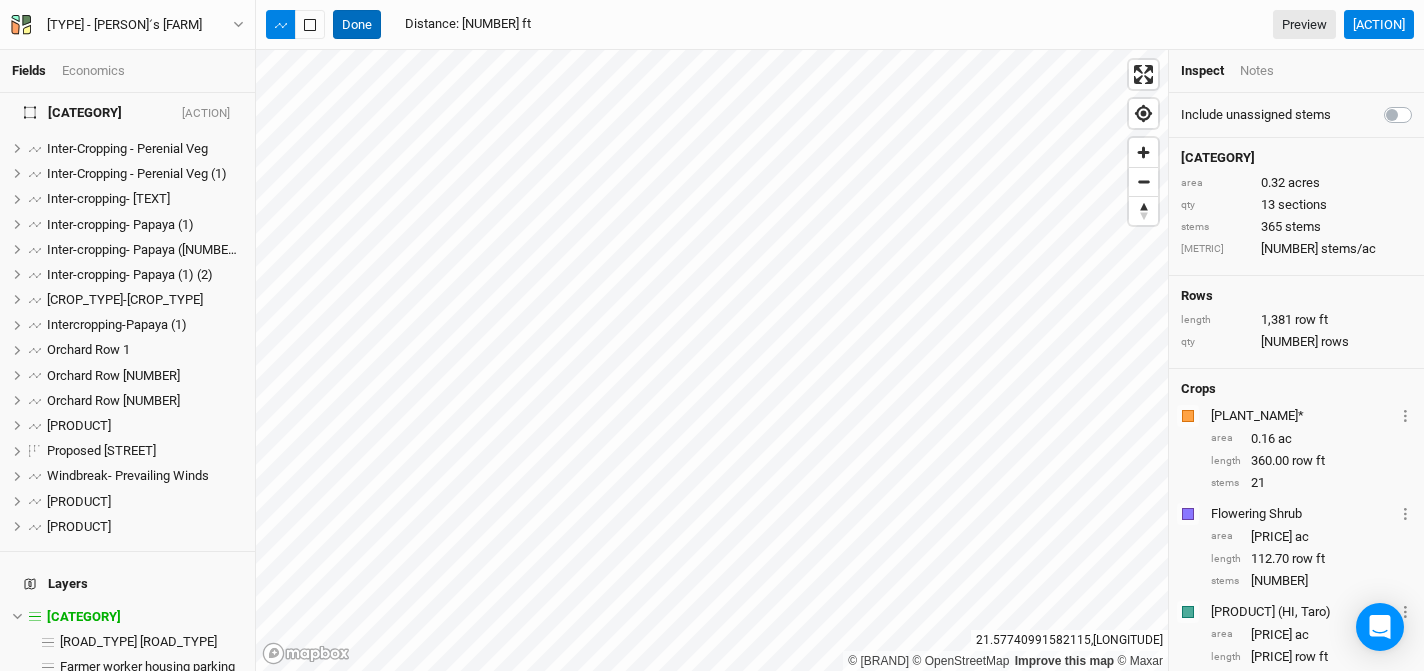 click on "Done" at bounding box center [357, 25] 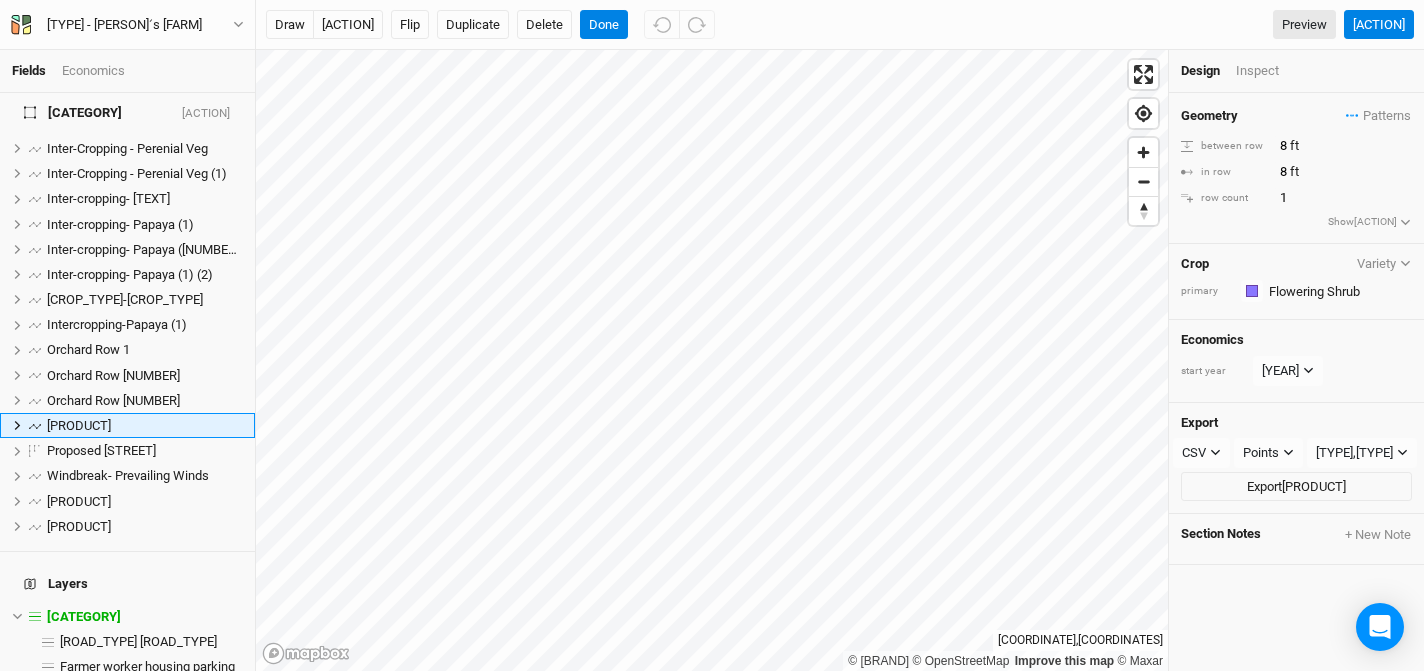 scroll, scrollTop: 83, scrollLeft: 0, axis: vertical 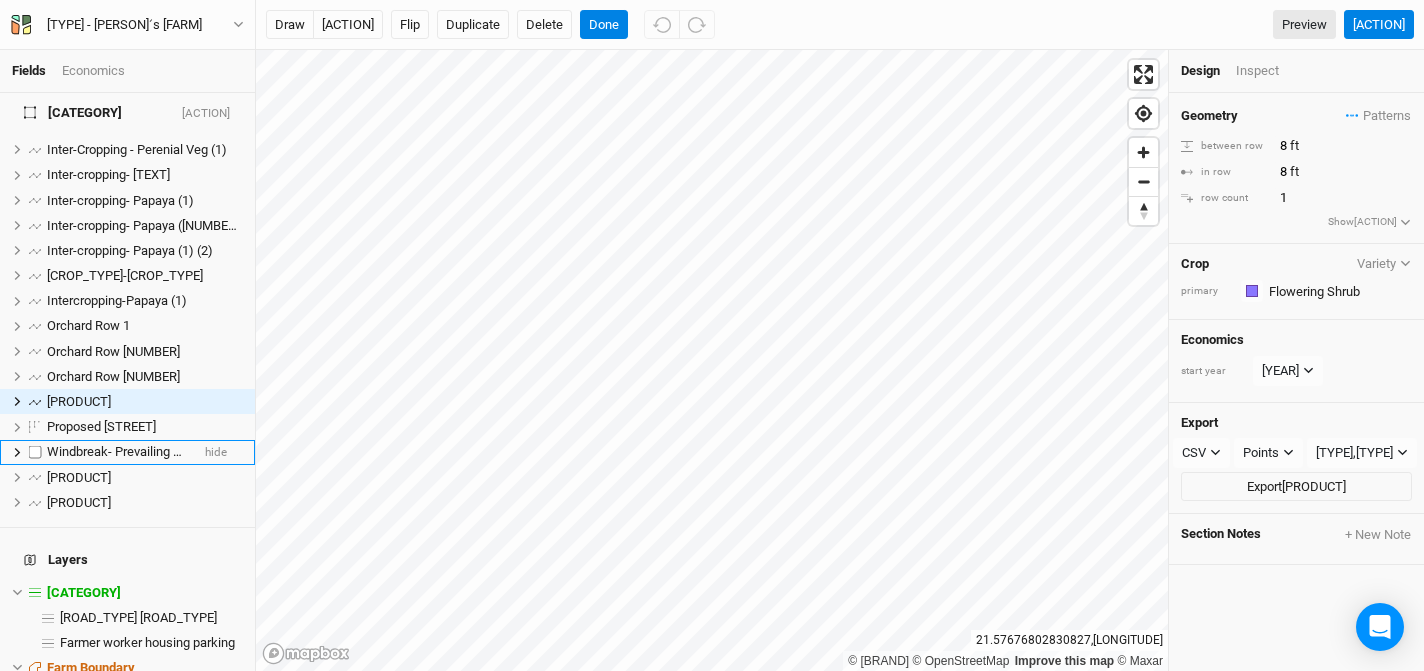 click on "Windbreak- Prevailing Winds" at bounding box center [128, 451] 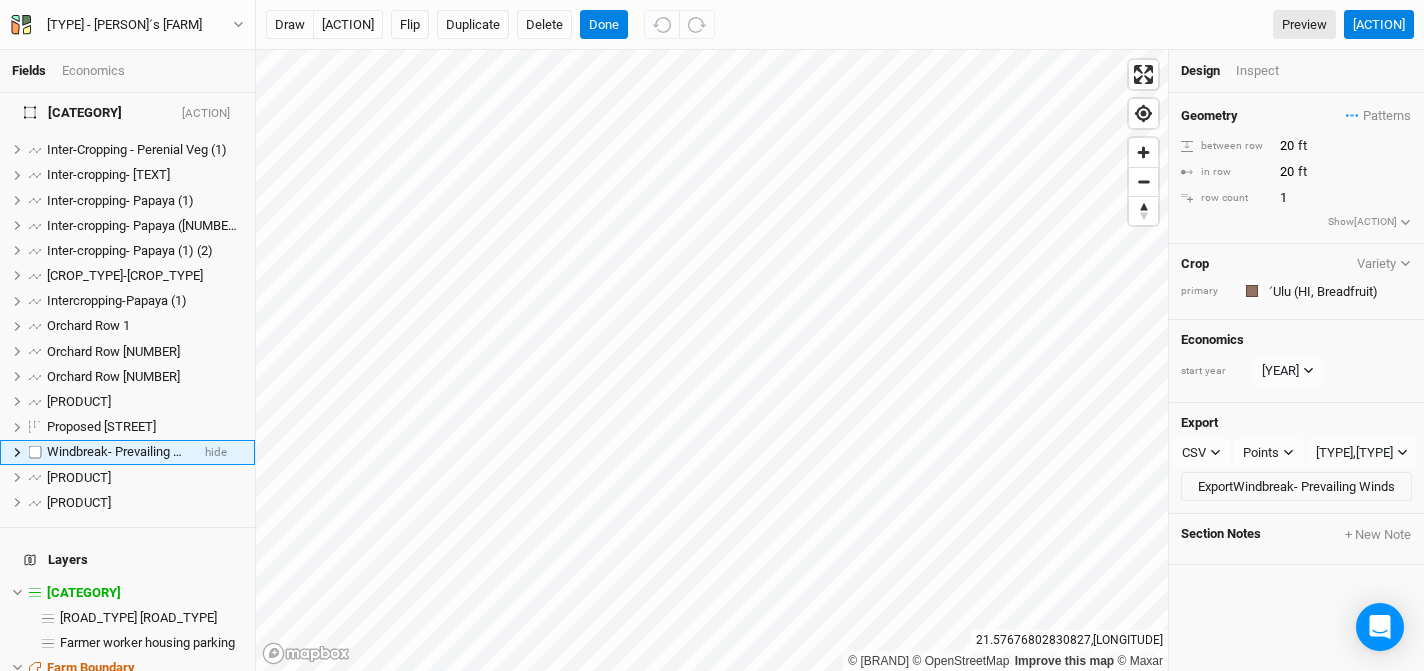 scroll, scrollTop: 132, scrollLeft: 0, axis: vertical 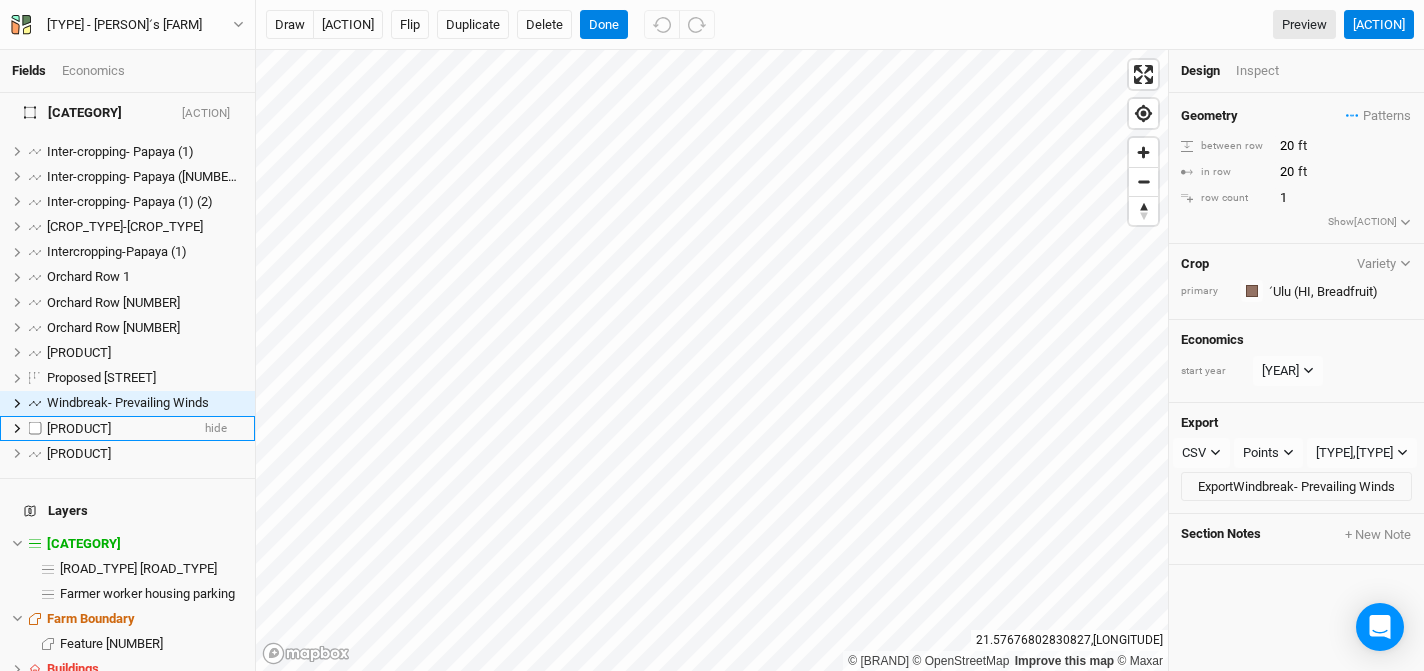 click on "[PRODUCT]" at bounding box center (79, 428) 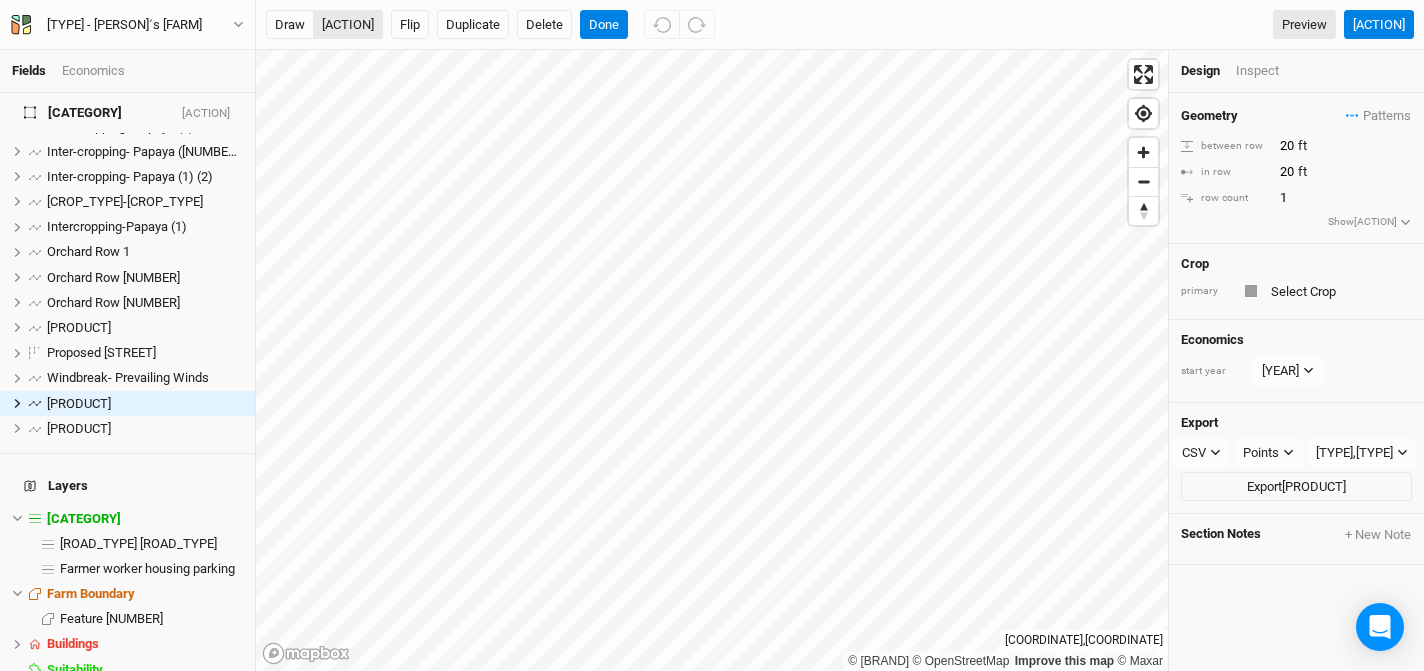 click on "[ACTION]" at bounding box center [348, 25] 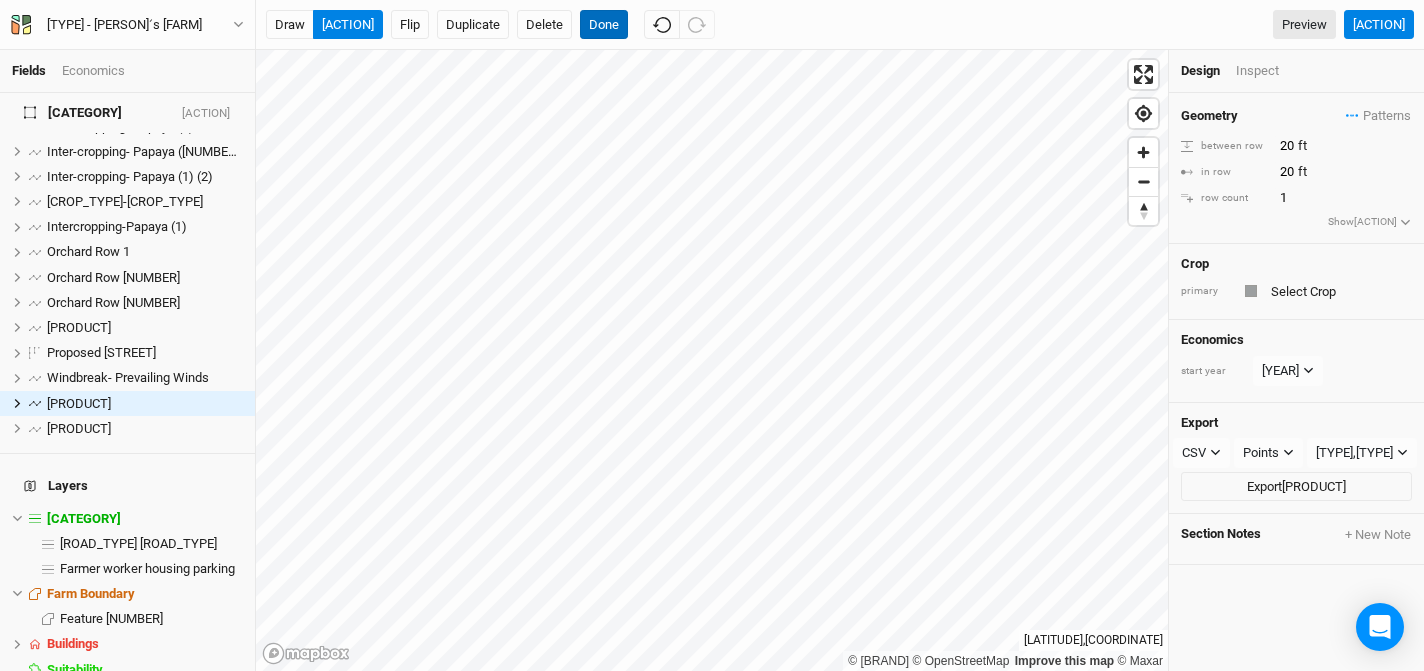 click on "Done" at bounding box center (604, 25) 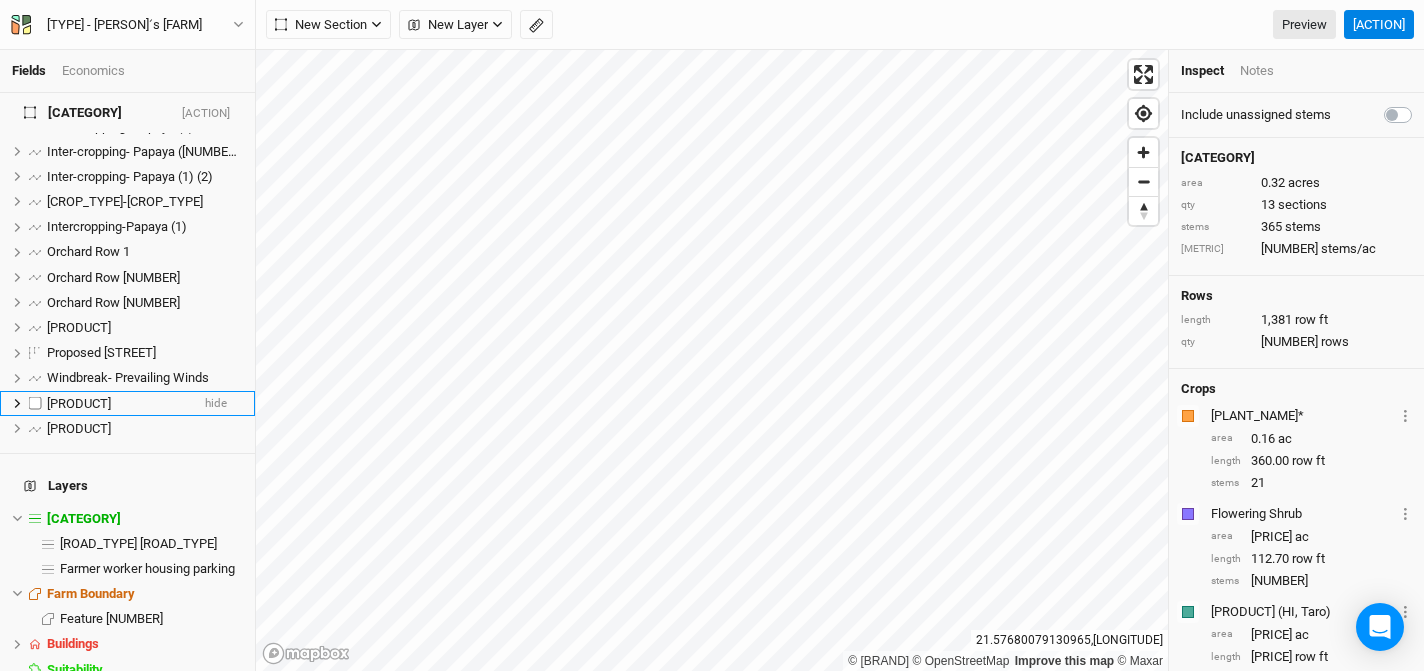 click on "[PRODUCT]" at bounding box center [79, 403] 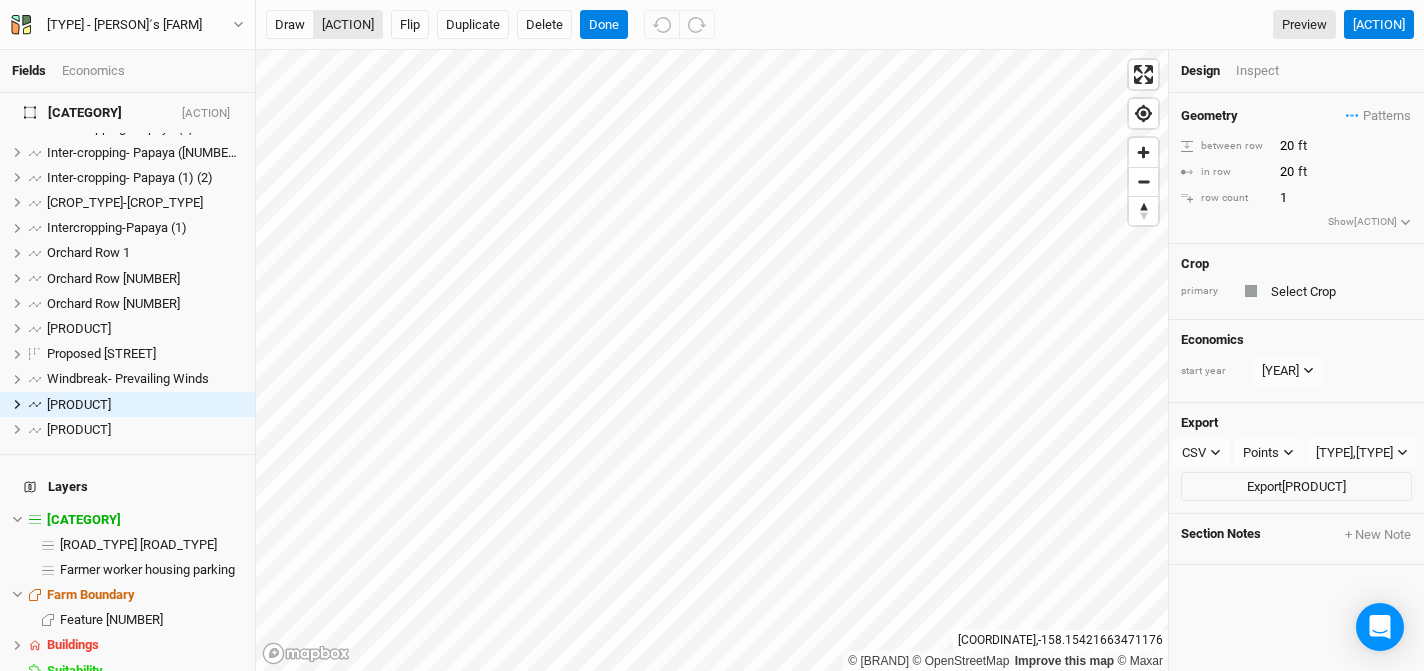 click on "[ACTION]" at bounding box center [348, 25] 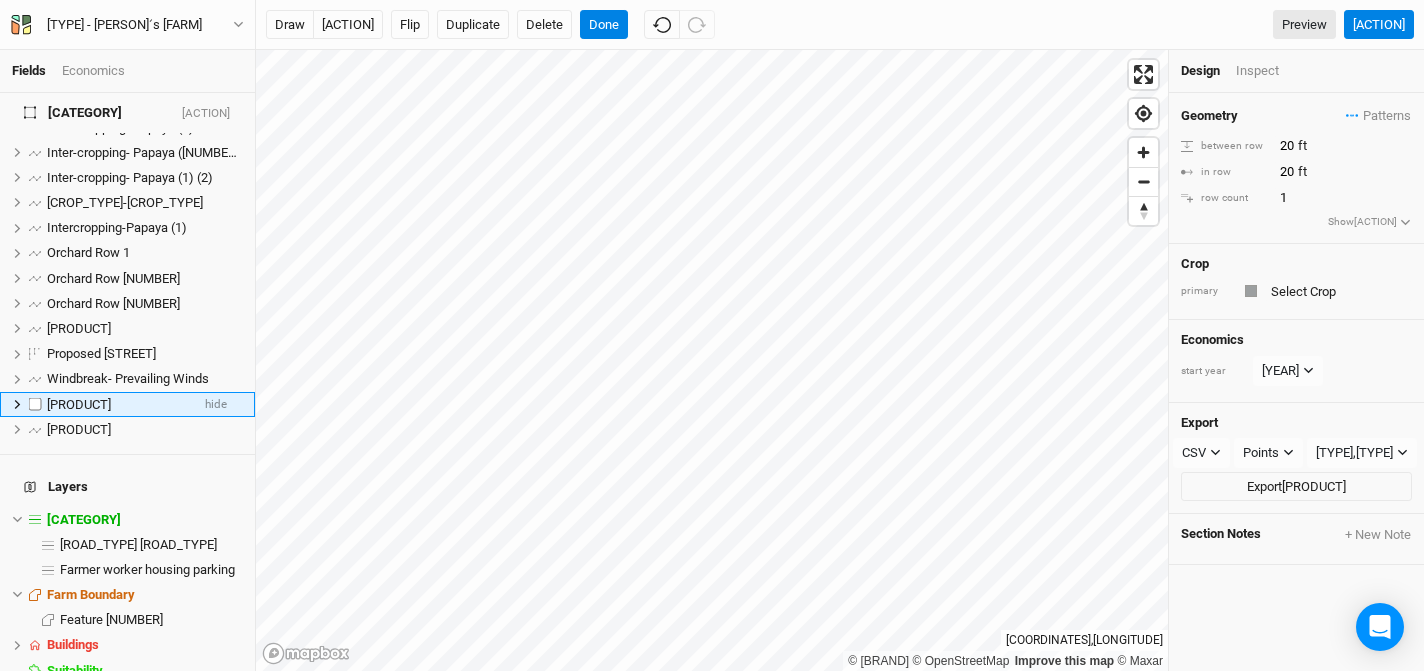 click on "[PRODUCT]" at bounding box center [79, 404] 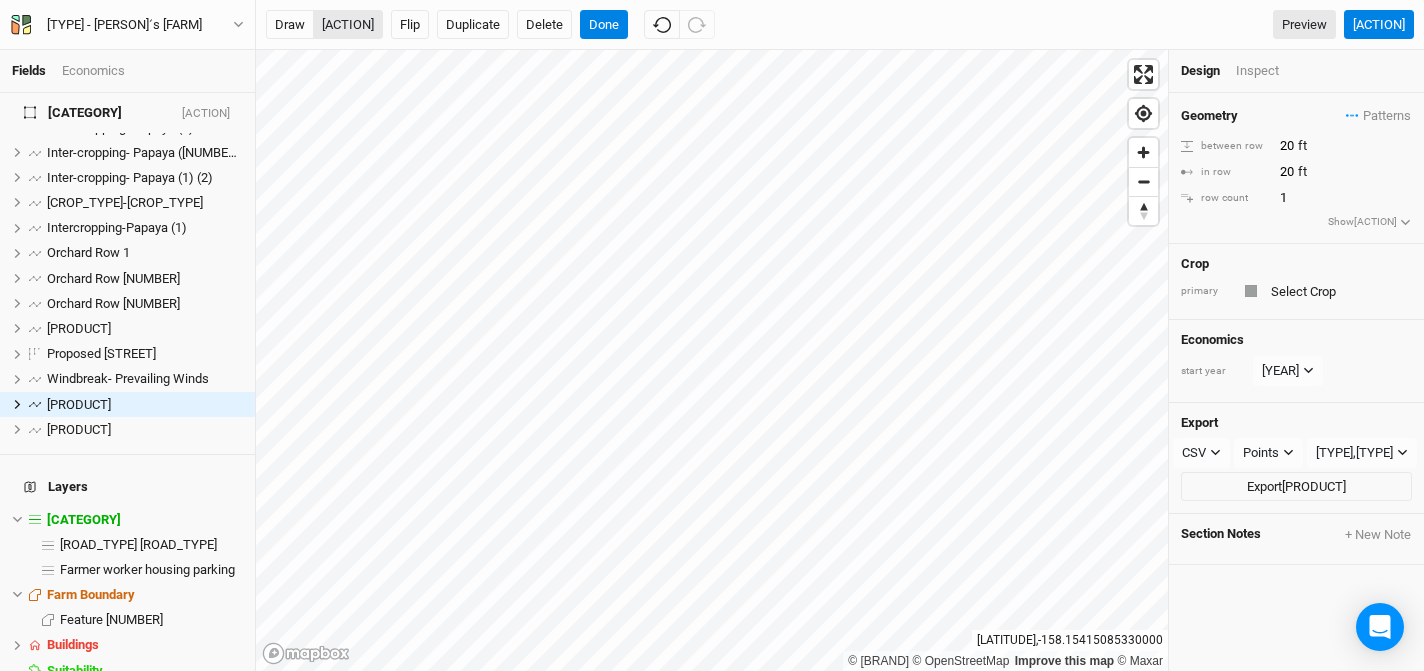 click on "[ACTION]" at bounding box center [348, 25] 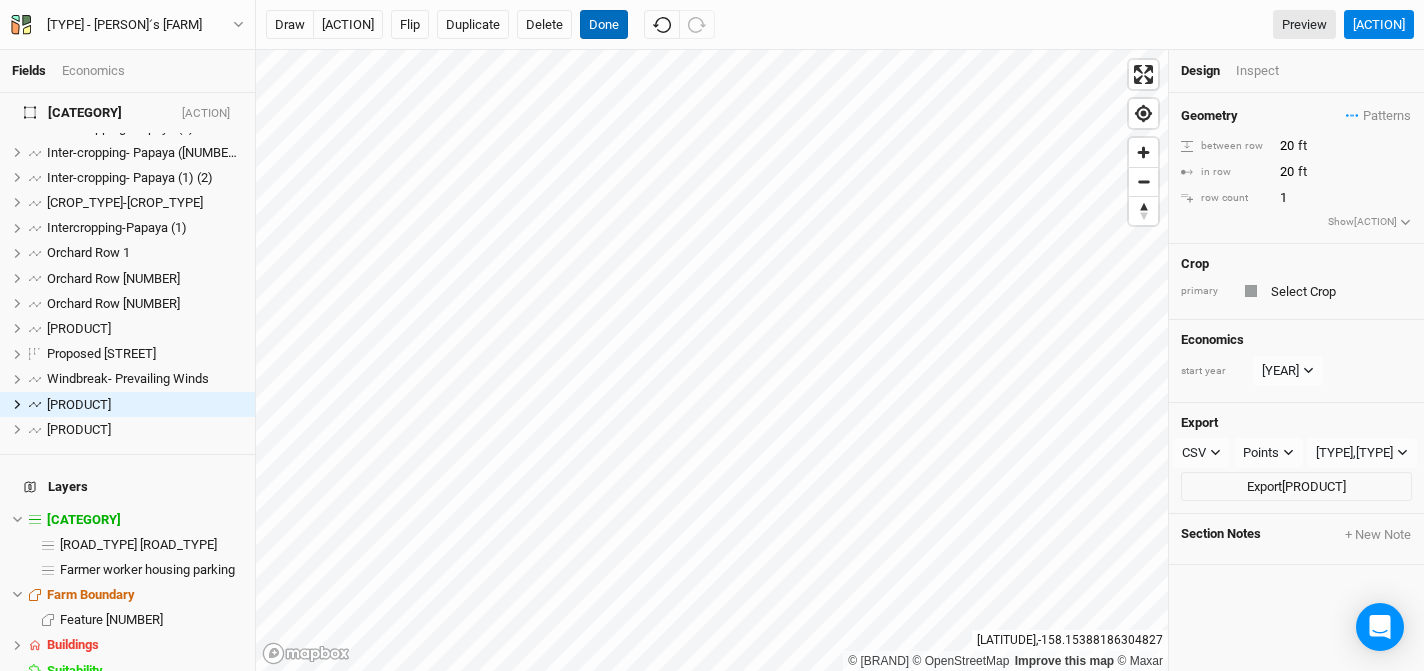 click on "Done" at bounding box center [604, 25] 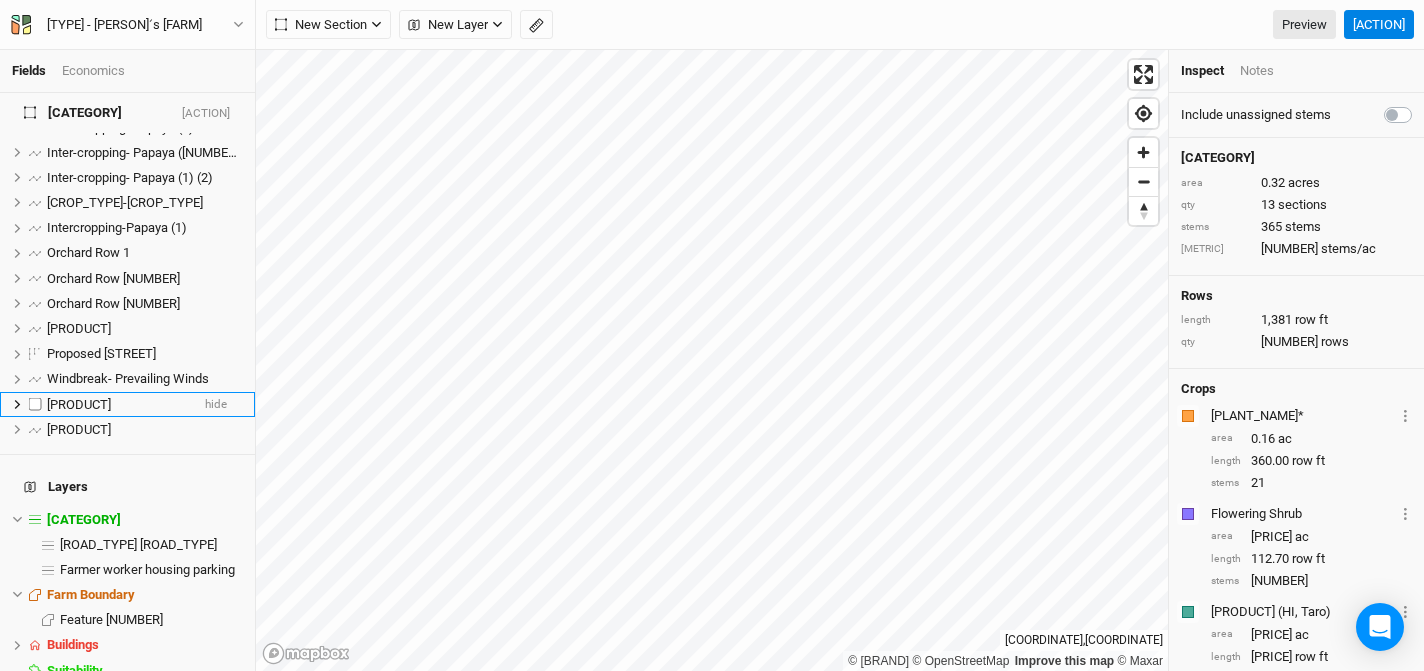click on "Windbreak- Variable Winds hide" at bounding box center [127, 404] 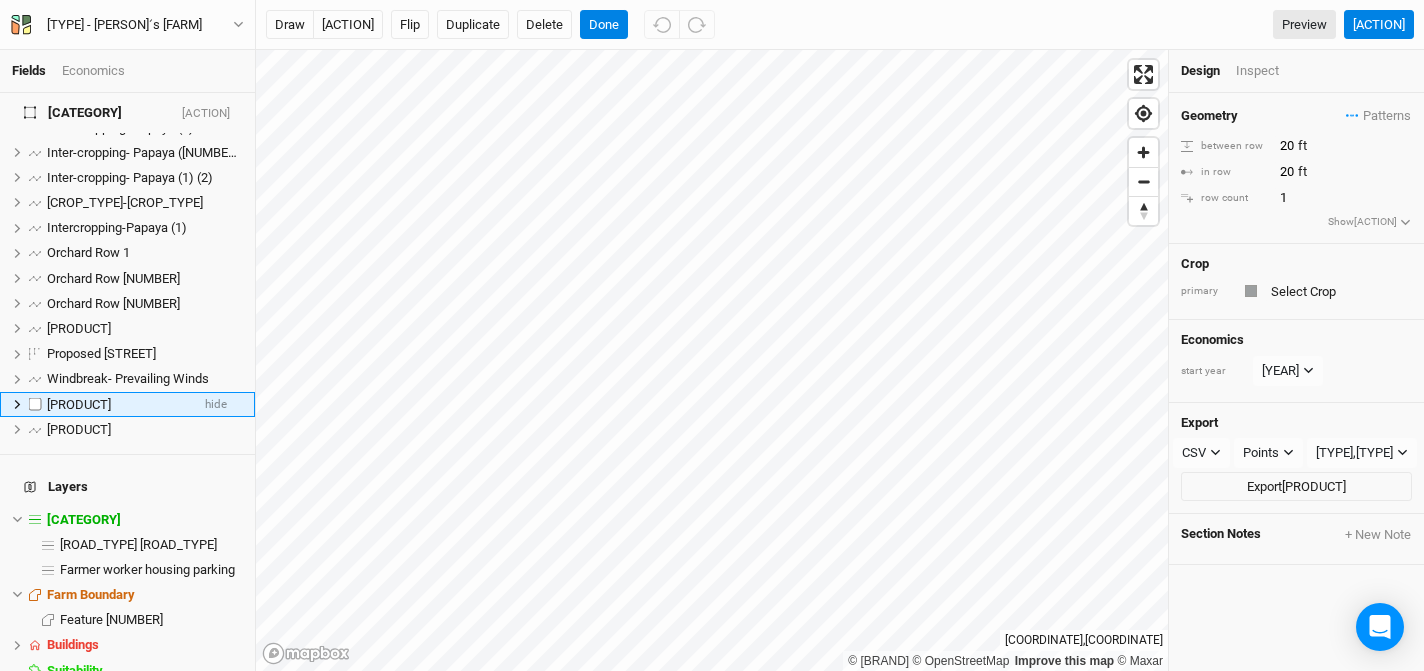 scroll, scrollTop: 157, scrollLeft: 0, axis: vertical 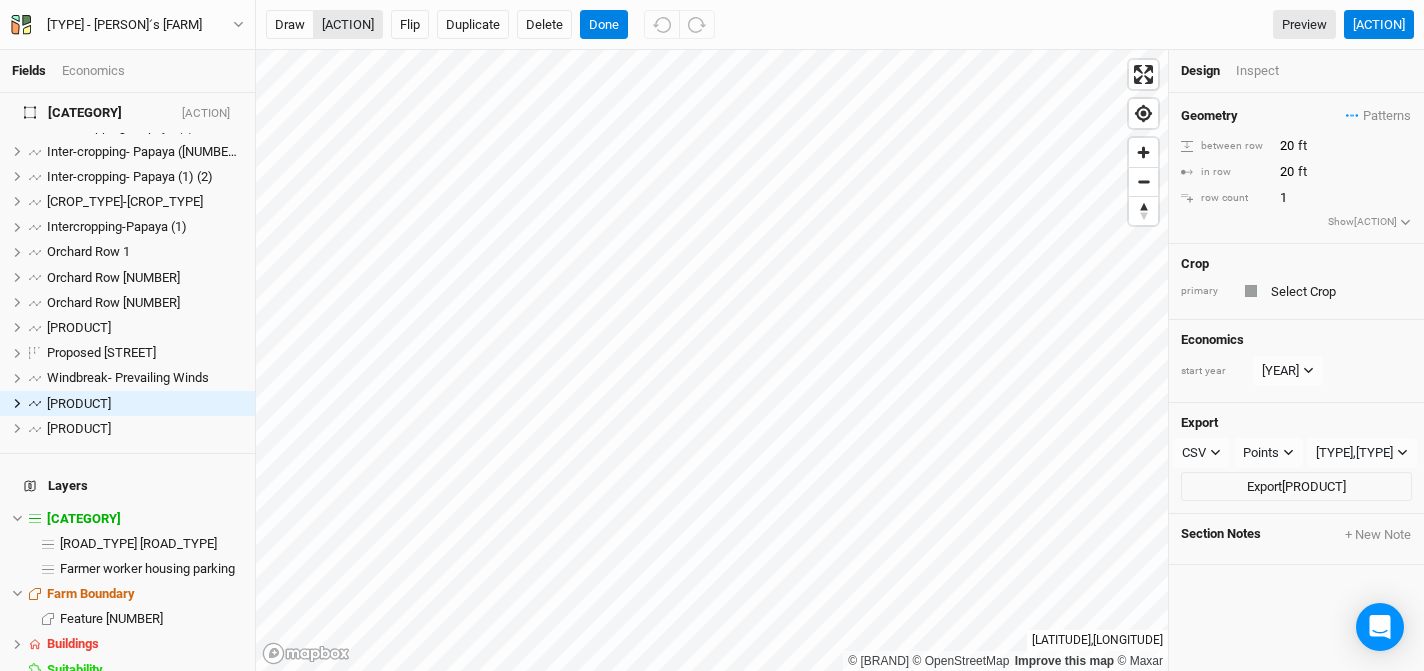 click on "[ACTION]" at bounding box center [348, 25] 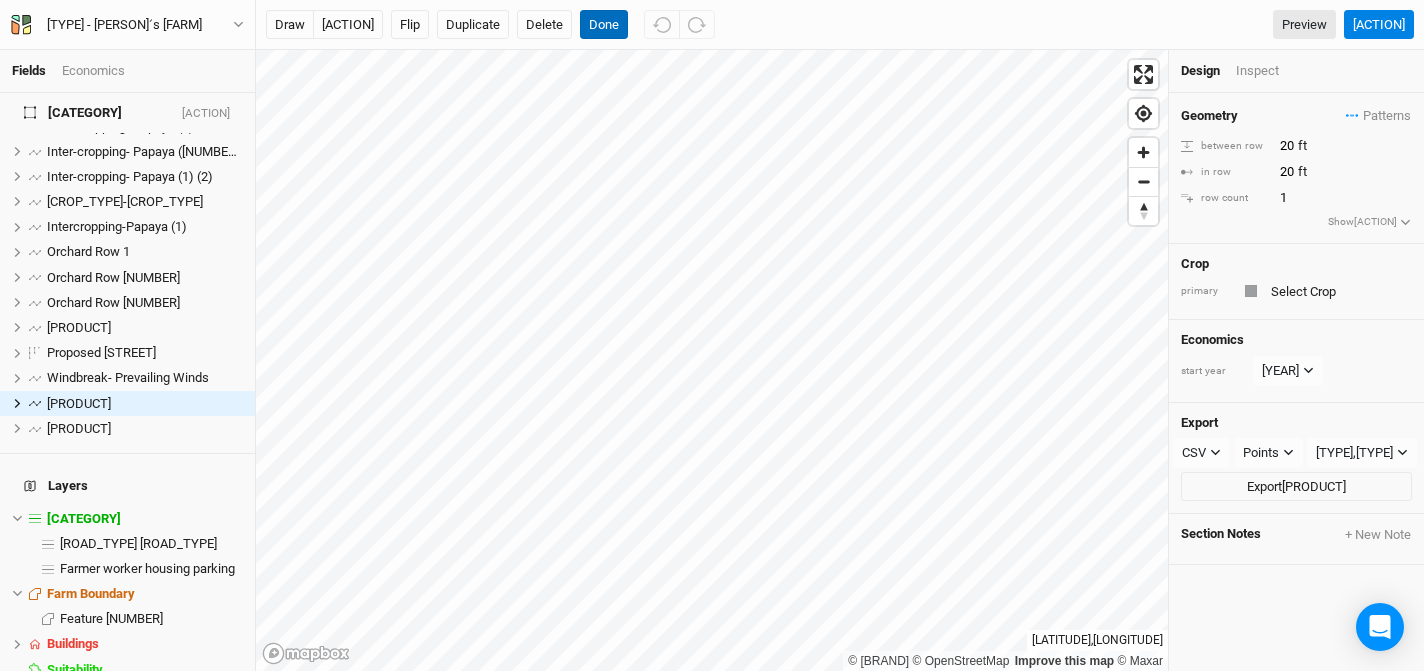 click on "Done" at bounding box center (604, 25) 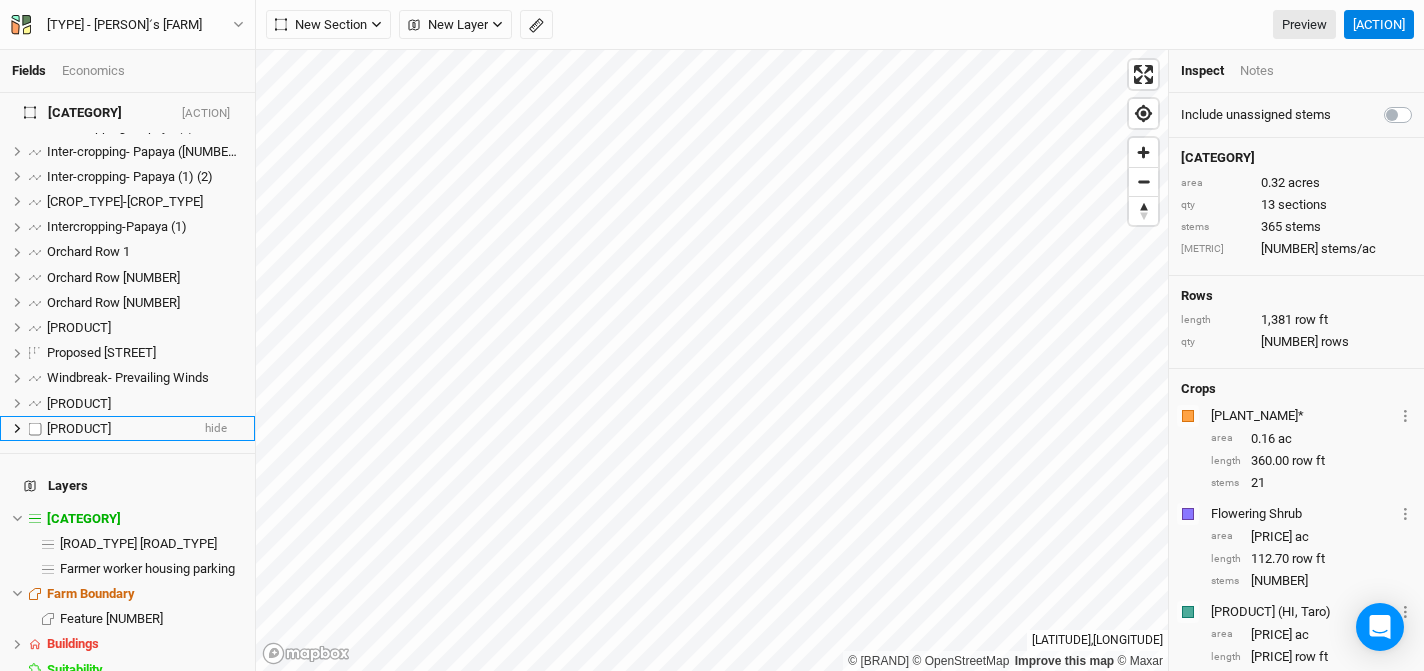 click on "[PRODUCT]" at bounding box center [79, 428] 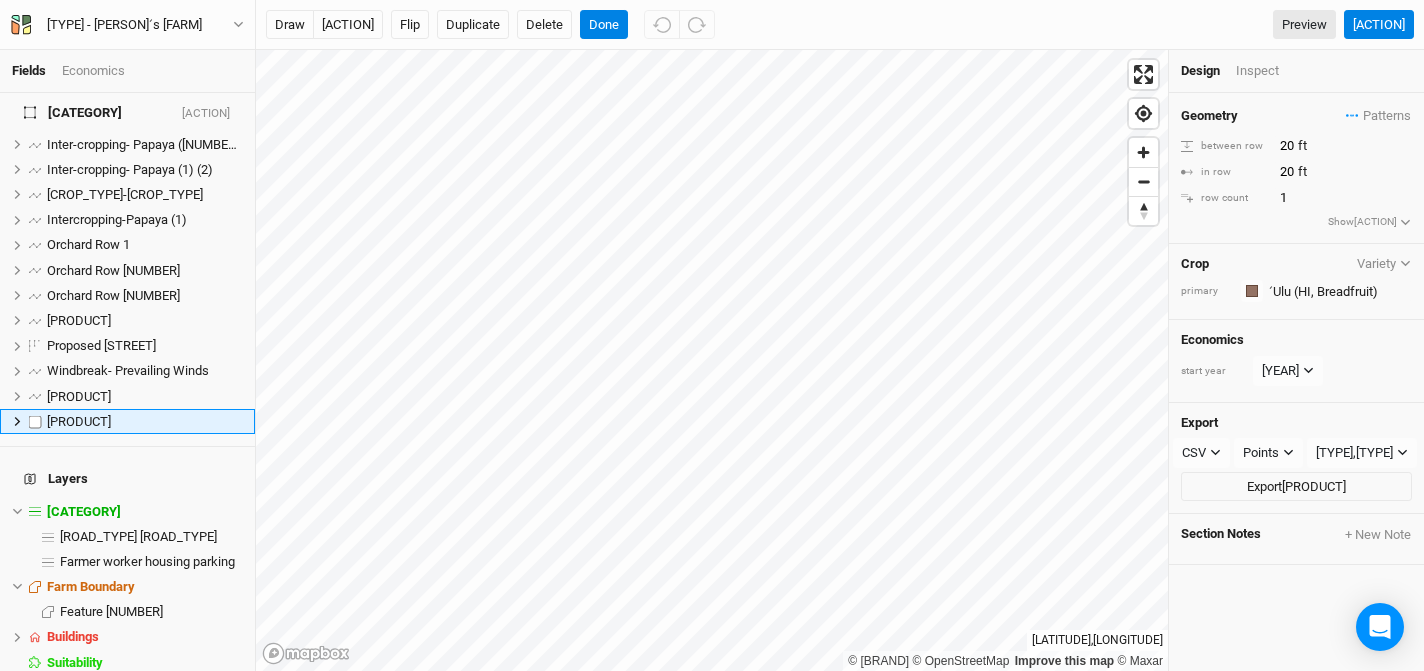 scroll, scrollTop: 163, scrollLeft: 0, axis: vertical 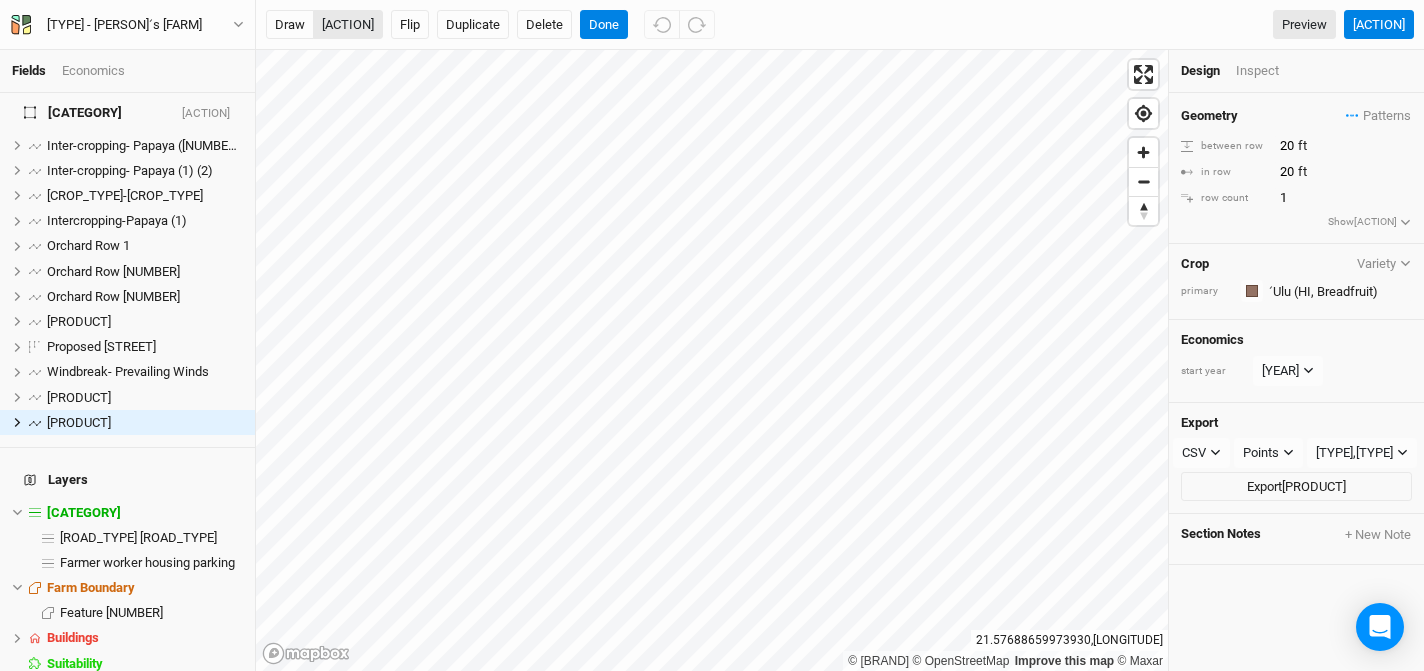 click on "[ACTION]" at bounding box center [348, 25] 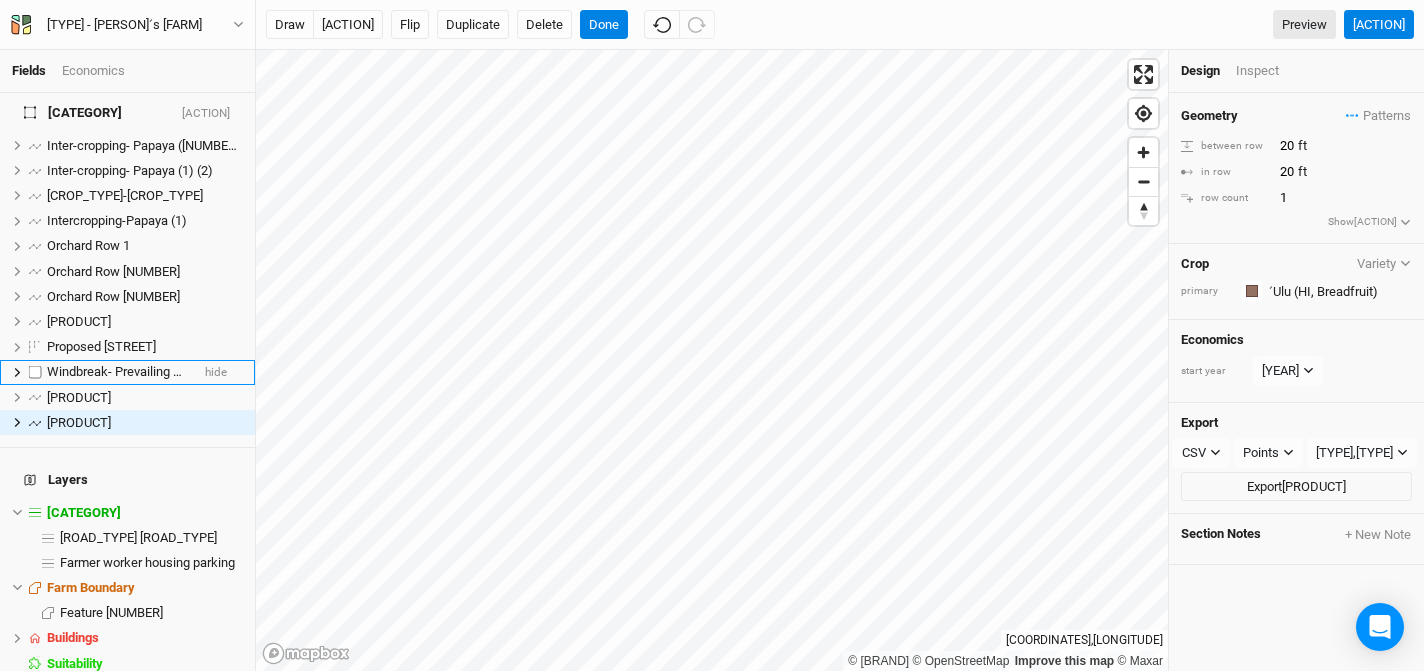 click on "Windbreak- Prevailing Winds" at bounding box center [128, 371] 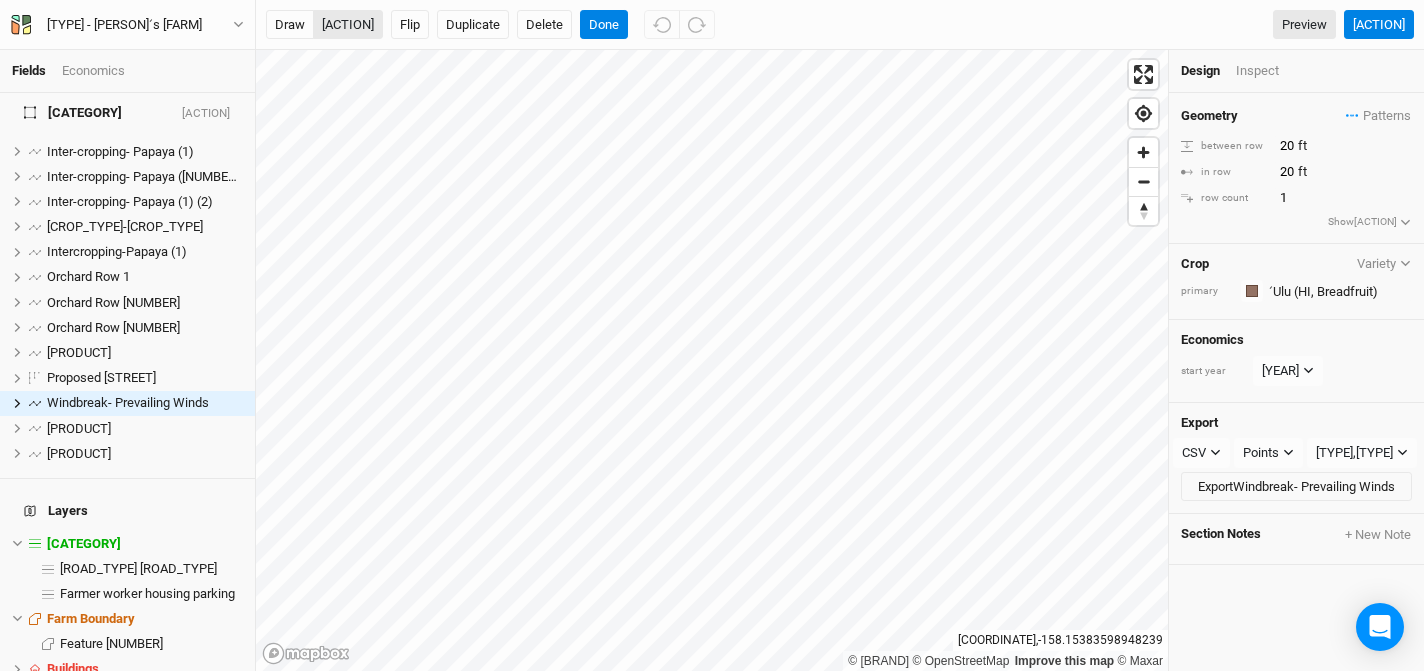 click on "[ACTION]" at bounding box center [348, 25] 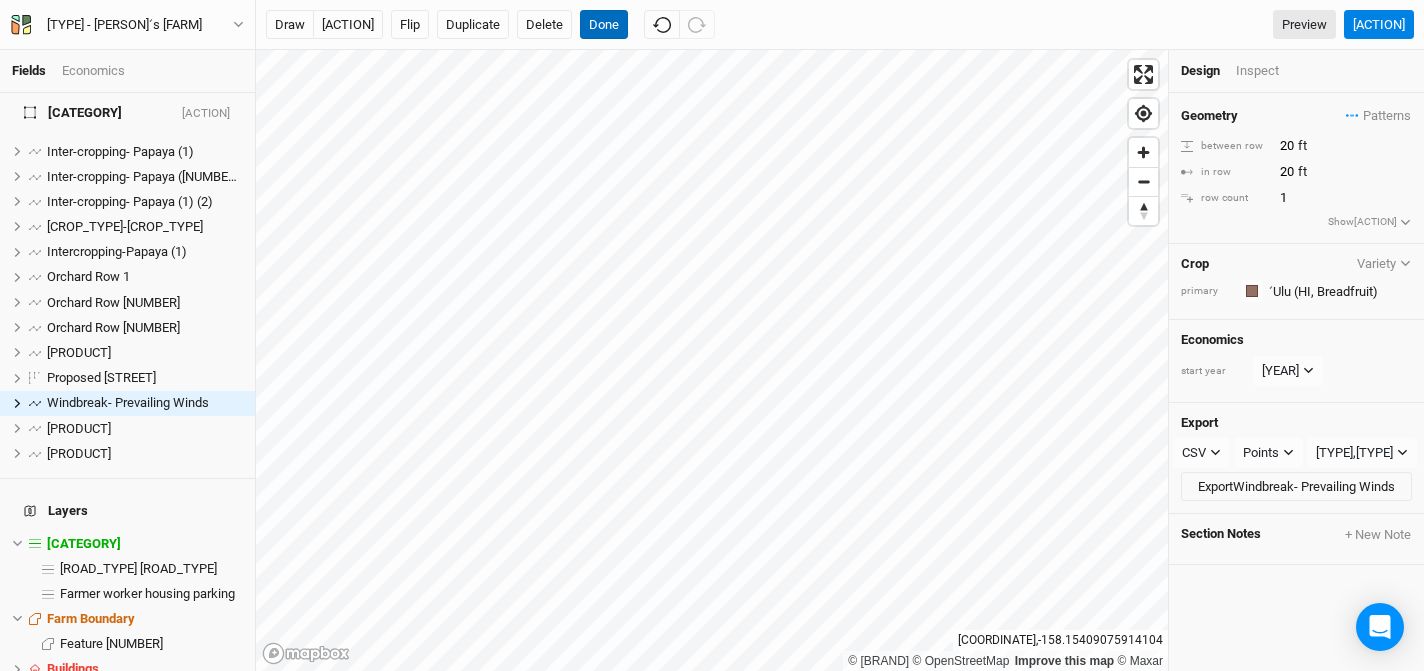 click on "Done" at bounding box center (604, 25) 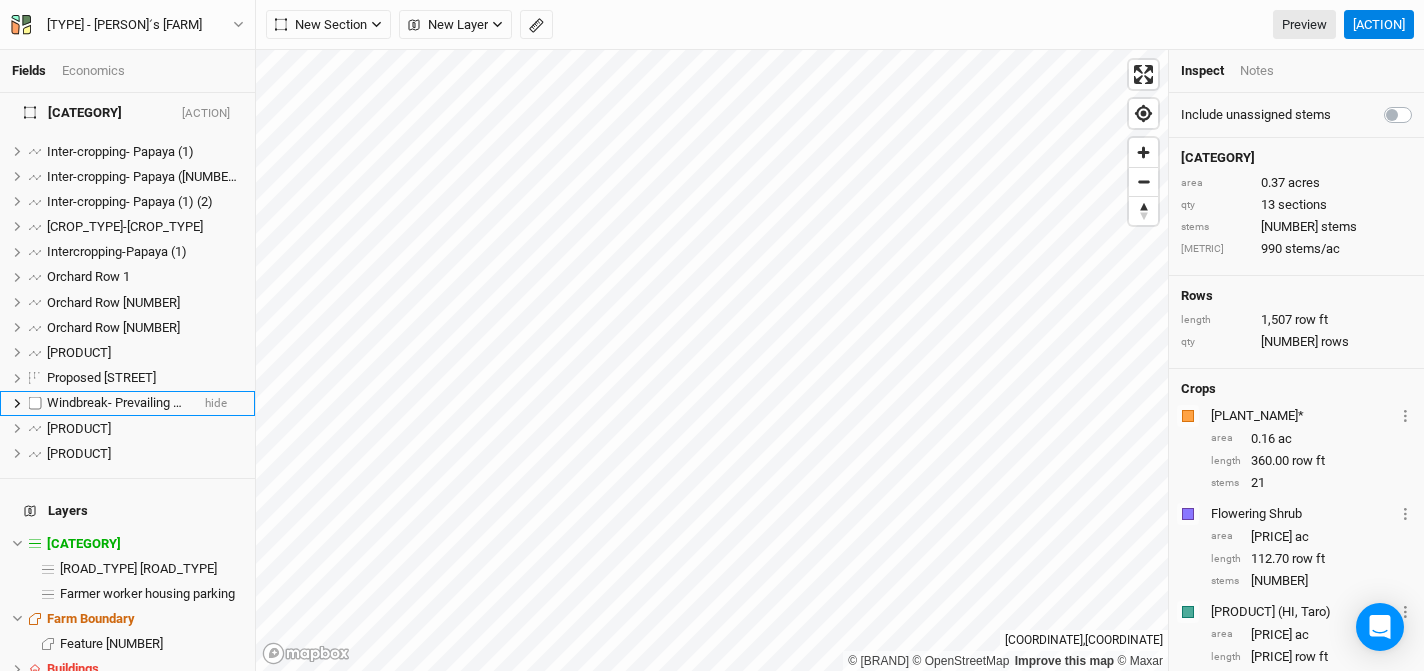 click on "Windbreak- Prevailing Winds" at bounding box center [128, 402] 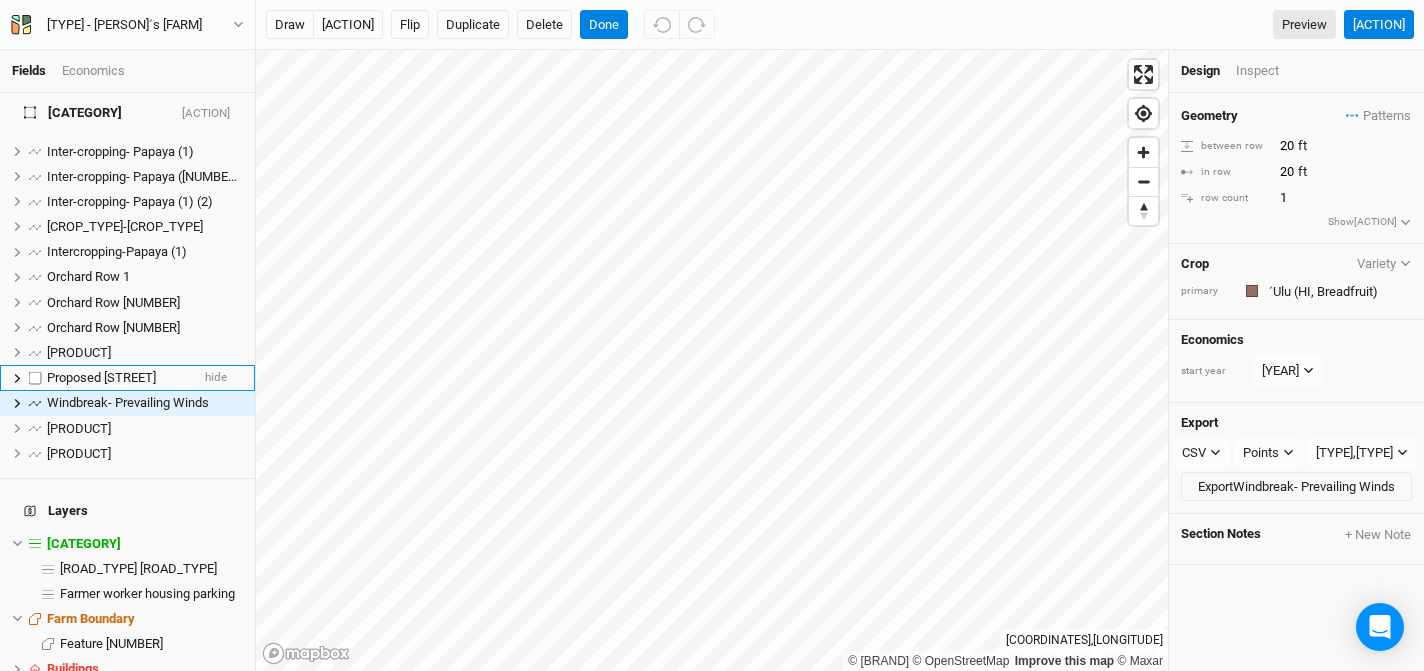 click on "Proposed [STREET]" at bounding box center (101, 377) 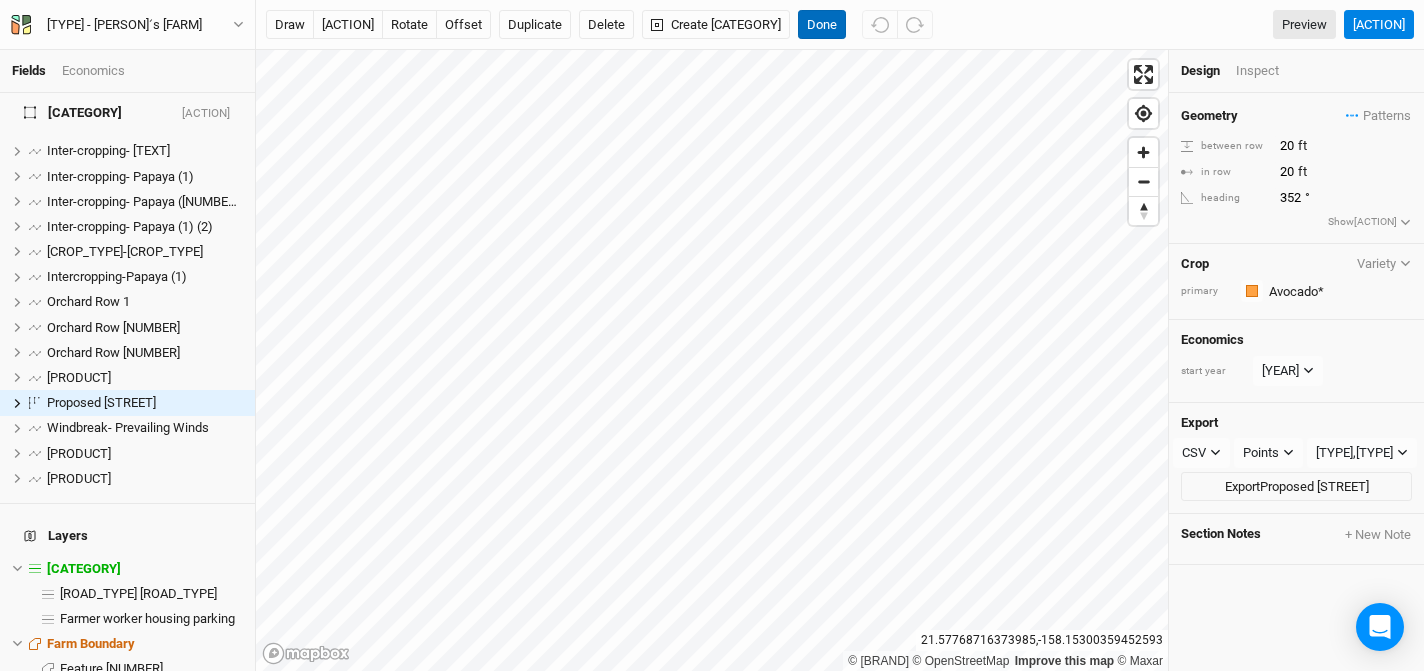click on "Done" at bounding box center (822, 25) 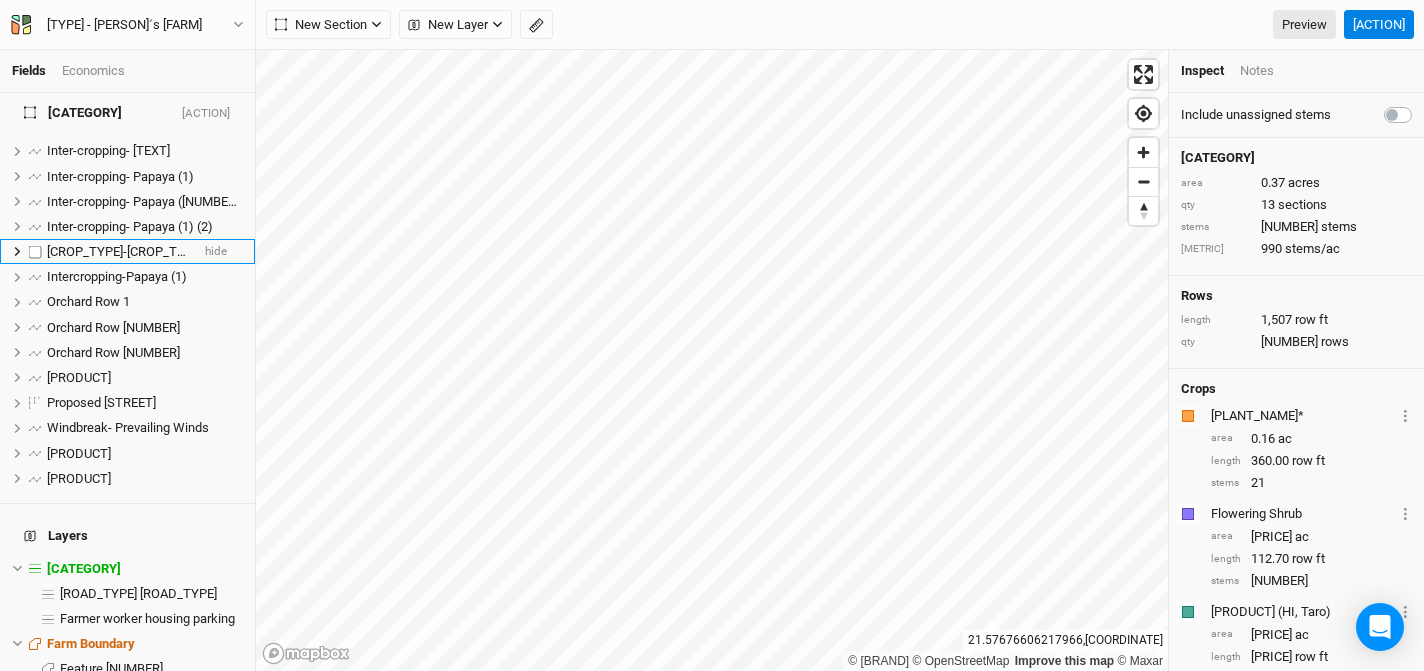 click on "[CROP_TYPE]-[CROP_TYPE]" at bounding box center (125, 251) 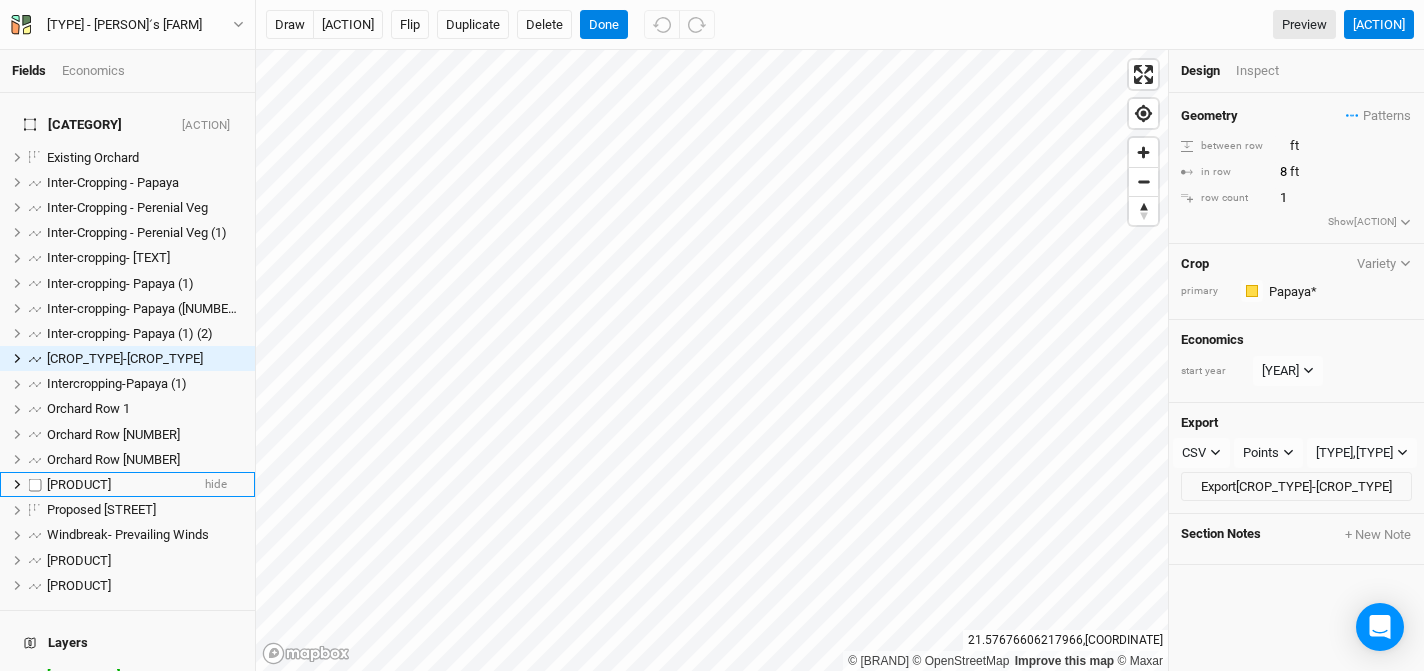 click on "[PRODUCT]" at bounding box center [79, 484] 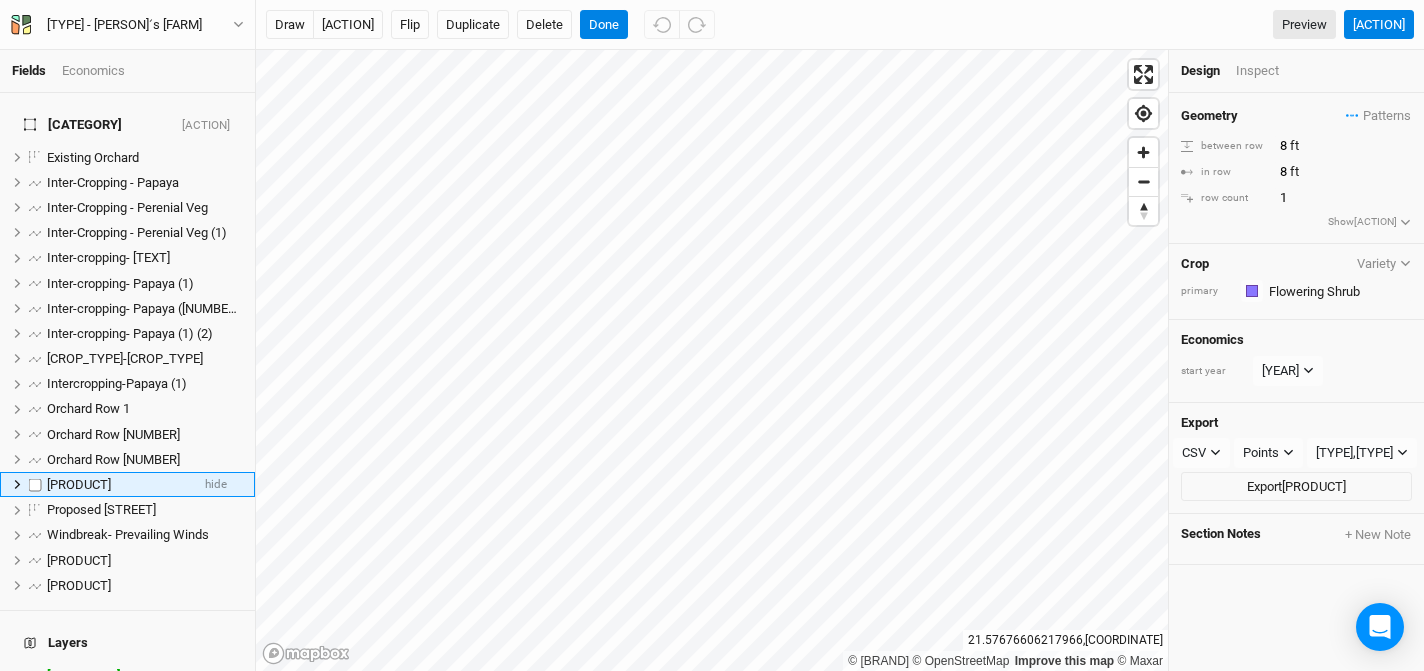scroll, scrollTop: 83, scrollLeft: 0, axis: vertical 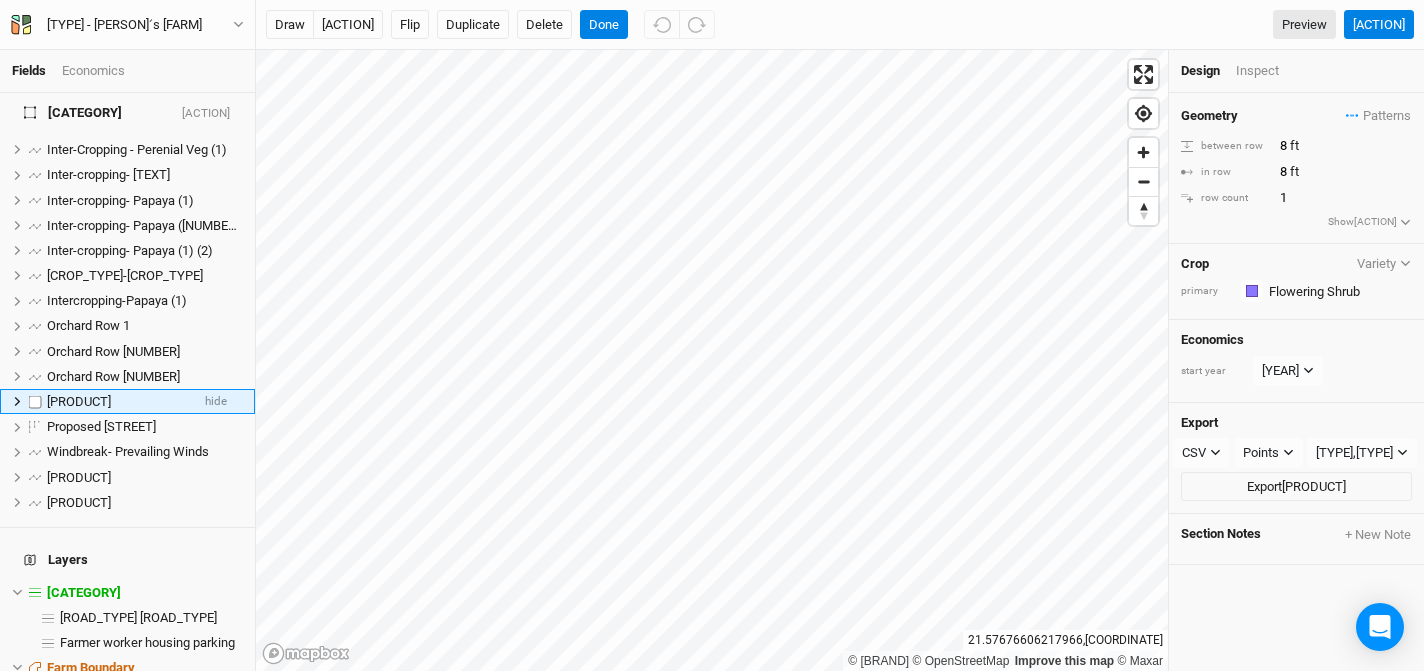 click at bounding box center [35, 401] 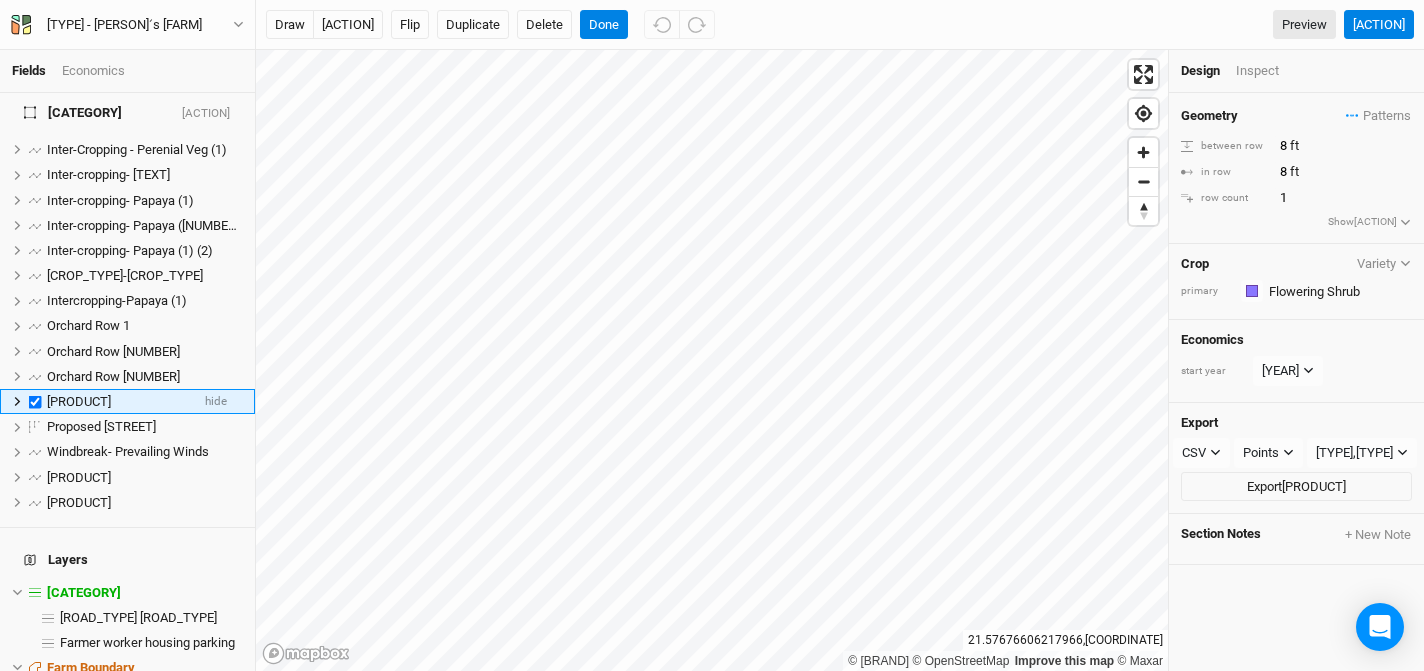 checkbox on "true" 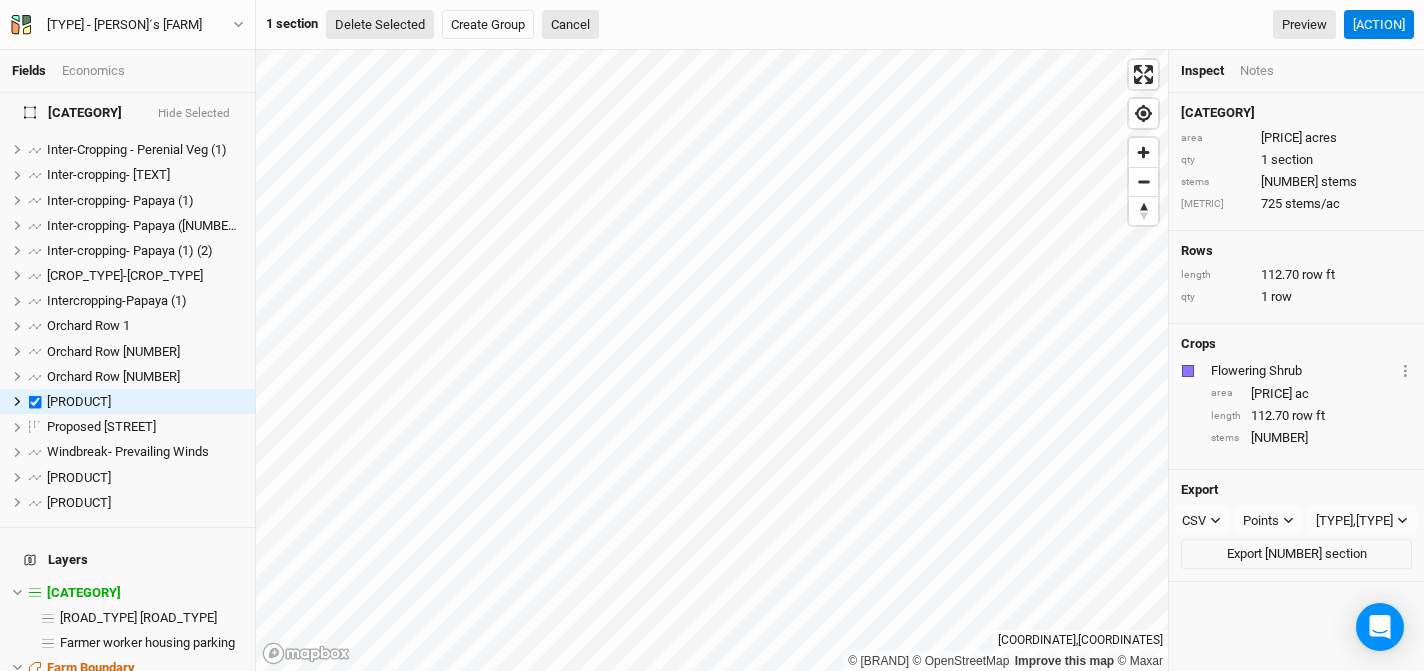 click on "Delete Selected" at bounding box center [380, 25] 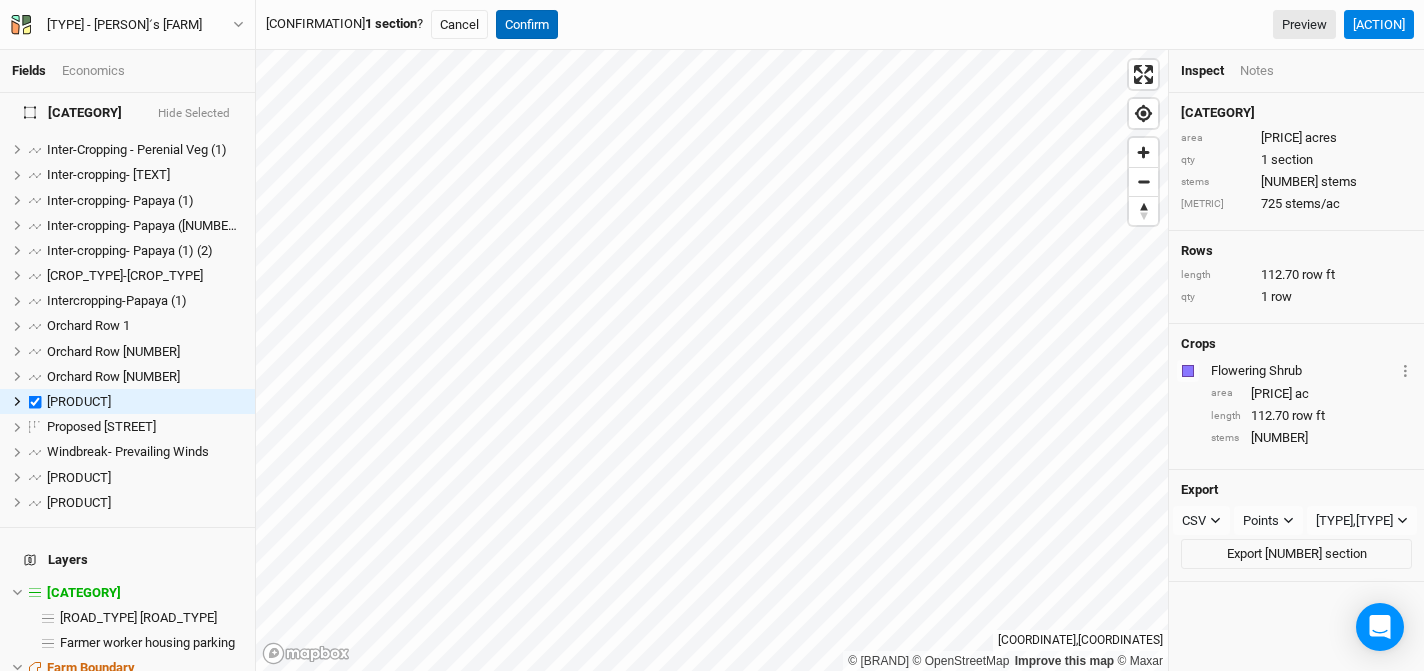 click on "Confirm" at bounding box center (527, 25) 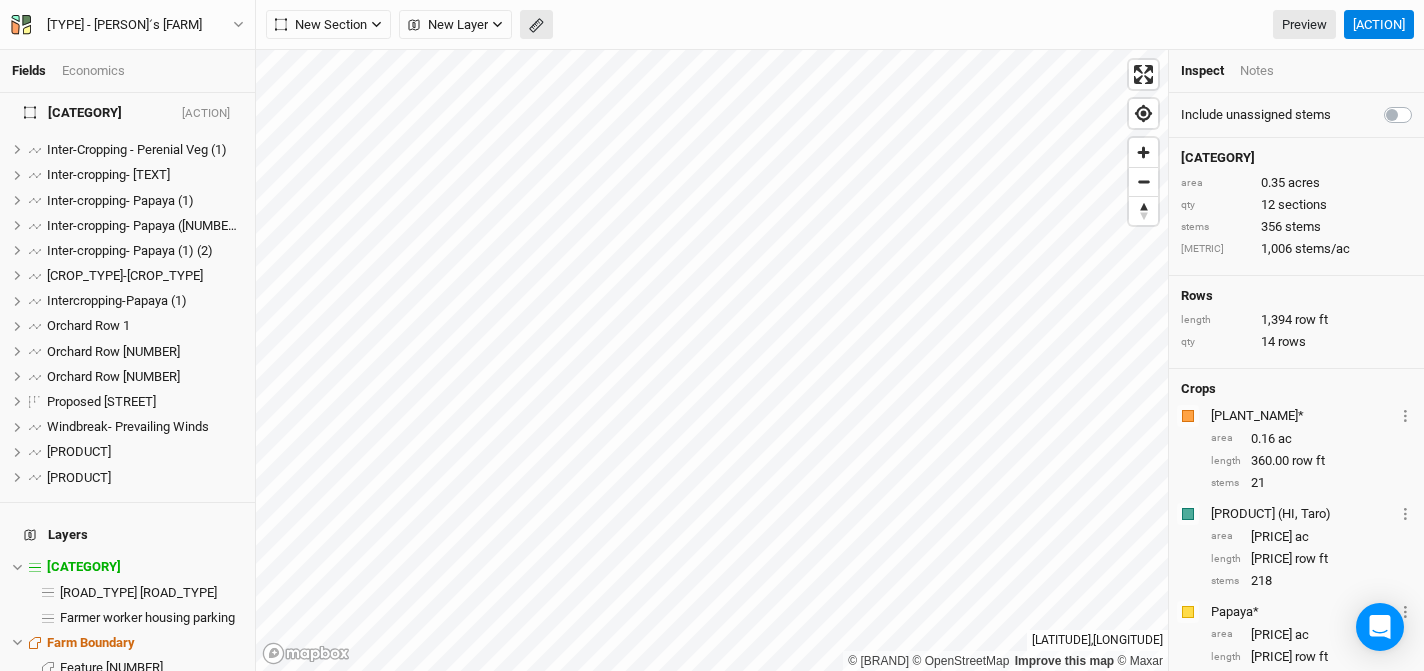 click at bounding box center (535, 26) 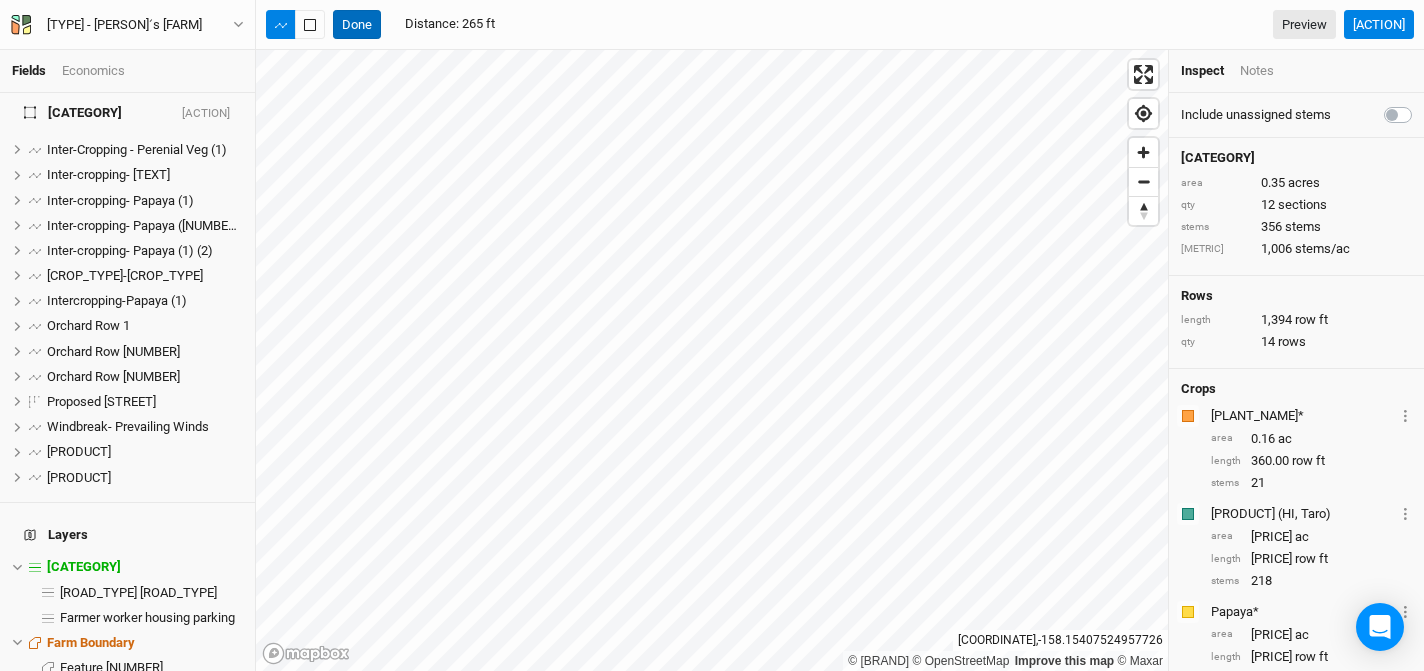 click on "Done" at bounding box center [357, 25] 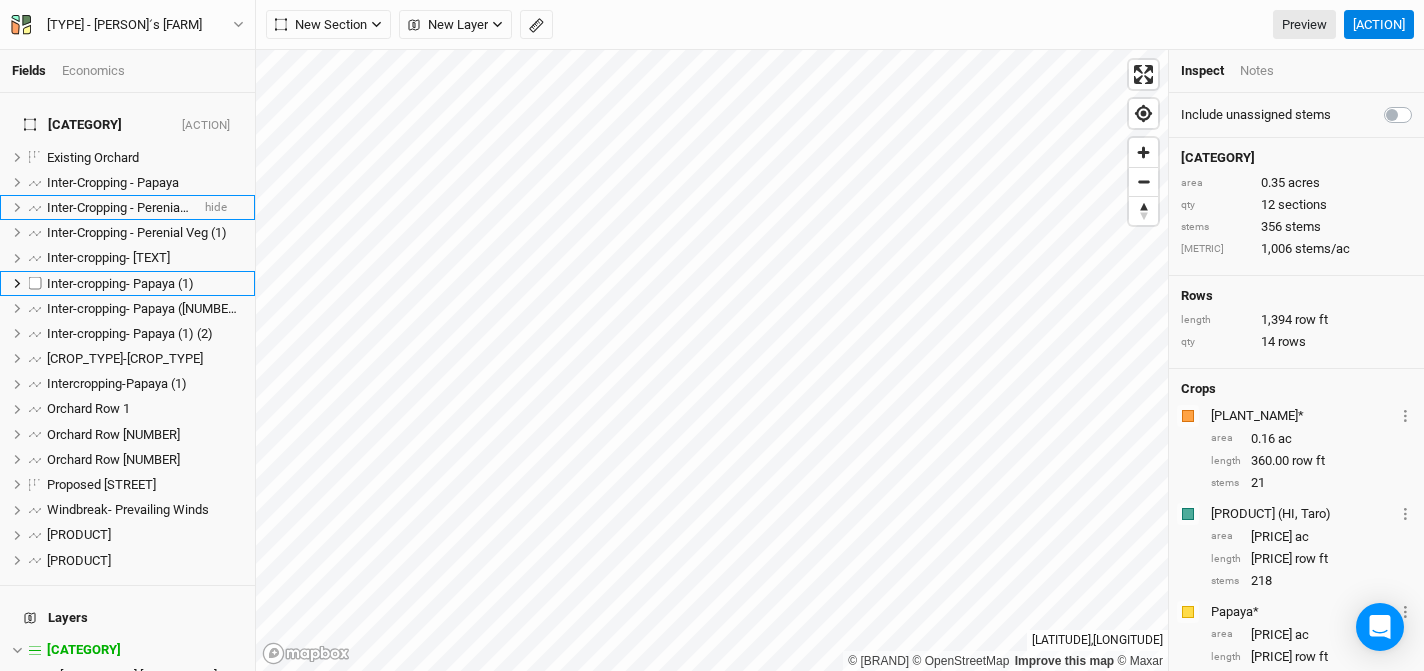 scroll, scrollTop: 0, scrollLeft: 0, axis: both 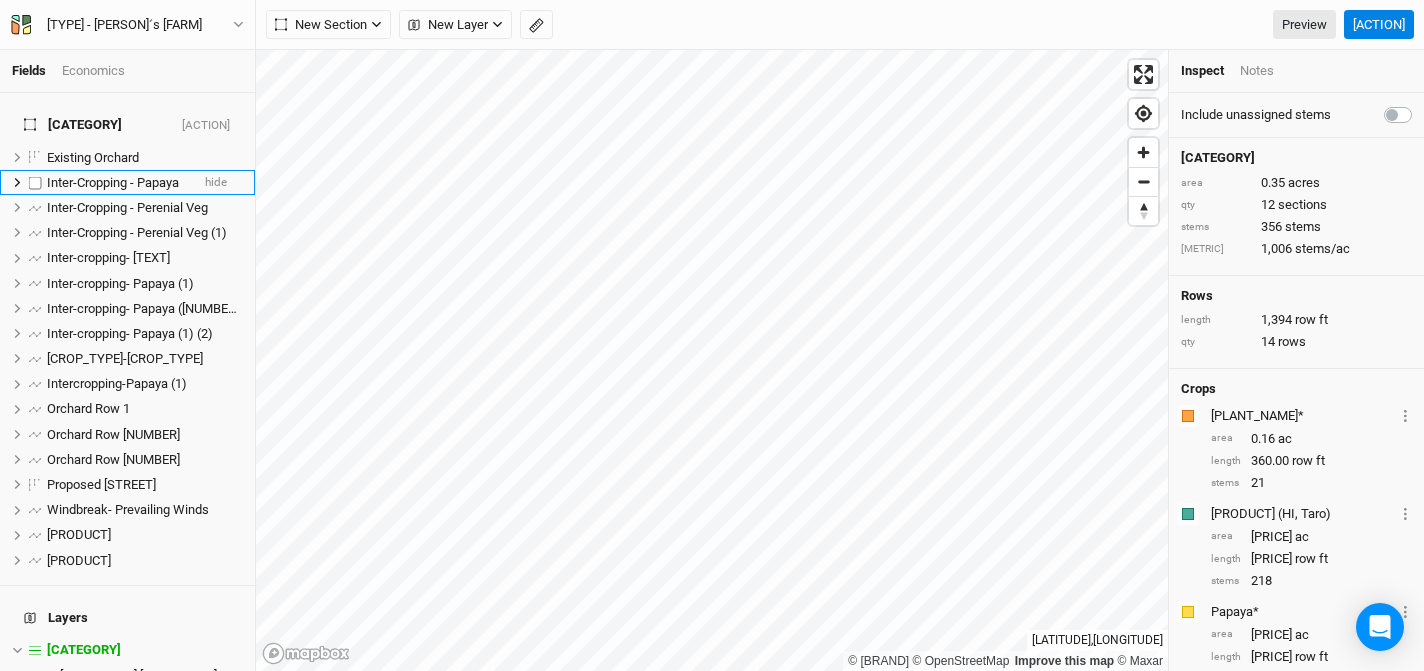 click on "Inter-Cropping - Papaya" at bounding box center (113, 182) 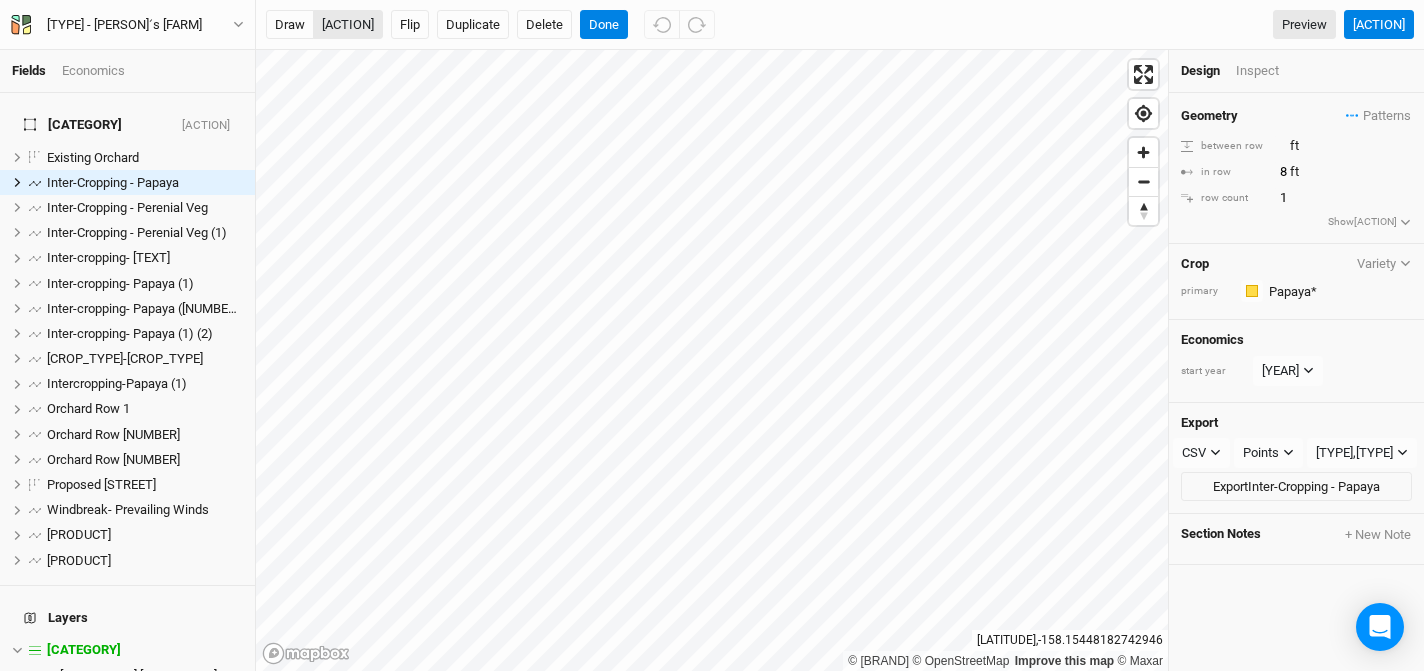click on "[ACTION]" at bounding box center (348, 25) 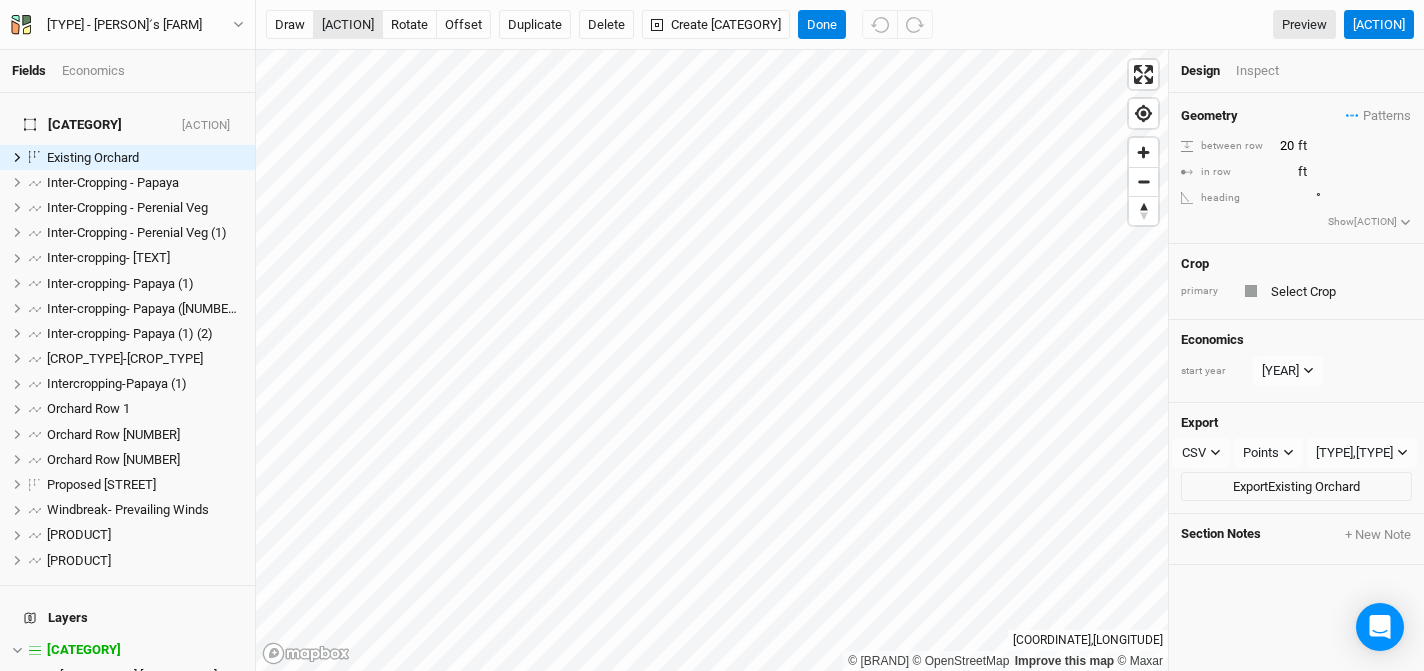 click on "[ACTION]" at bounding box center (348, 25) 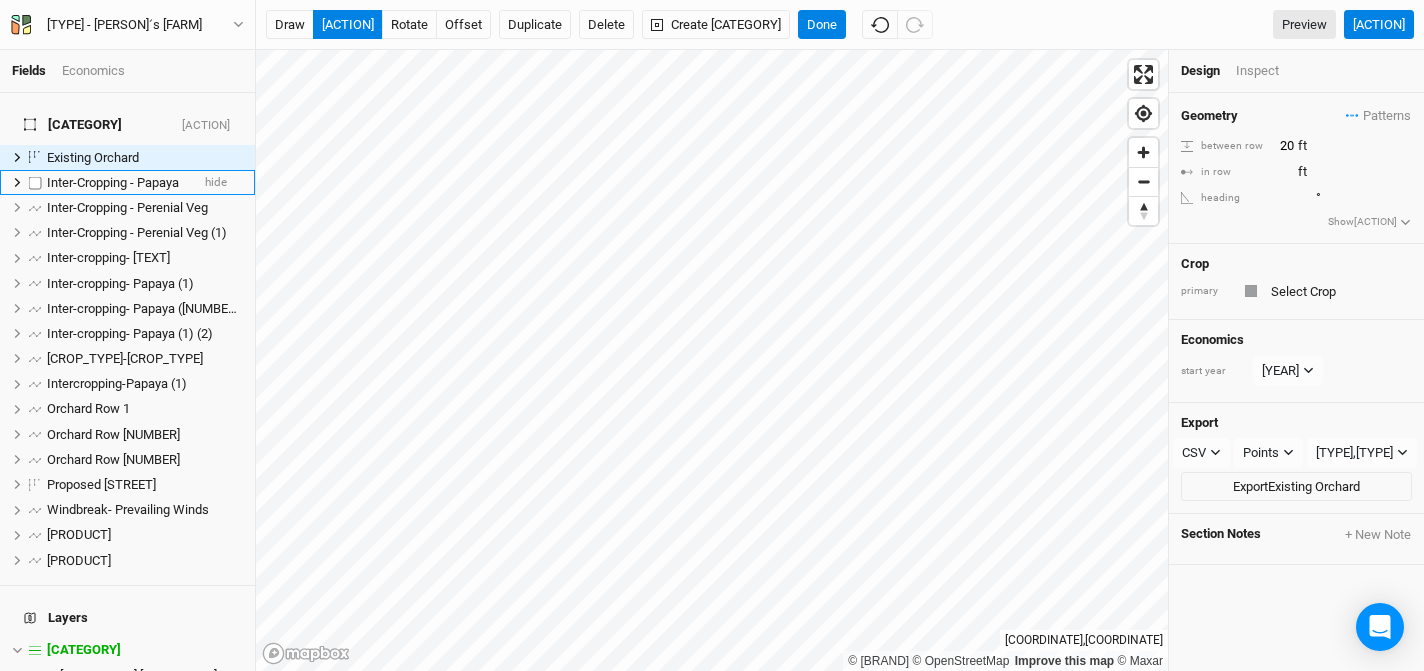 click on "Inter-Cropping - Papaya" at bounding box center [113, 182] 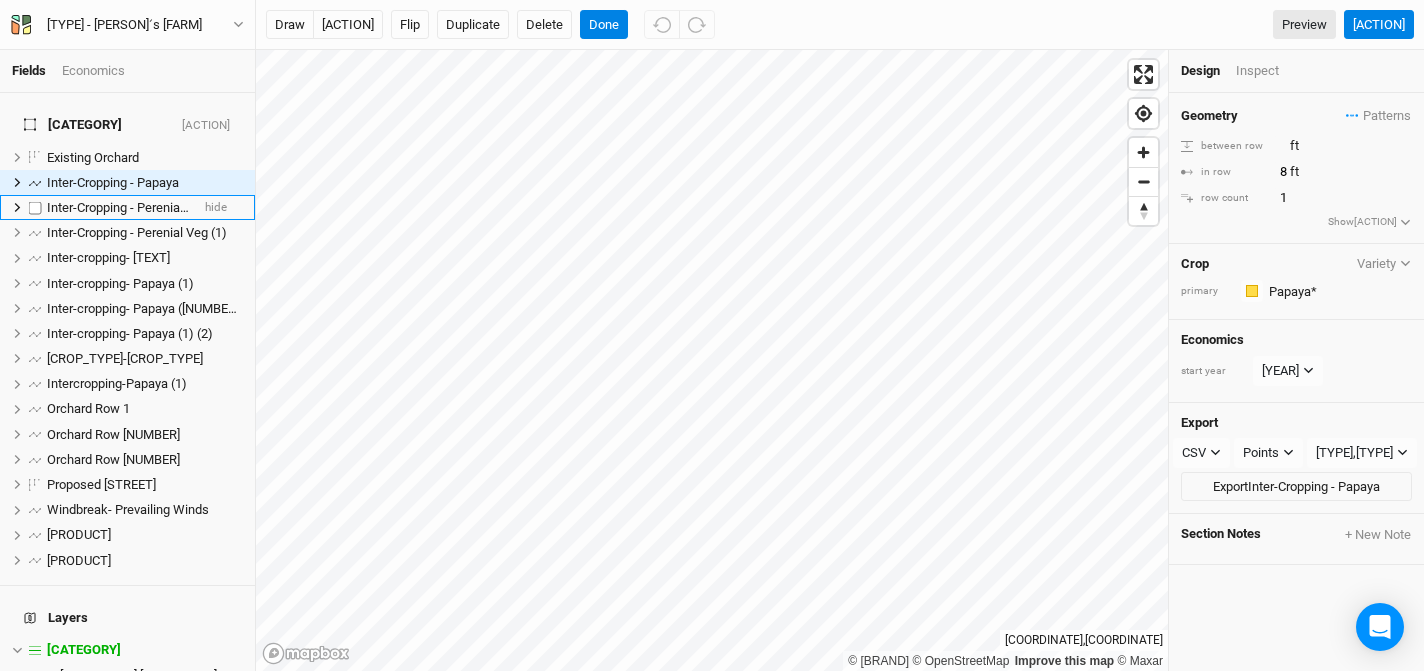 click on "Inter-Cropping - Perenial Veg" at bounding box center [127, 207] 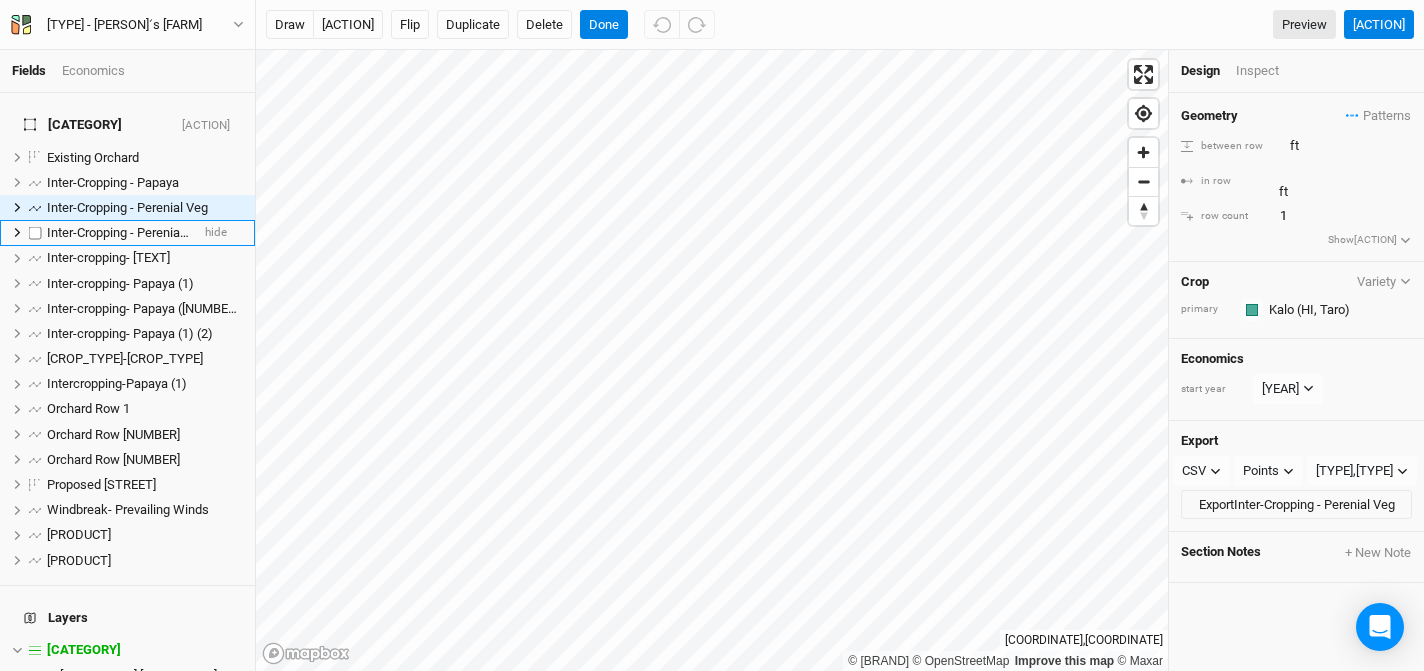 click on "Inter-Cropping - Perenial Veg (1)" at bounding box center [137, 232] 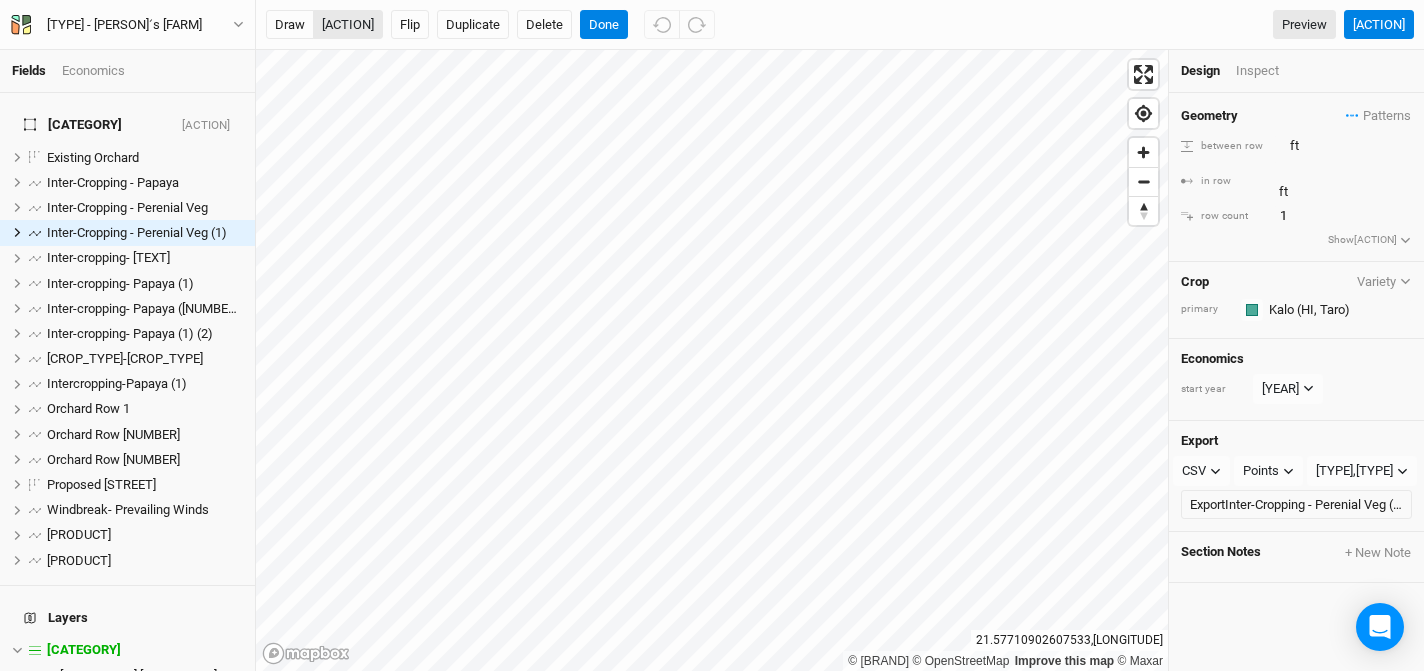 click on "[ACTION]" at bounding box center (348, 25) 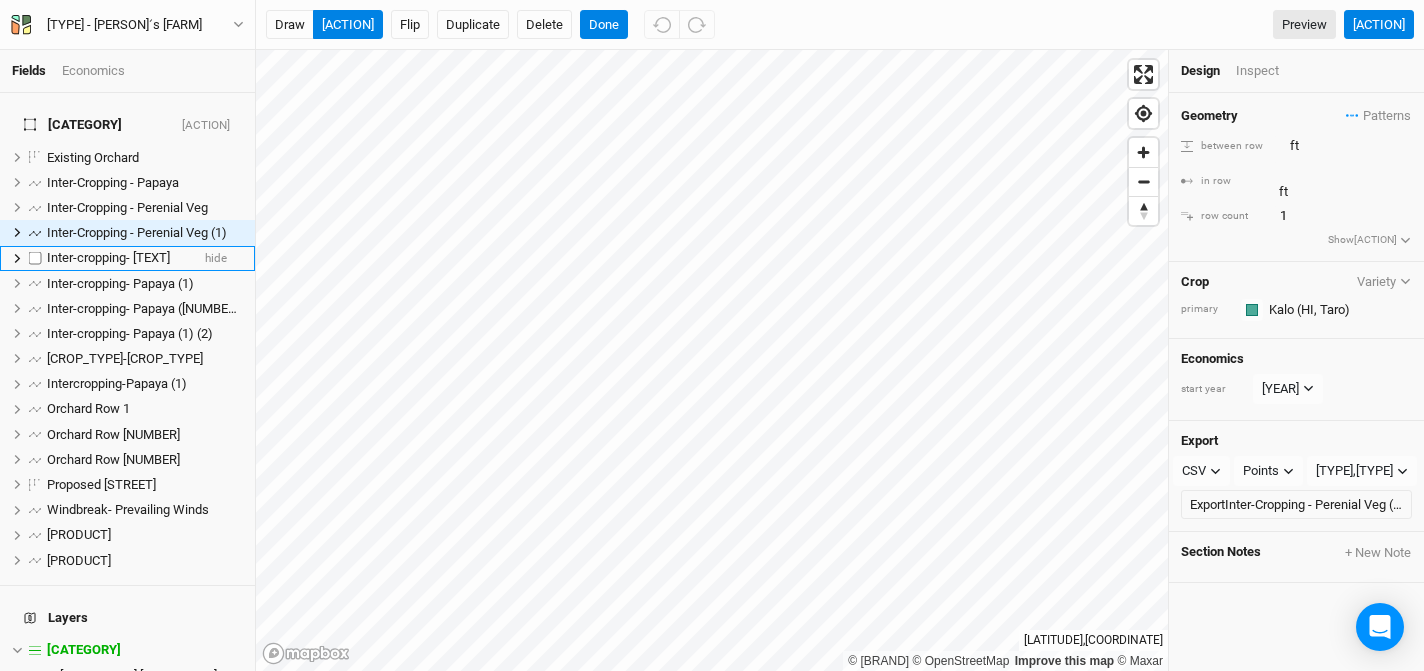 click on "Inter-cropping- [TEXT]" at bounding box center (108, 257) 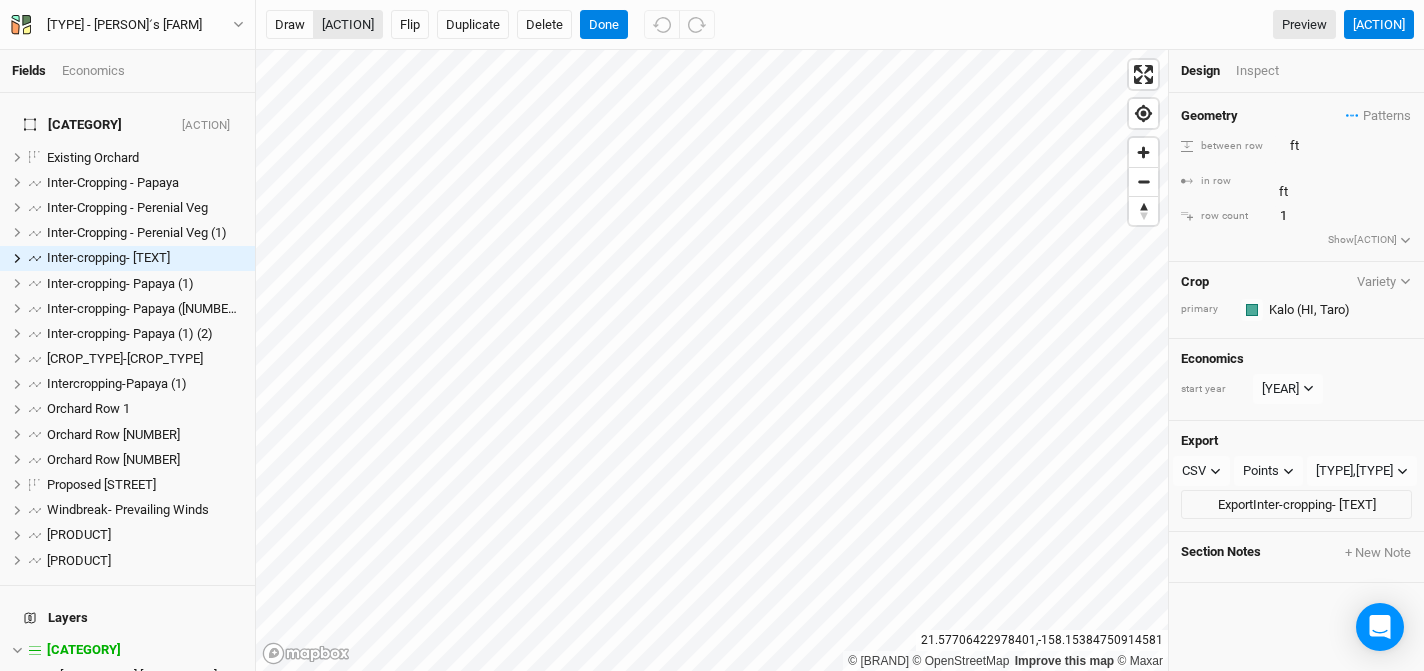 click on "[ACTION]" at bounding box center [348, 25] 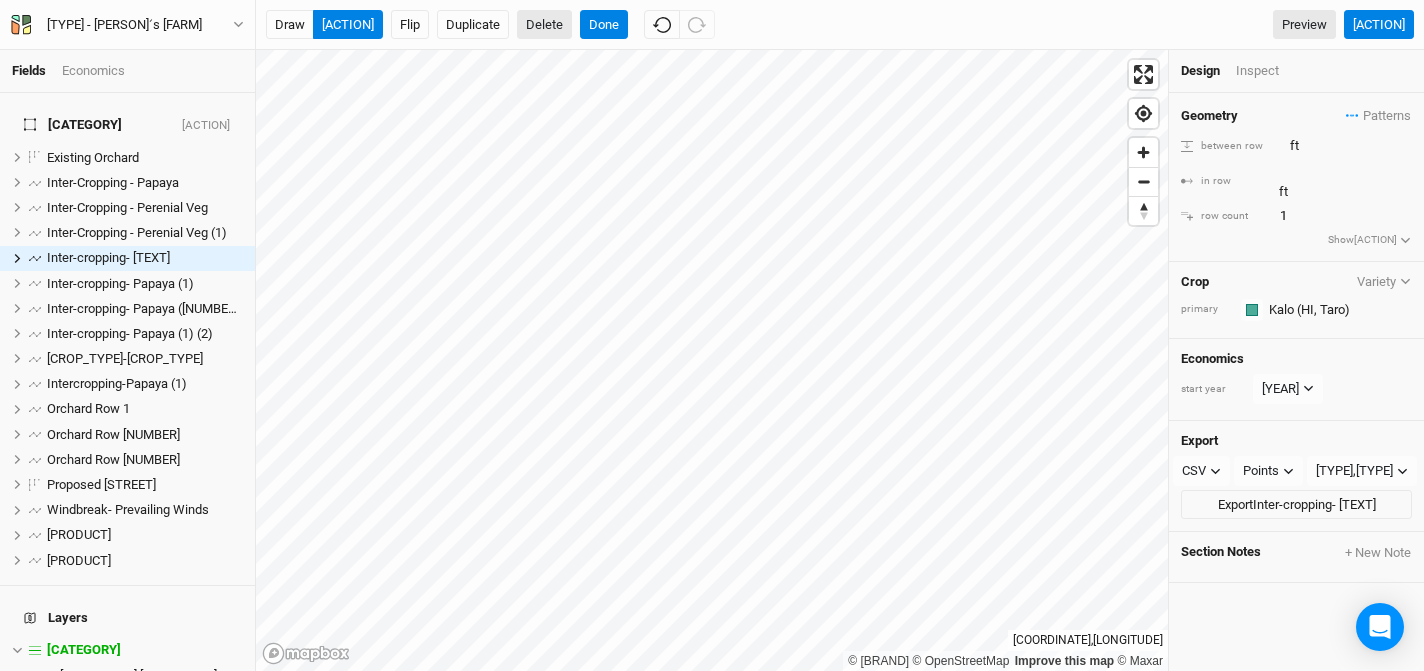 click on "Delete" at bounding box center (544, 25) 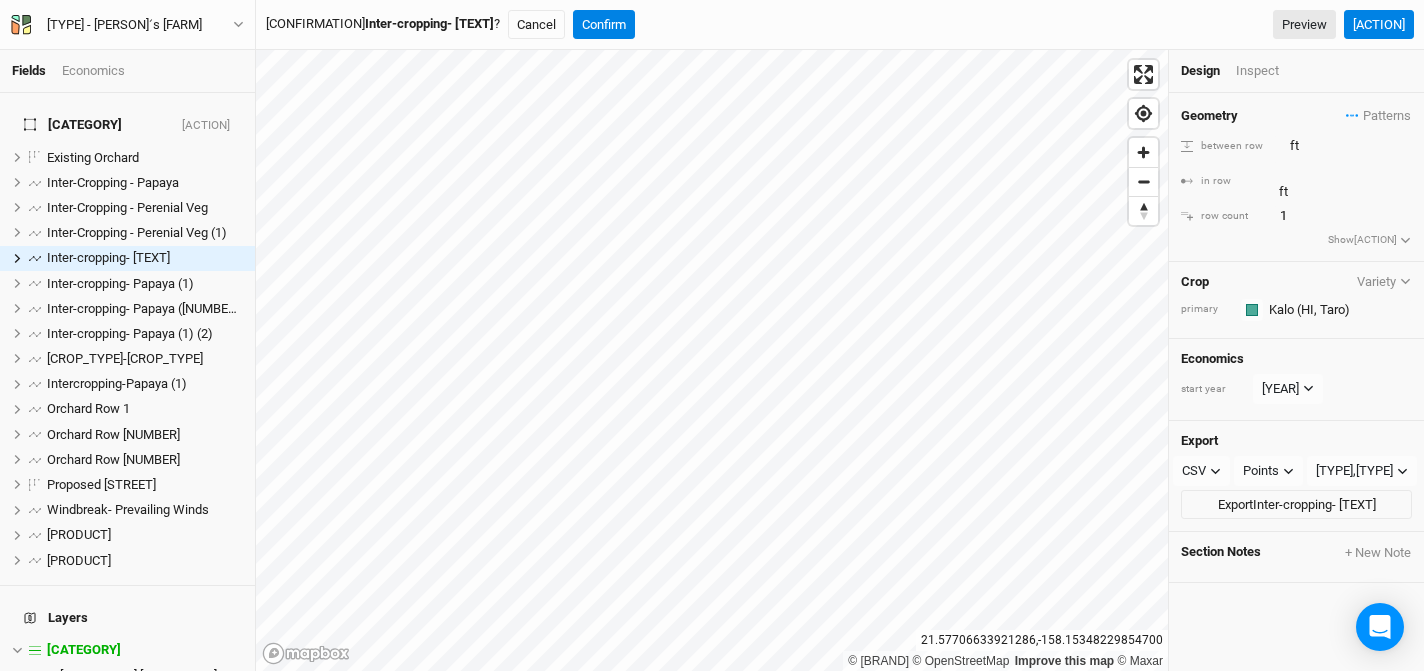 click on "Are you sure you want to delete  Inter-cropping- Papaya  ? Cancel Confirm Preview Share" at bounding box center [840, 25] 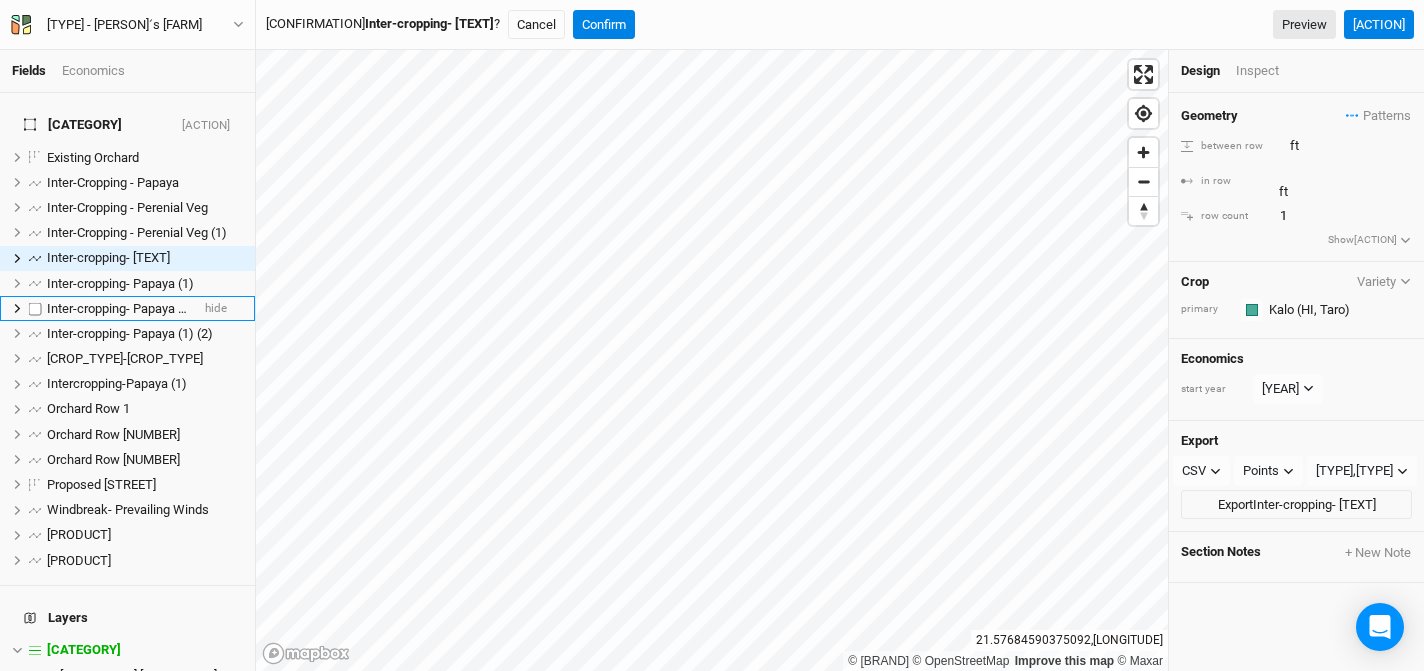 click on "Inter-cropping- Papaya  ([NUMBER]) ([NUMBER])" at bounding box center (180, 308) 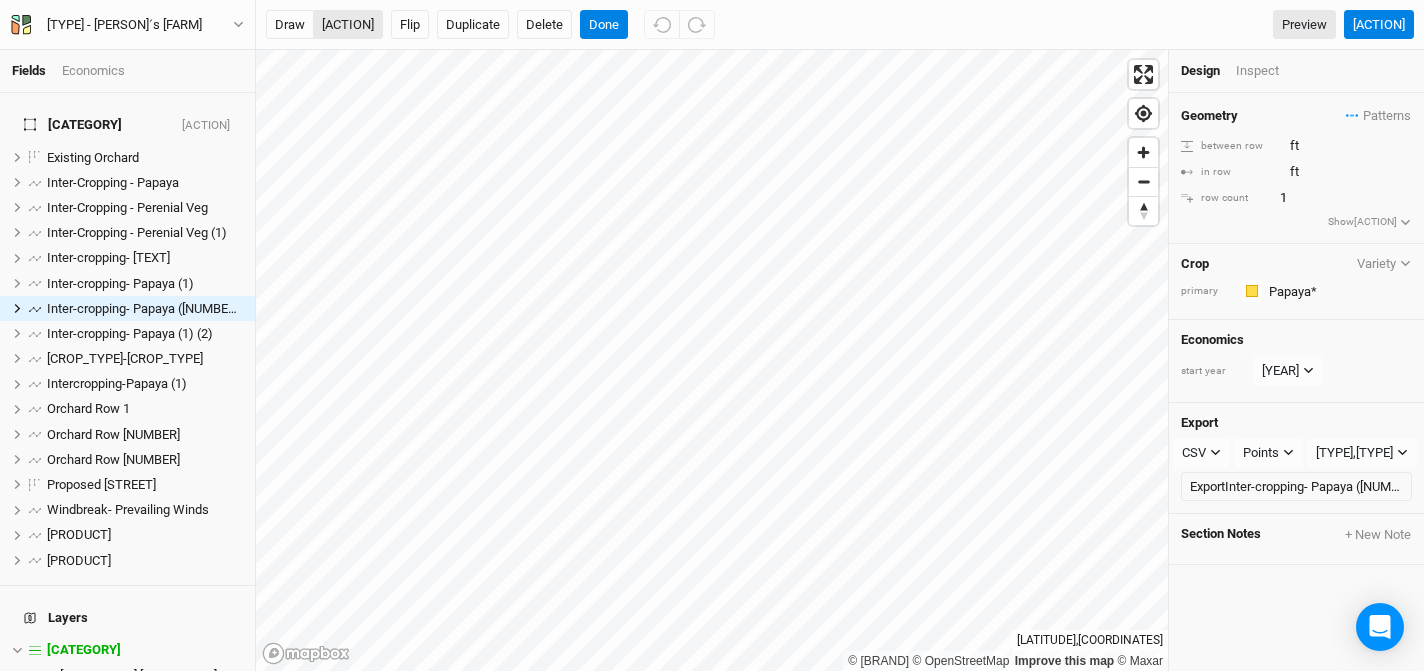 click on "[ACTION]" at bounding box center (348, 25) 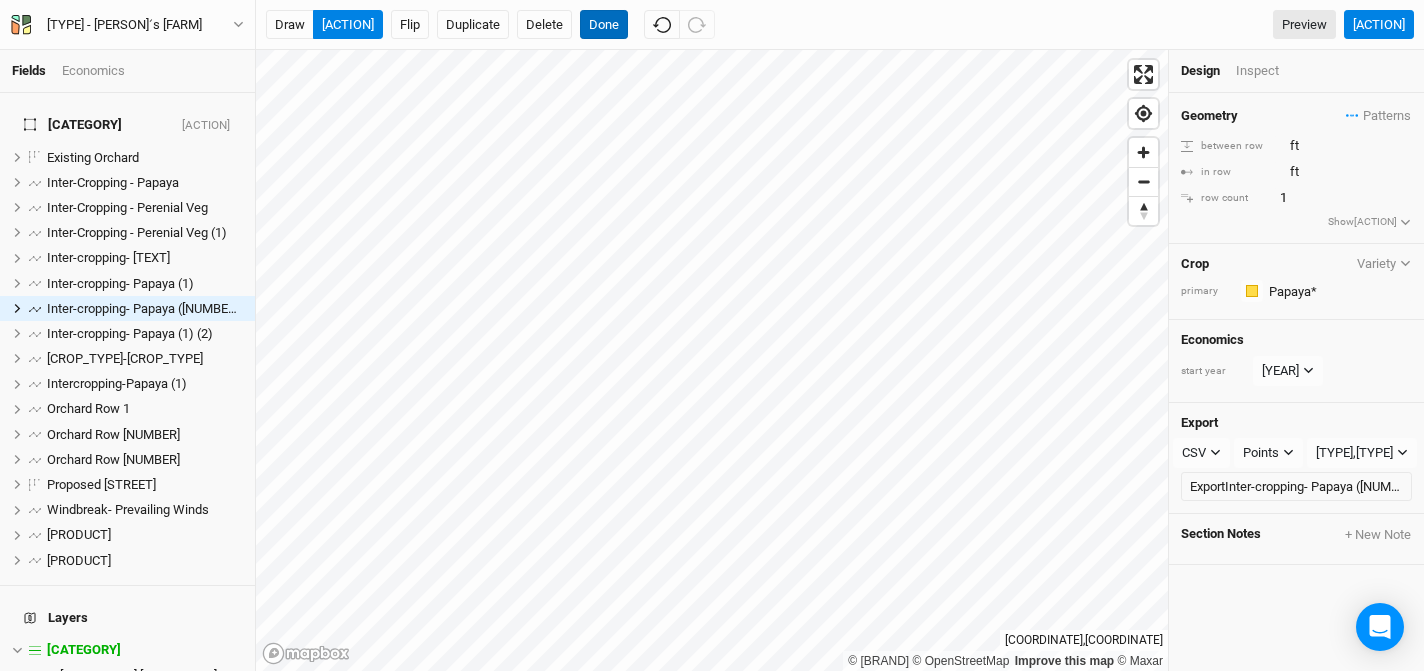 click on "Done" at bounding box center [604, 25] 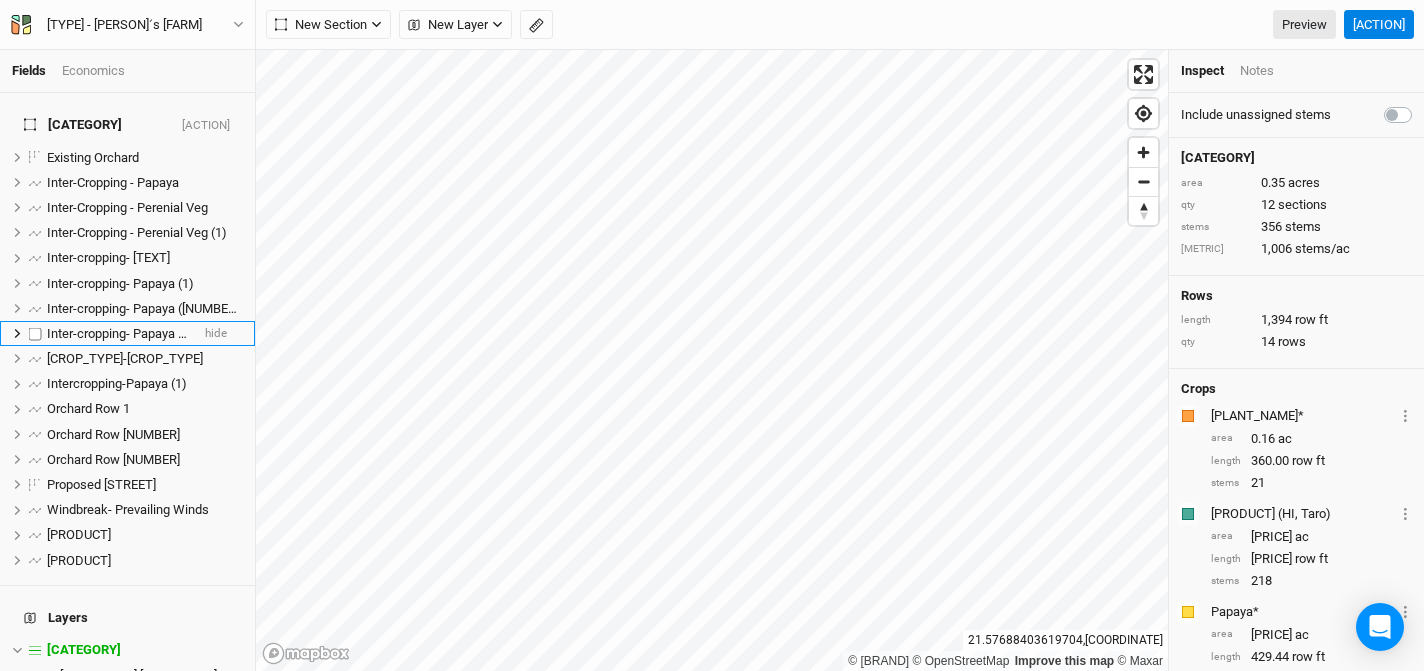 click on "Inter-cropping- Papaya (1) (2)" at bounding box center [130, 333] 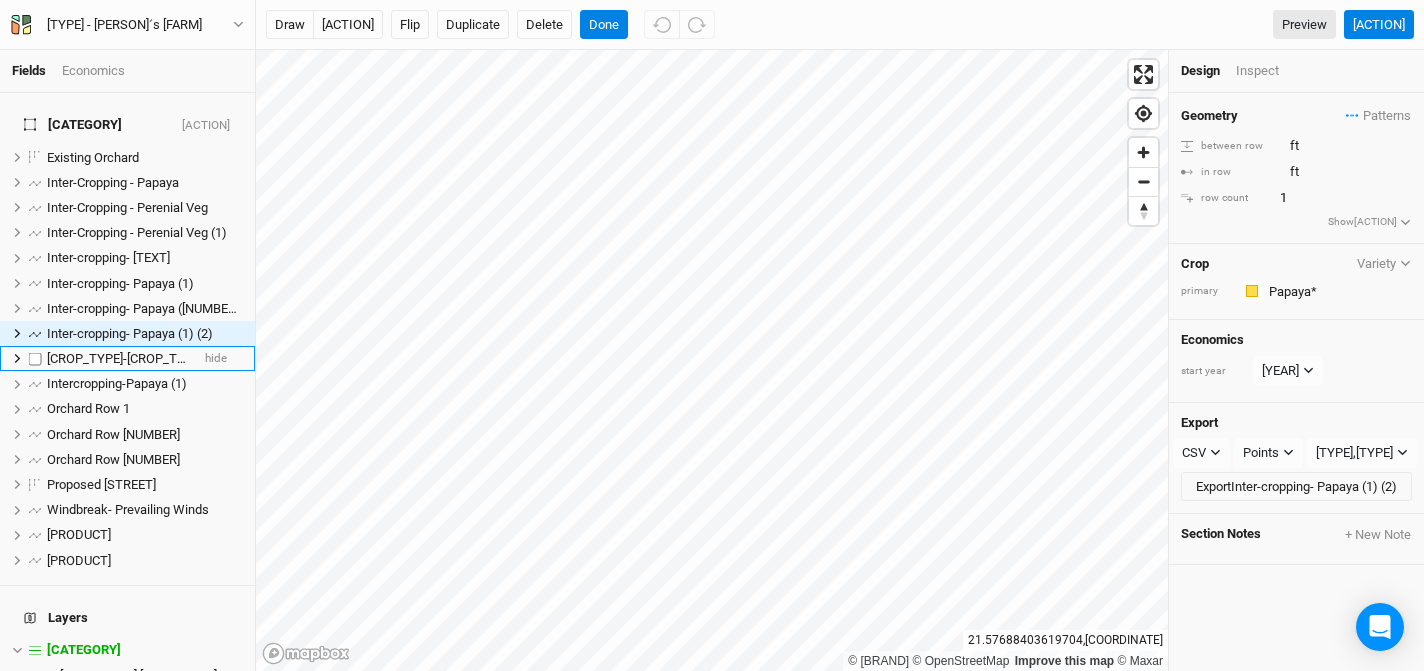 click on "[CROP_TYPE]-[CROP_TYPE]" at bounding box center [125, 358] 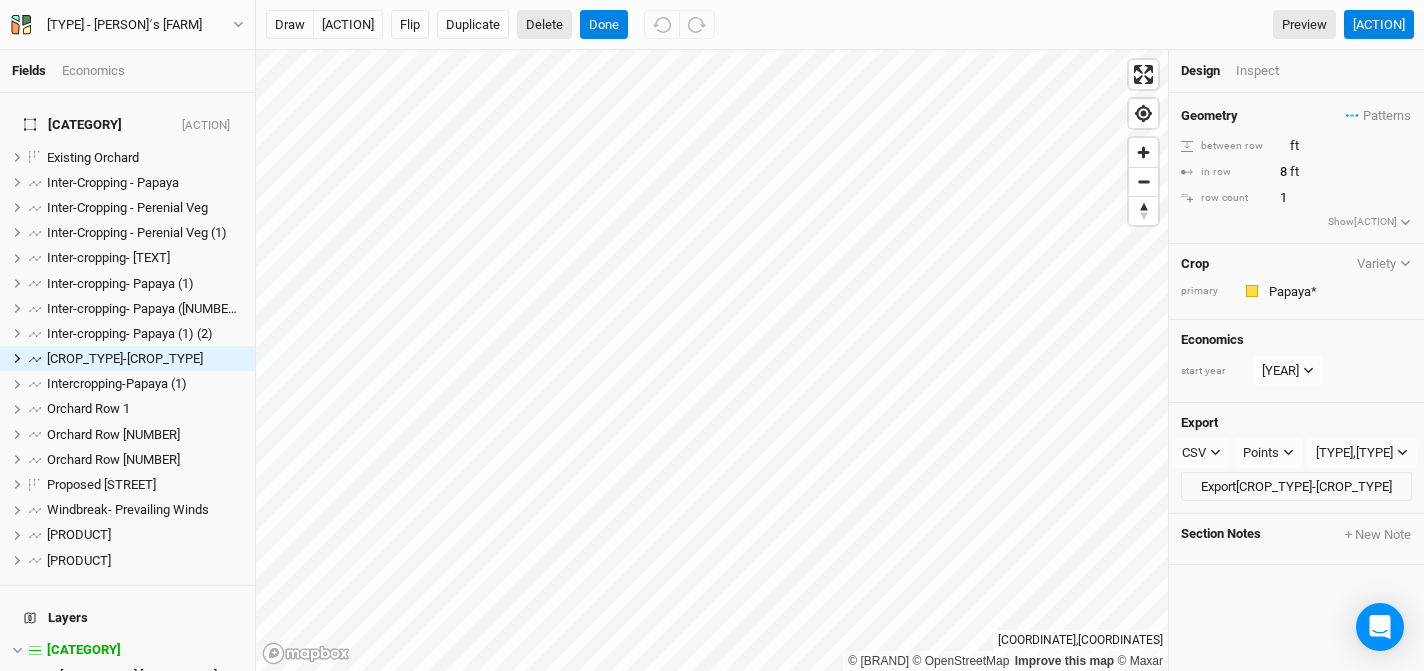 click on "Delete" at bounding box center [544, 25] 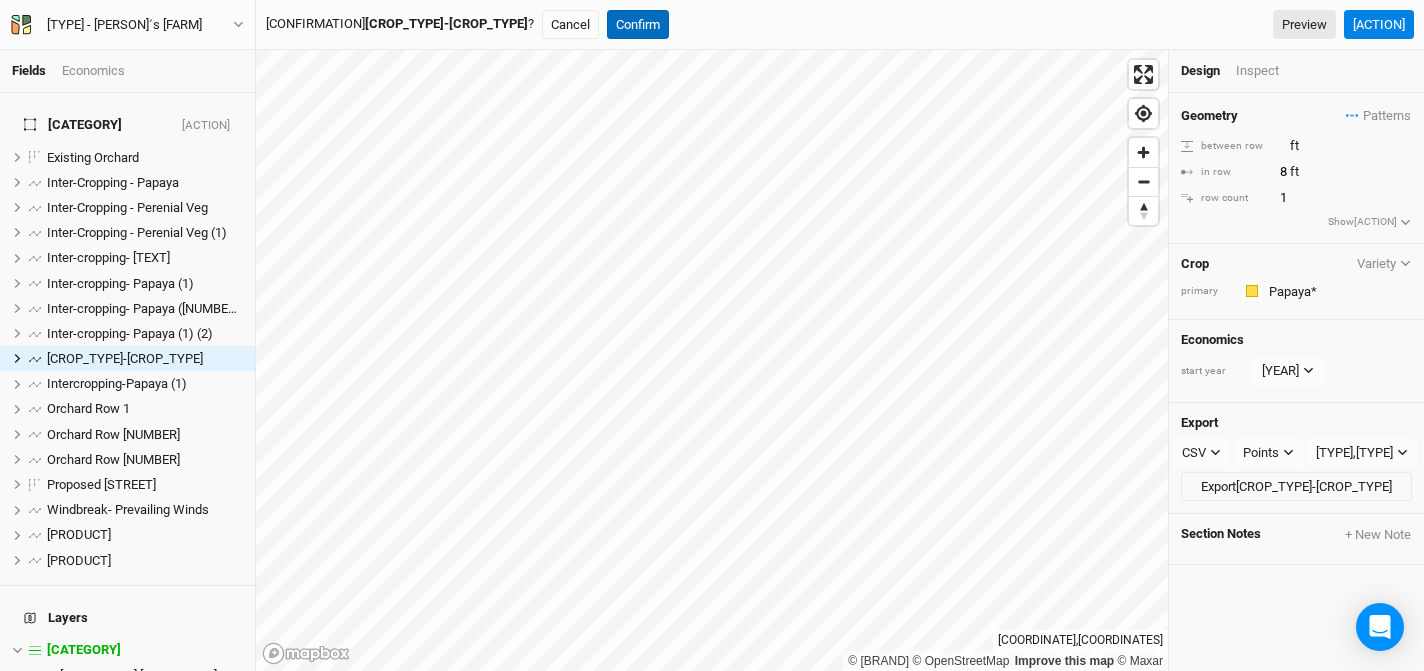 click on "Confirm" at bounding box center [638, 25] 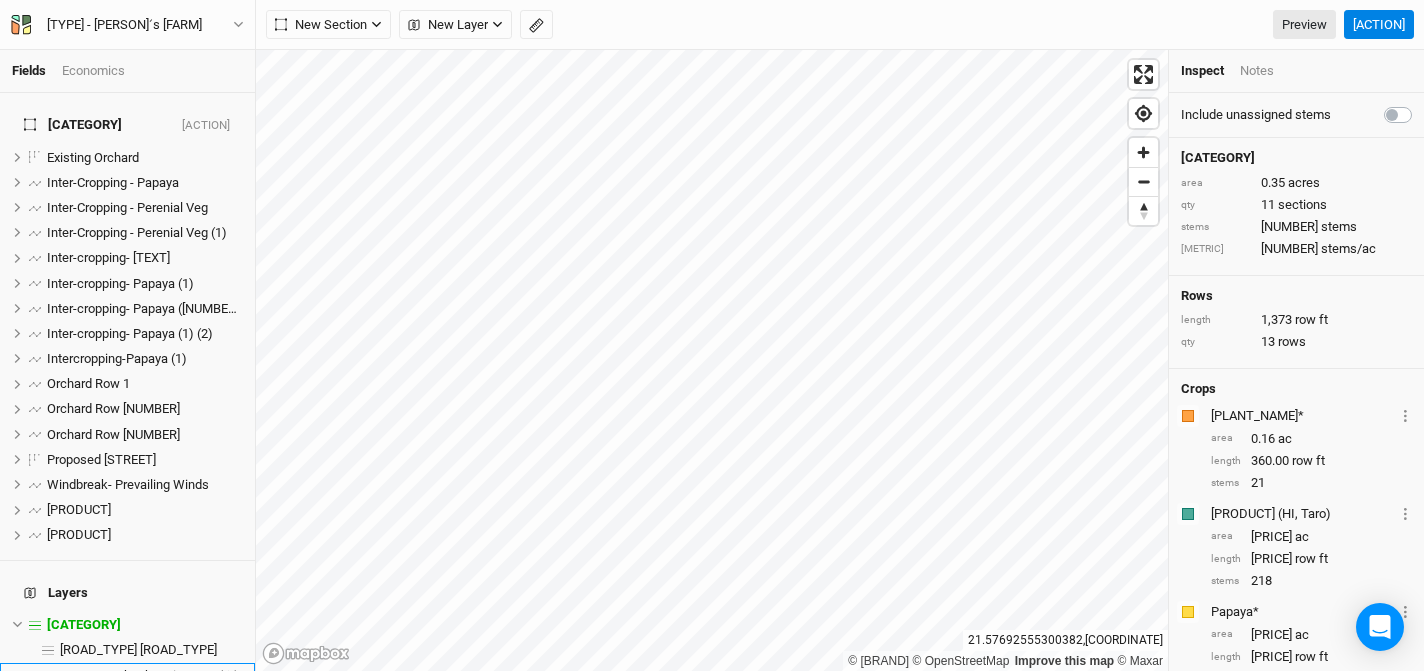 click on "Farmer worker housing parking" at bounding box center (147, 675) 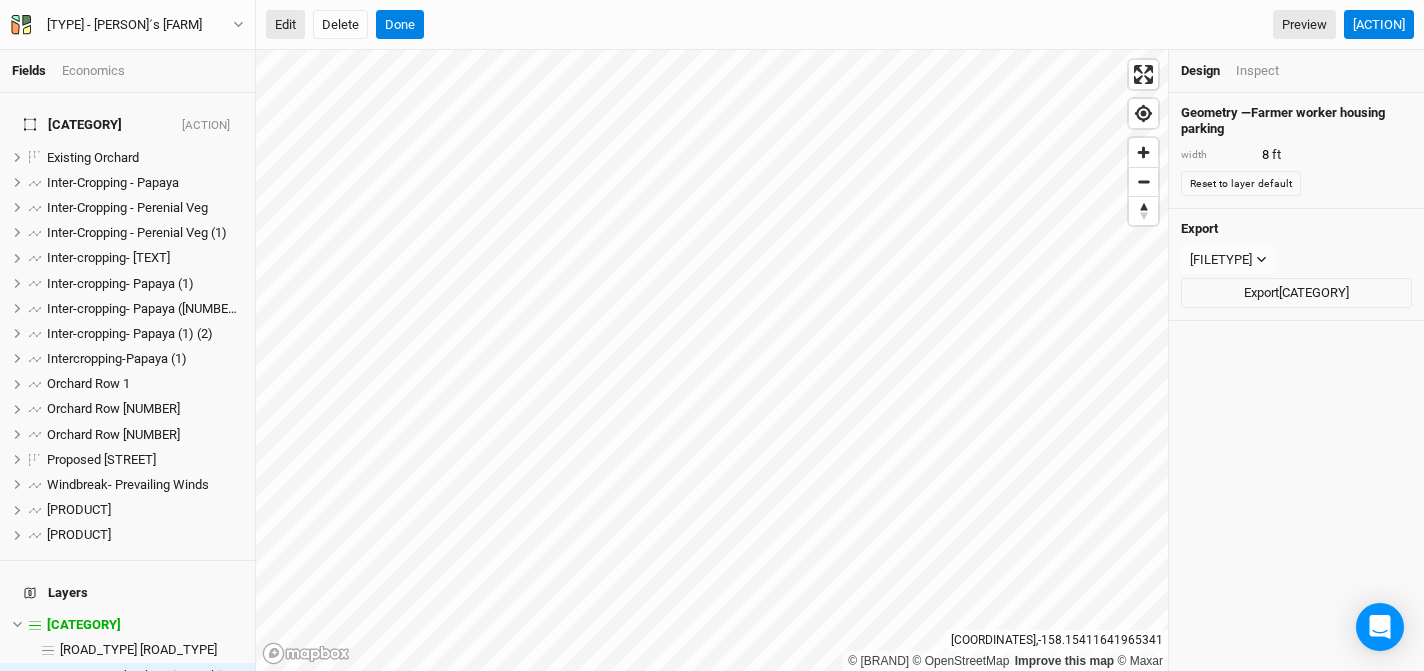click on "Edit" at bounding box center (285, 25) 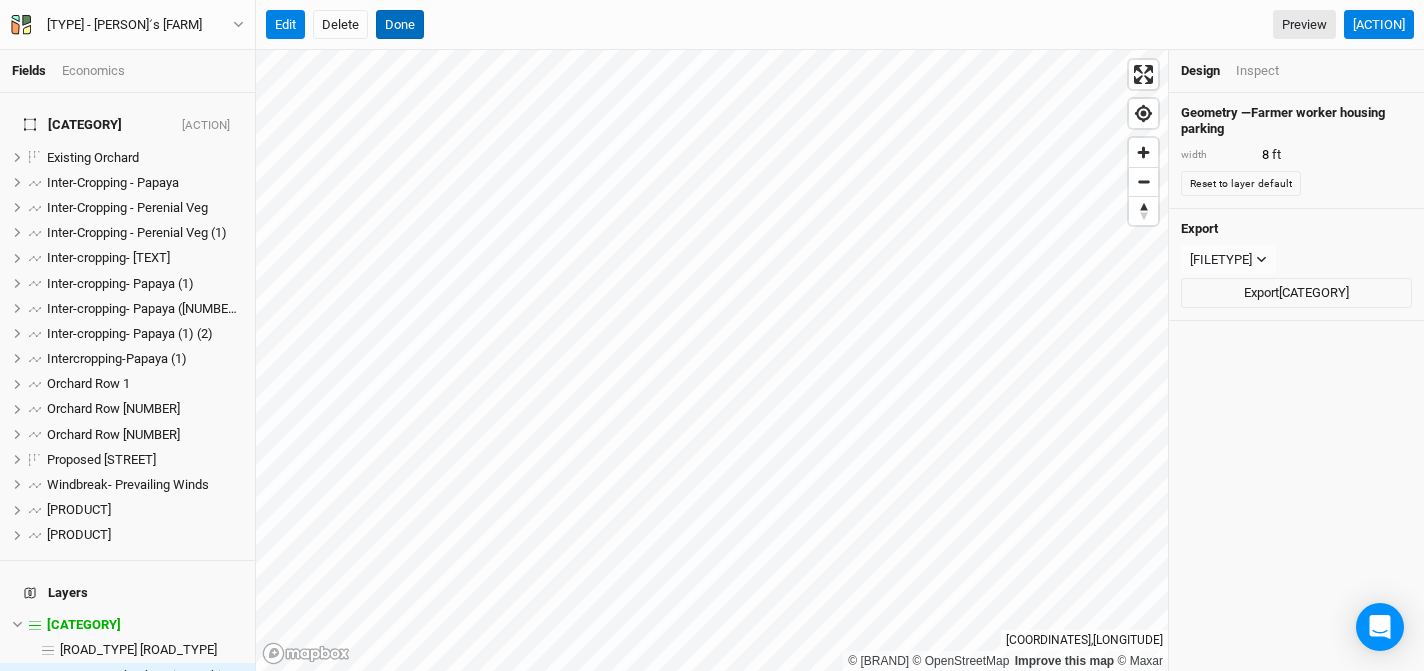 click on "Done" at bounding box center (400, 25) 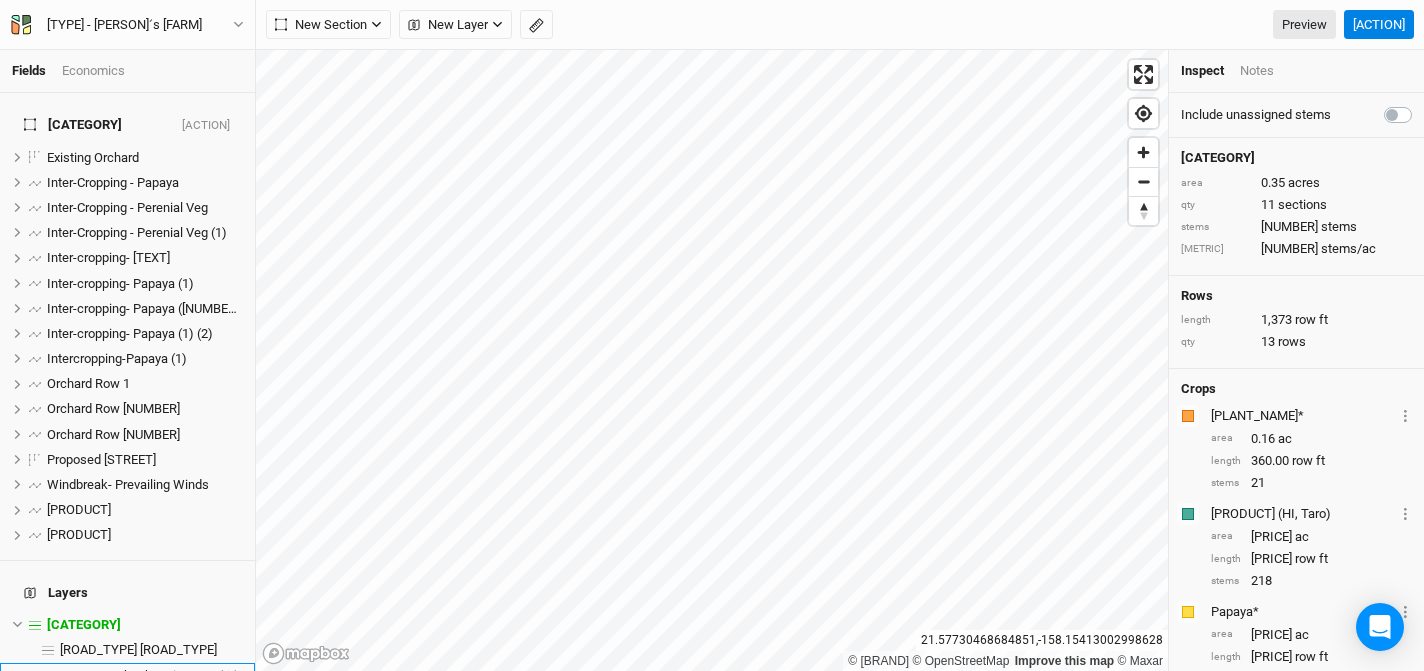 click on "Farmer worker housing parking" at bounding box center [147, 675] 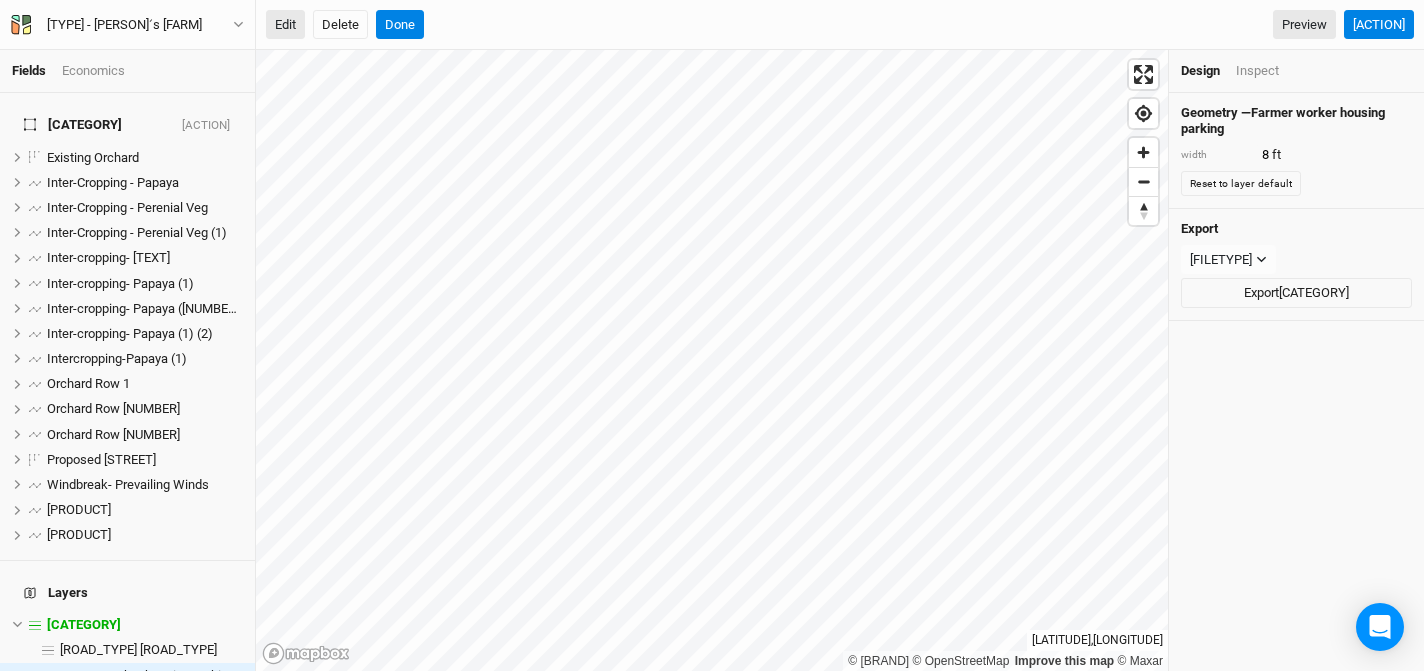 click on "Edit" at bounding box center [285, 25] 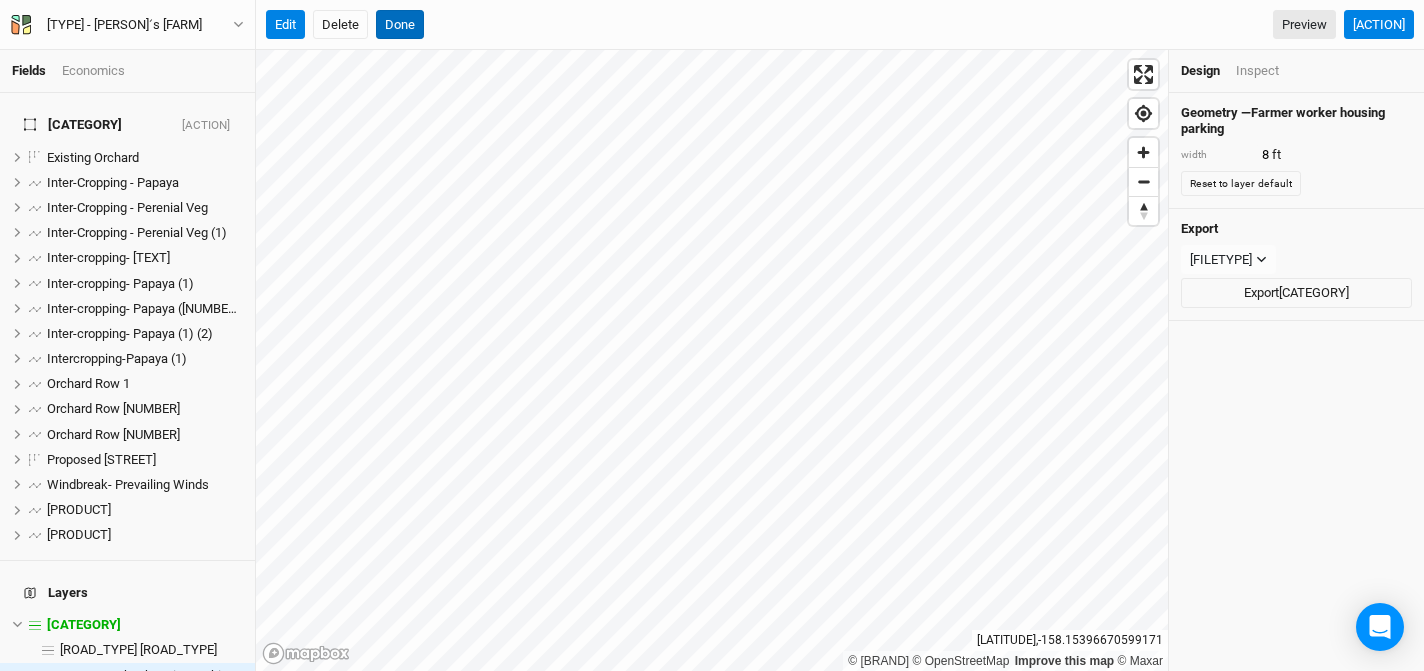 click on "Done" at bounding box center [400, 25] 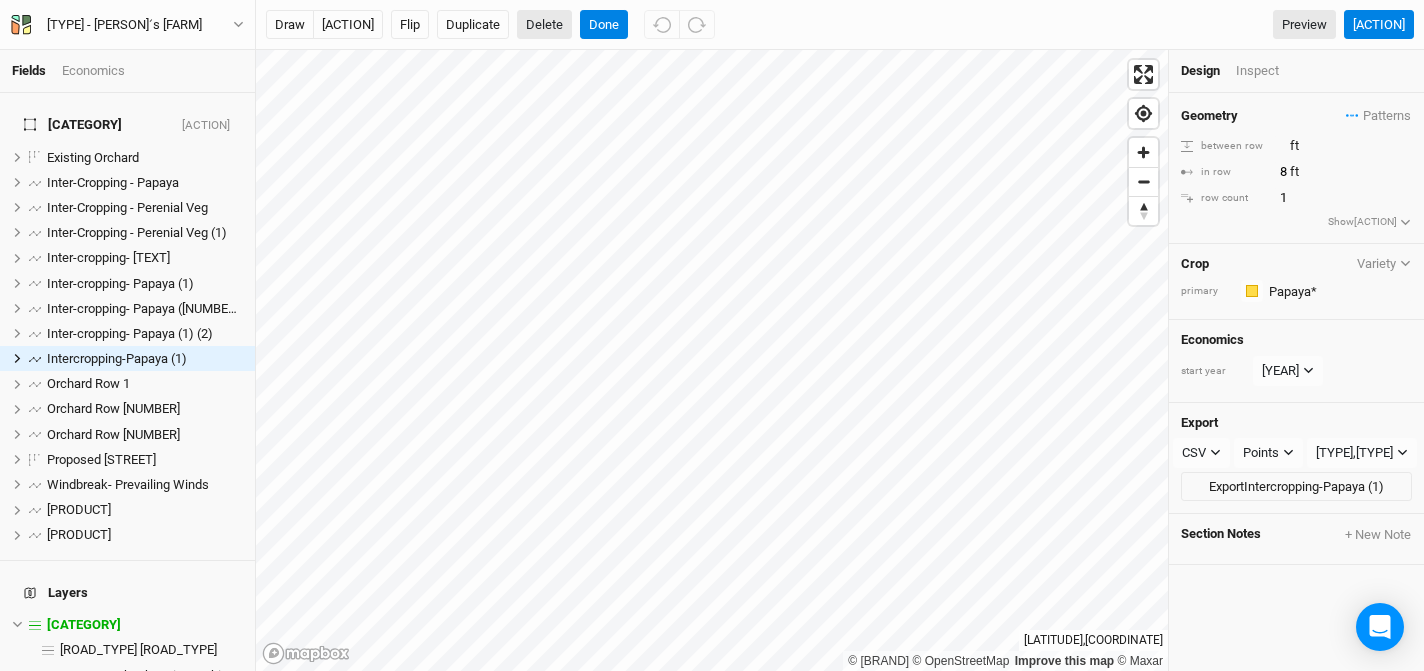 click on "Delete" at bounding box center [544, 25] 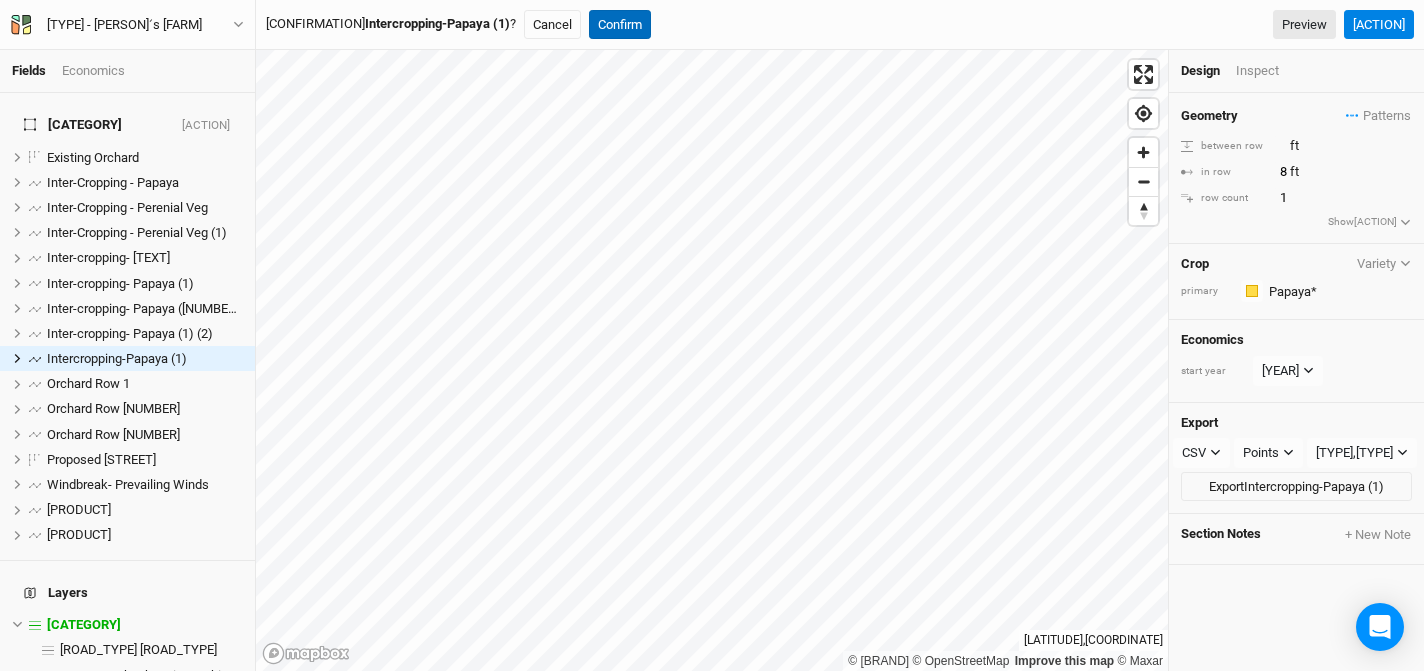 click on "Confirm" at bounding box center [620, 25] 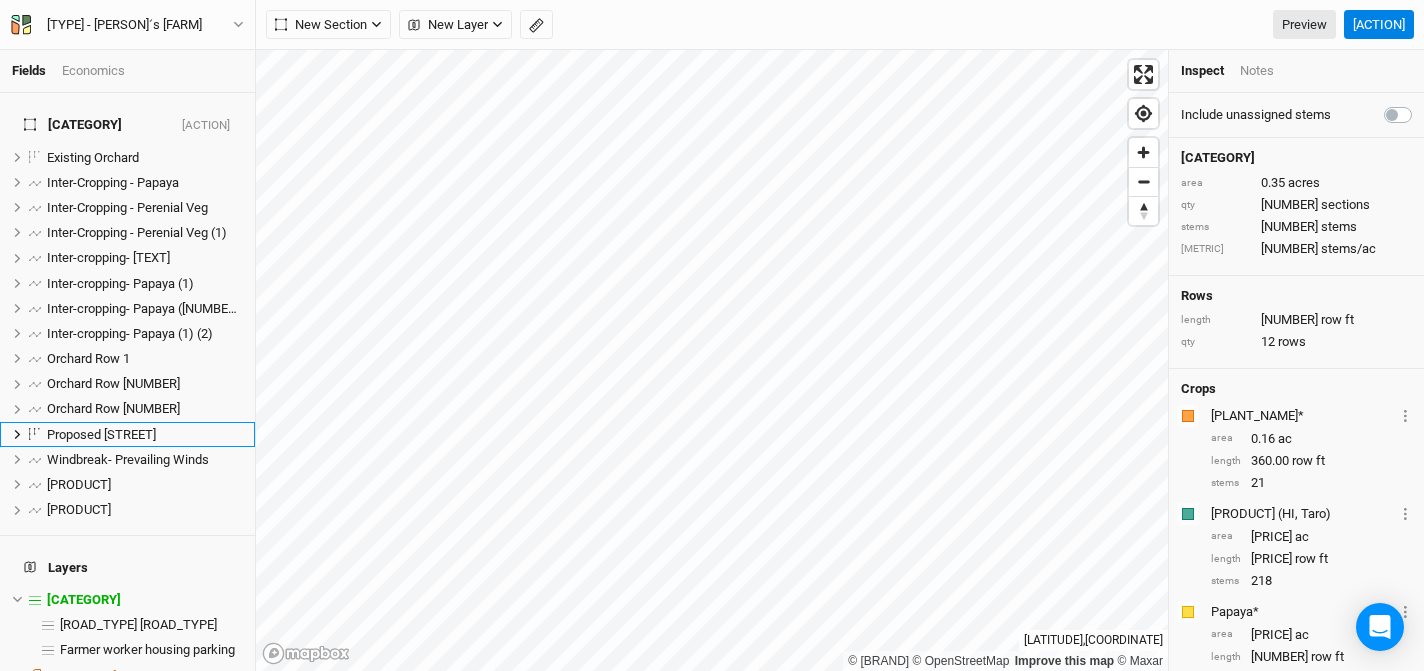 scroll, scrollTop: 34, scrollLeft: 0, axis: vertical 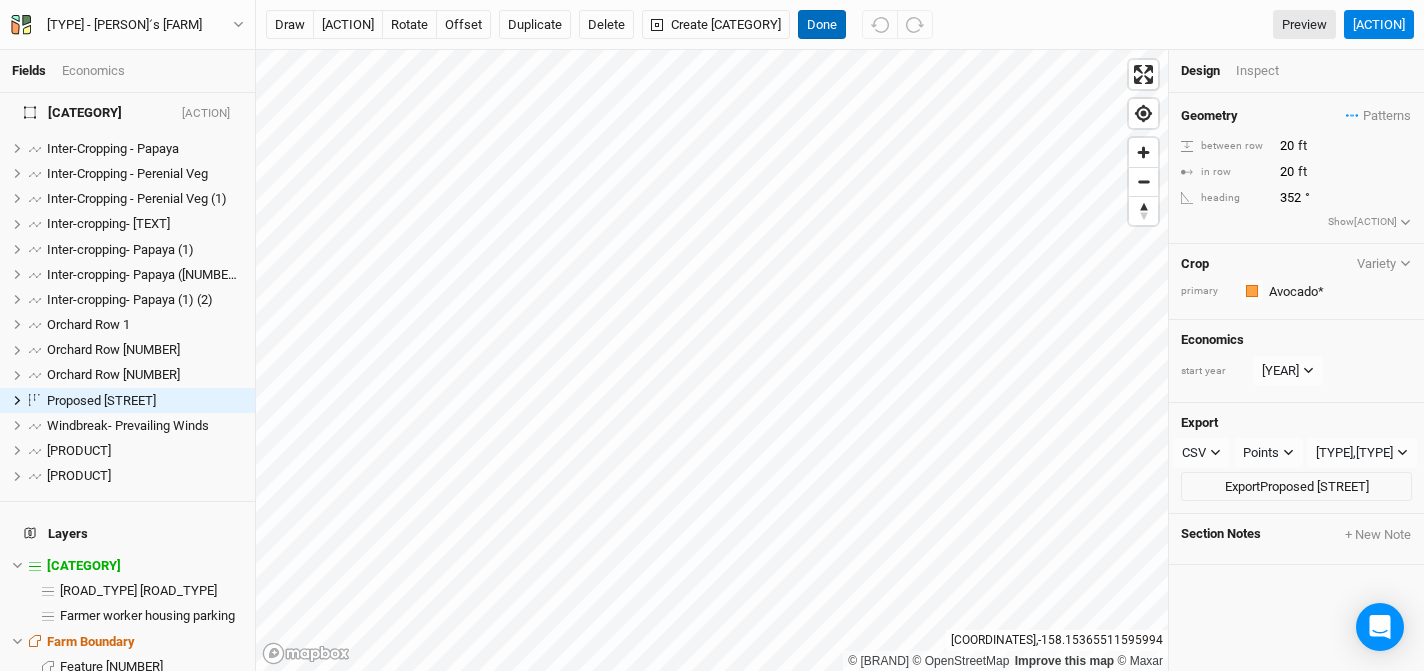 click on "Done" at bounding box center (822, 25) 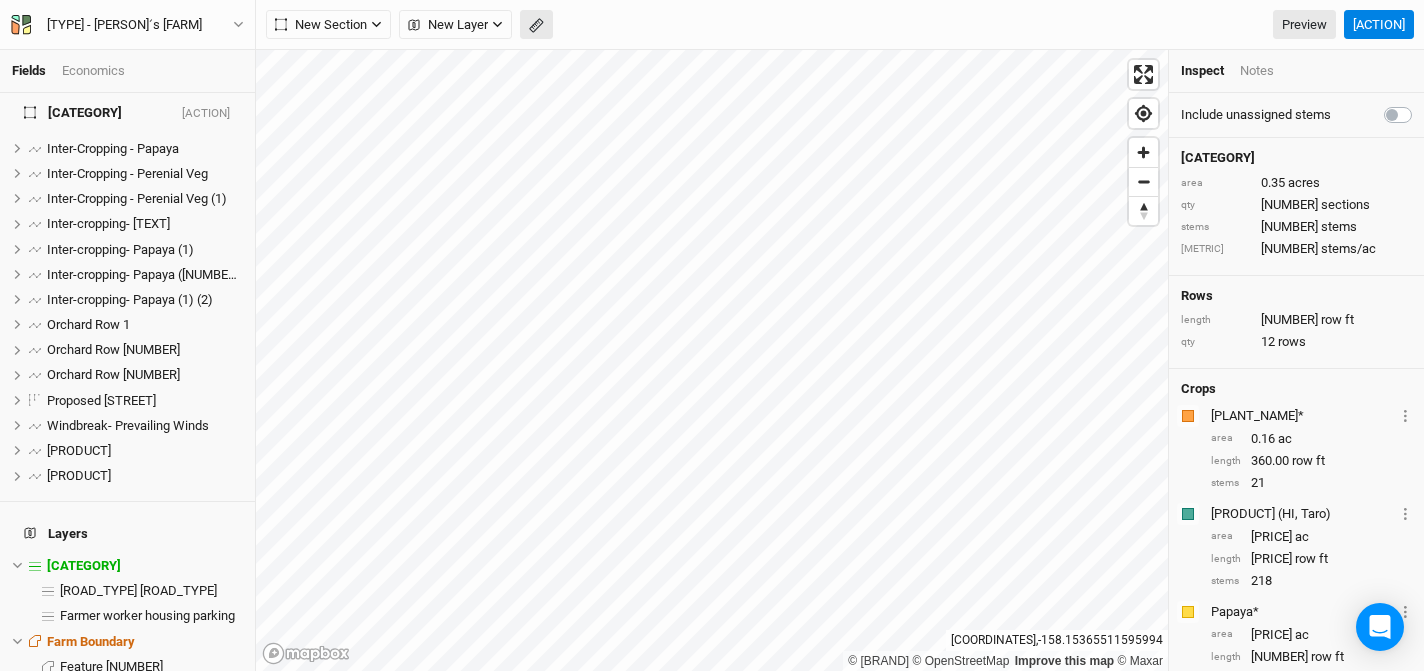 click at bounding box center [414, 25] 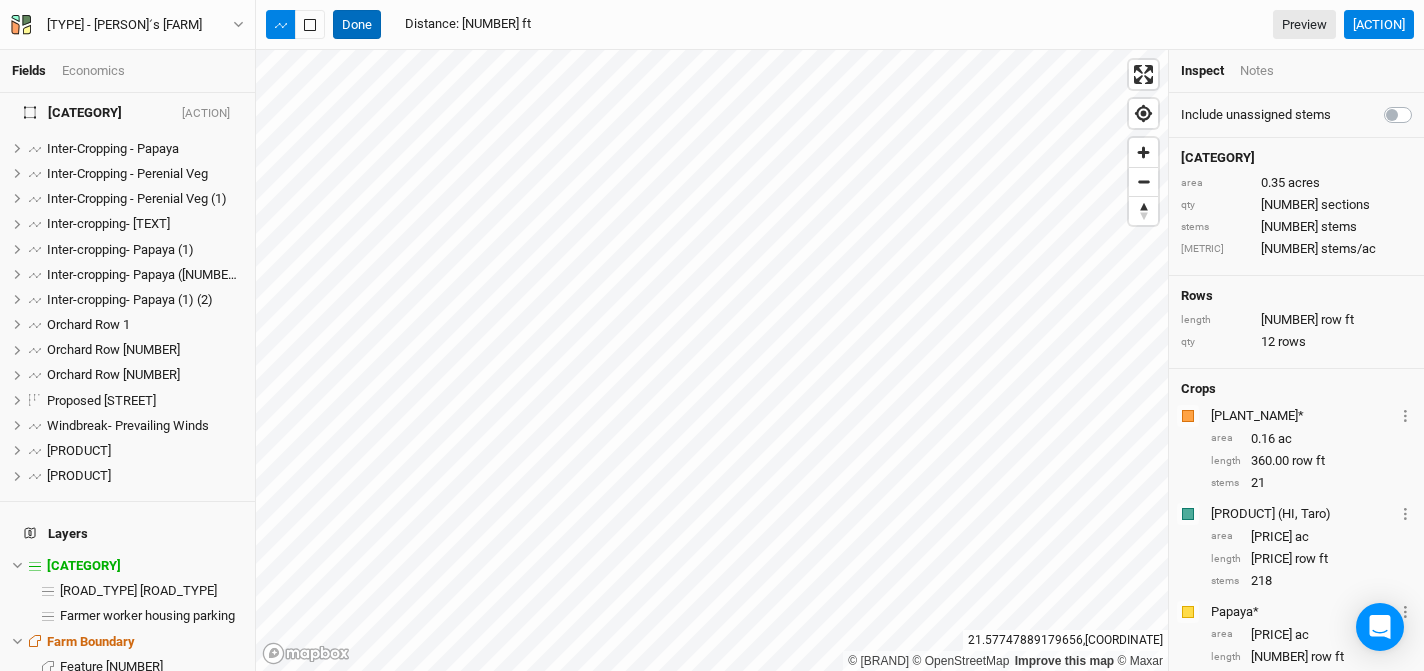 click on "Done" at bounding box center (357, 25) 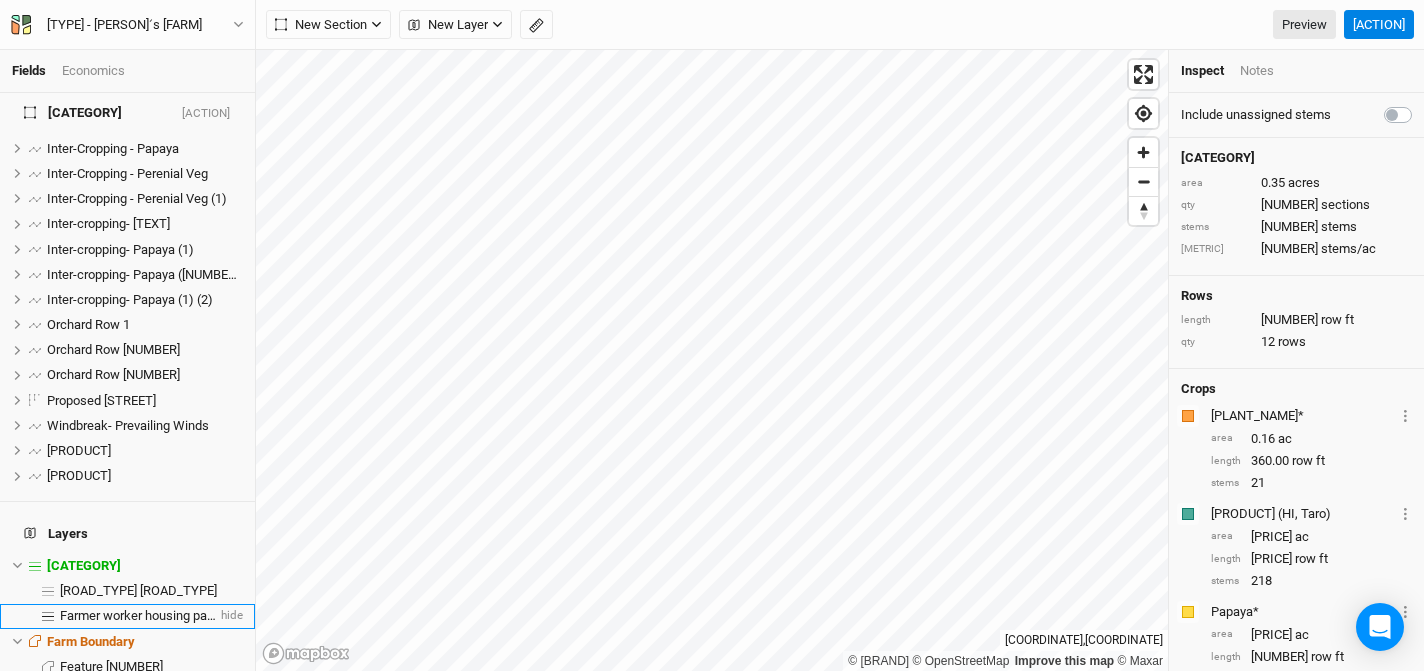 click on "Farmer worker housing parking" at bounding box center [147, 615] 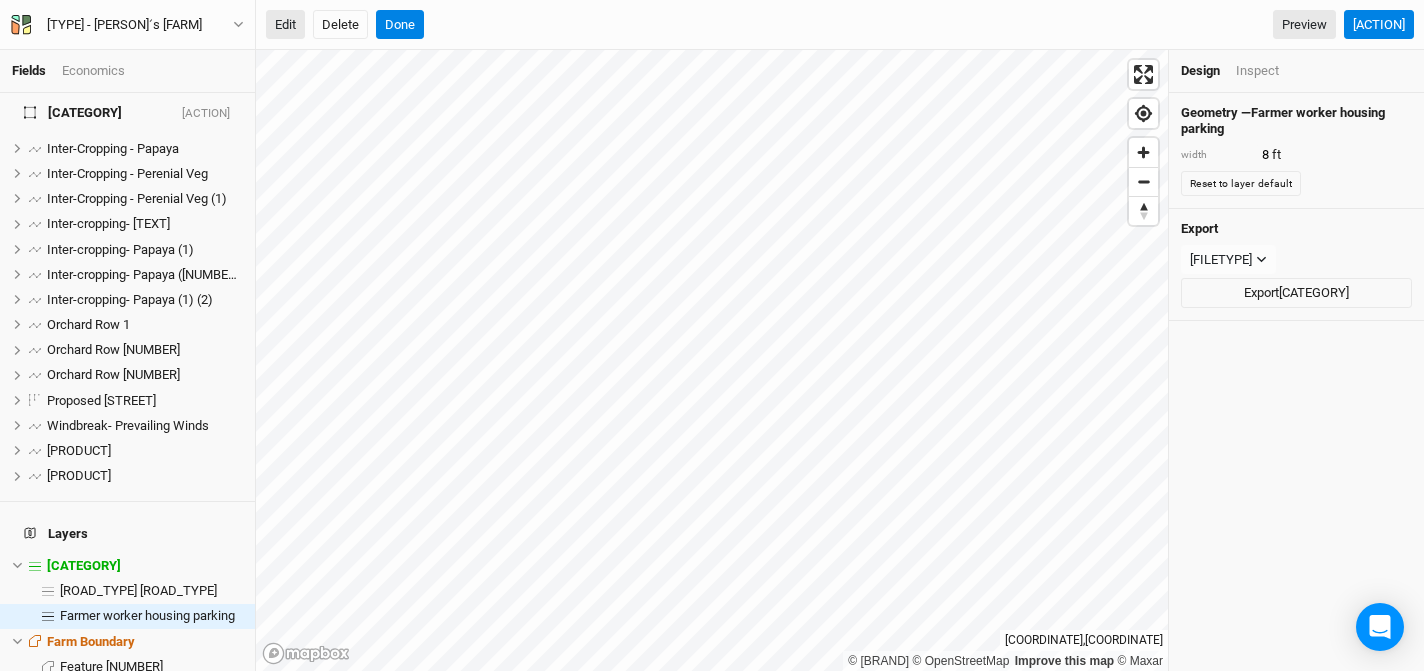 click on "Edit" at bounding box center [285, 25] 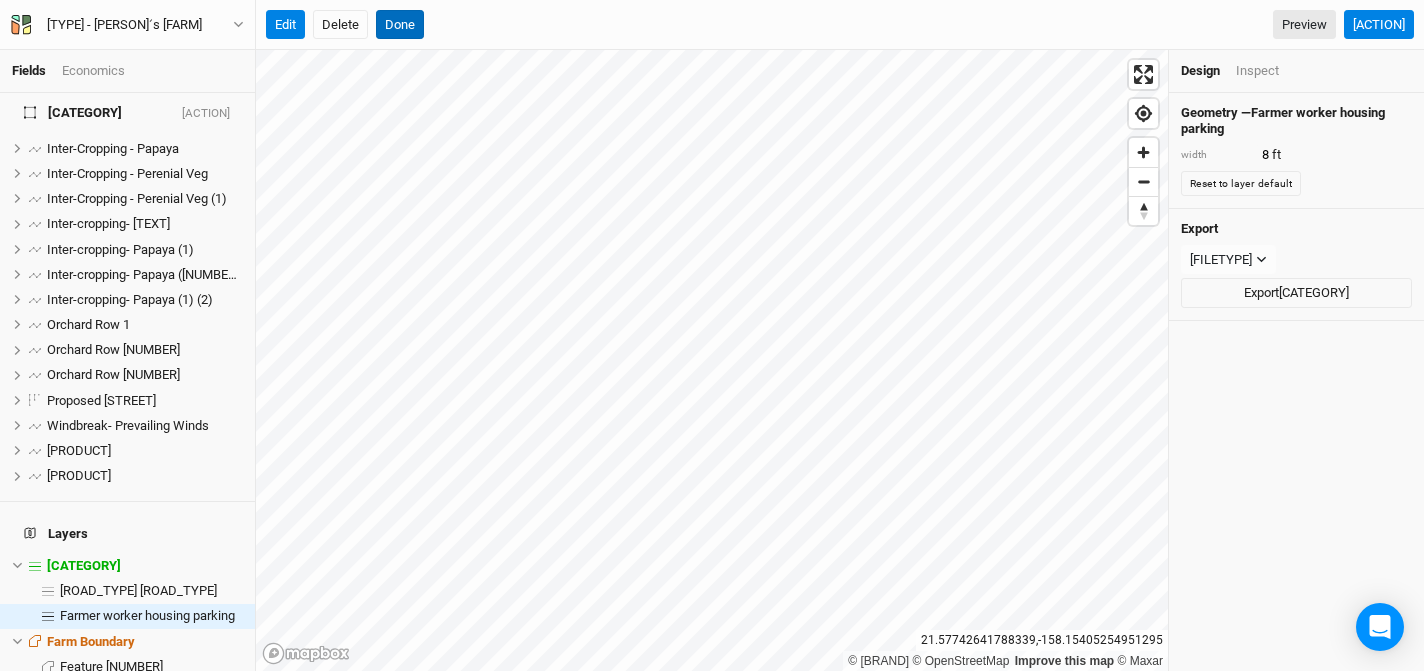 click on "Done" at bounding box center (400, 25) 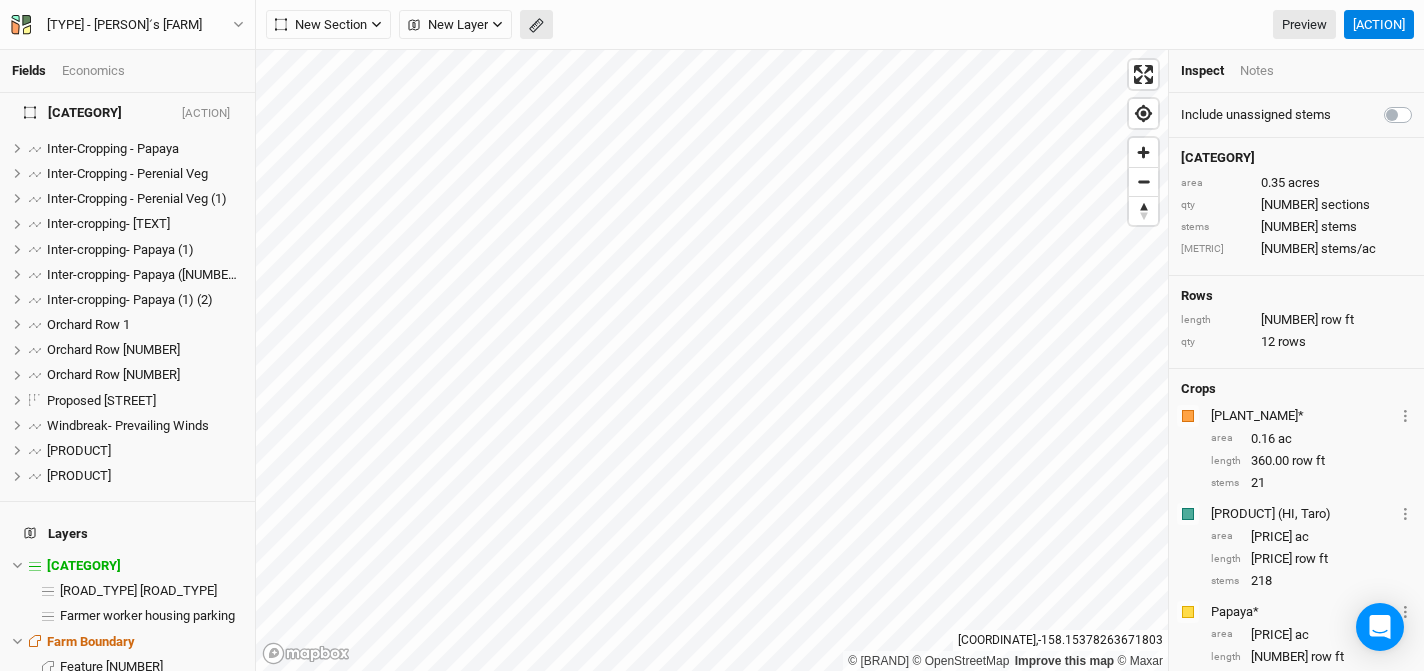 click at bounding box center (414, 25) 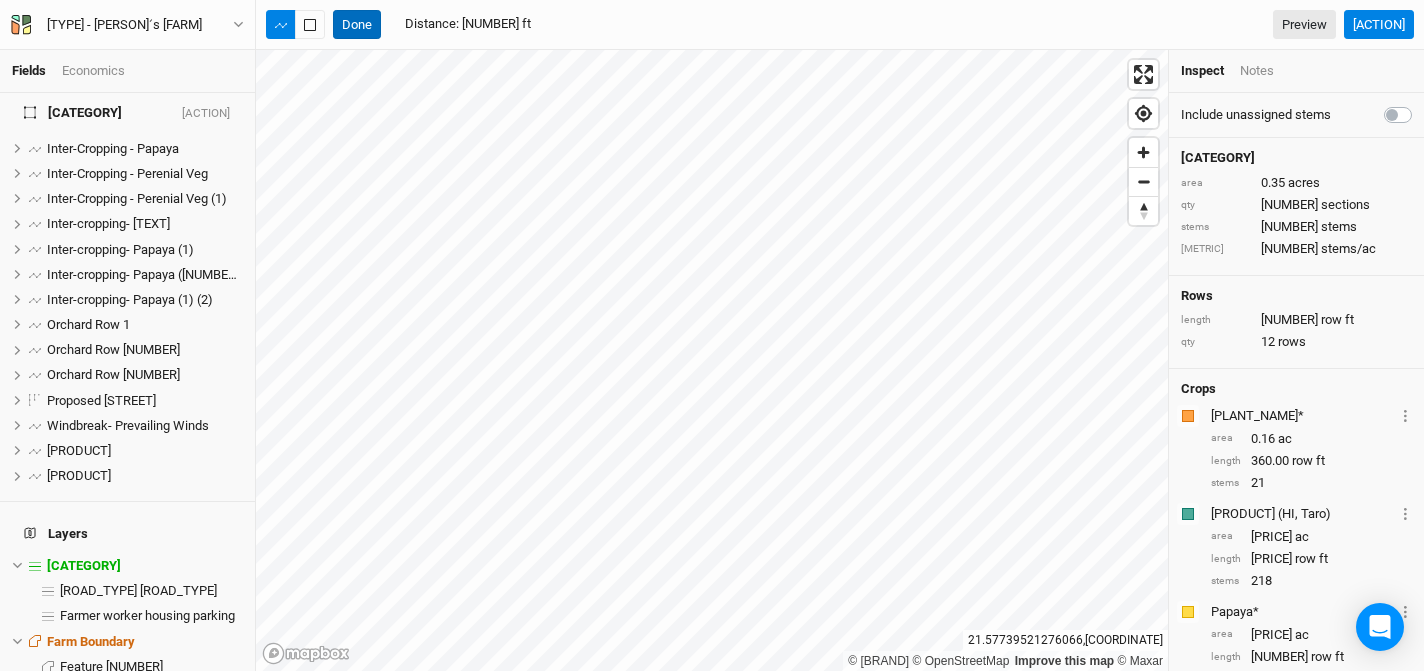 click on "Done" at bounding box center [357, 25] 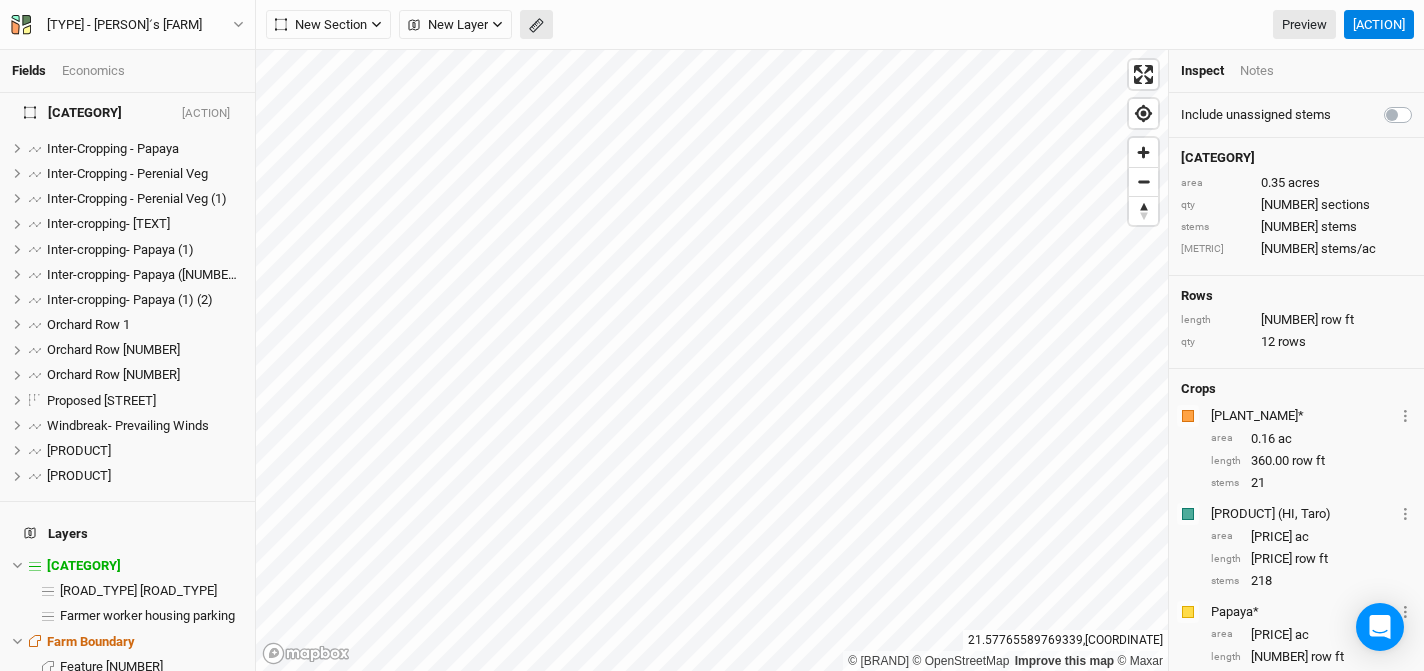 click at bounding box center [414, 25] 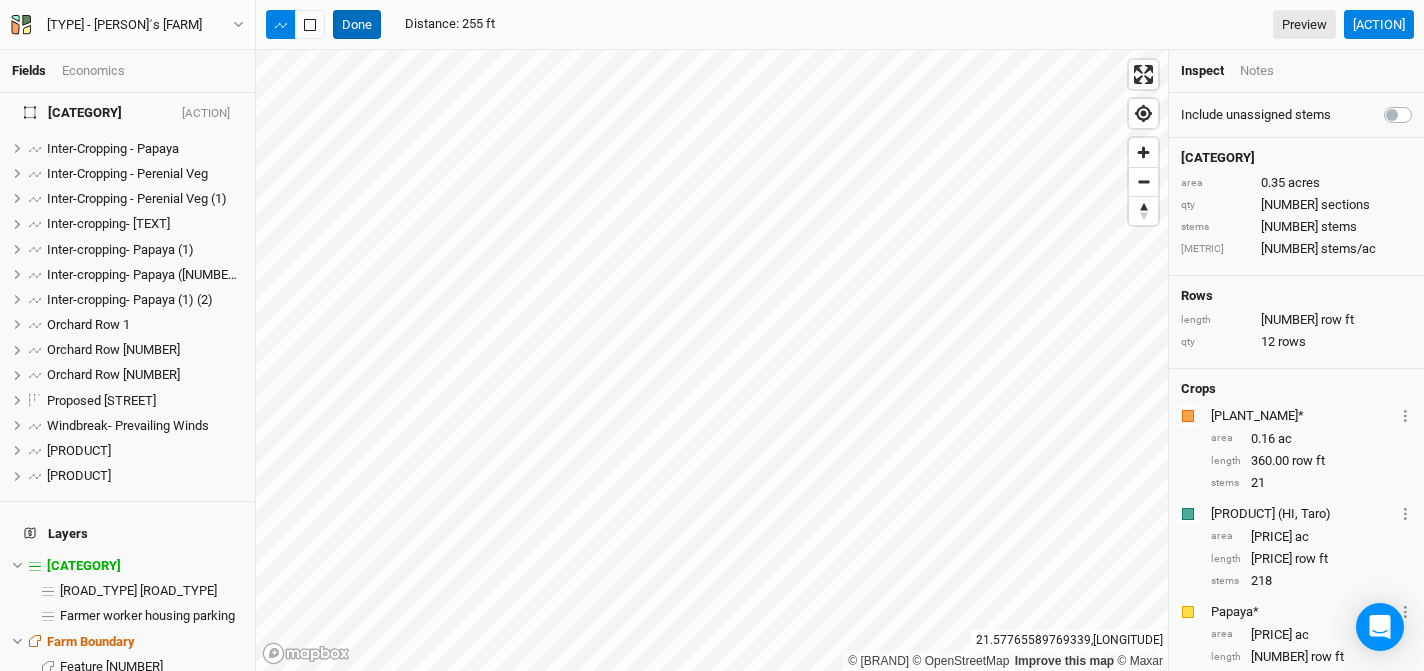 click on "Done" at bounding box center [357, 25] 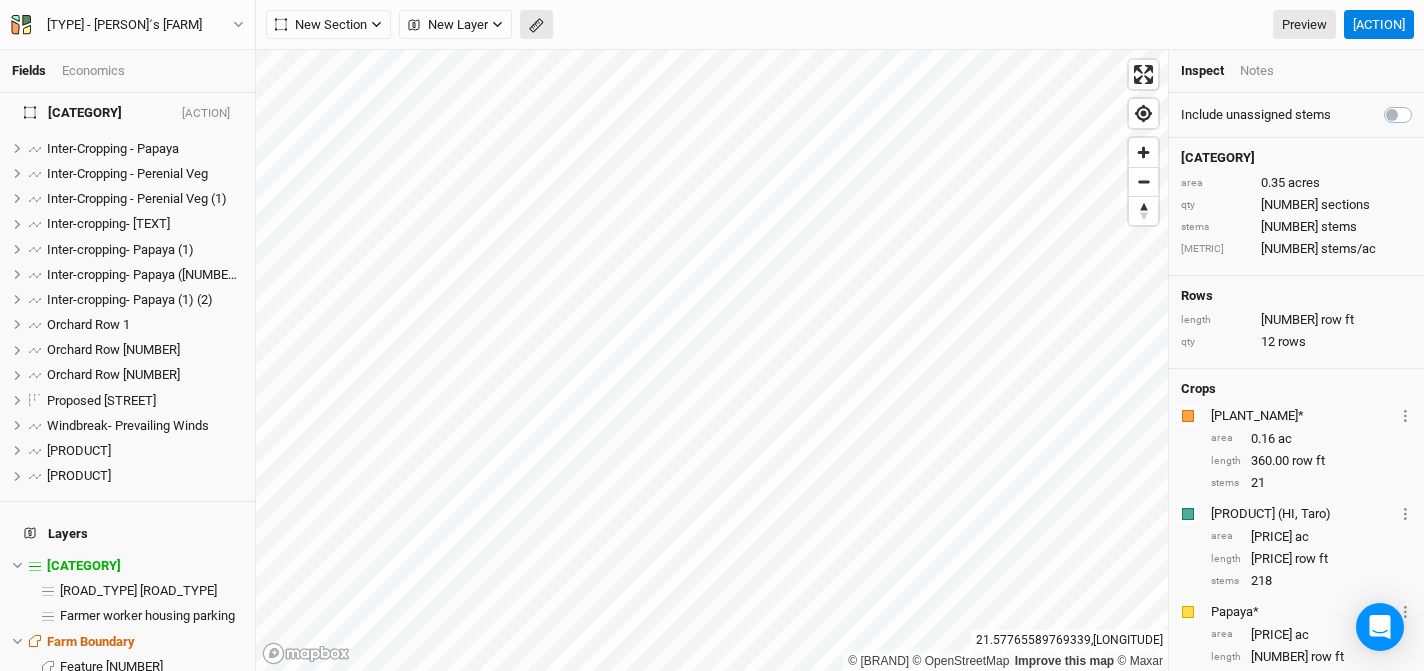 click at bounding box center [535, 26] 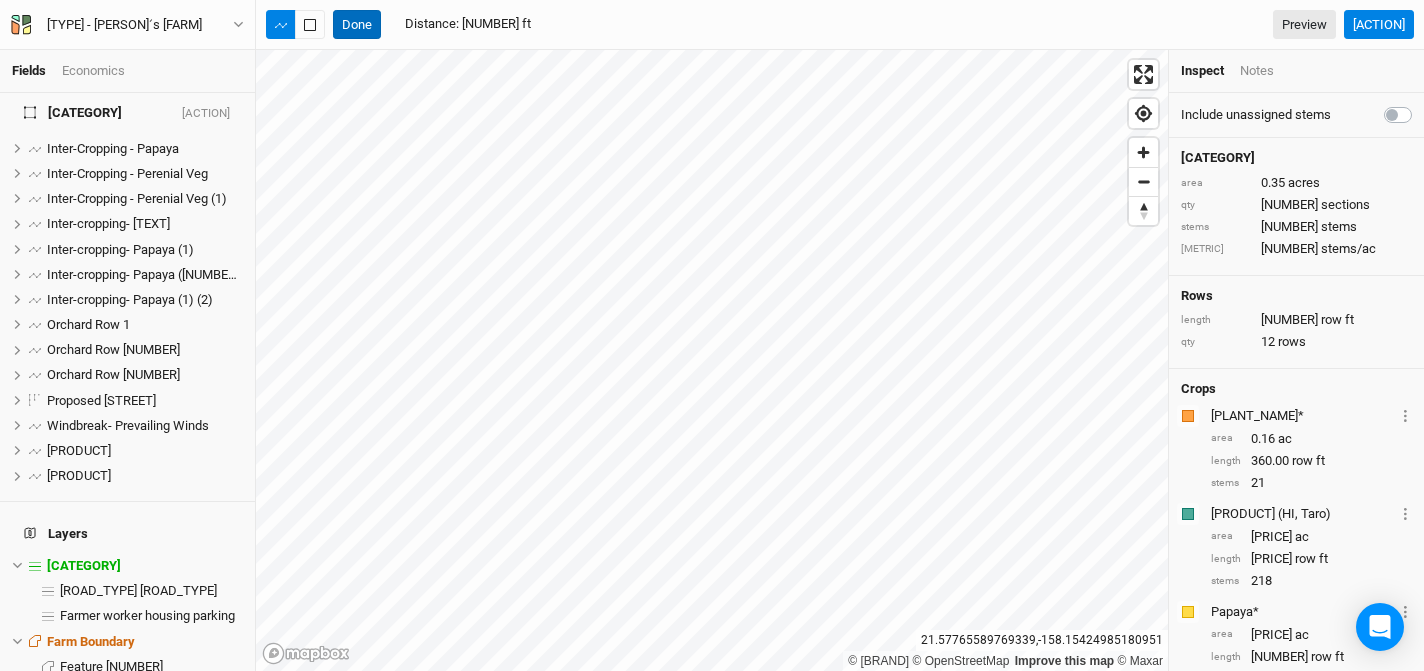 click on "Done" at bounding box center (357, 25) 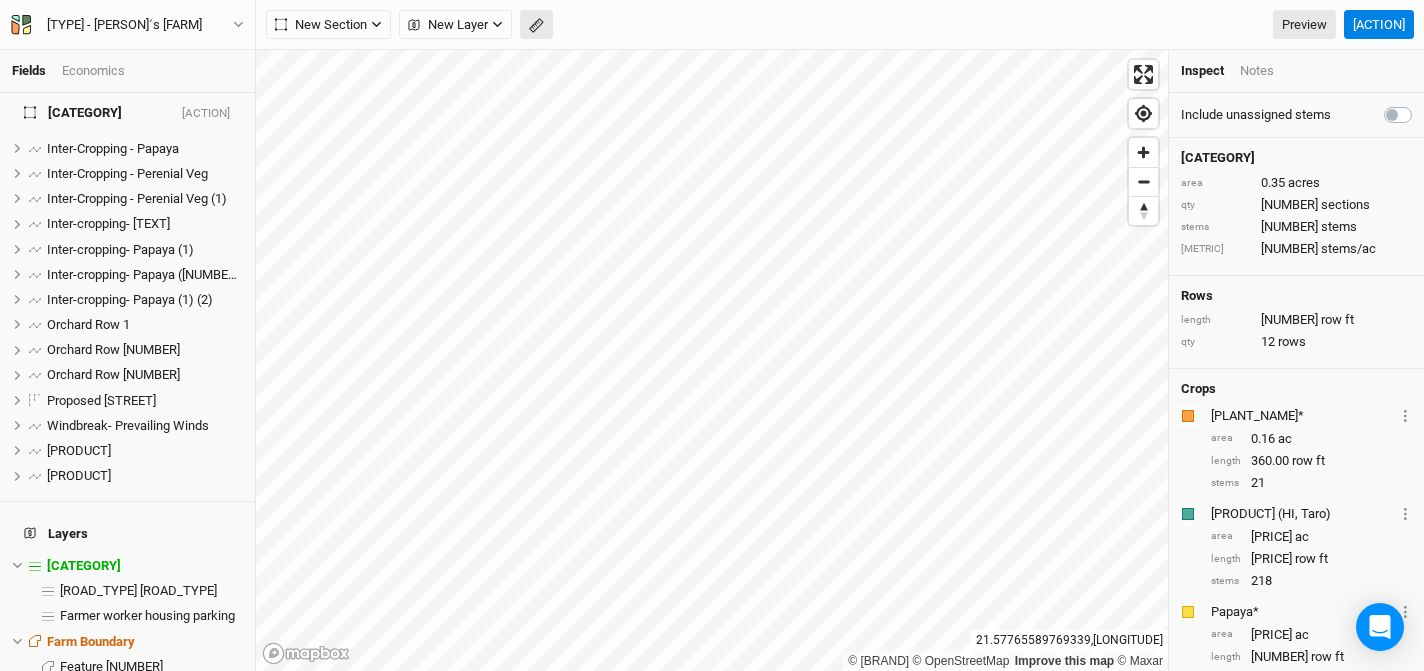 click at bounding box center [414, 25] 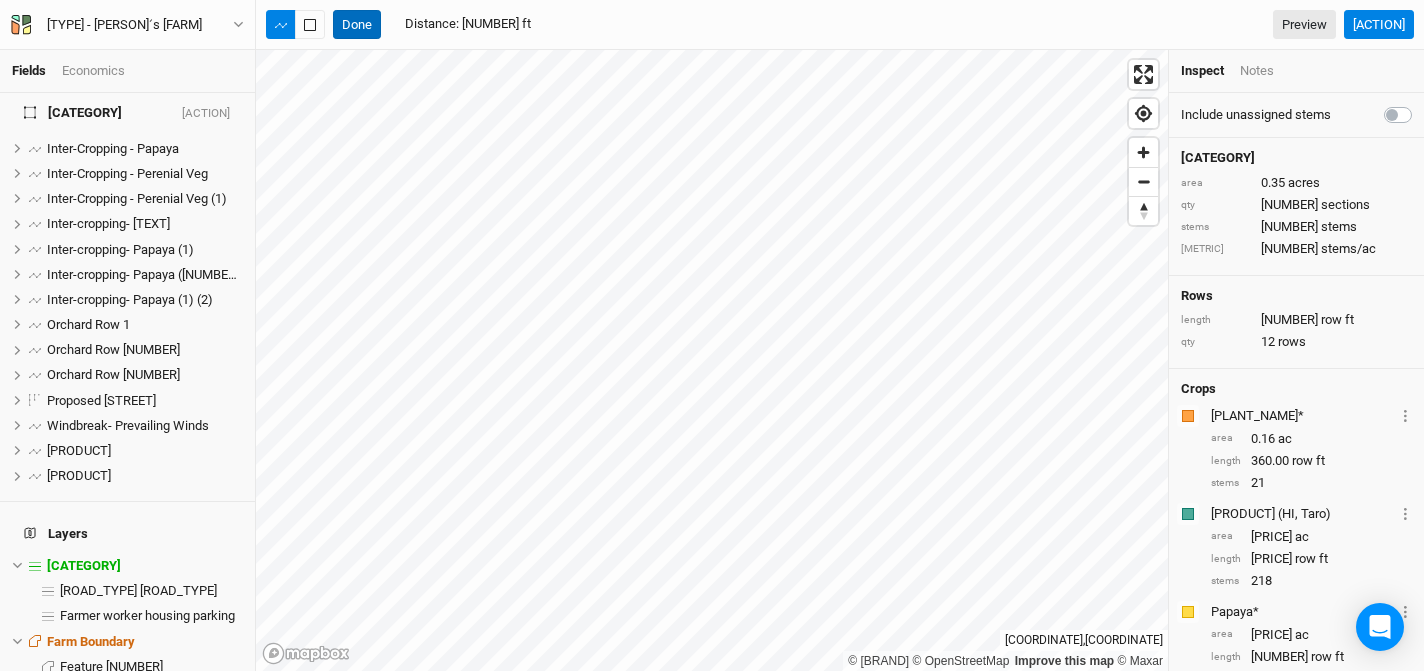 click on "Done" at bounding box center (357, 25) 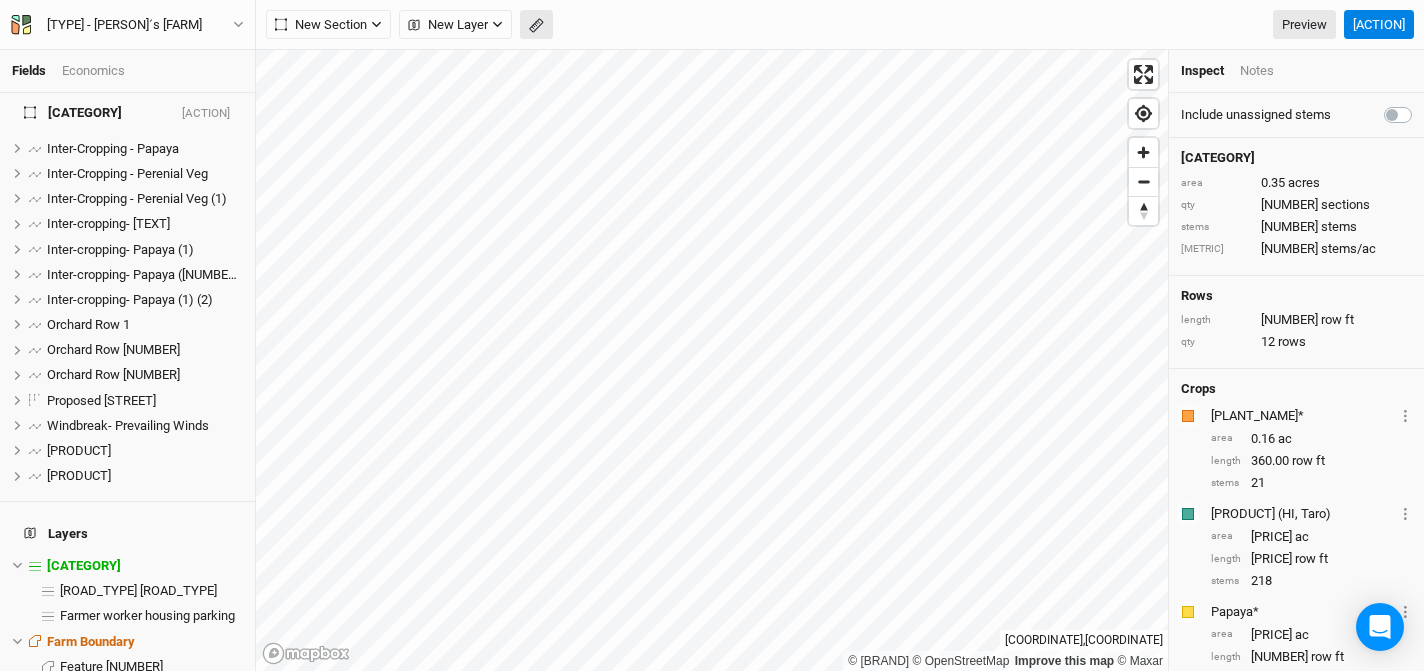 click at bounding box center (535, 26) 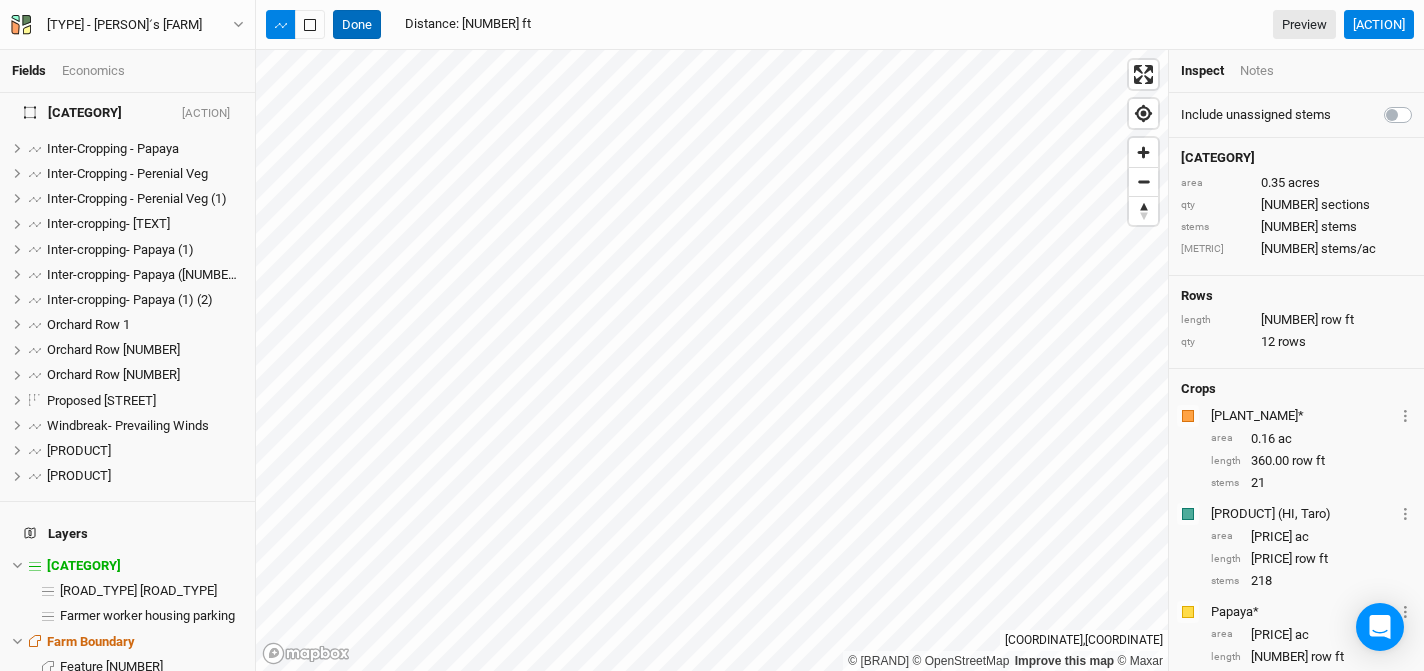 click on "Done" at bounding box center [357, 25] 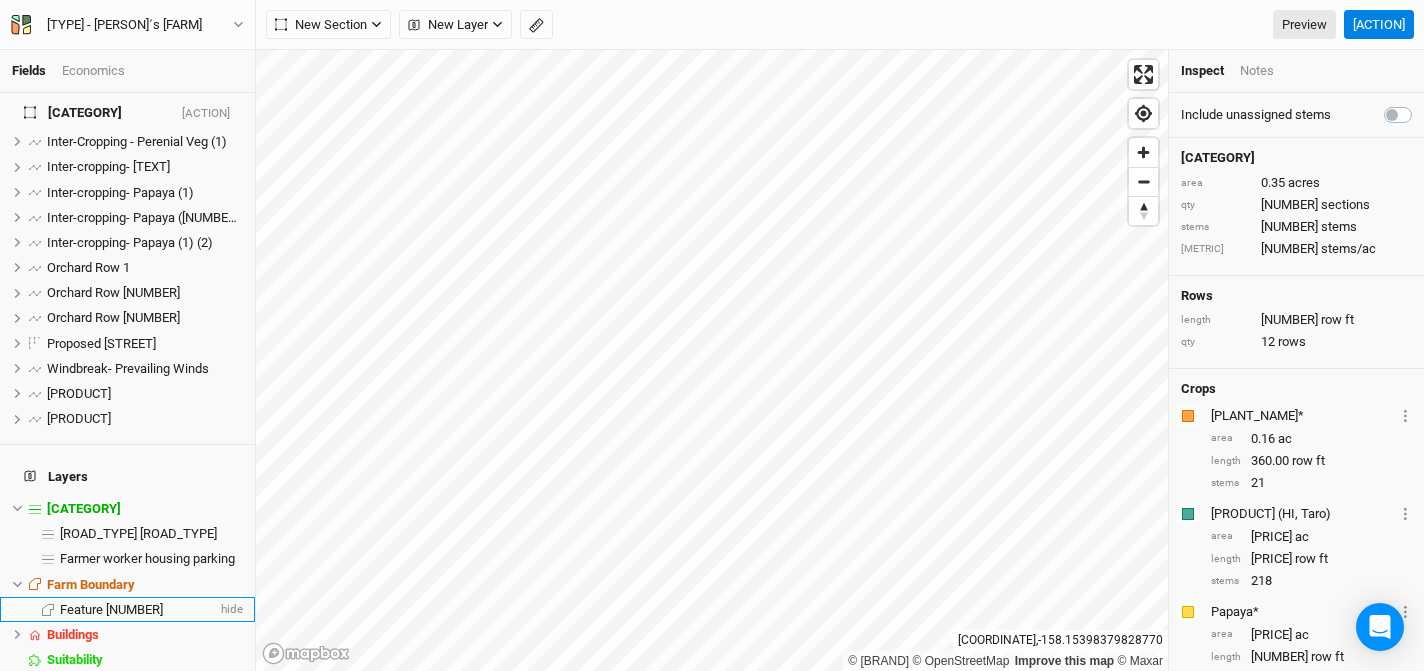 scroll, scrollTop: 90, scrollLeft: 0, axis: vertical 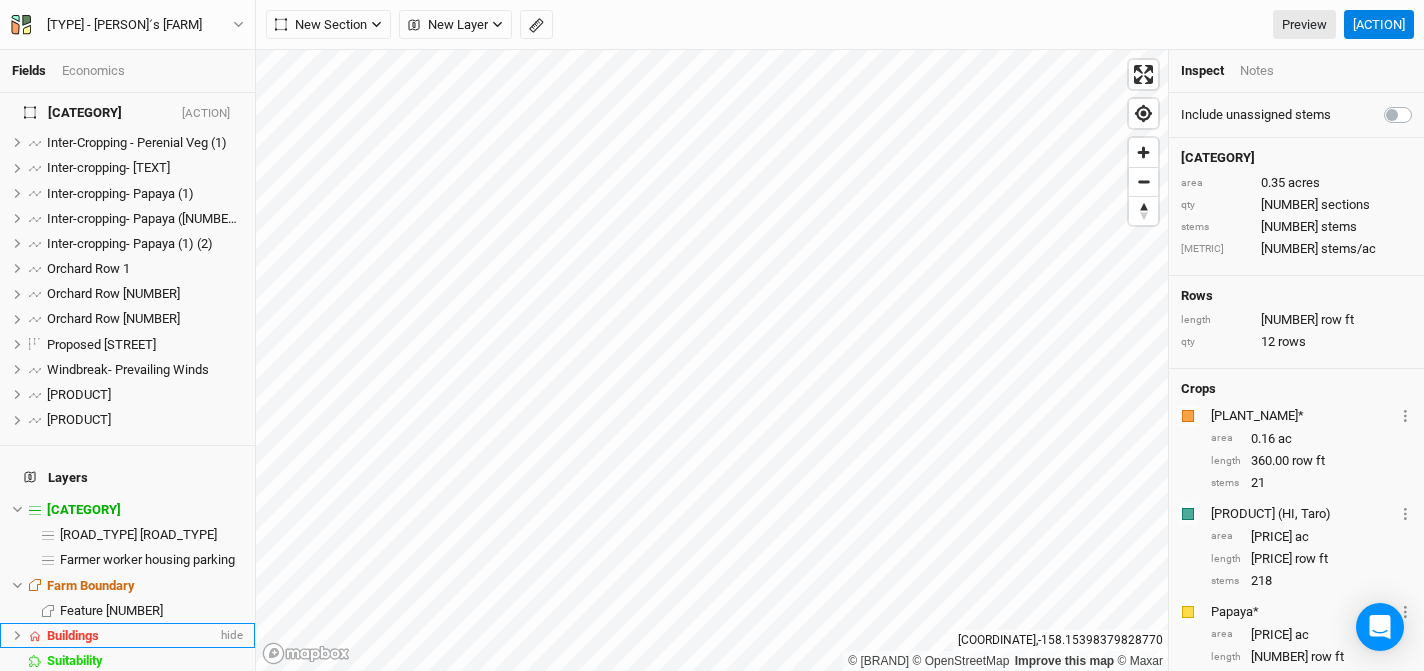 click at bounding box center [17, 67] 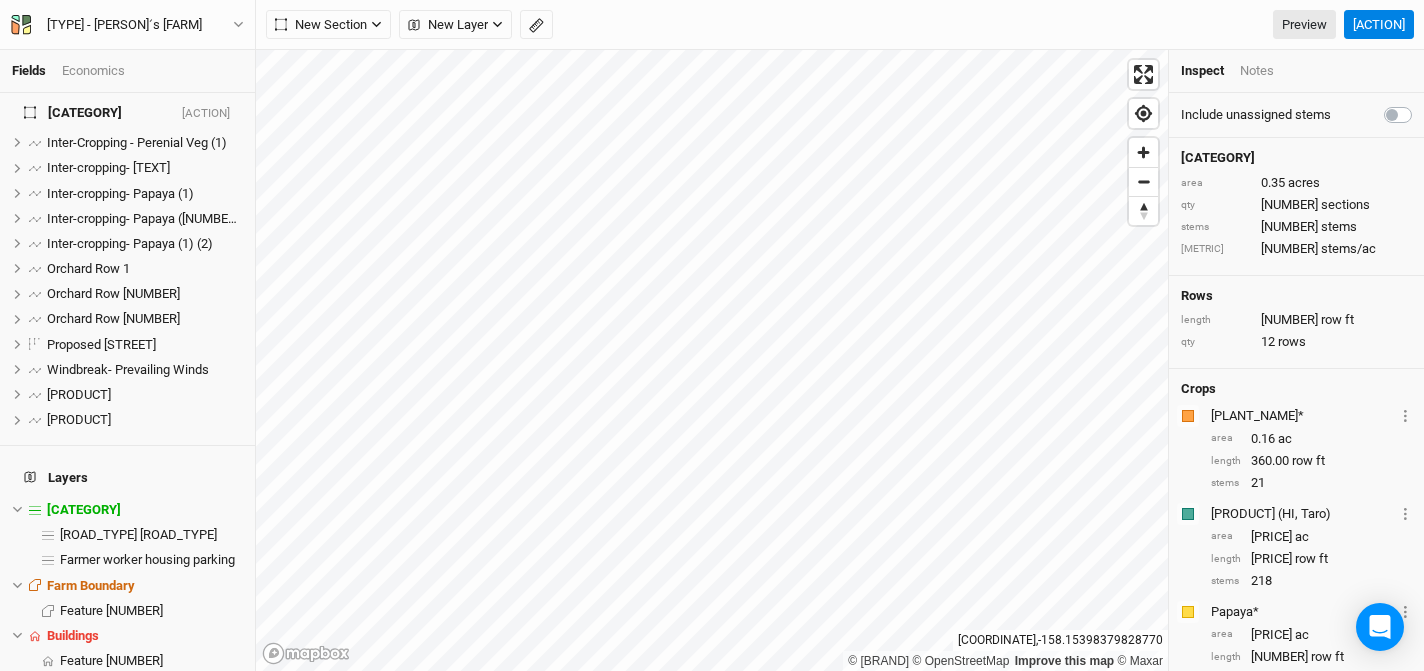 click on "Feature 3 hide" at bounding box center [127, 711] 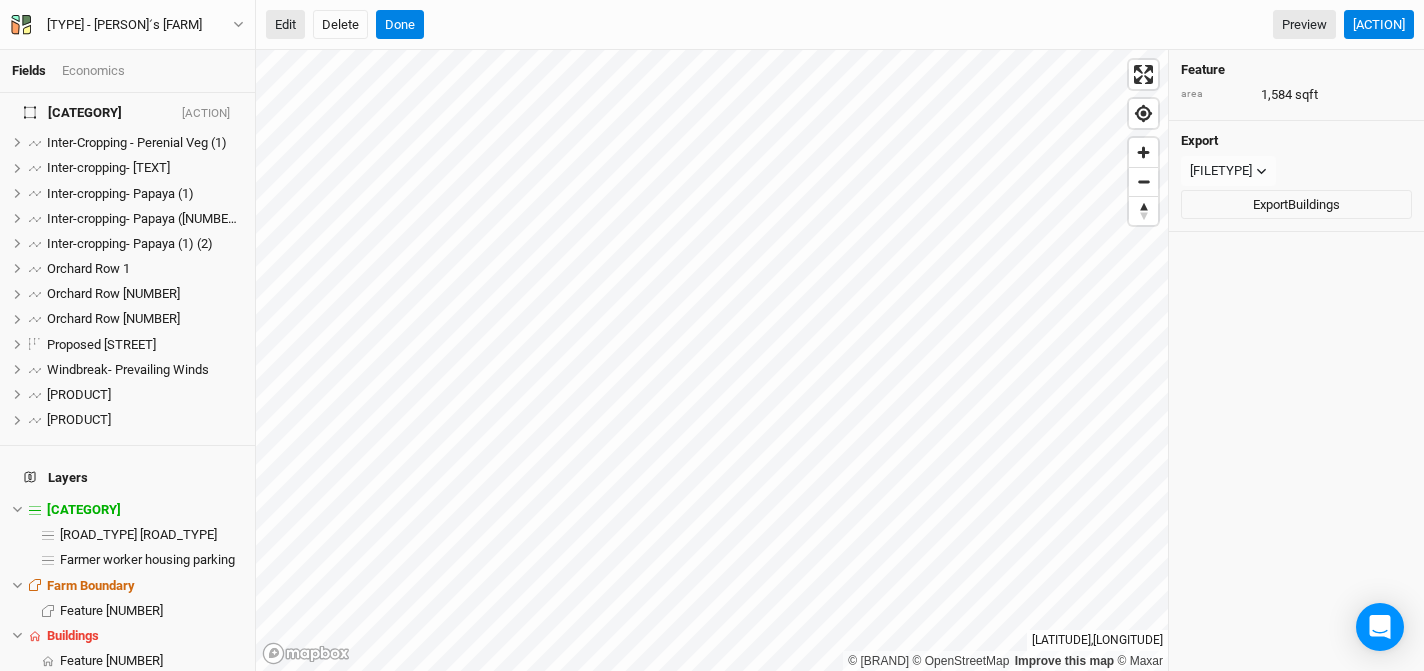 click on "Edit" at bounding box center [285, 25] 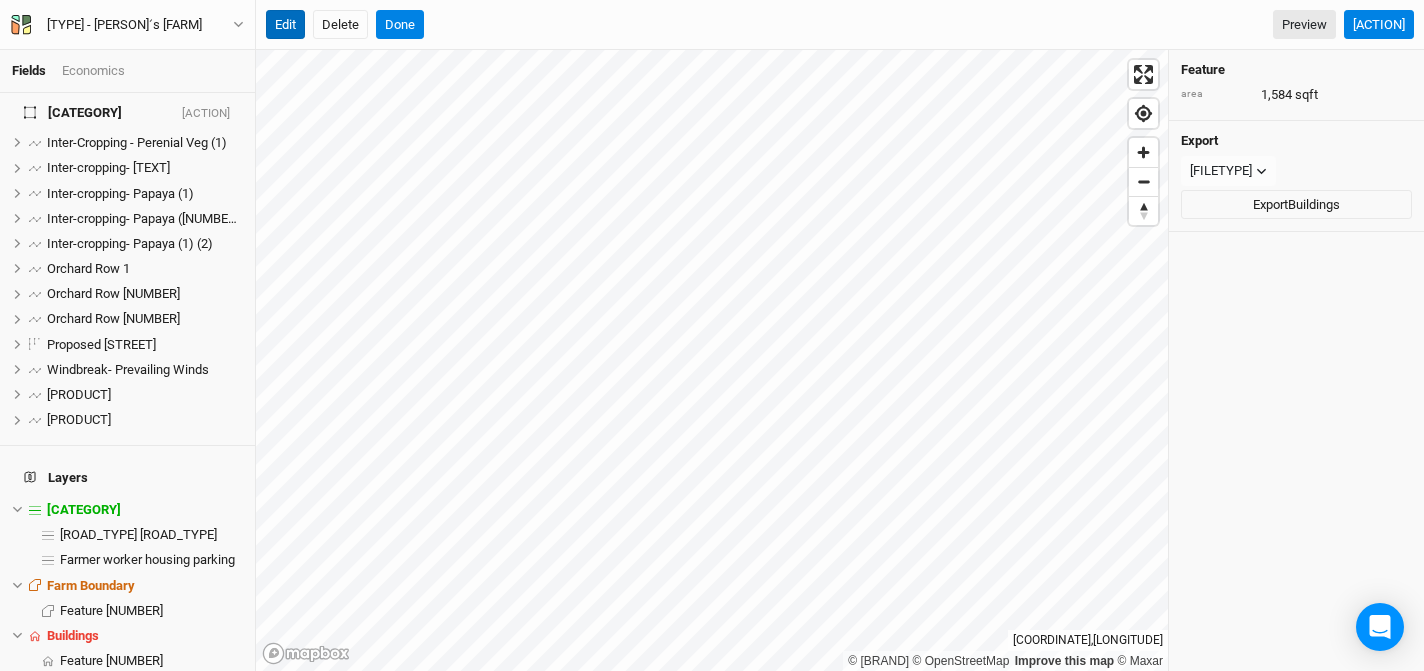 click on "Edit" at bounding box center [285, 25] 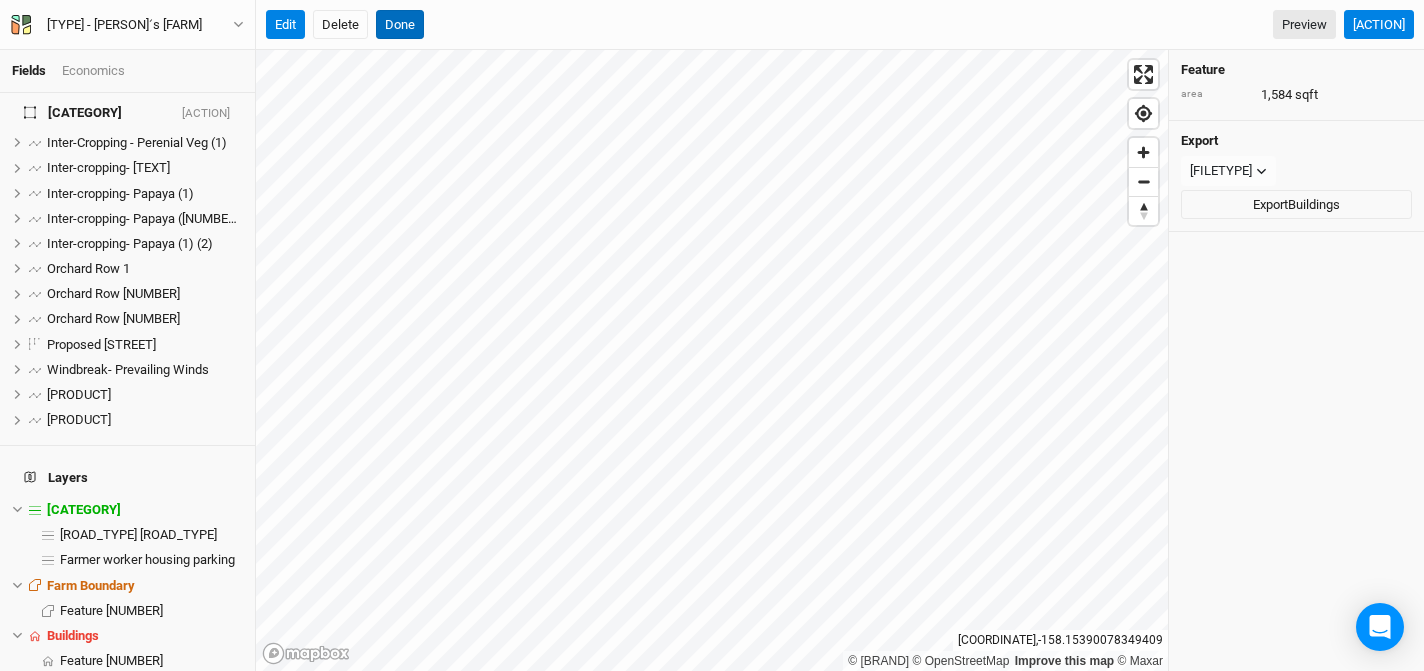 click on "Done" at bounding box center (400, 25) 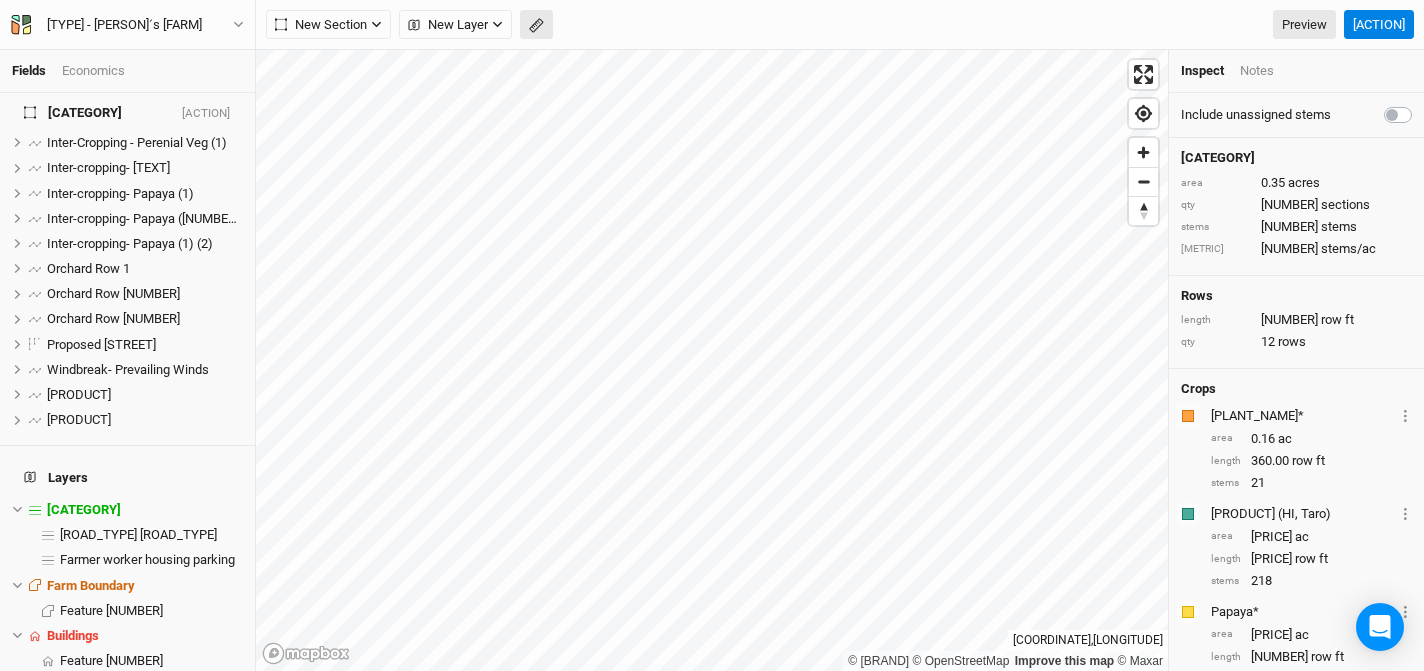 click at bounding box center [414, 25] 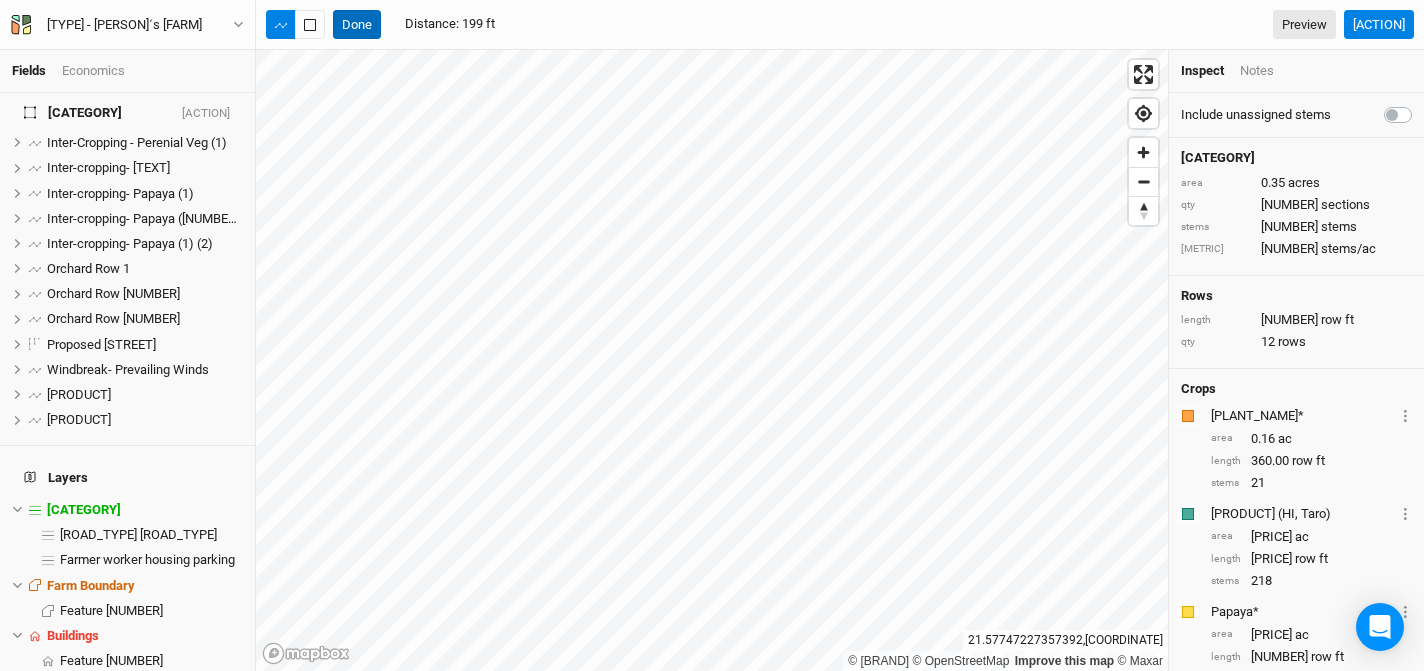 click on "Done" at bounding box center [357, 25] 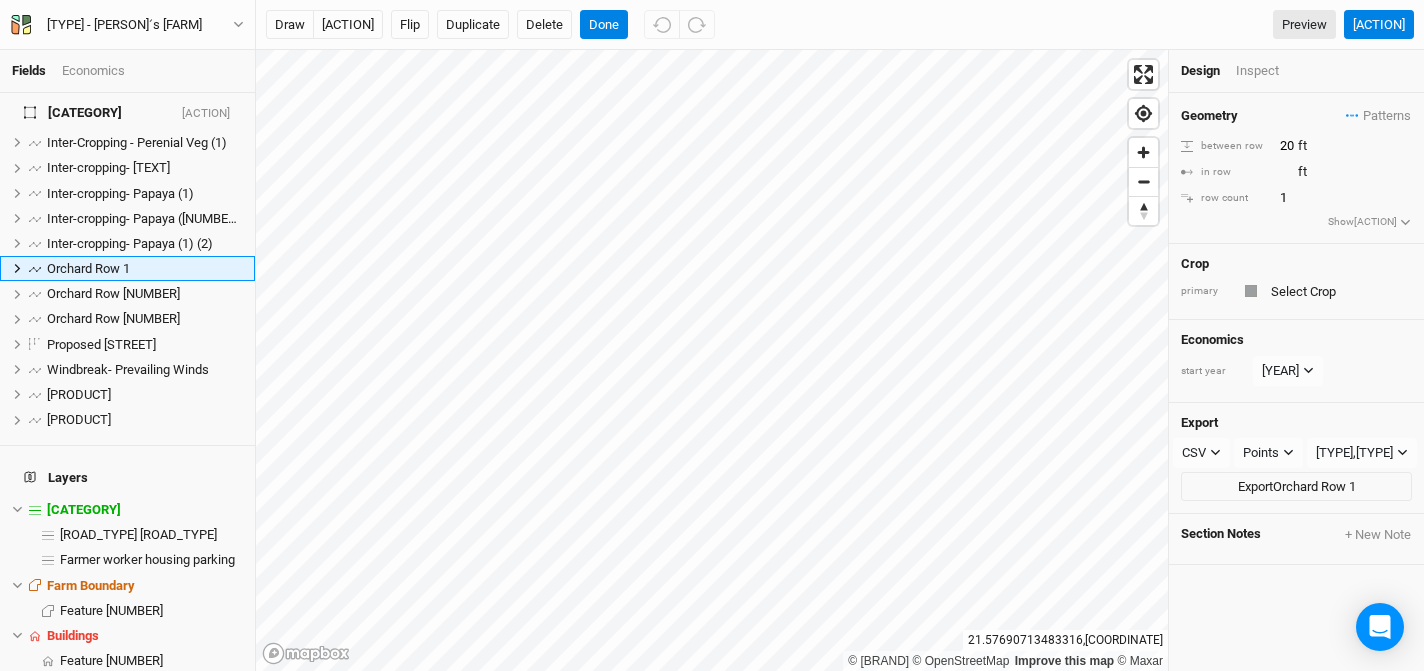 scroll, scrollTop: 0, scrollLeft: 0, axis: both 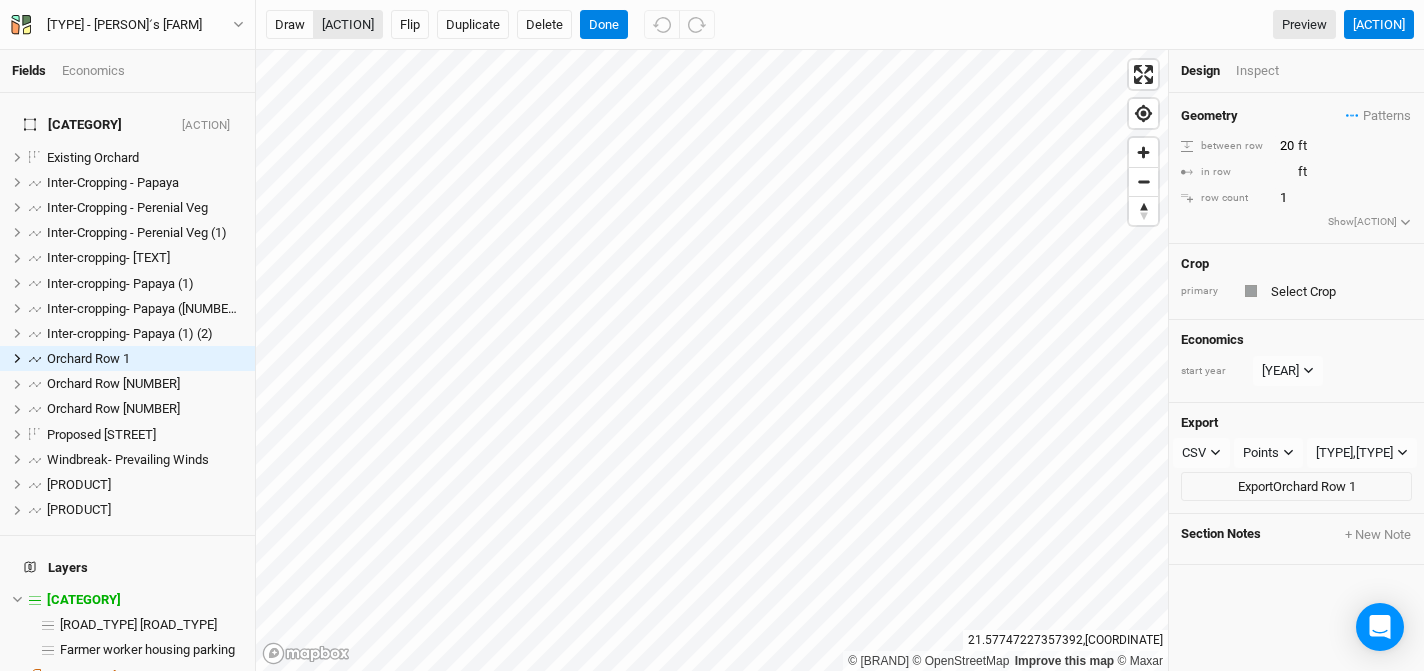 click on "[ACTION]" at bounding box center (348, 25) 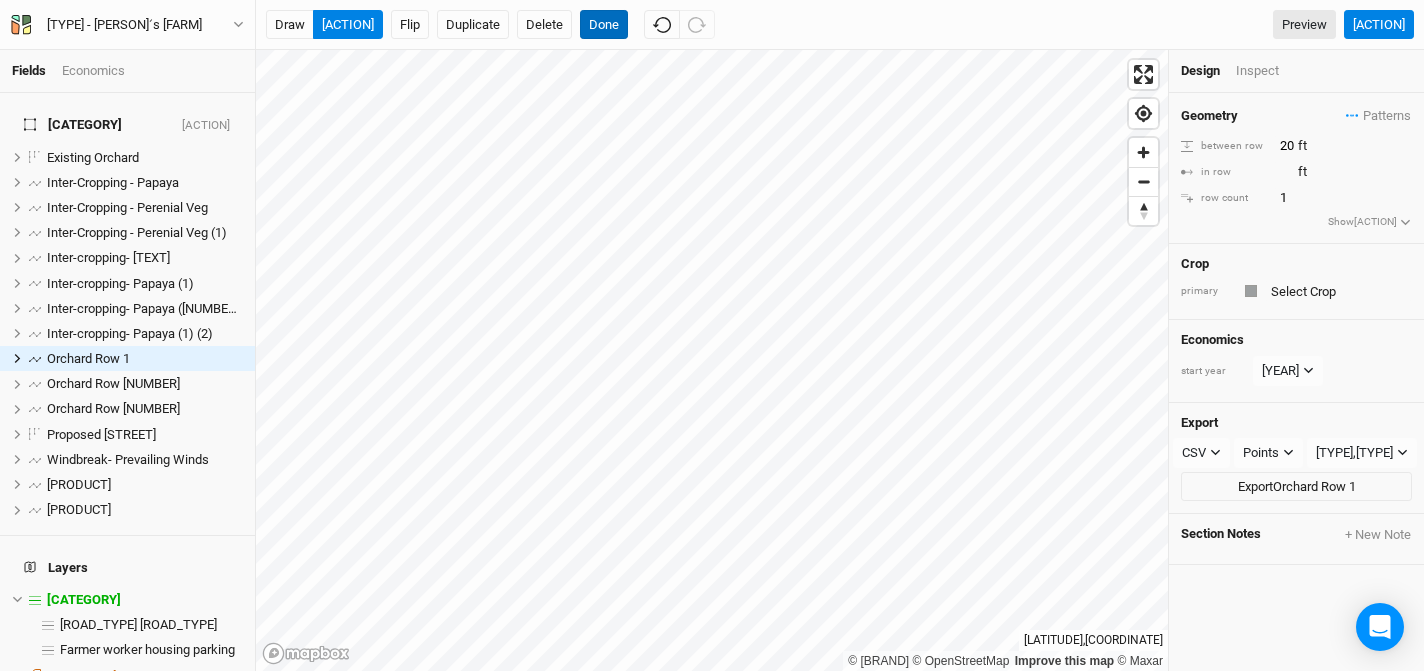 click on "Done" at bounding box center [604, 25] 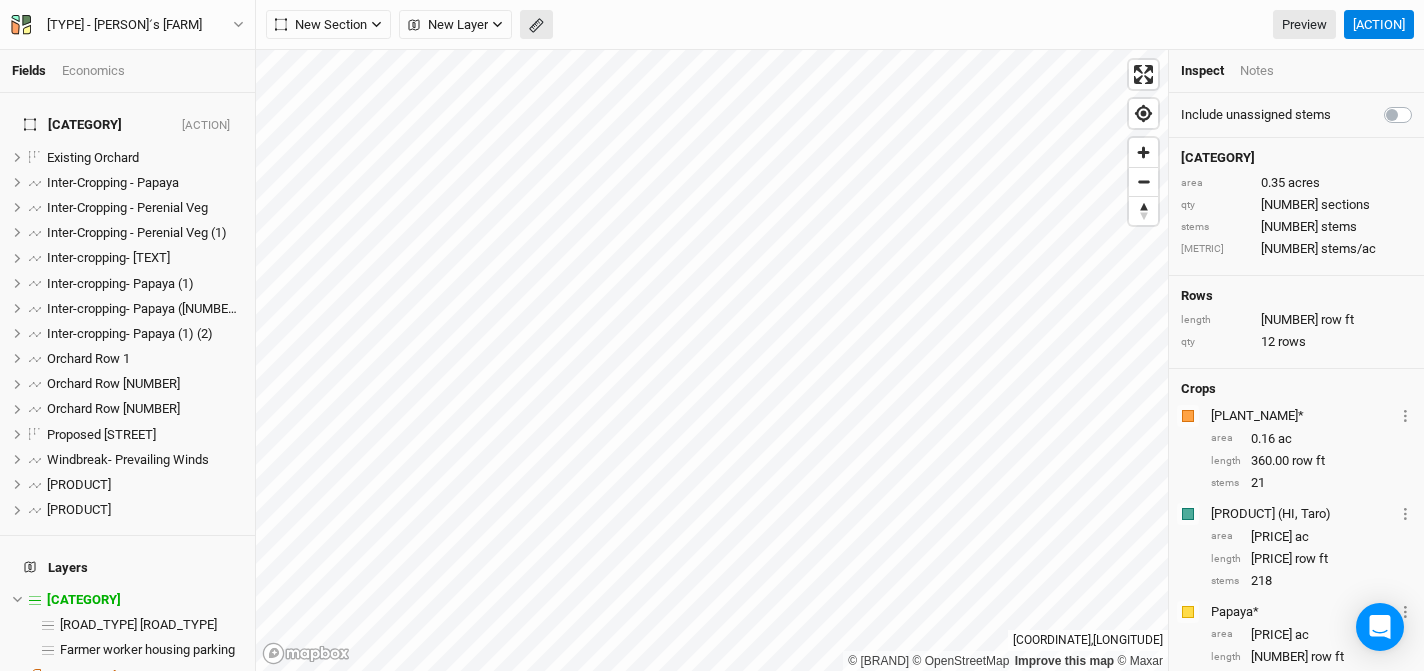 click at bounding box center [536, 25] 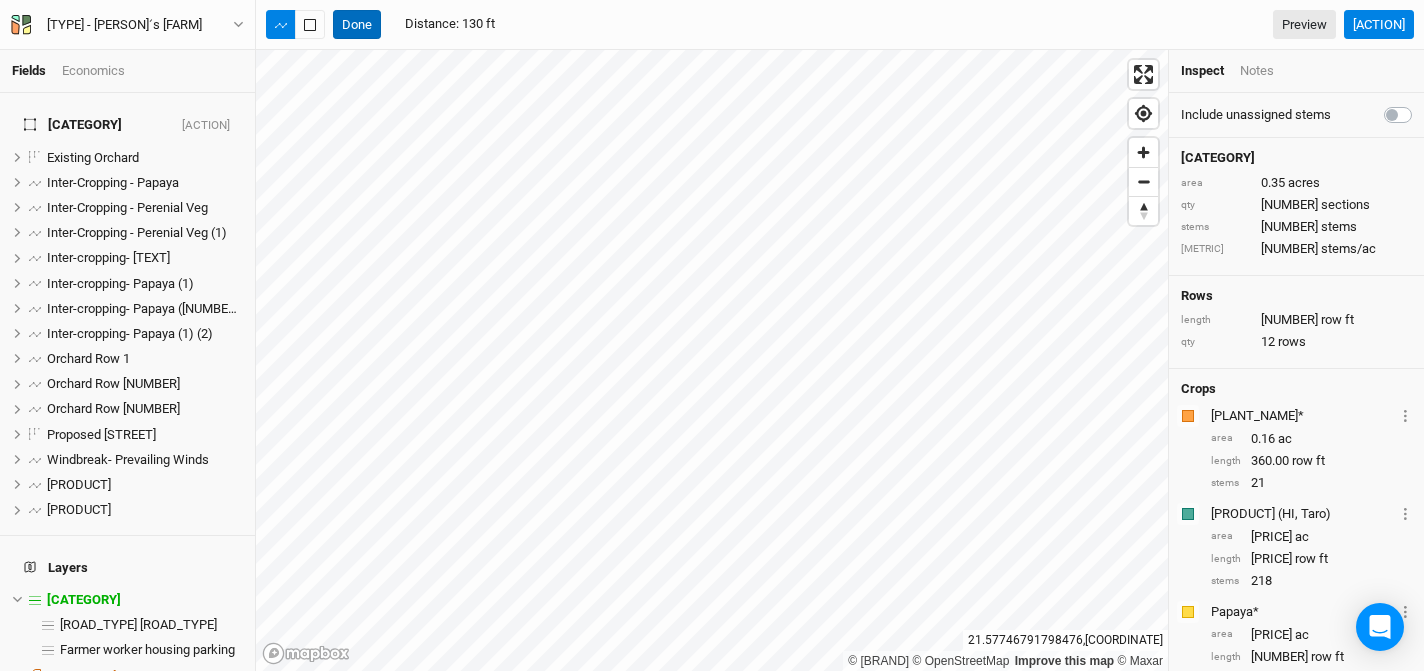 click on "Done" at bounding box center [357, 25] 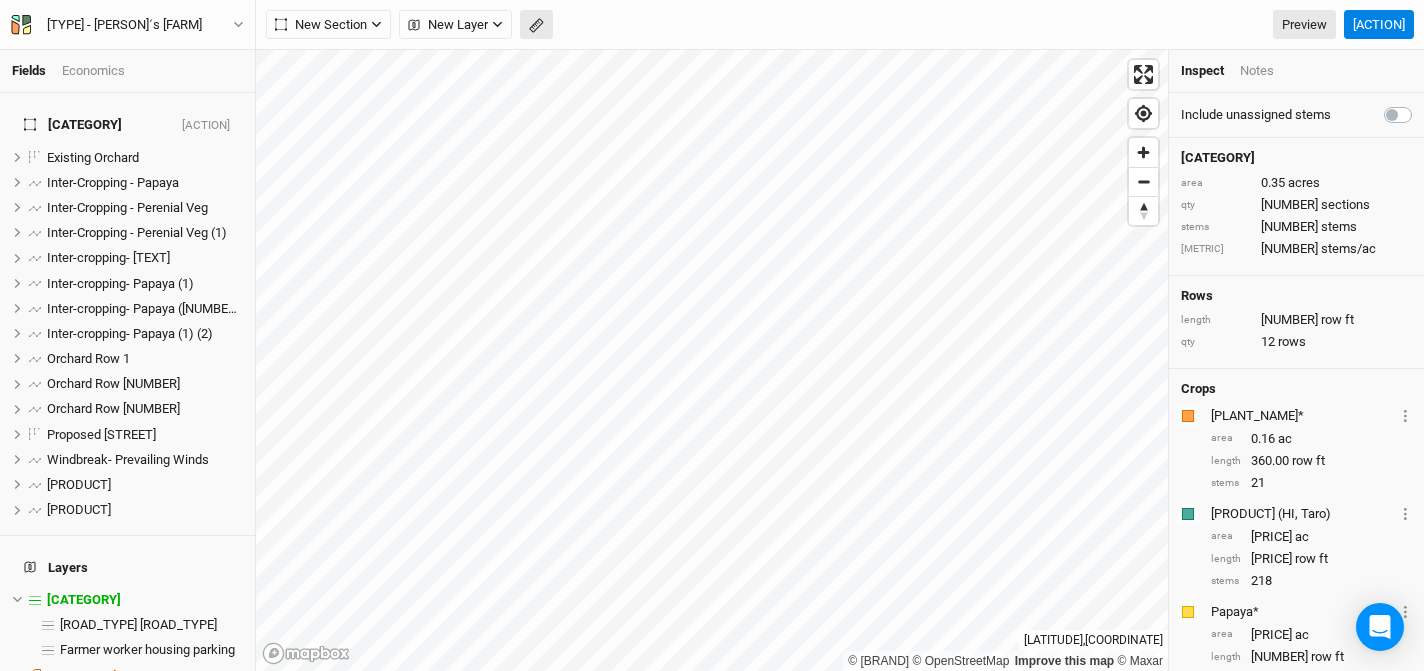 click at bounding box center (414, 25) 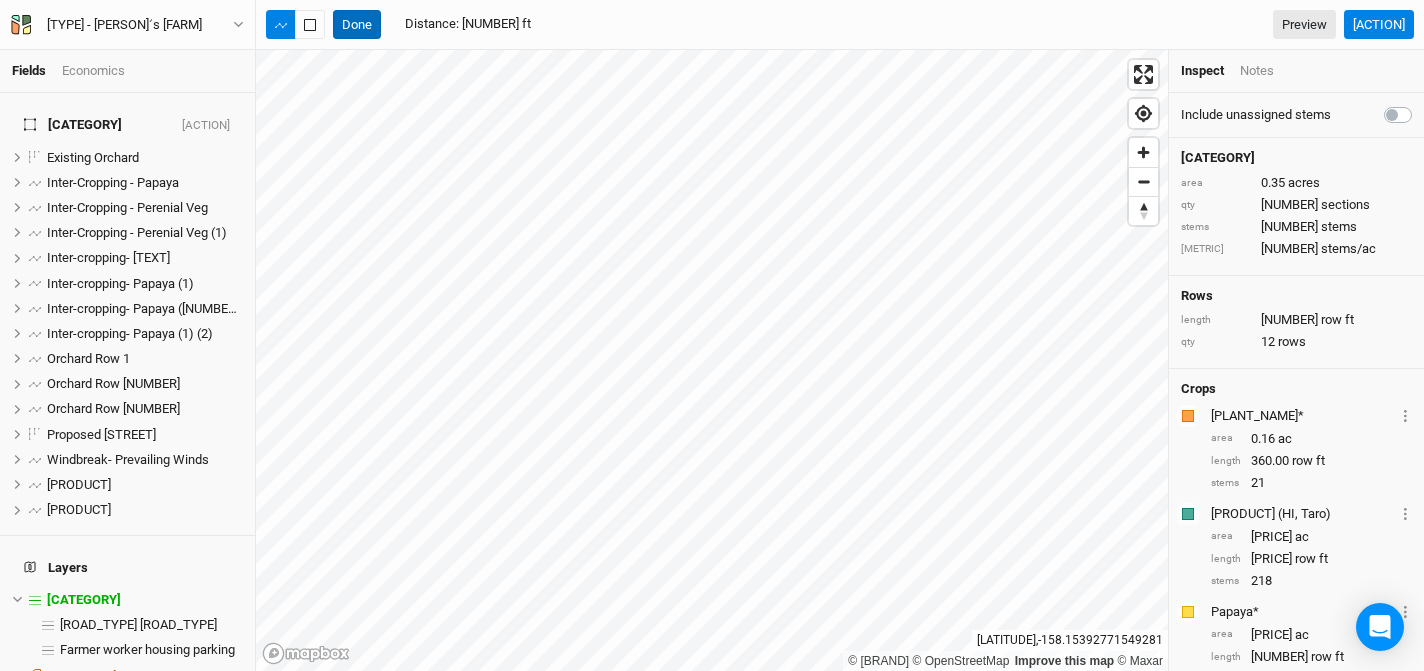 click on "Done" at bounding box center [357, 25] 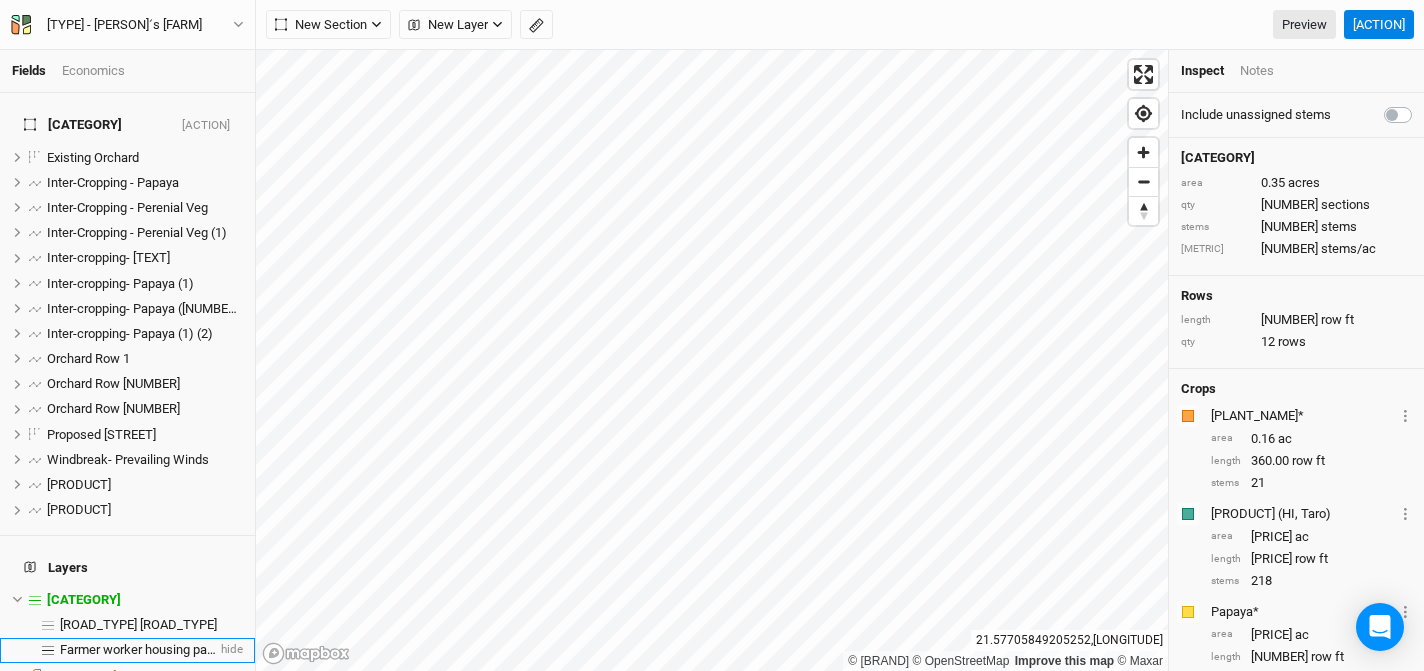 click on "Farmer worker housing parking" at bounding box center (147, 649) 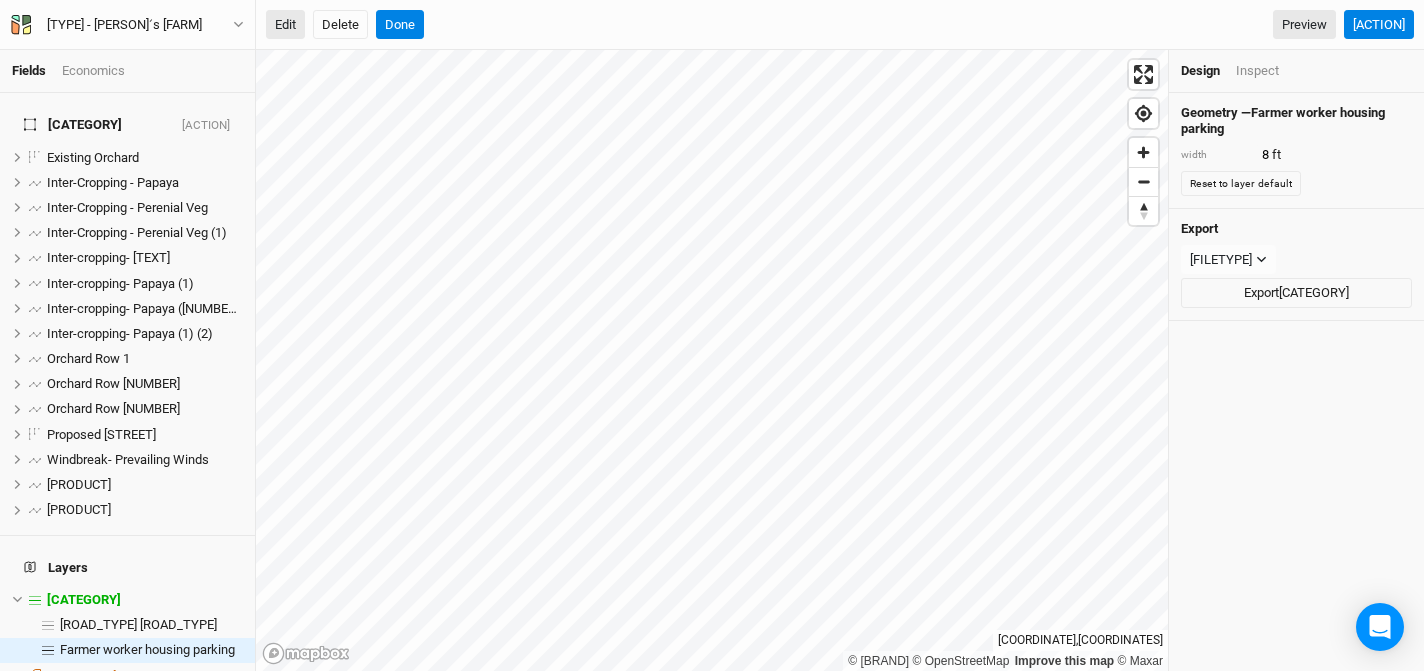 click on "Edit" at bounding box center [285, 25] 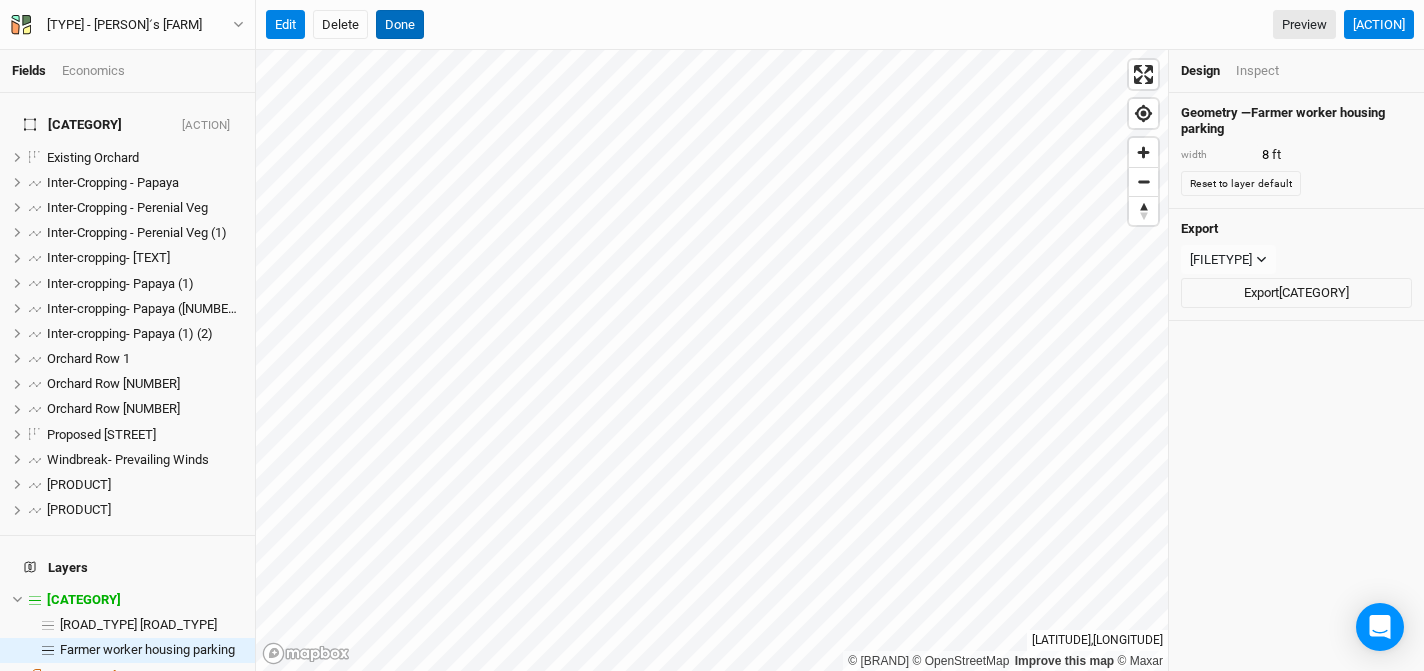 click on "Done" at bounding box center [400, 25] 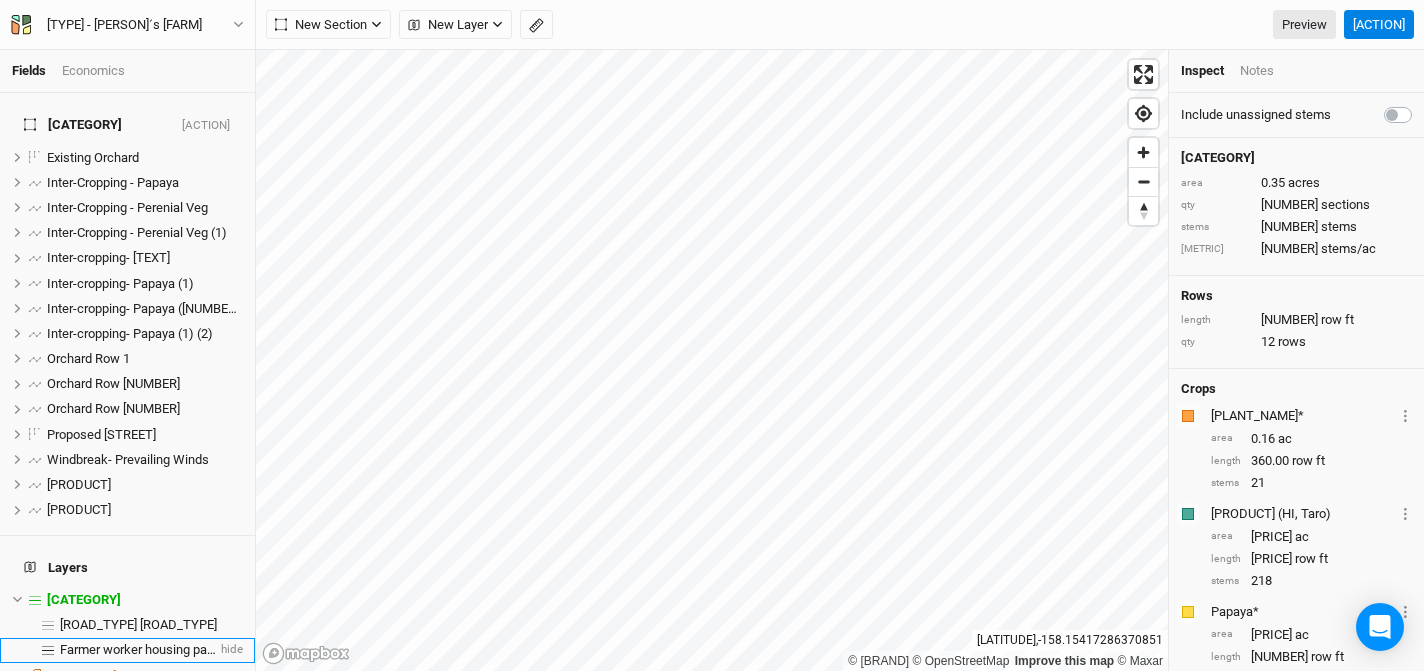 click on "Farmer worker housing parking" at bounding box center (147, 649) 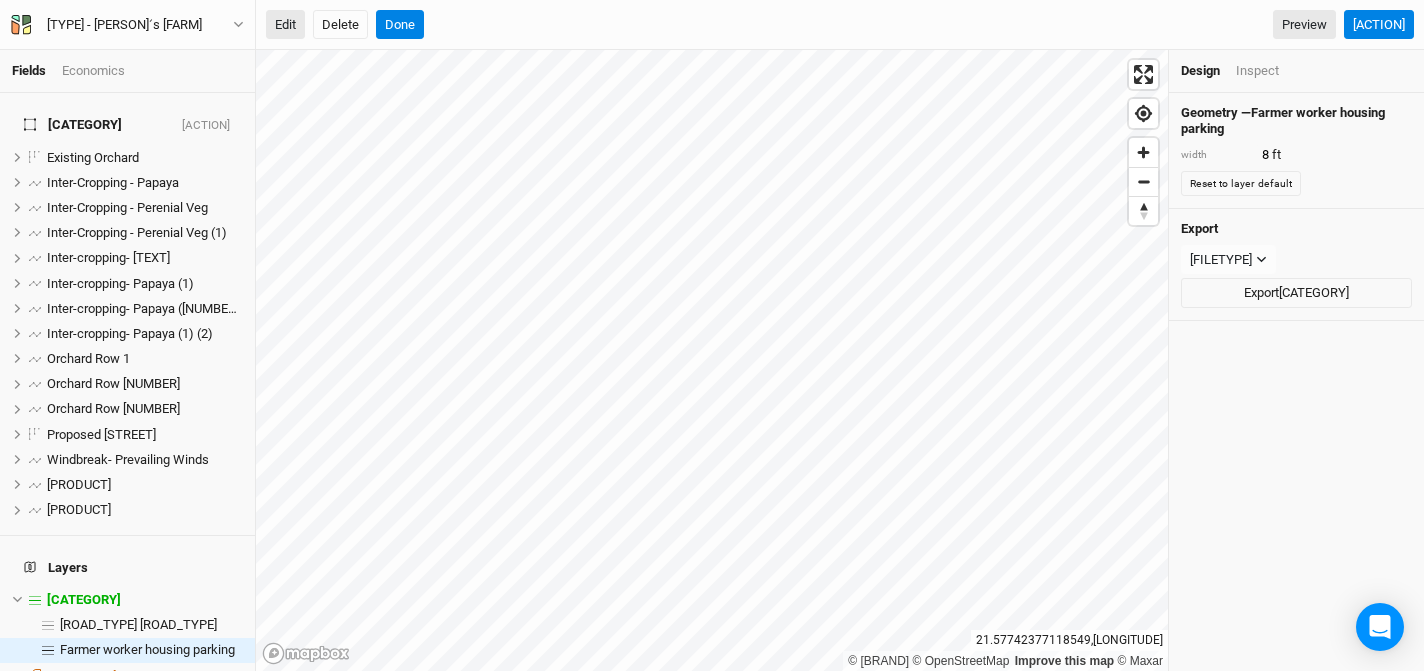 click on "Edit" at bounding box center (285, 25) 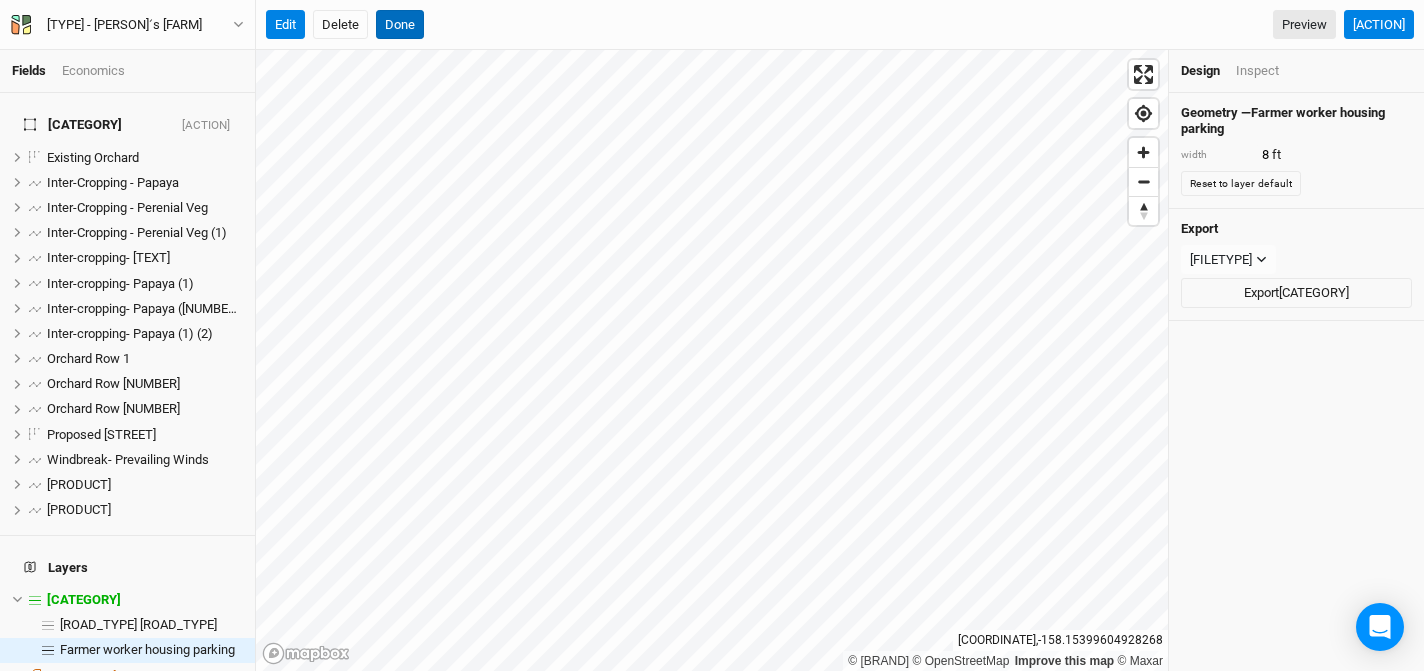 click on "Done" at bounding box center [400, 25] 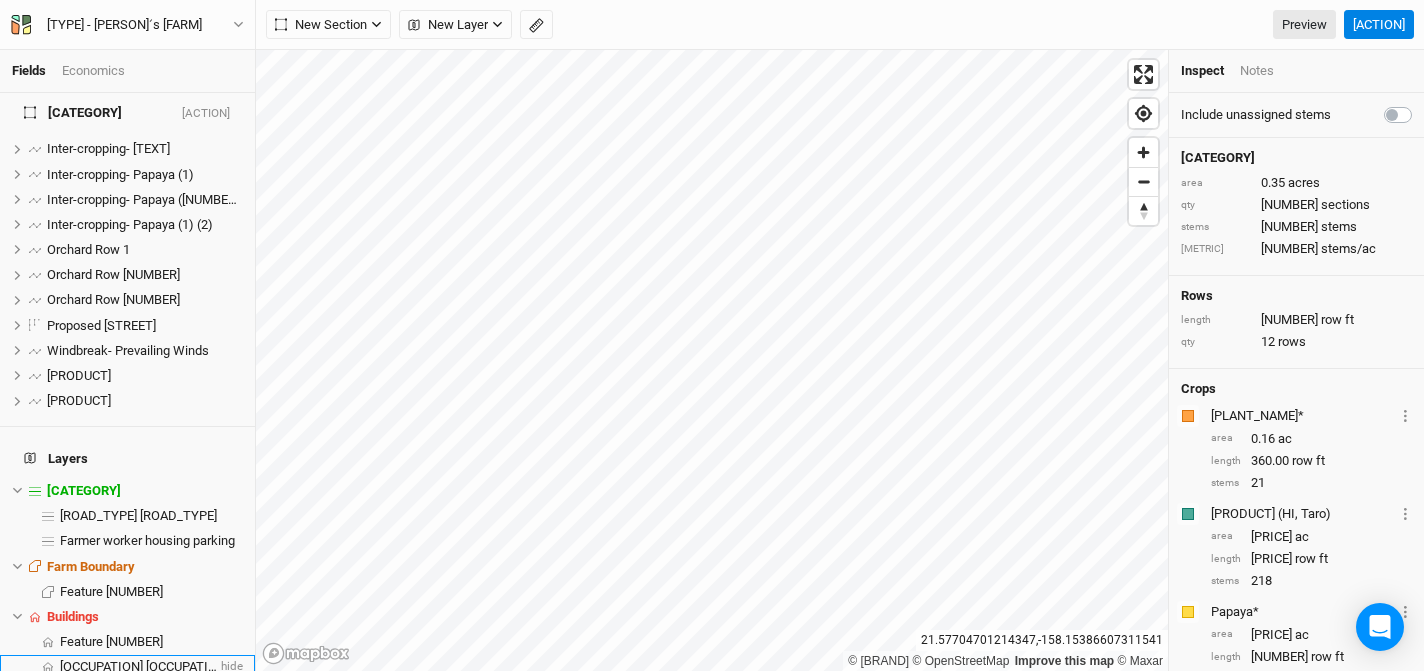 scroll, scrollTop: 121, scrollLeft: 0, axis: vertical 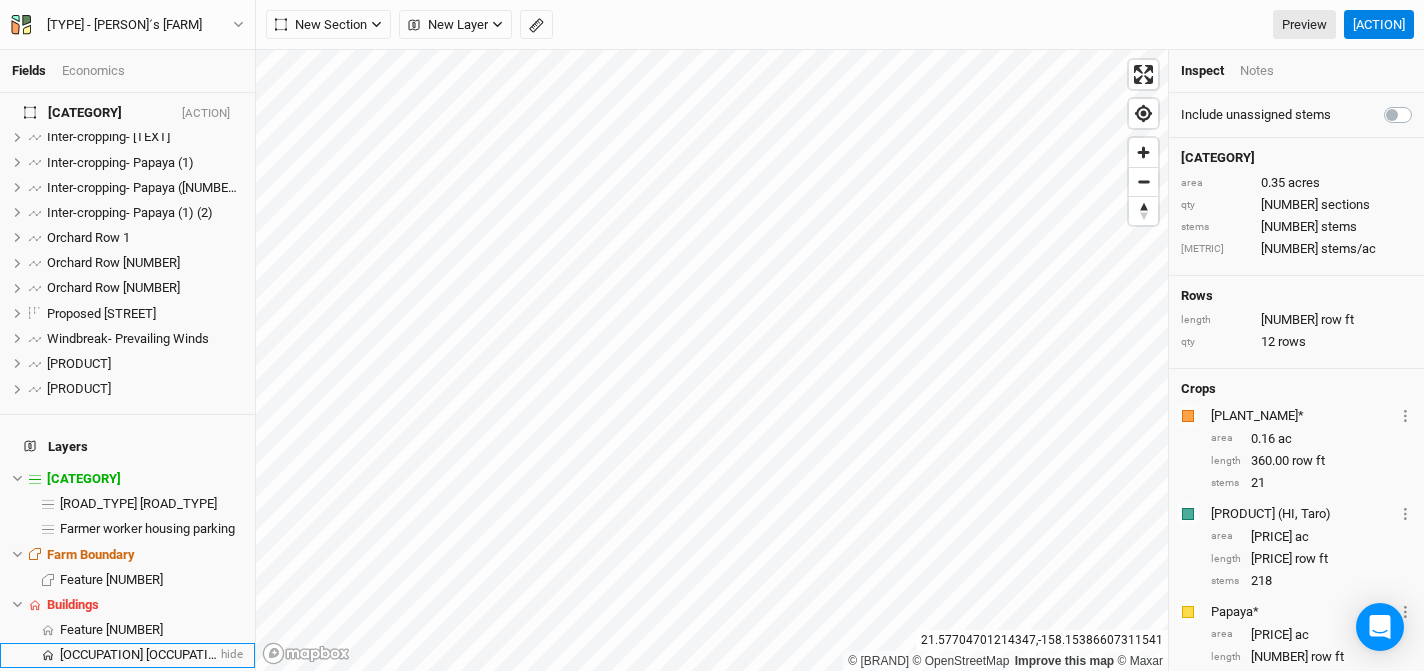 click on "[OCCUPATION] [OCCUPATION] [LOCATION]" at bounding box center [179, 654] 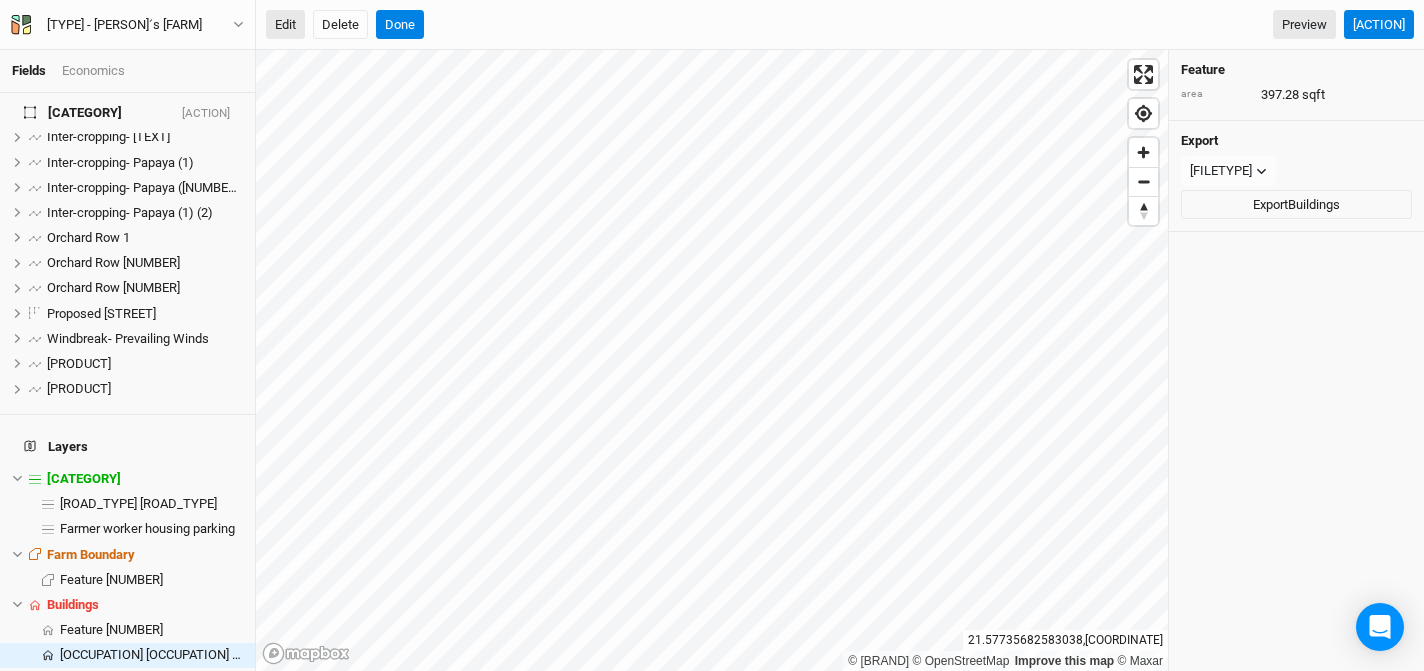 click on "Edit" at bounding box center (285, 25) 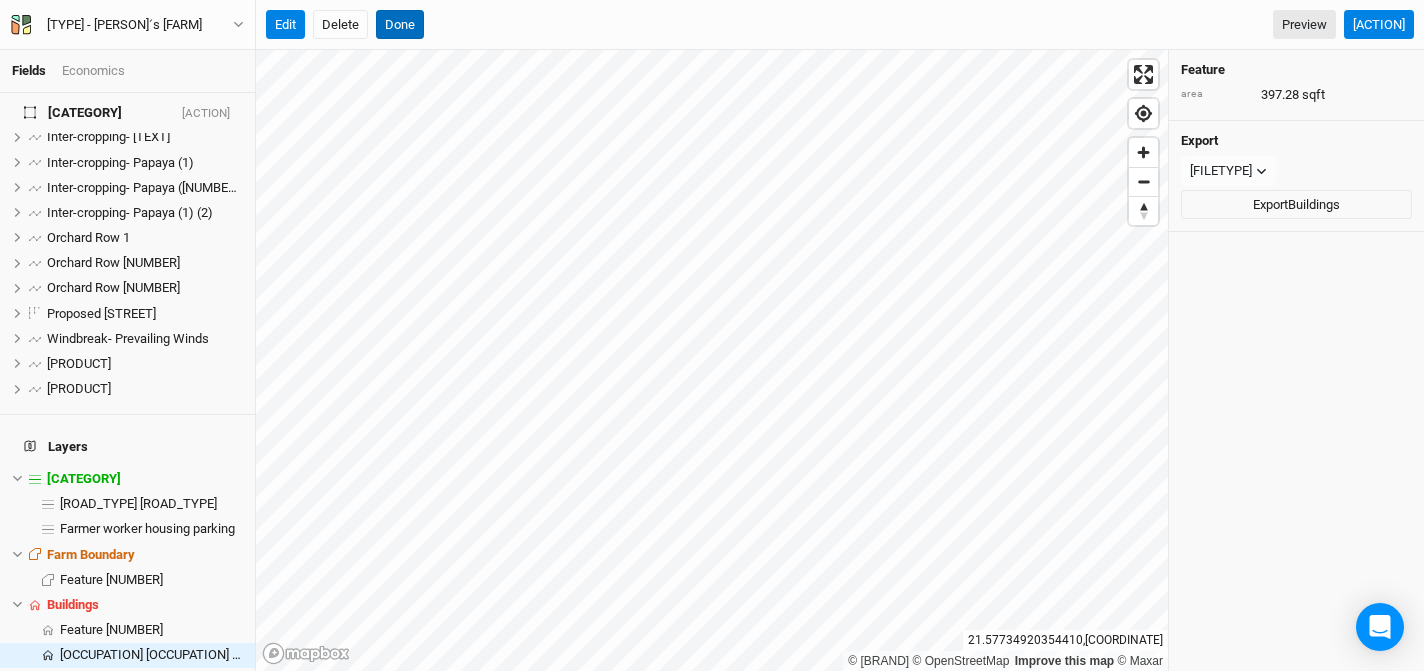 click on "Done" at bounding box center [400, 25] 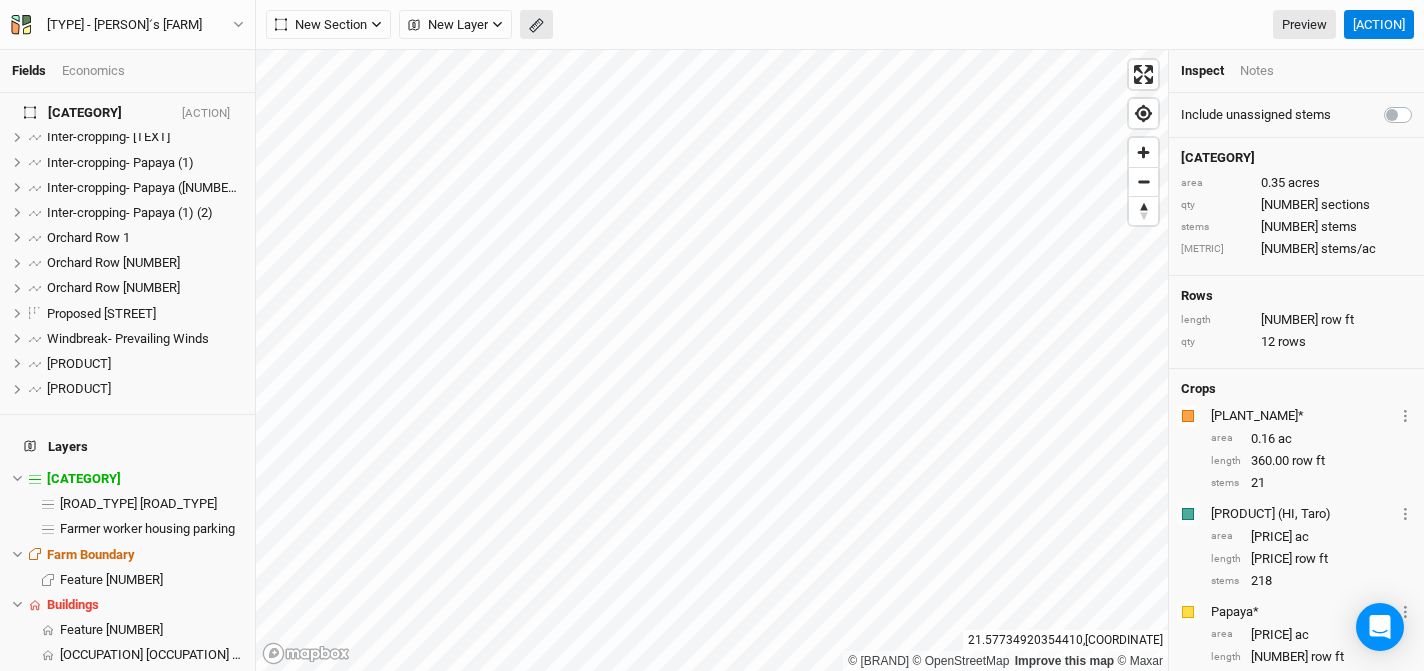 click at bounding box center (414, 25) 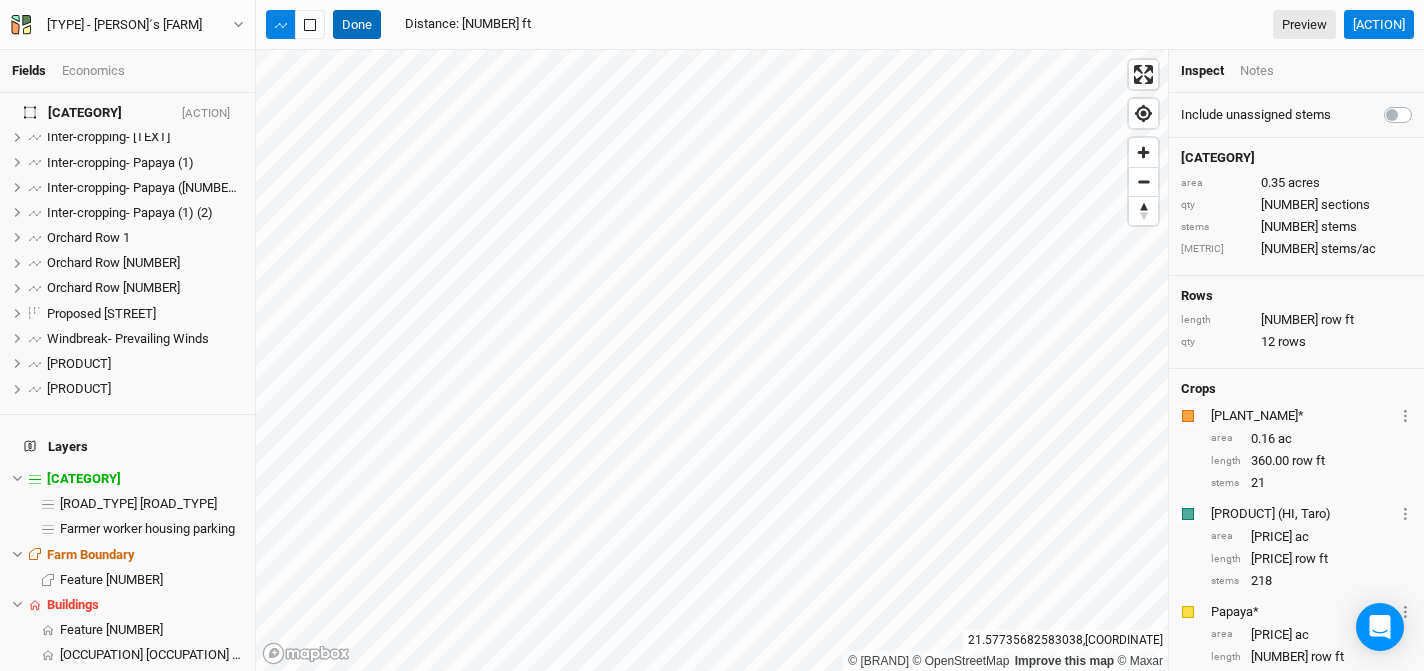 click on "Done" at bounding box center (357, 25) 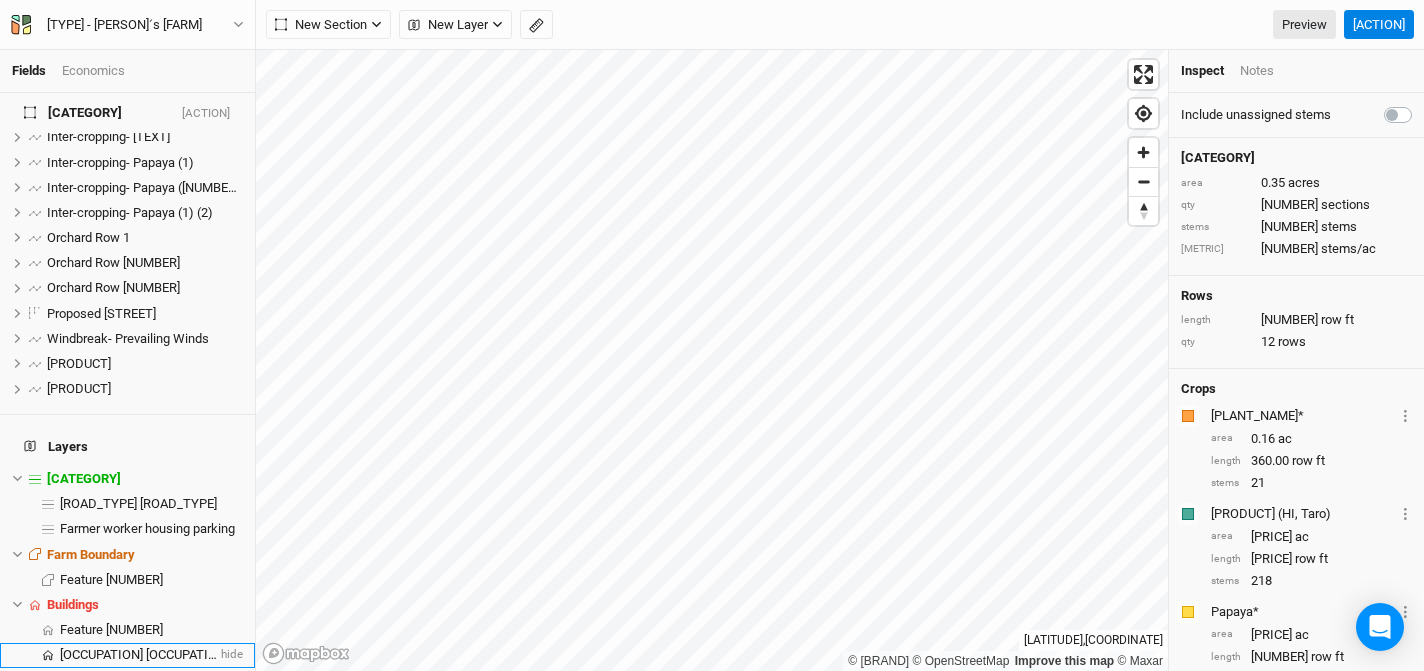 click on "[OCCUPATION] [OCCUPATION] [LOCATION]" at bounding box center [179, 654] 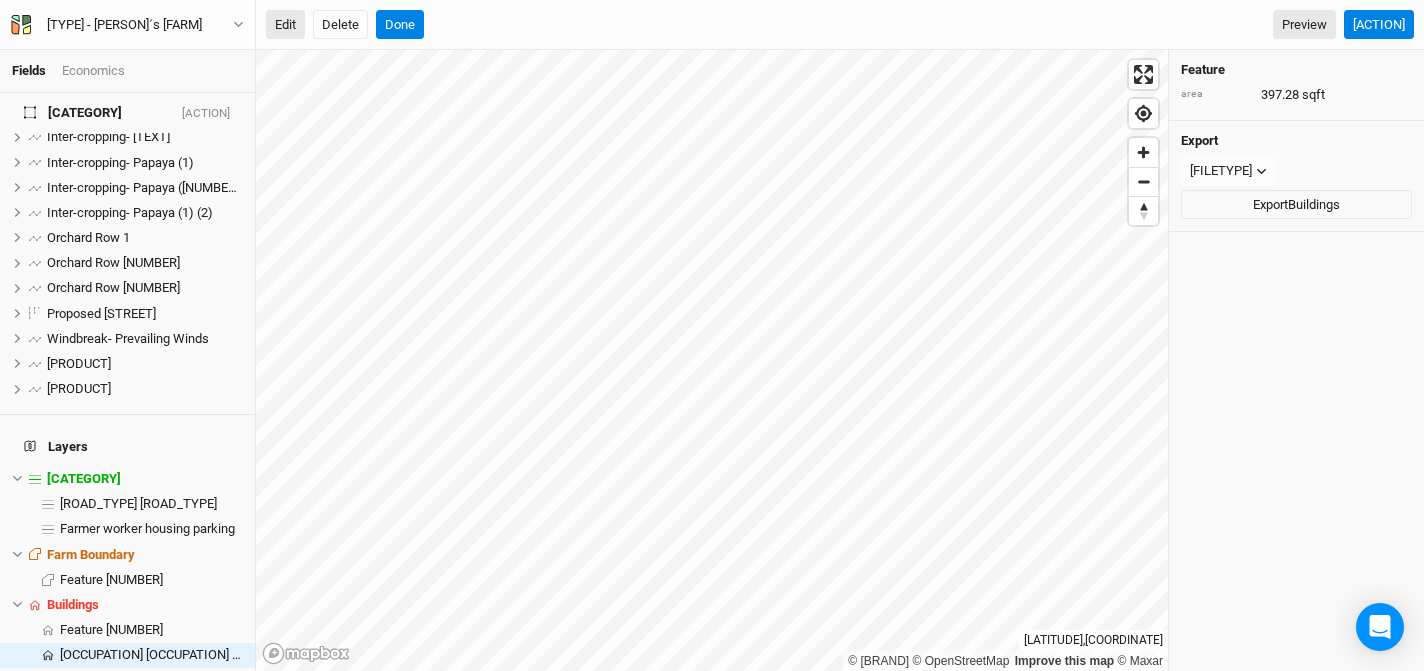 click on "Edit" at bounding box center (285, 25) 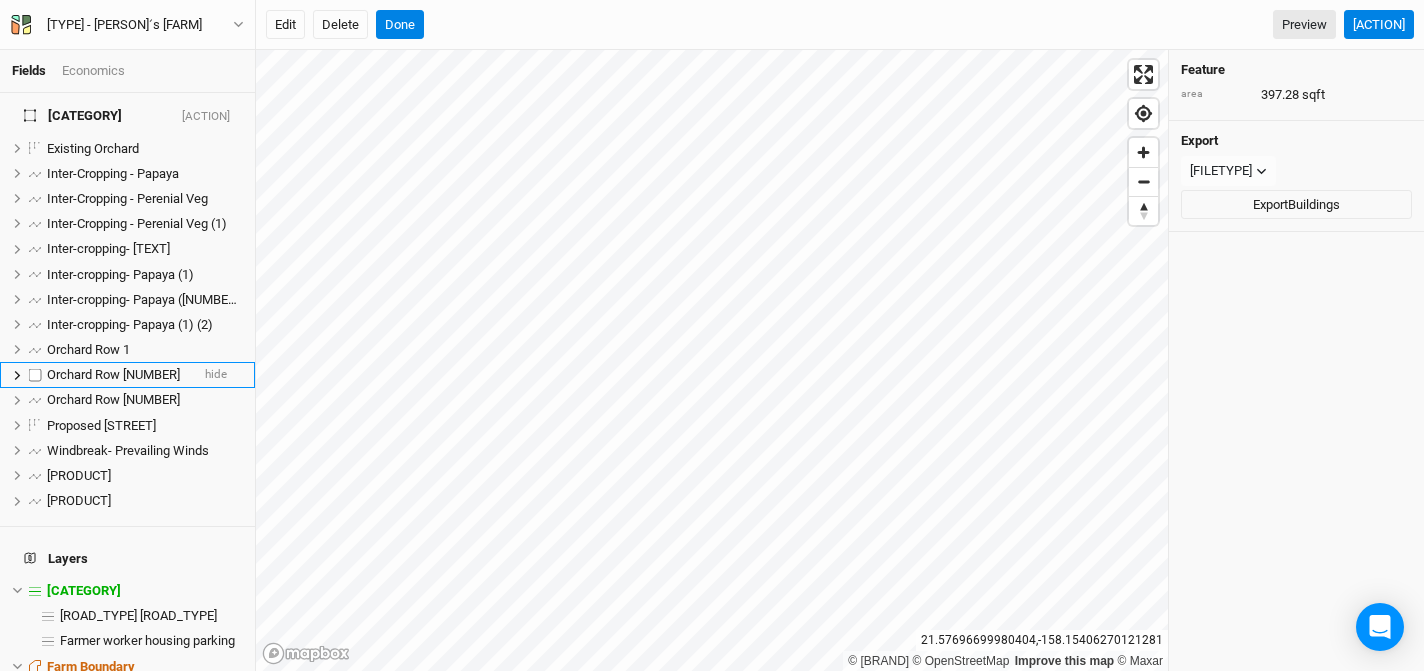 scroll, scrollTop: 0, scrollLeft: 0, axis: both 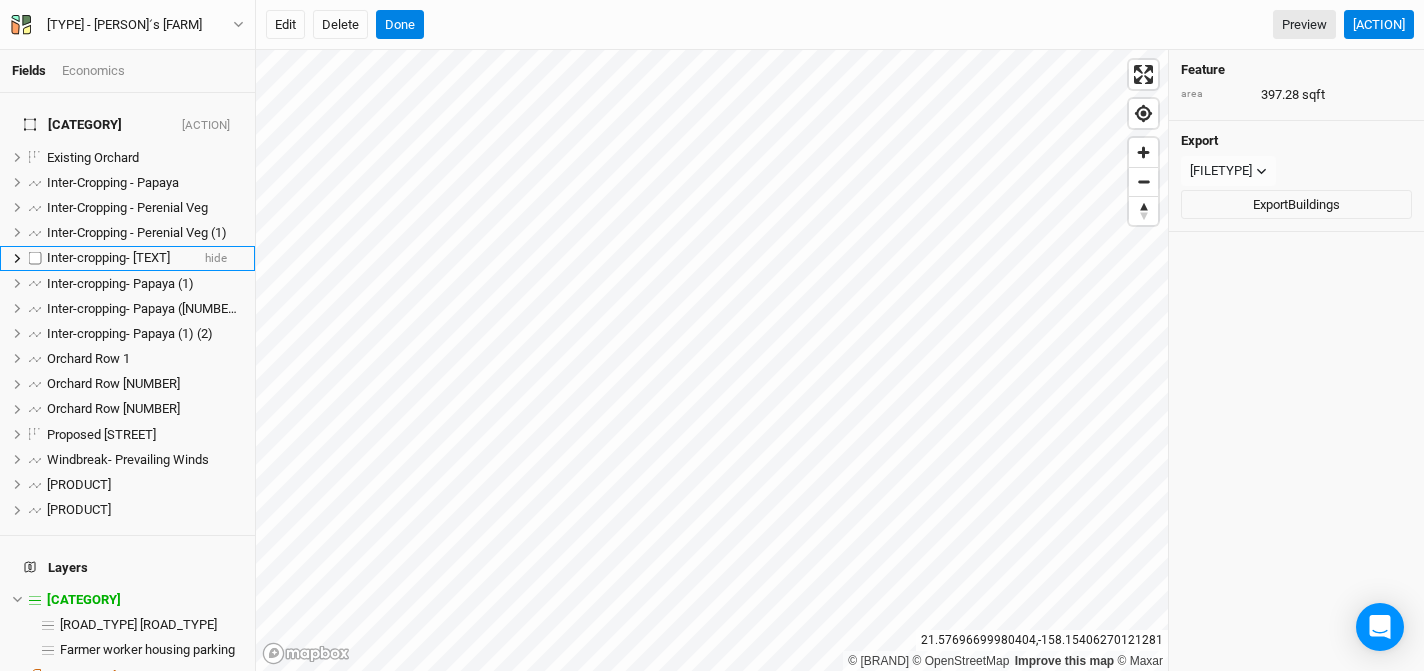 click on "Inter-cropping- [TEXT]" at bounding box center (108, 257) 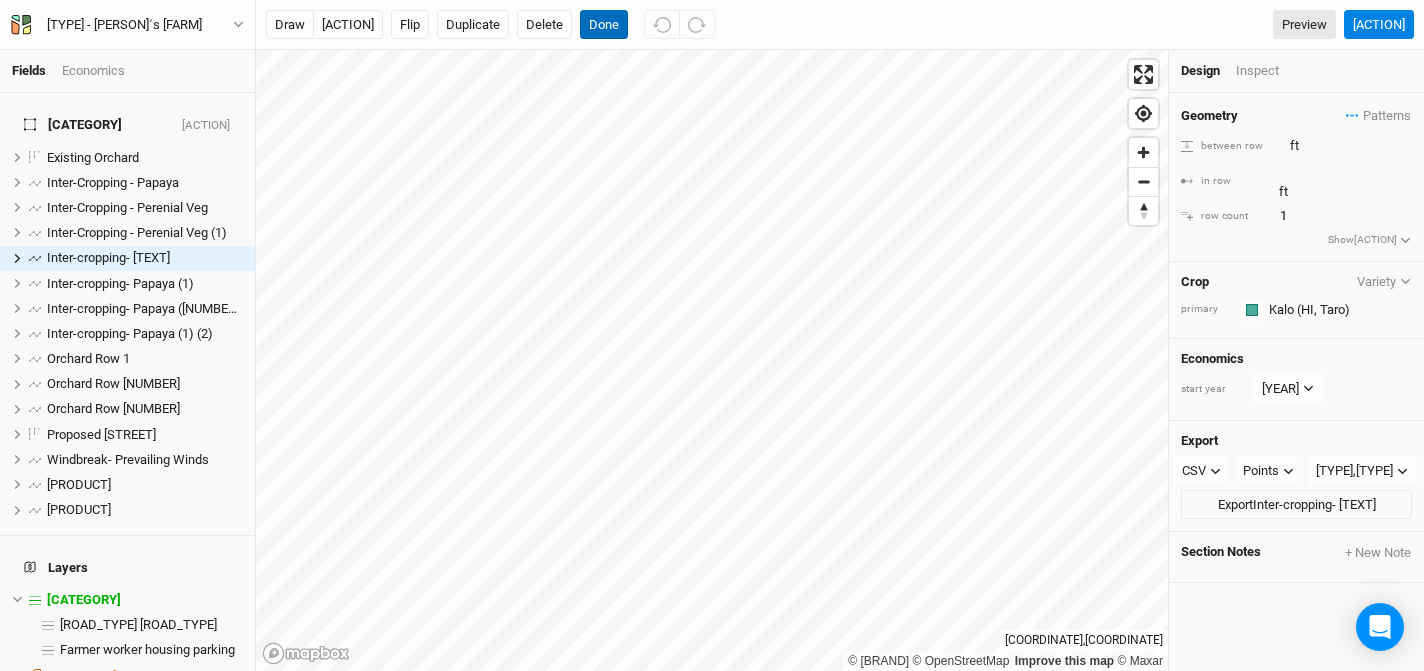 click on "Done" at bounding box center [604, 25] 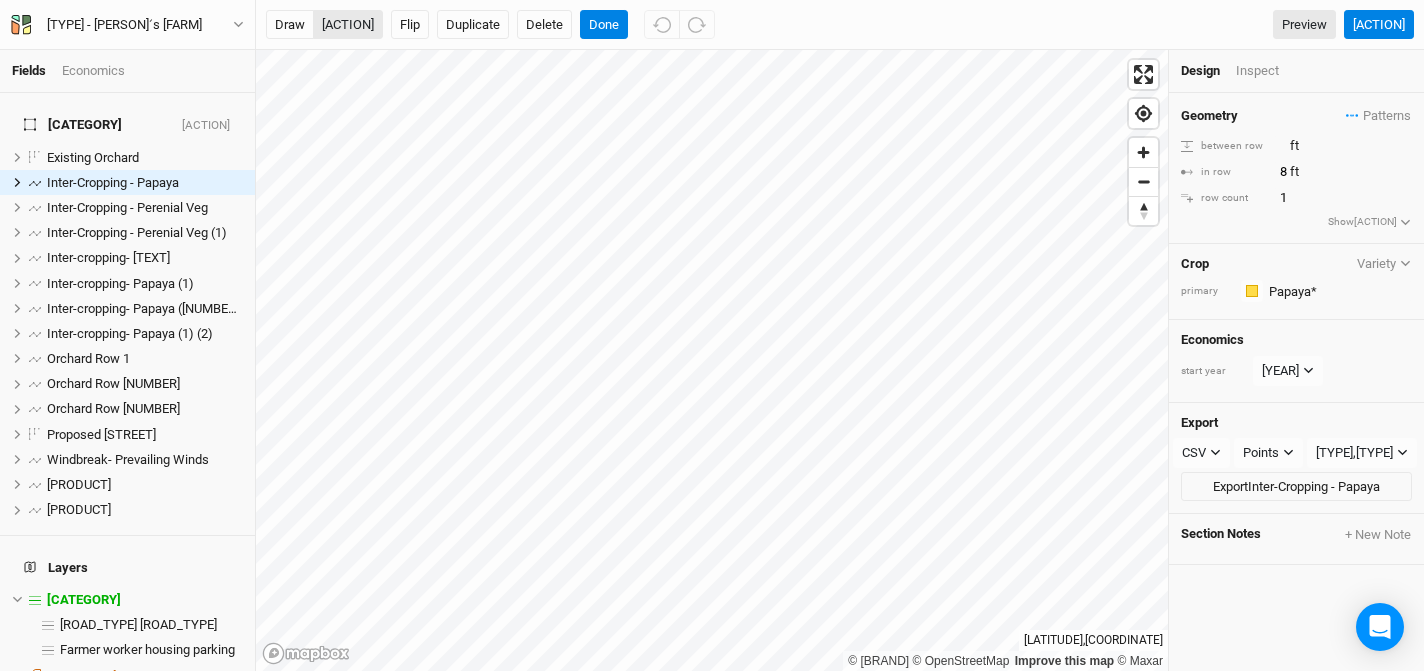 click on "[ACTION]" at bounding box center (348, 25) 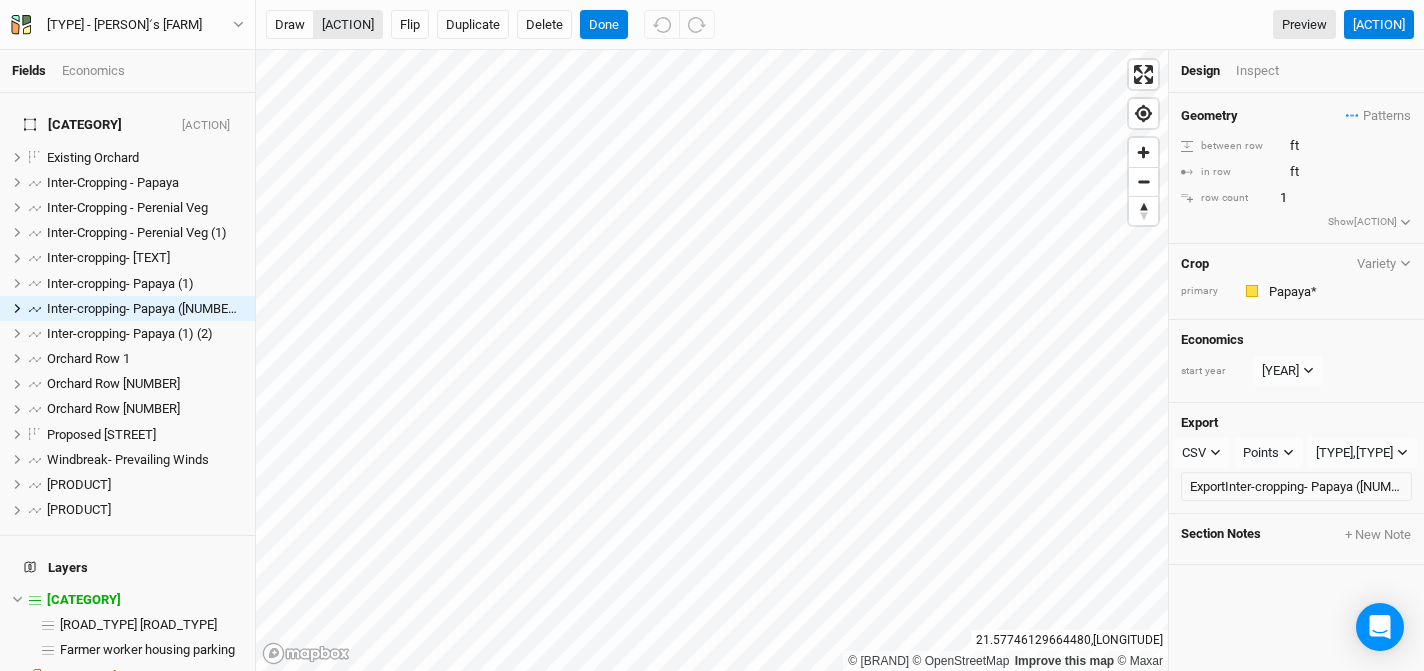 click on "[ACTION]" at bounding box center (348, 25) 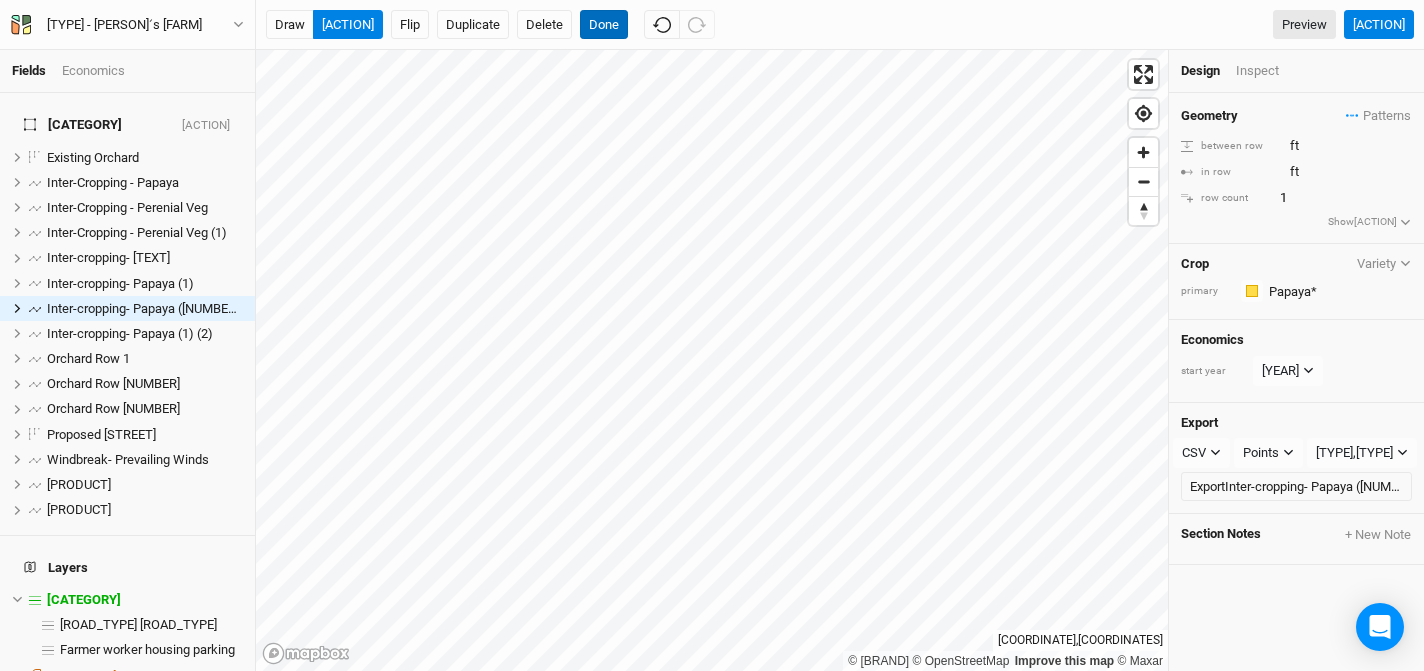 click on "Done" at bounding box center (604, 25) 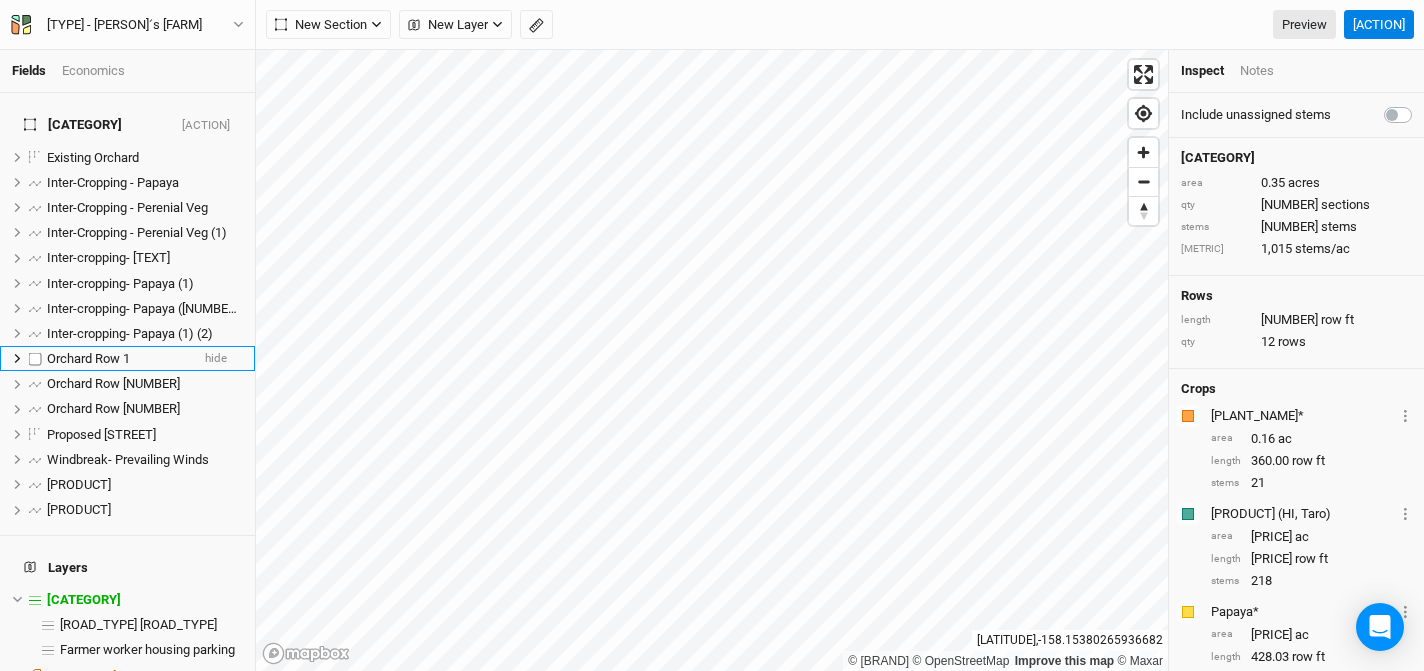 click on "Orchard Row 1" at bounding box center [88, 358] 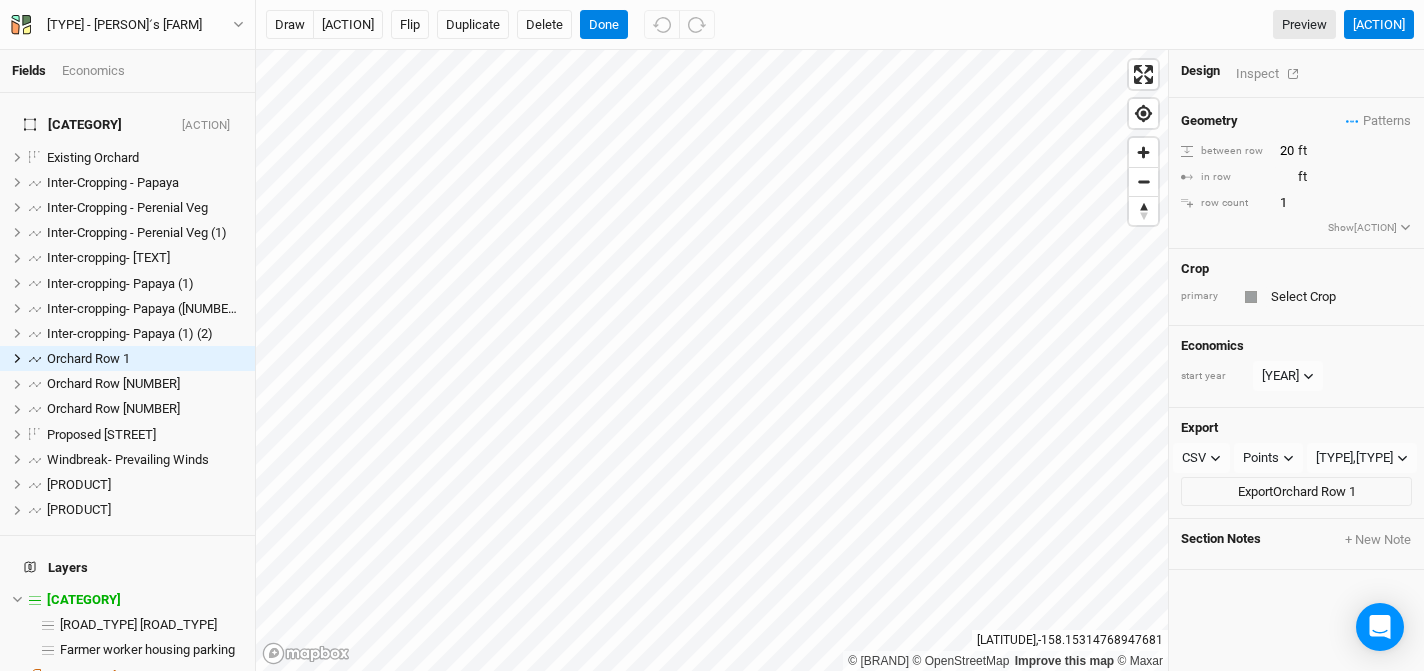 click on "Inspect" at bounding box center [1271, 73] 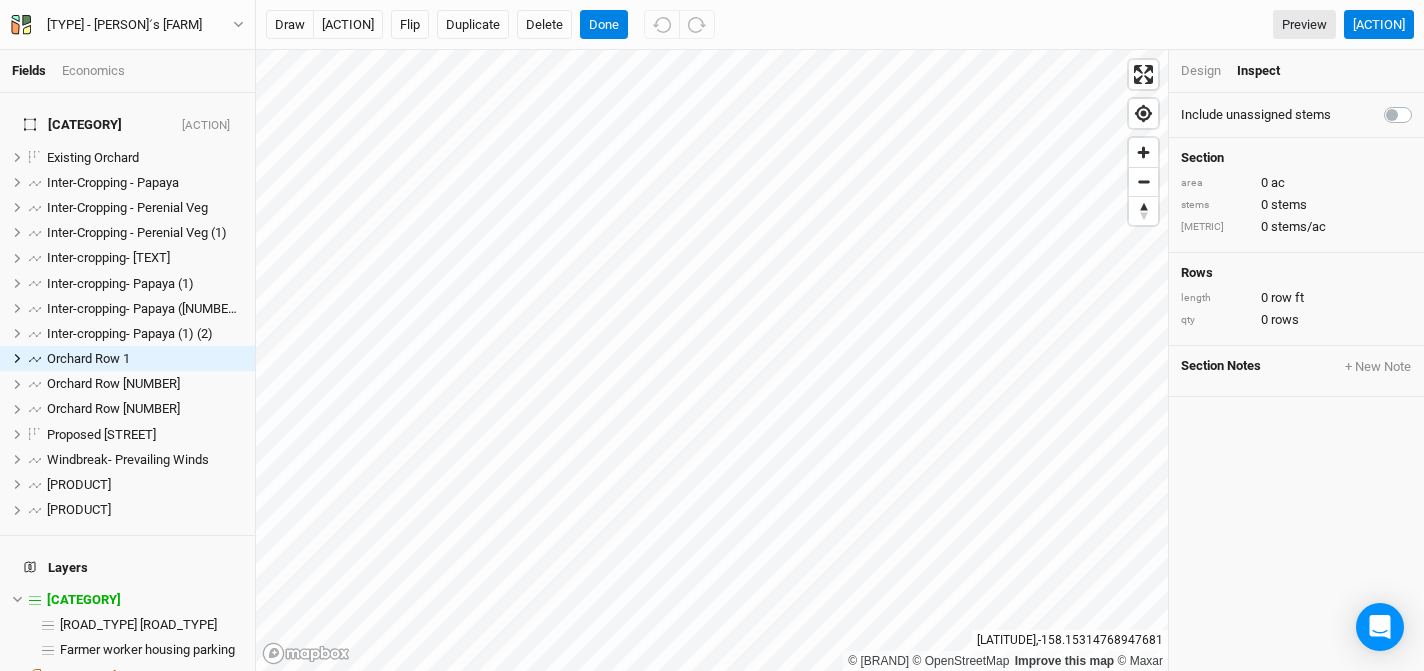 click on "Design" at bounding box center [1201, 71] 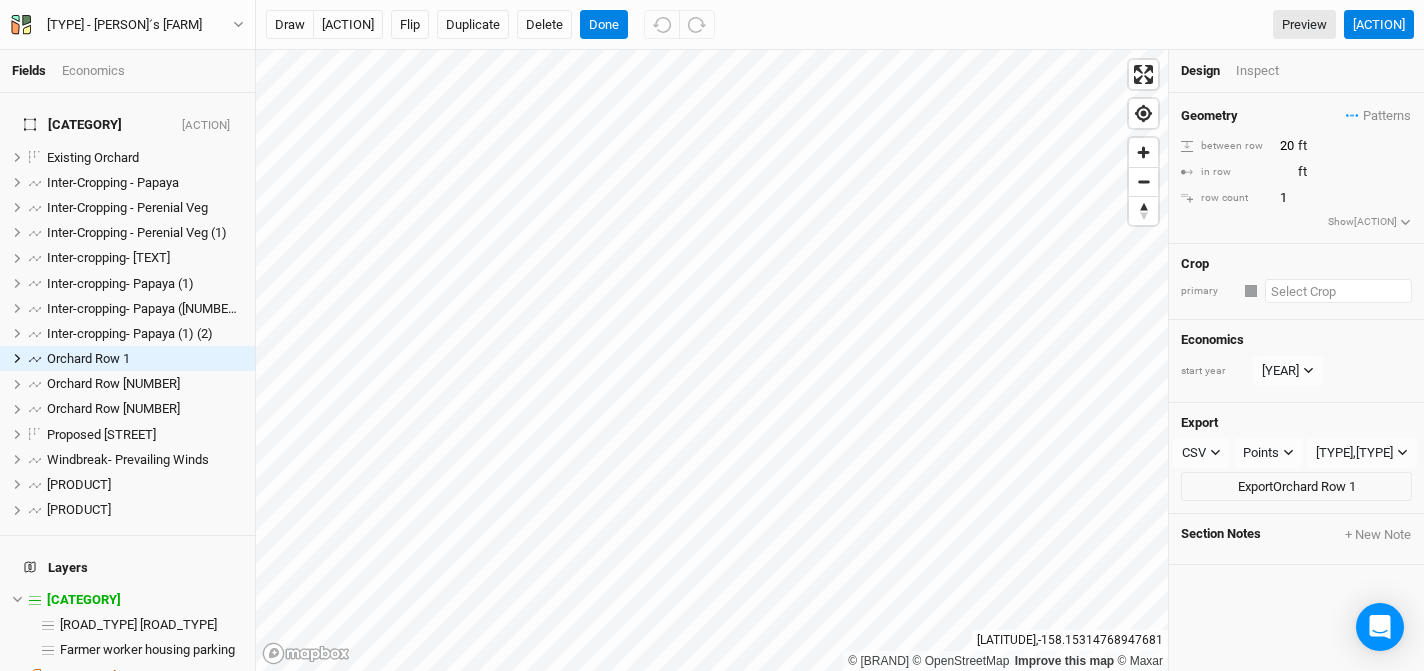 click at bounding box center [1338, 291] 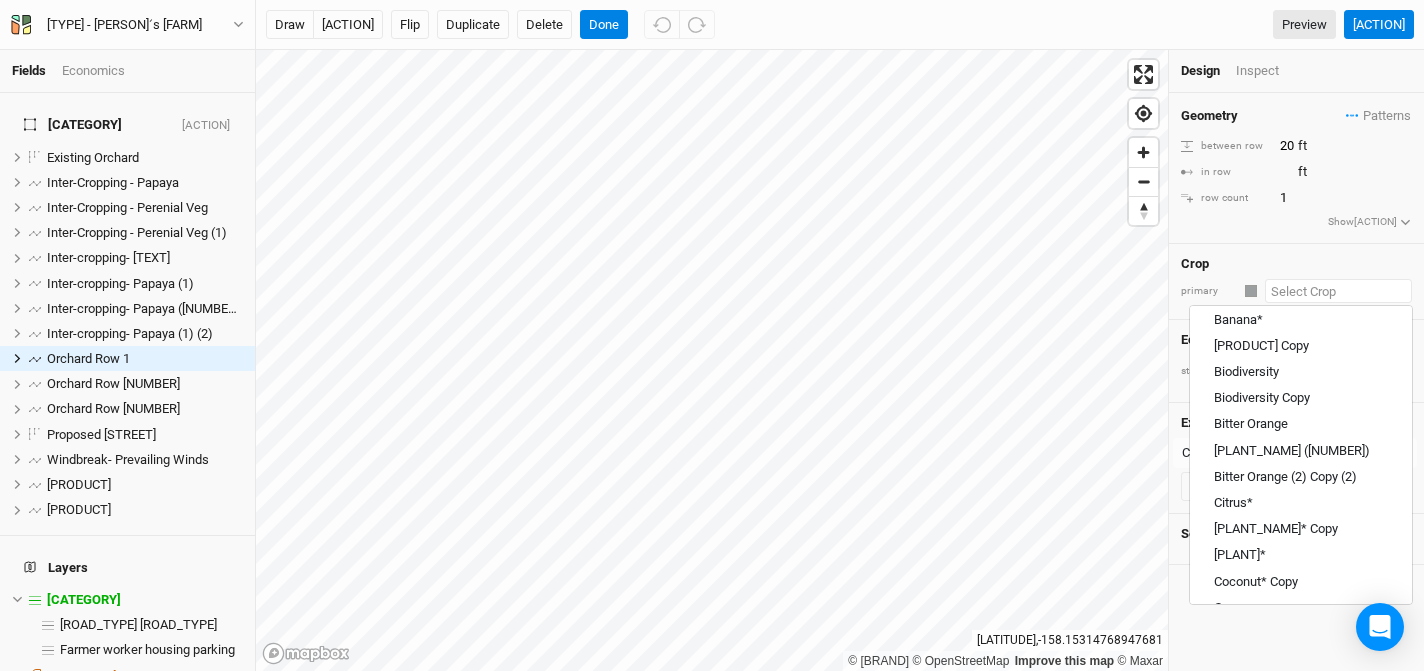 scroll, scrollTop: 352, scrollLeft: 0, axis: vertical 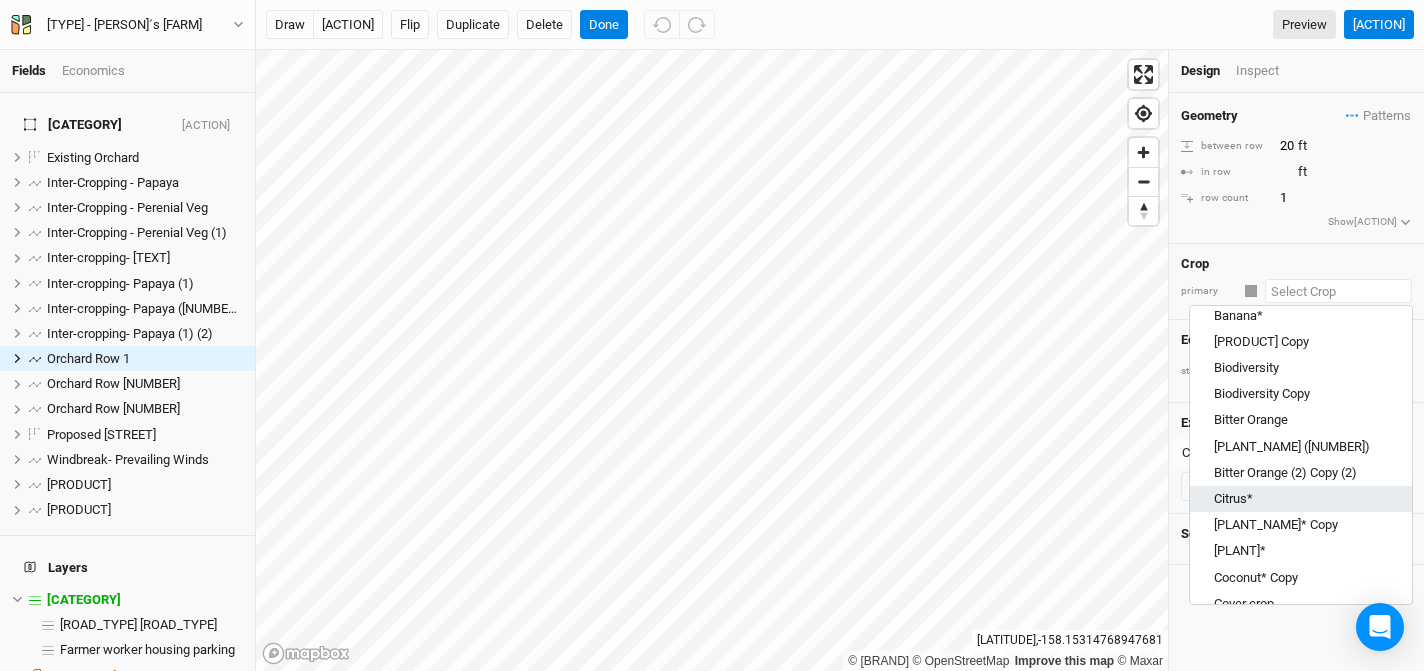 click on "Citrus*" at bounding box center (1301, 499) 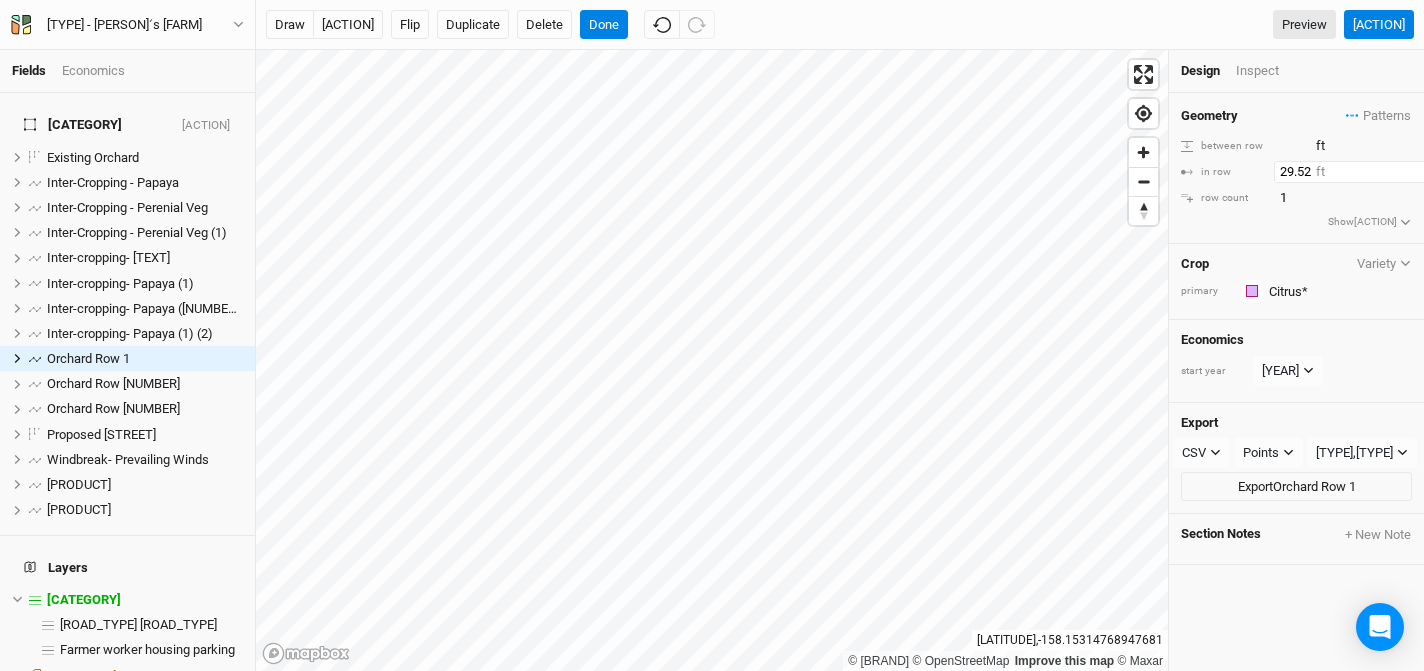 drag, startPoint x: 1311, startPoint y: 168, endPoint x: 1255, endPoint y: 168, distance: 56 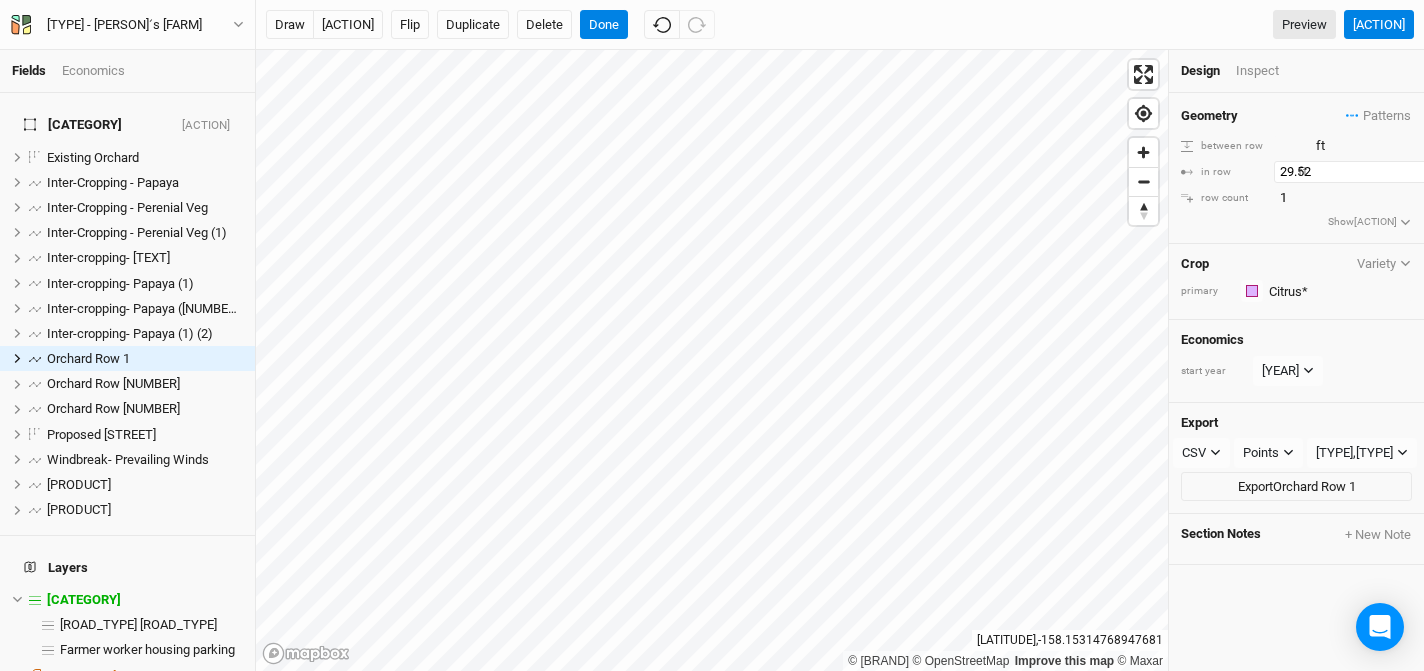 type on "[NUMBER]" 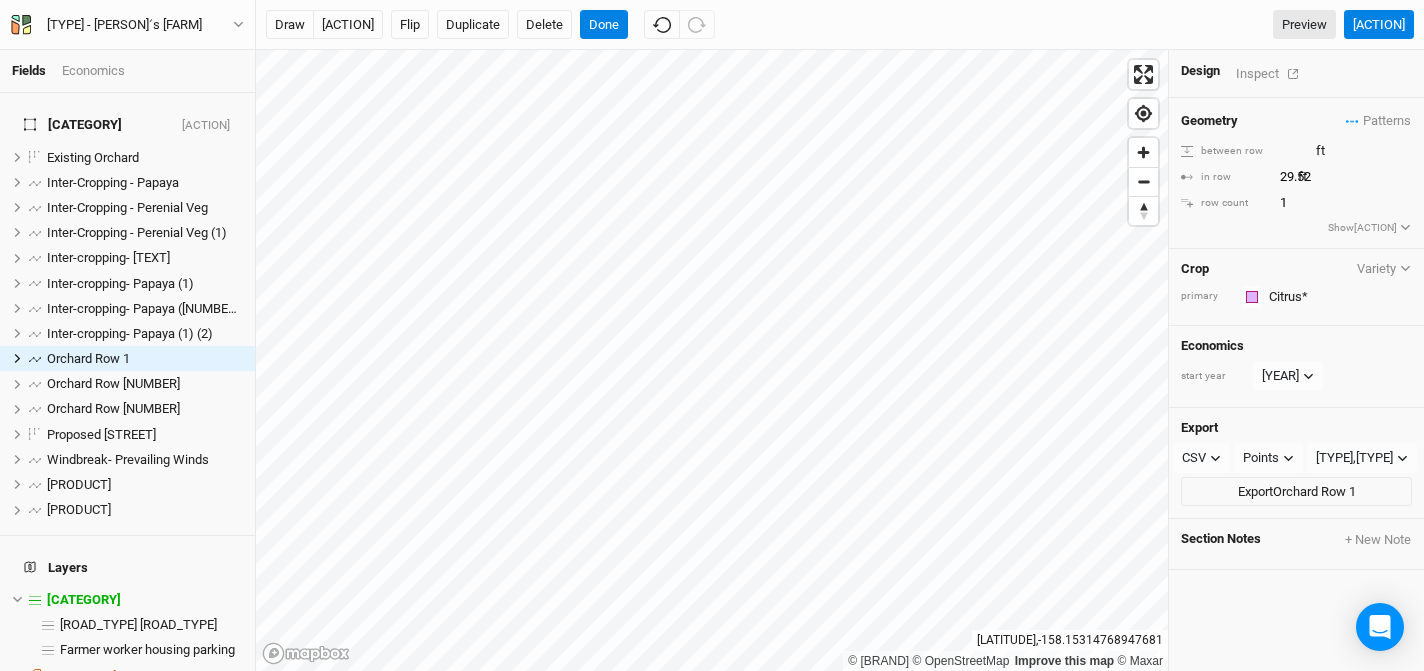 click on "Inspect" at bounding box center (1271, 73) 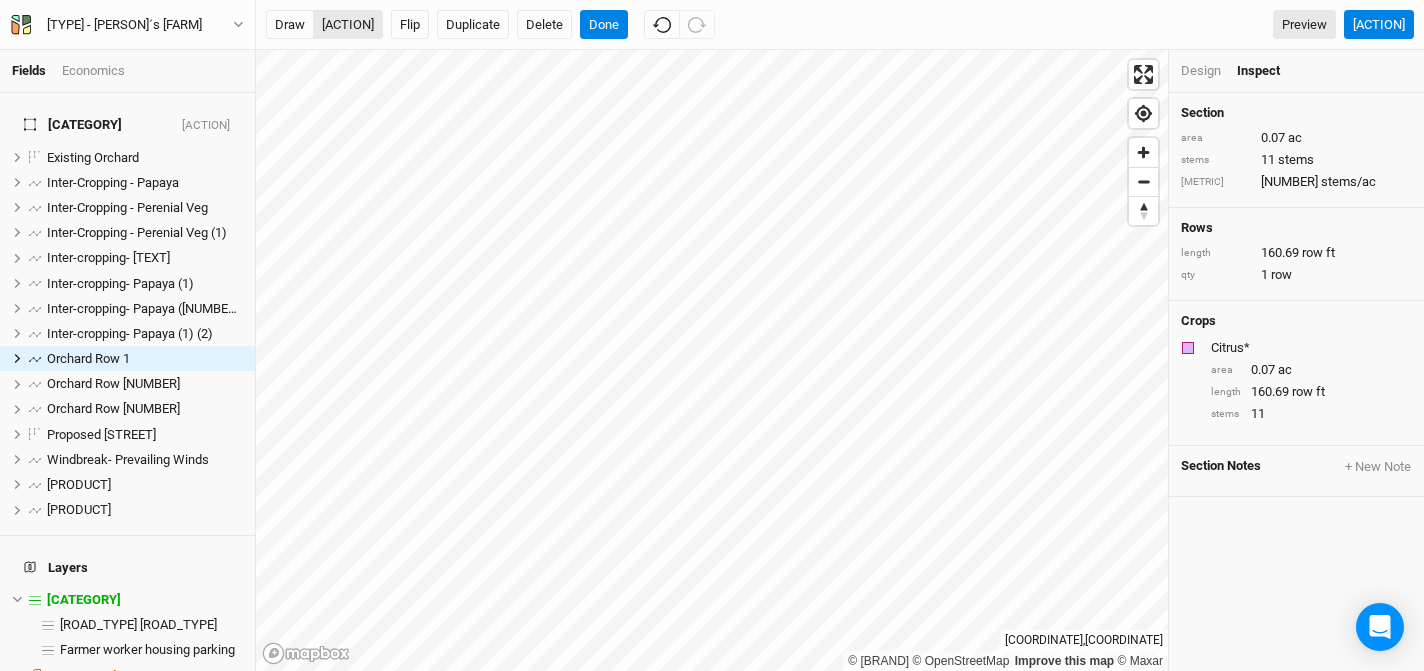click on "[ACTION]" at bounding box center [348, 25] 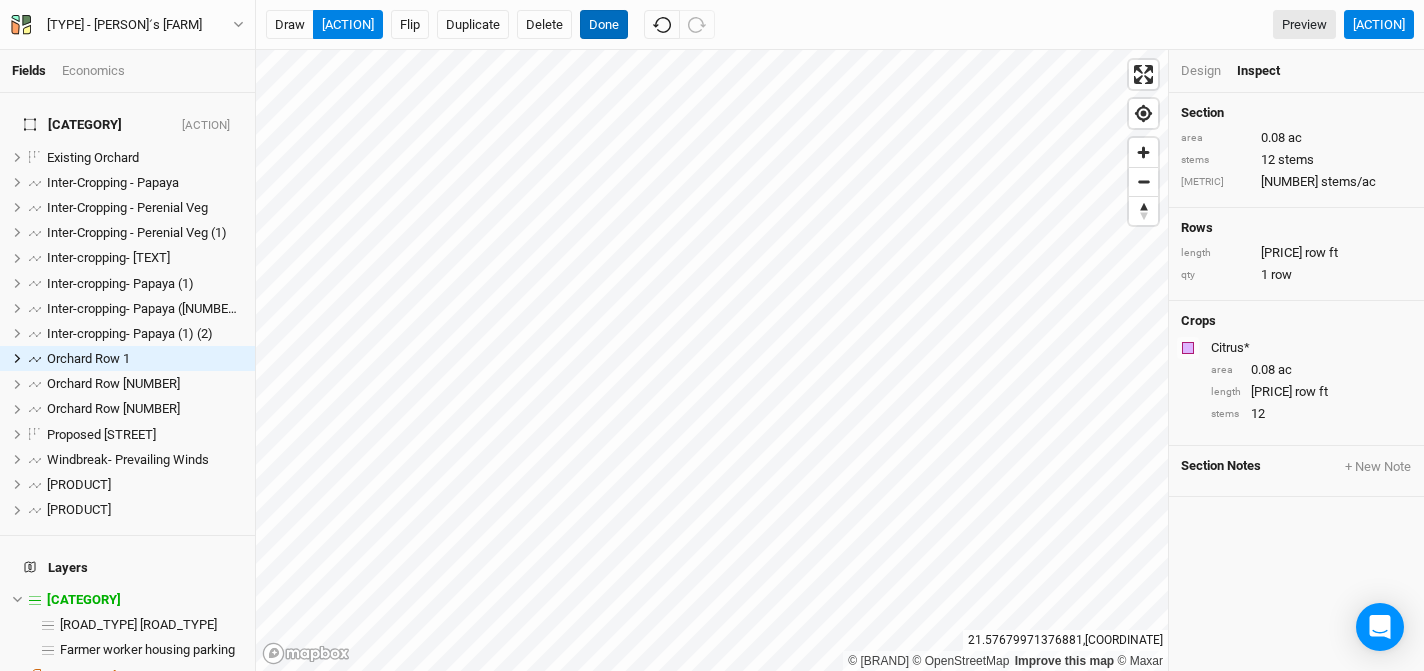 click on "Done" at bounding box center [604, 25] 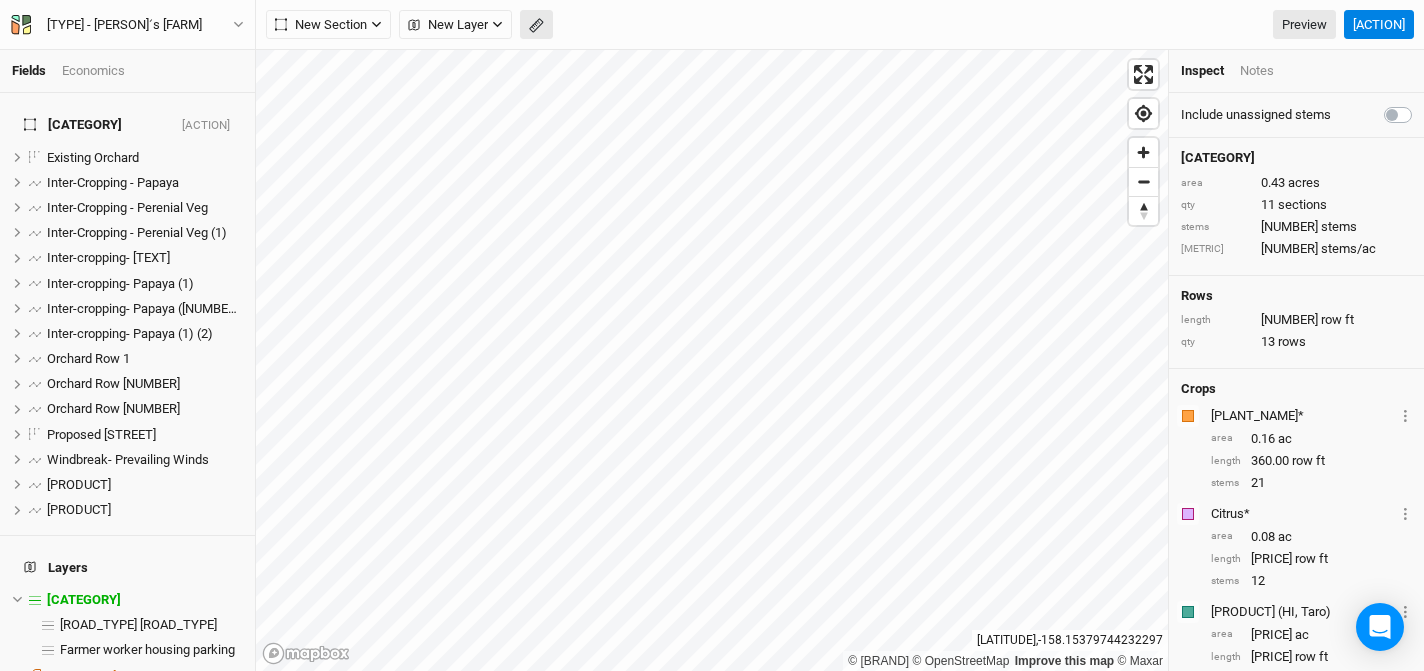 click at bounding box center [414, 25] 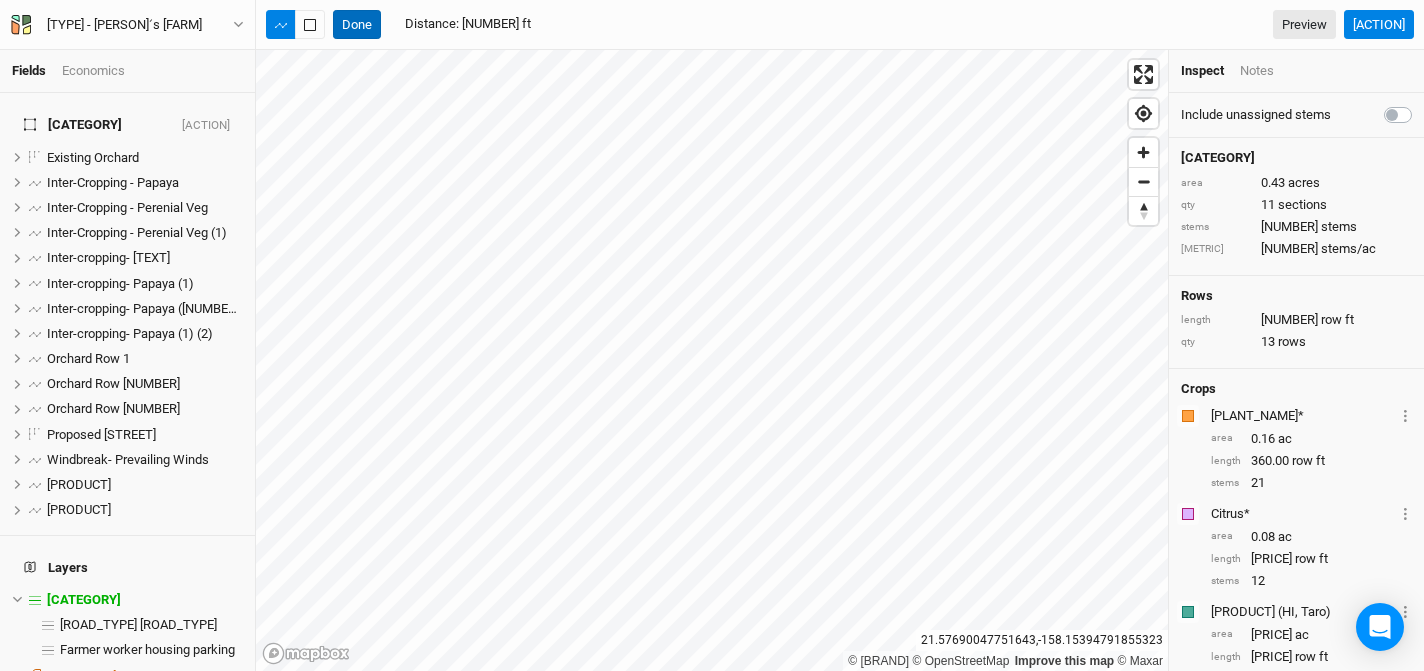 click on "Done" at bounding box center [357, 25] 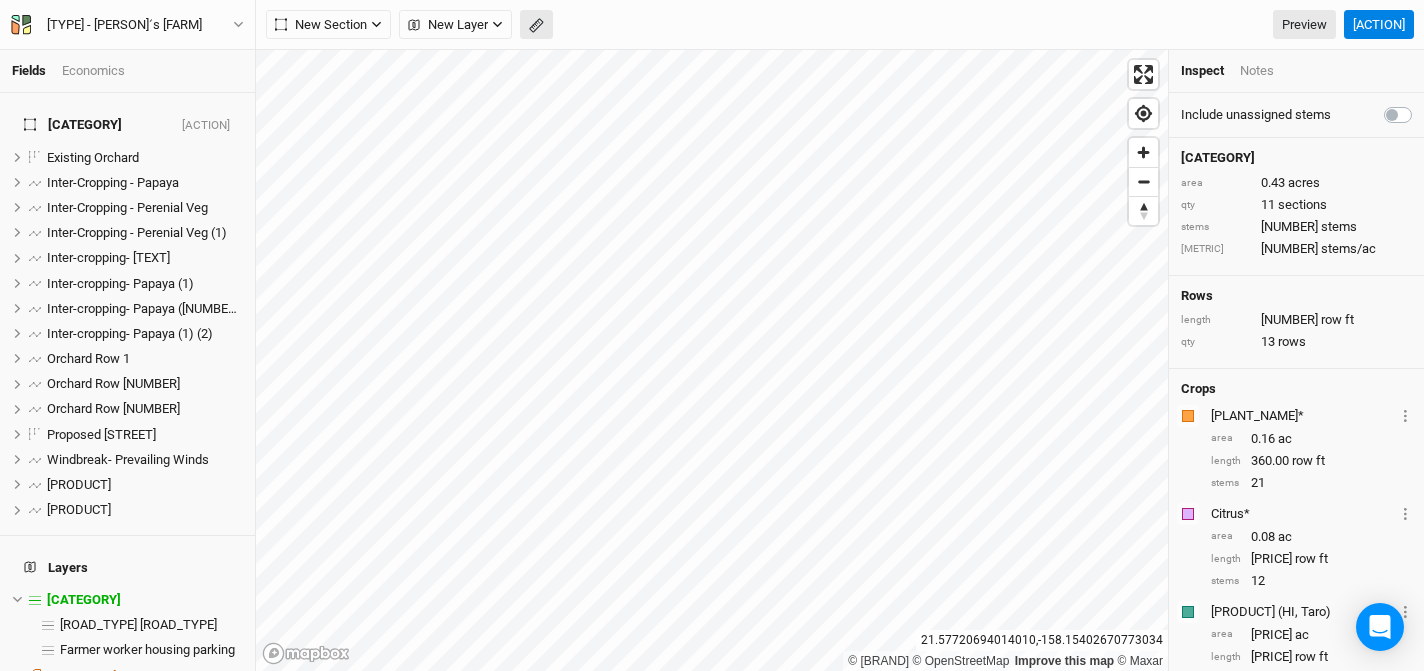 click at bounding box center [414, 25] 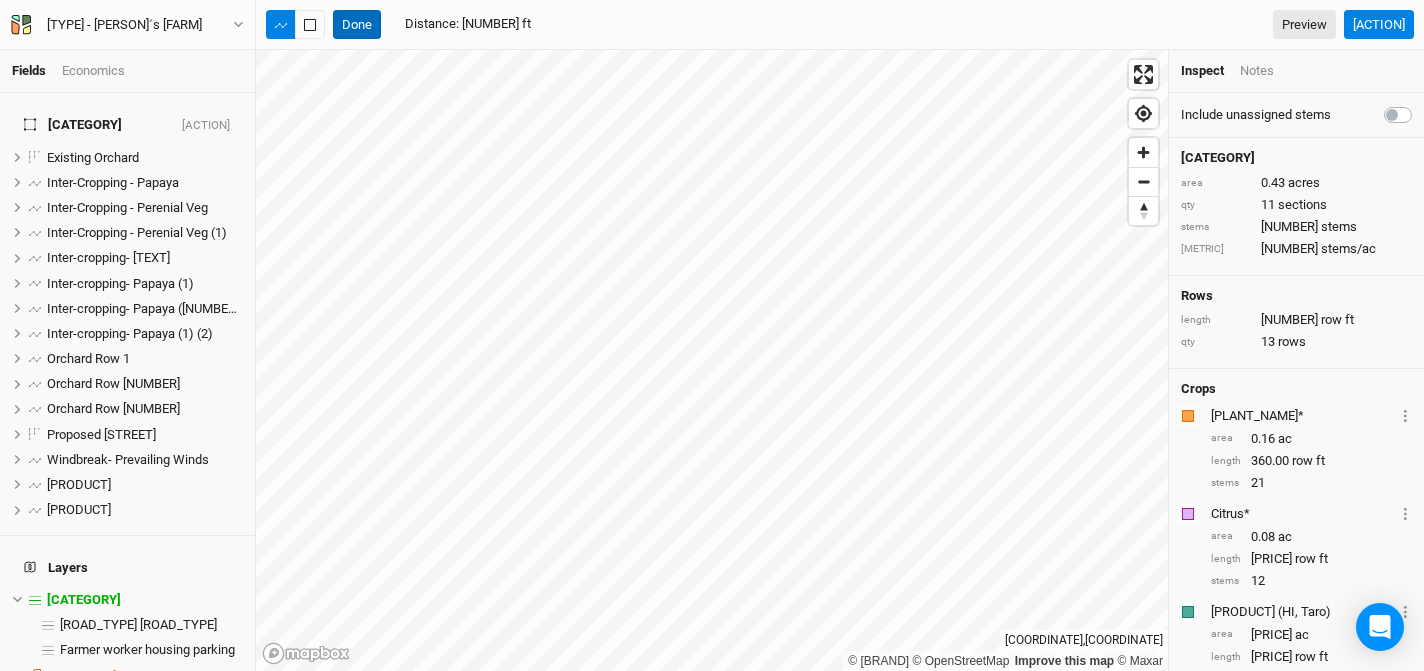 click on "Done" at bounding box center (357, 25) 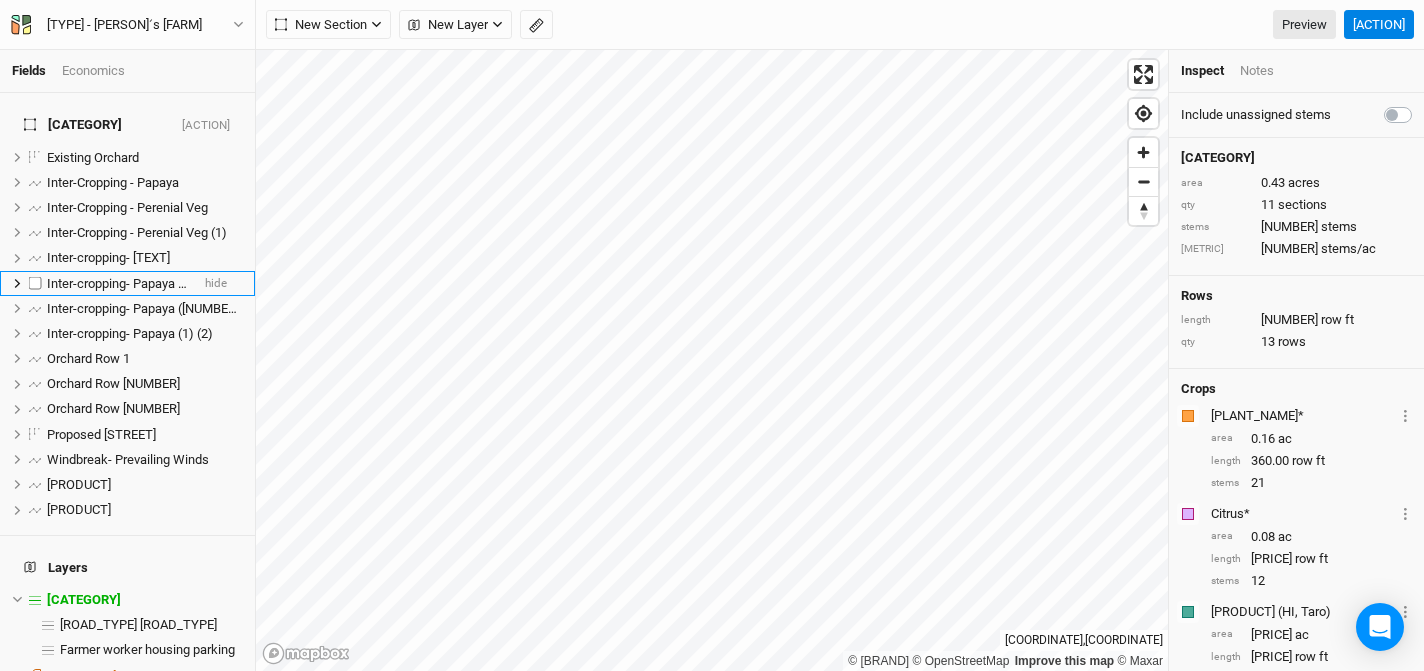 click on "Inter-cropping- Papaya  (1)" at bounding box center [120, 283] 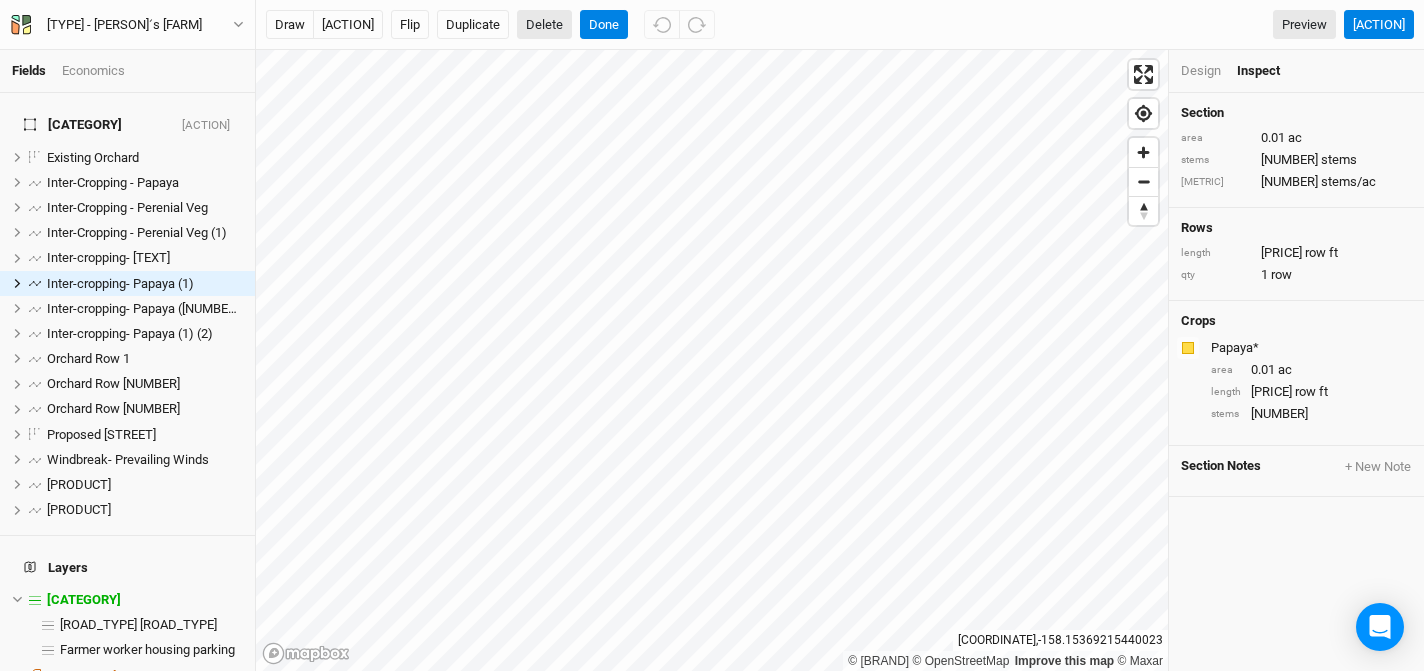 click on "Delete" at bounding box center [544, 25] 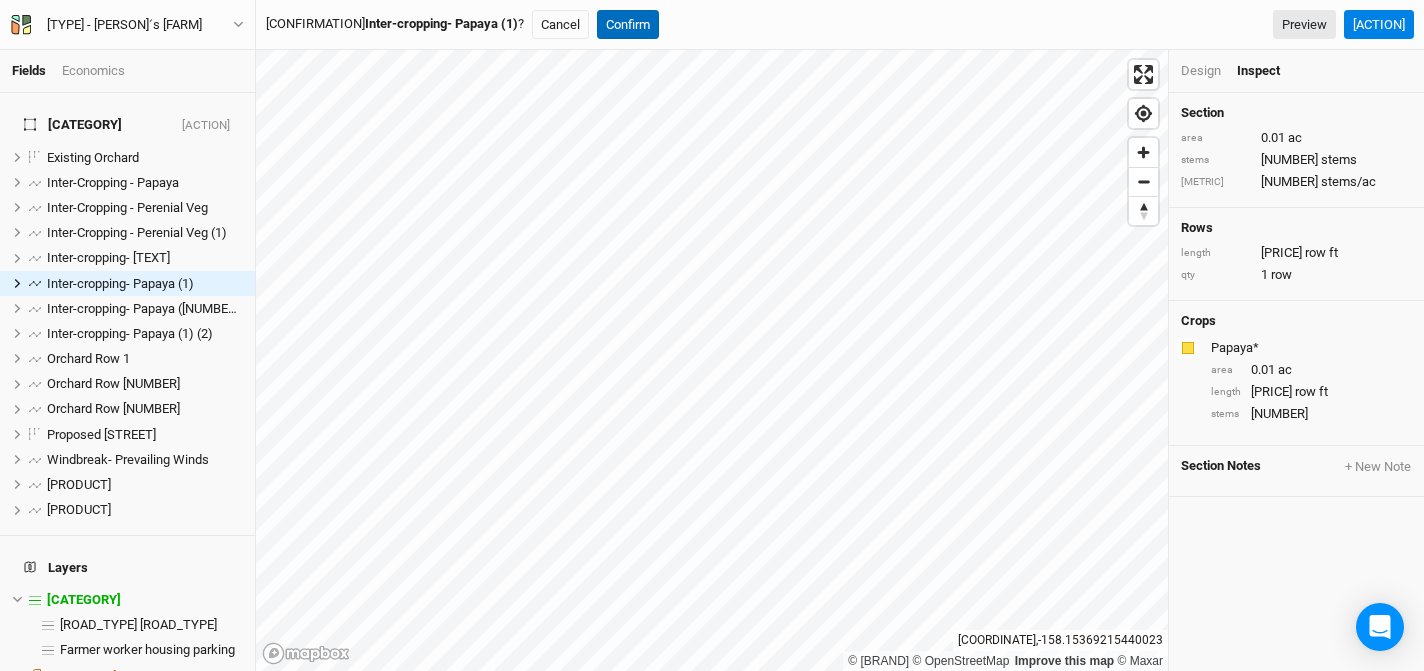 click on "Confirm" at bounding box center (628, 25) 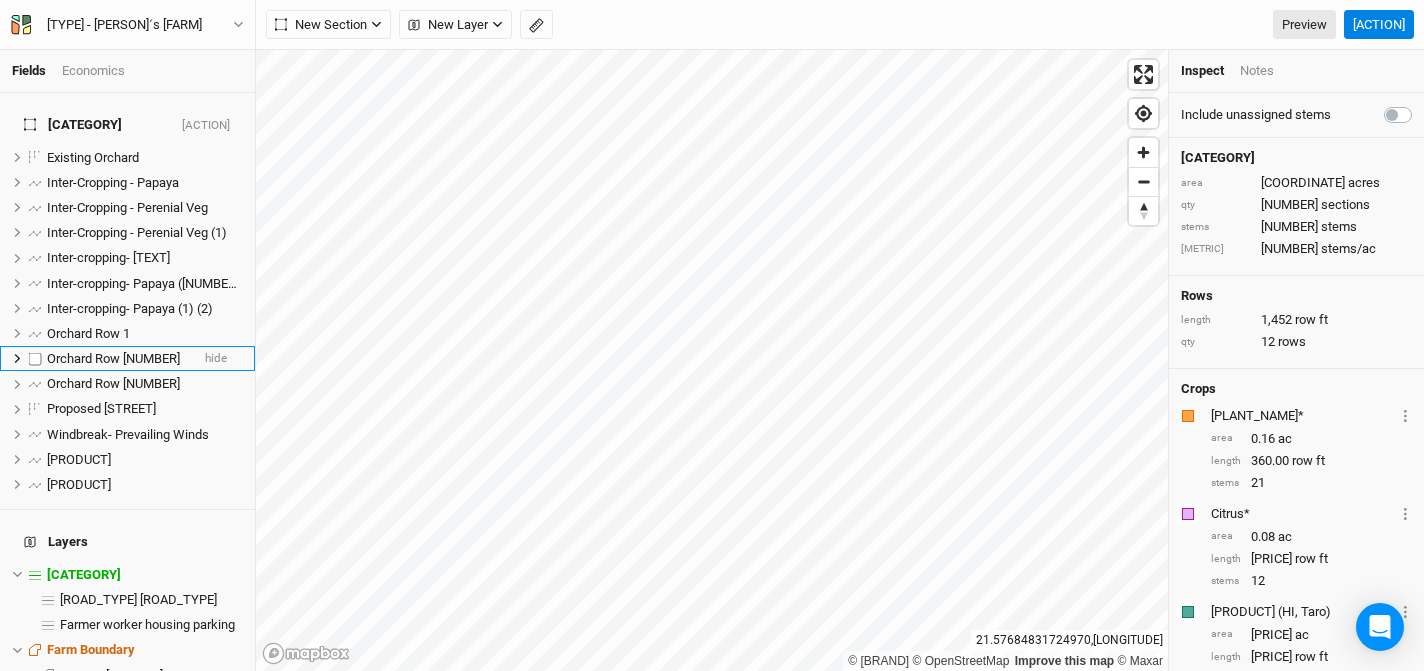 click on "[LOCATION]" at bounding box center (127, 358) 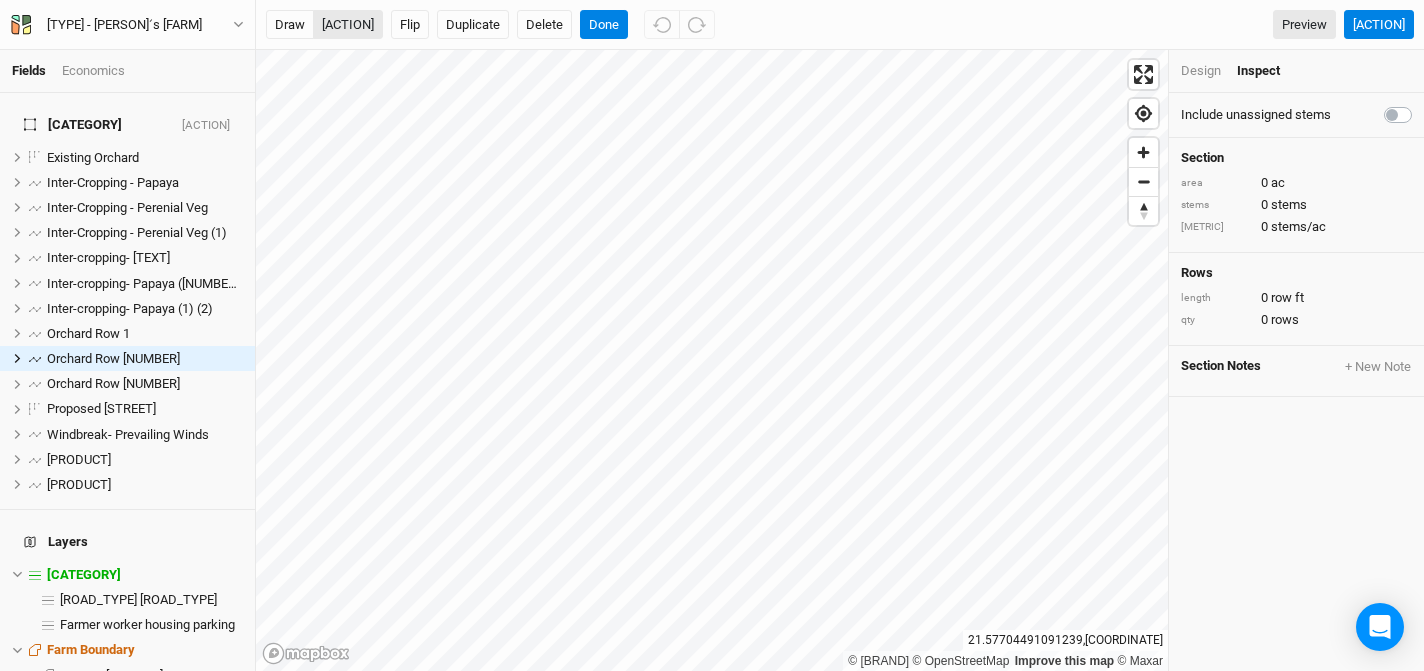 click on "[ACTION]" at bounding box center (348, 25) 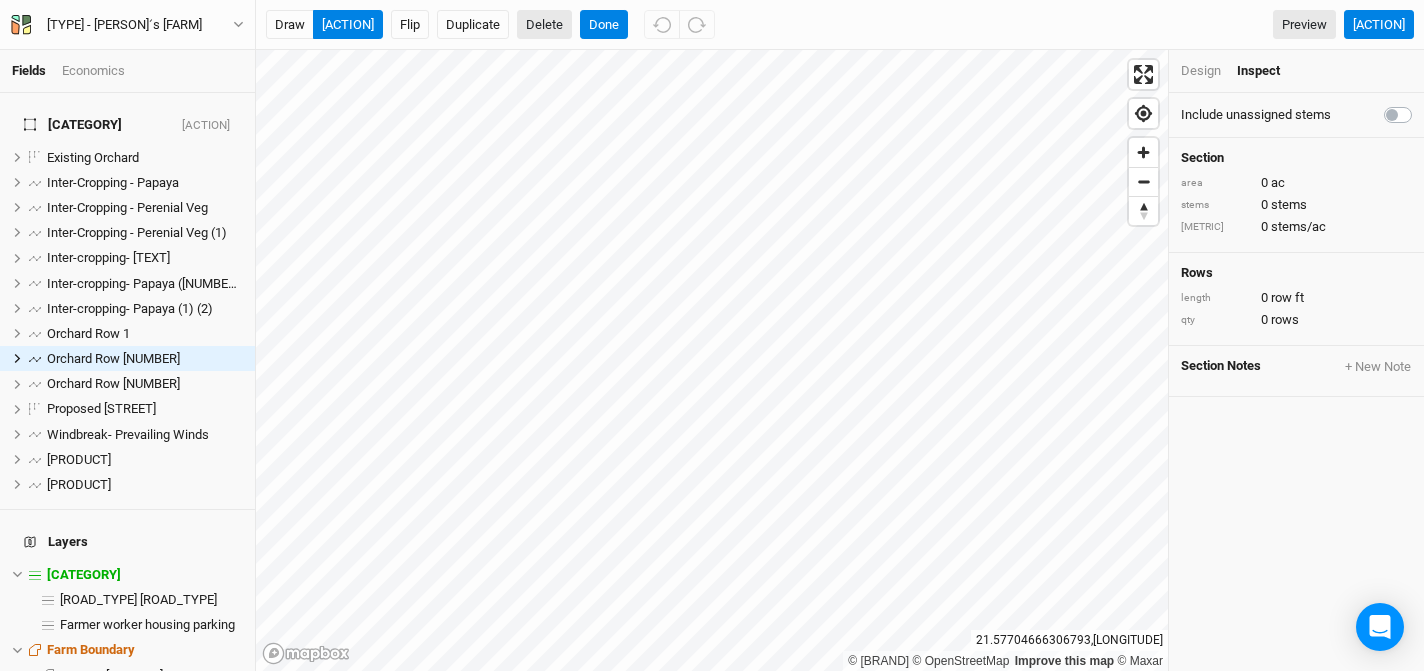click on "Delete" at bounding box center [544, 25] 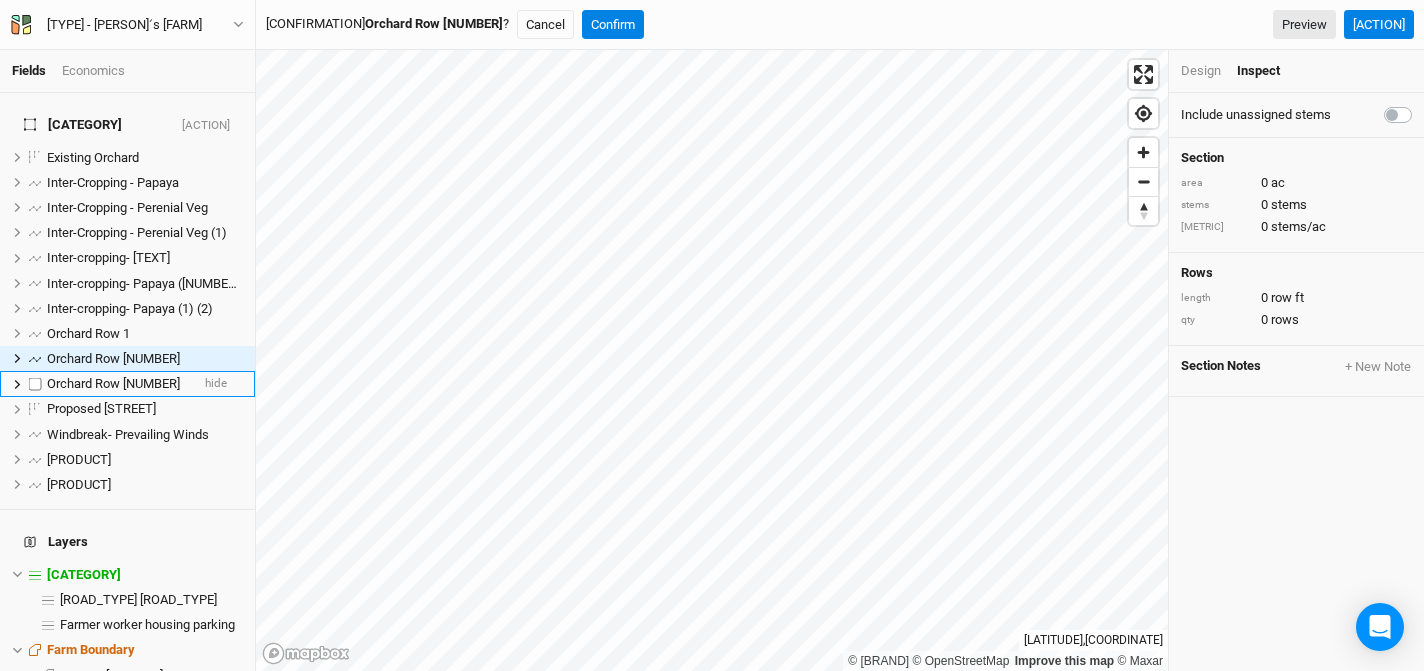 click on "Orchard Row [NUMBER]" at bounding box center (113, 383) 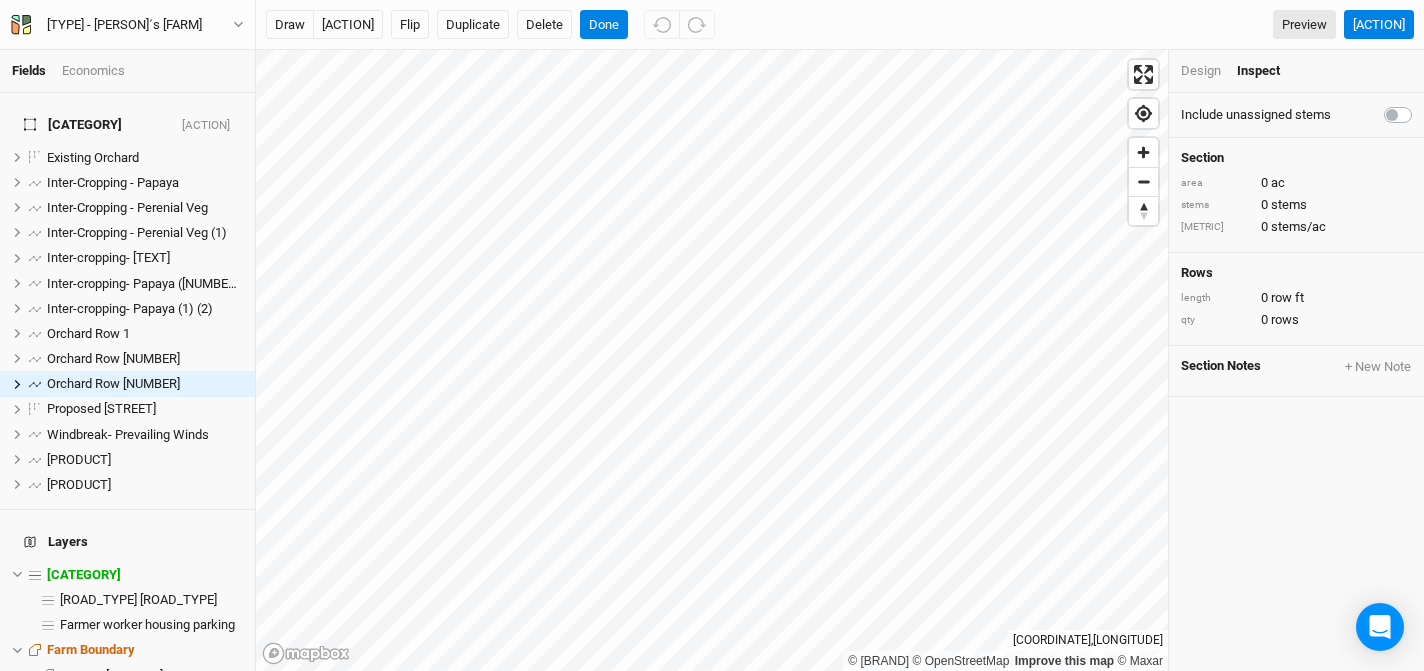 click on "draw edit Flip Duplicate Delete Done Preview" at bounding box center [127, 25] 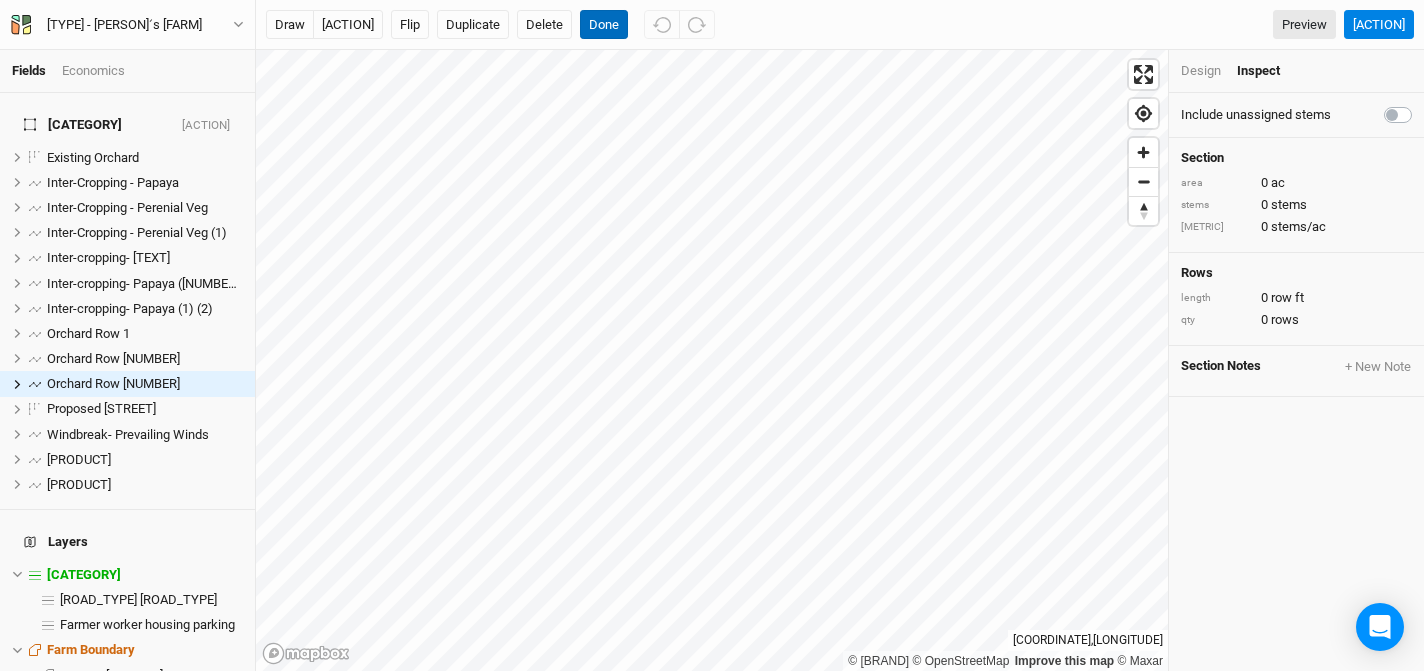 click on "Done" at bounding box center [604, 25] 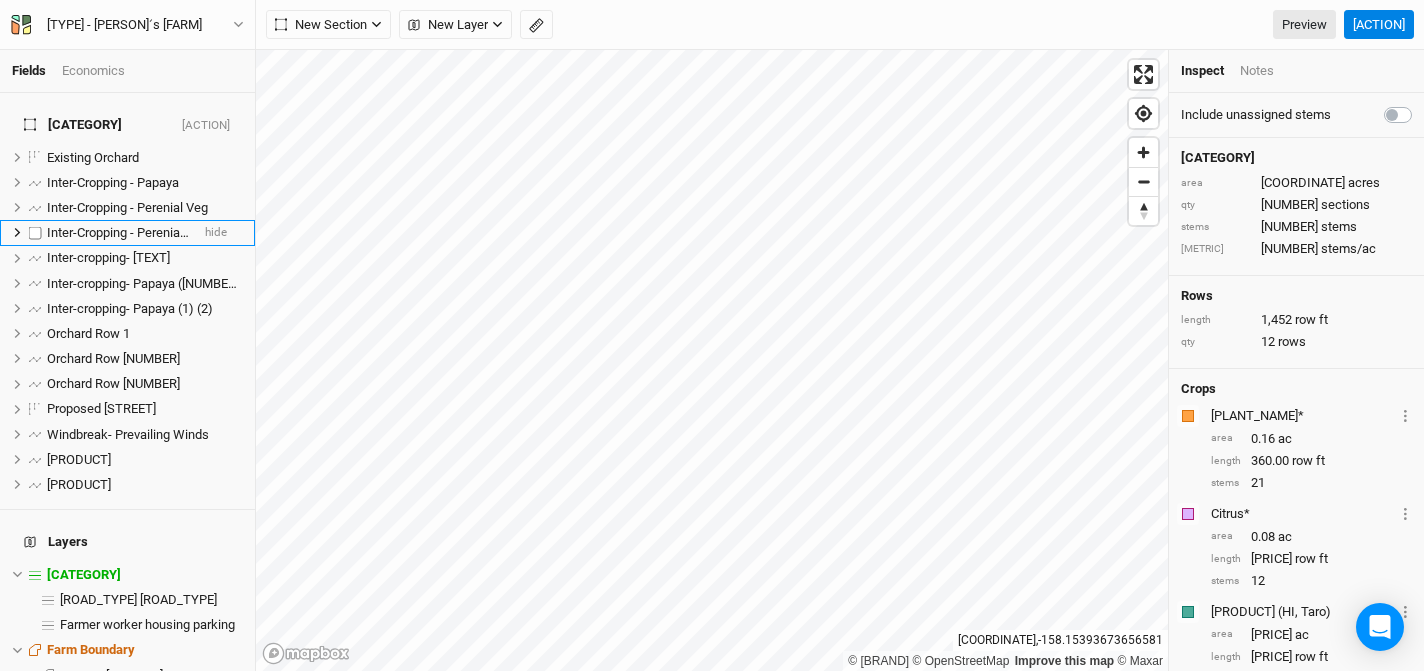 click on "Inter-Cropping - Perenial Veg (1)" at bounding box center (137, 232) 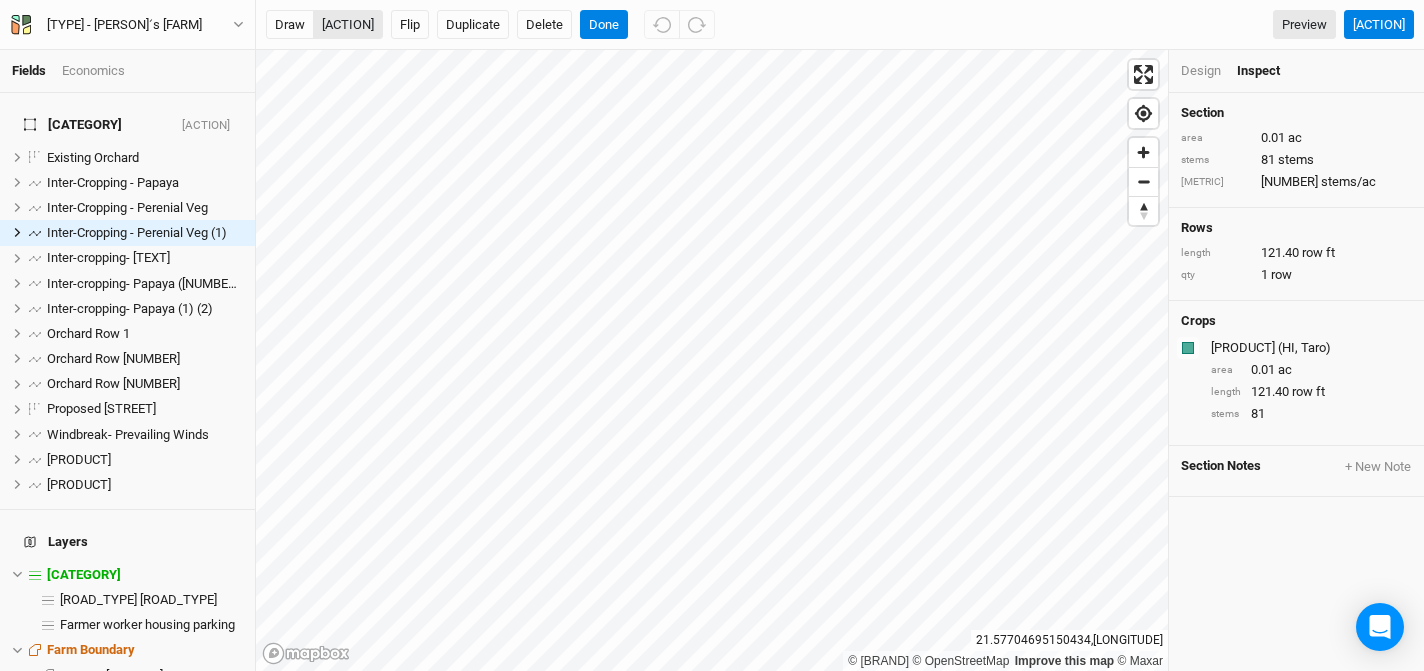 click on "[ACTION]" at bounding box center [348, 25] 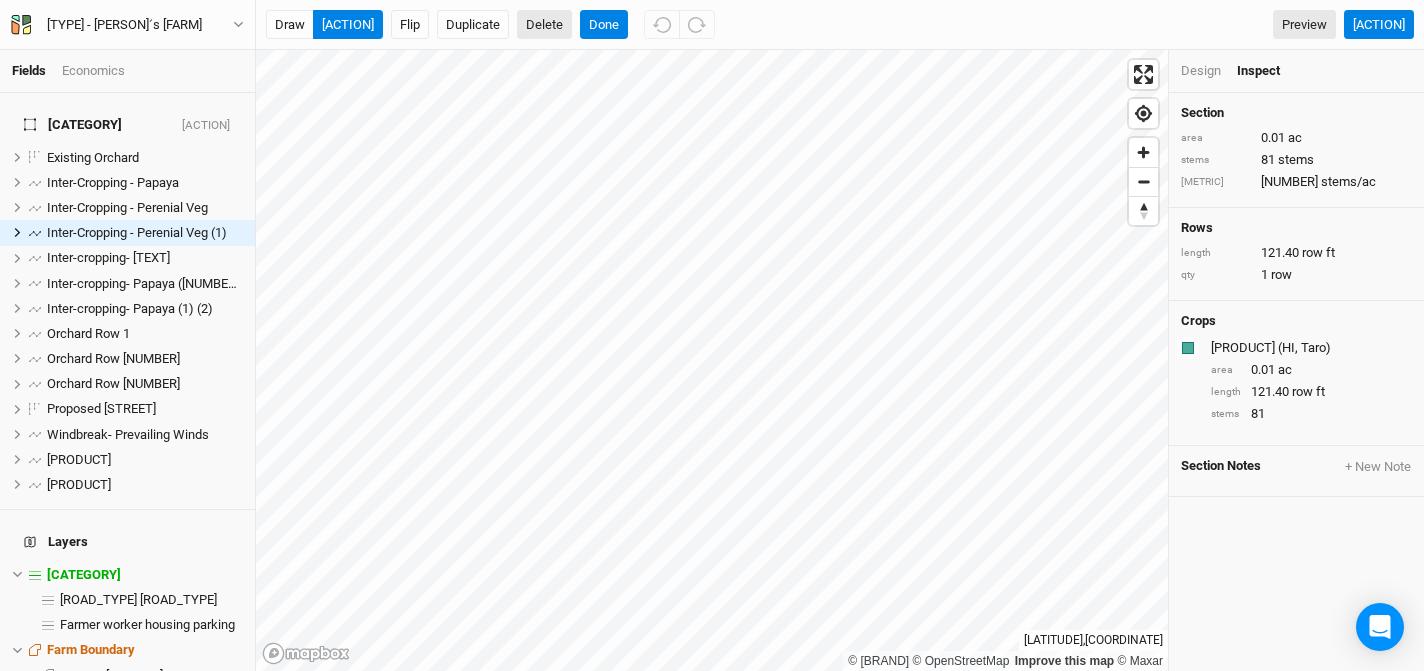 click on "Delete" at bounding box center (544, 25) 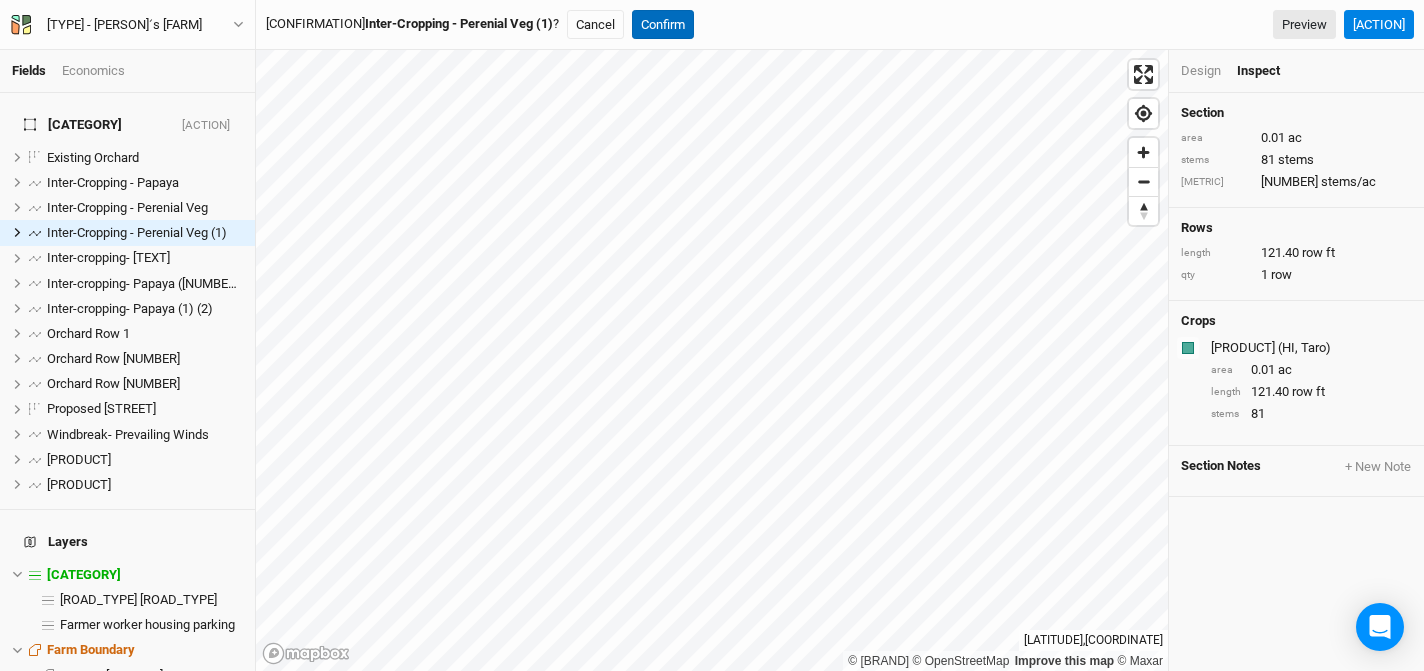click on "Confirm" at bounding box center (663, 25) 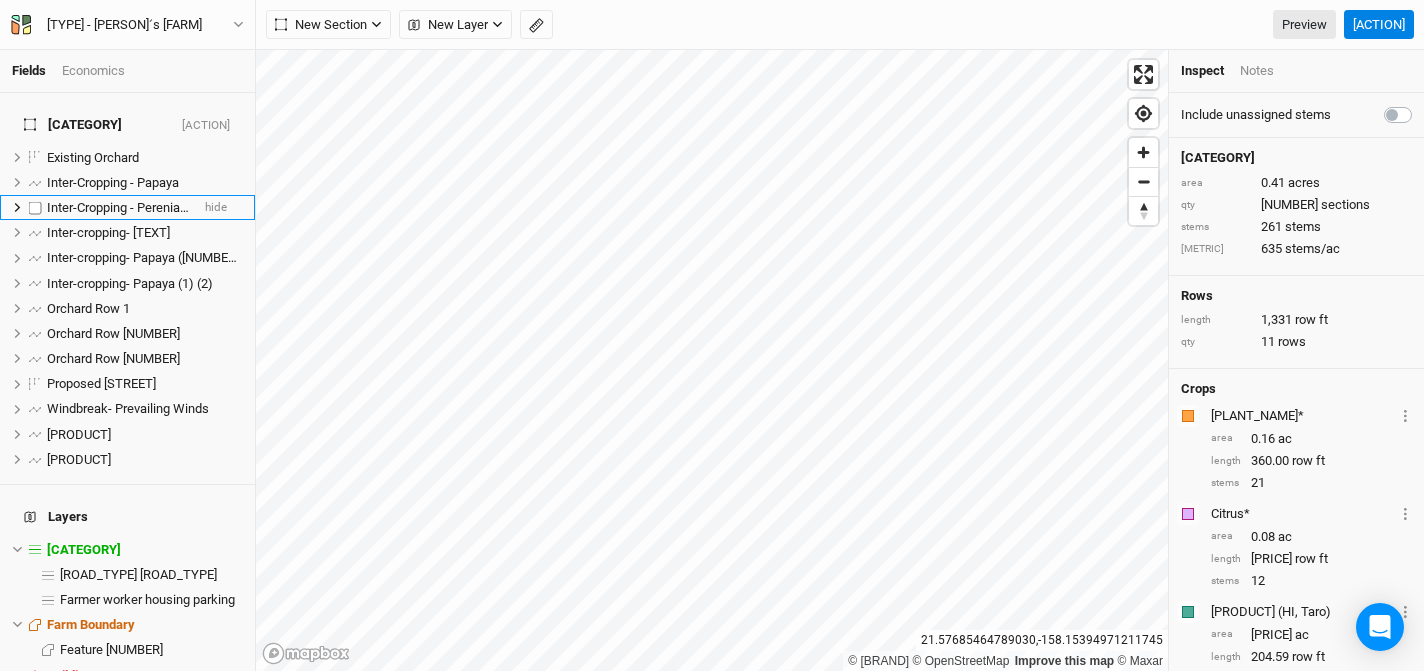 click on "Inter-Cropping - Perenial Veg" at bounding box center [127, 207] 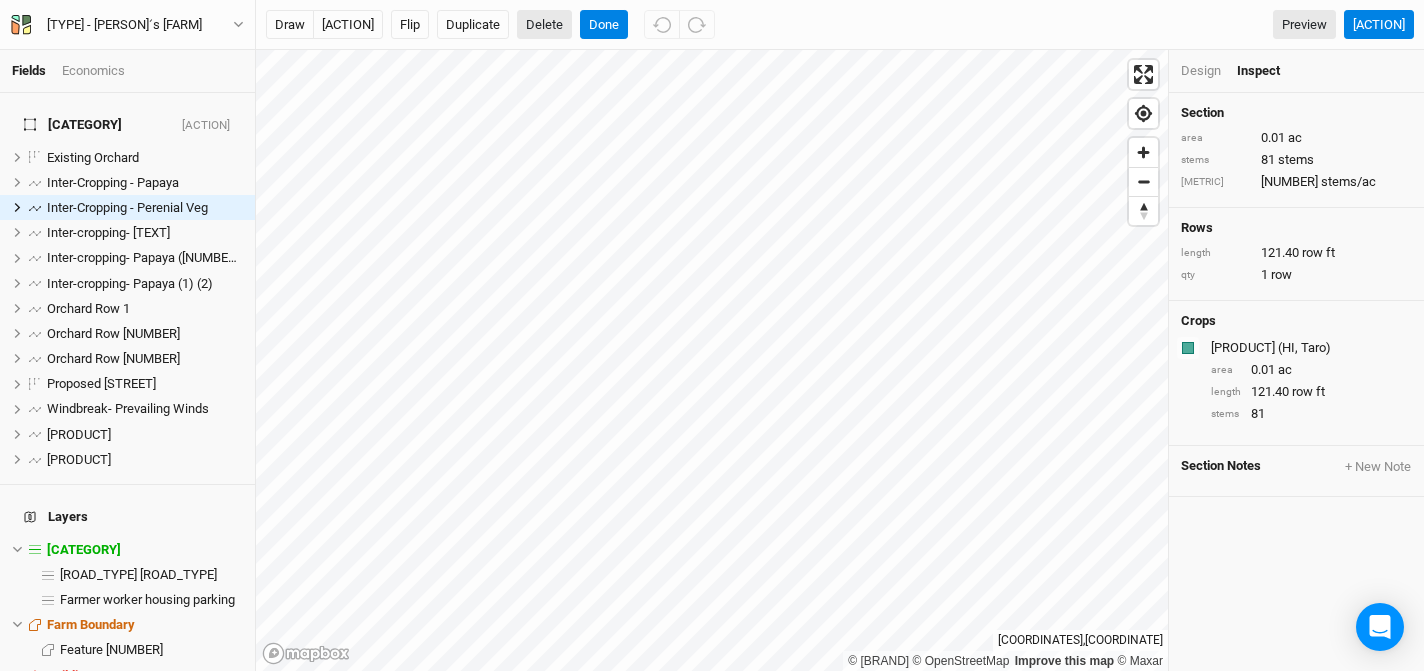 click on "Delete" at bounding box center (544, 25) 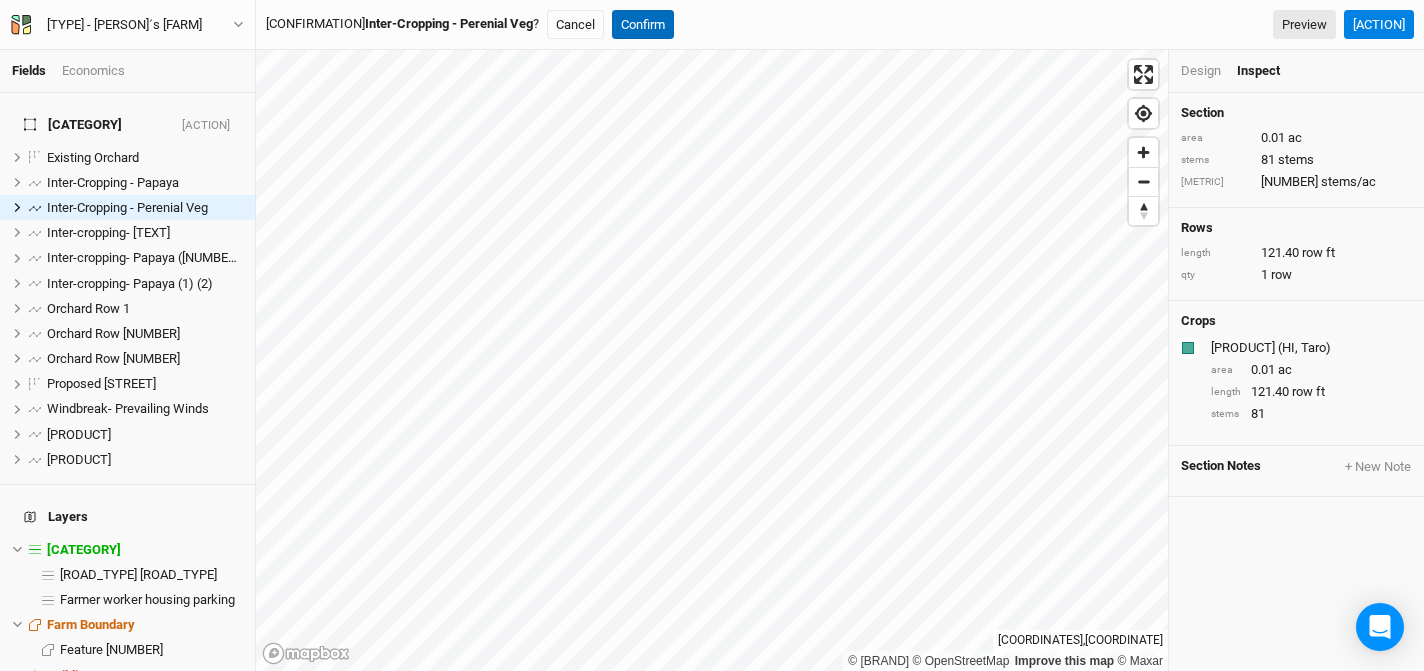 click on "Confirm" at bounding box center [643, 25] 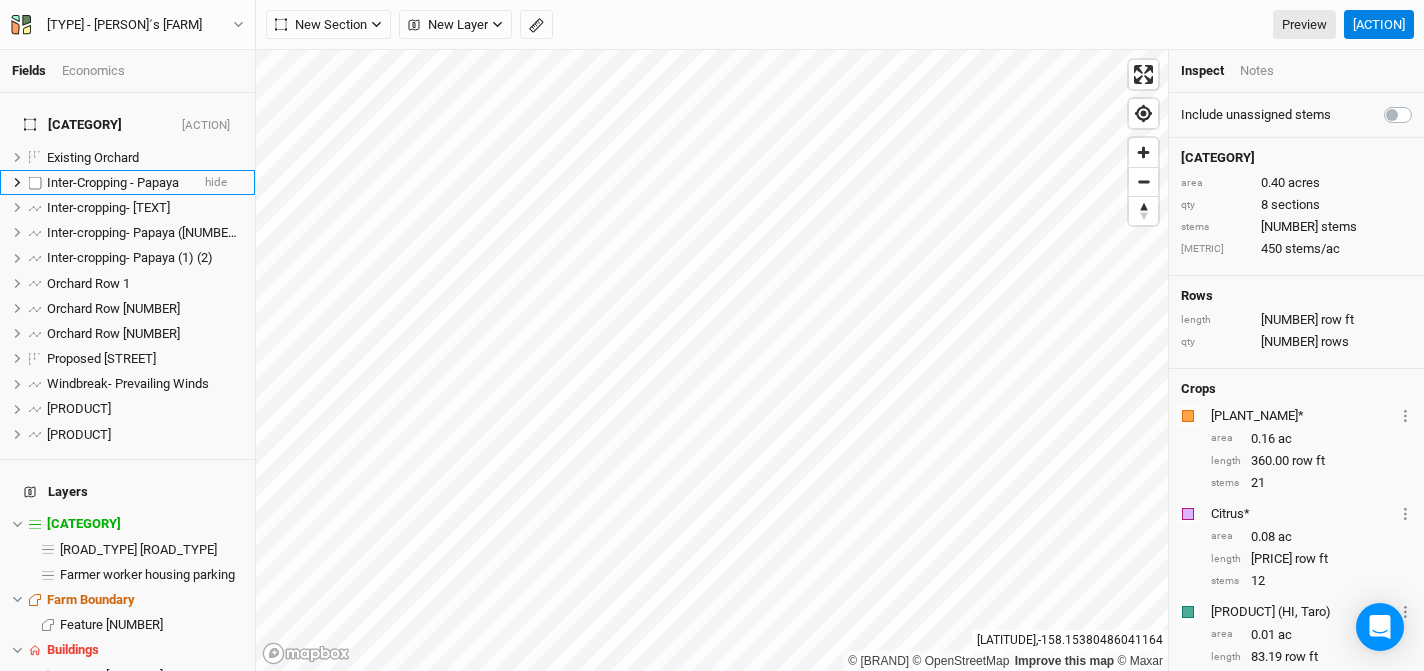 click on "Inter-Cropping - Papaya" at bounding box center [113, 182] 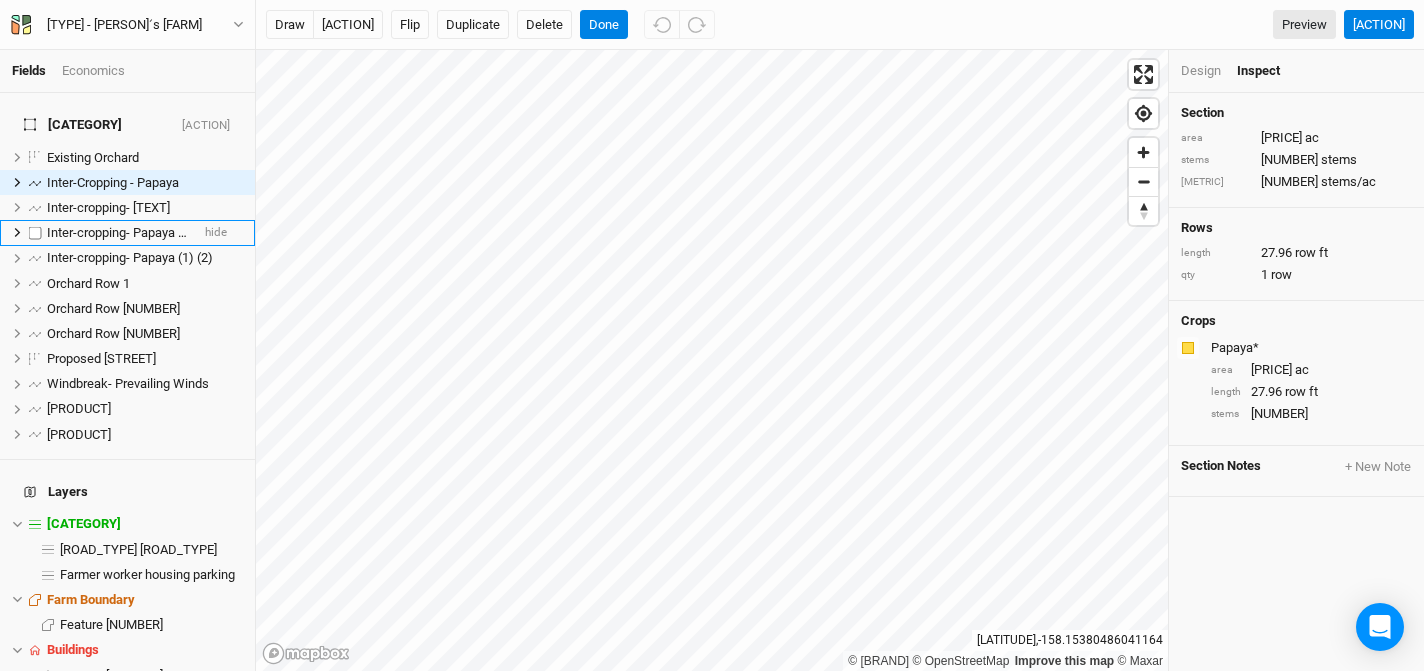 click on "Inter-cropping- Papaya  (1) (1) hide" at bounding box center (127, 232) 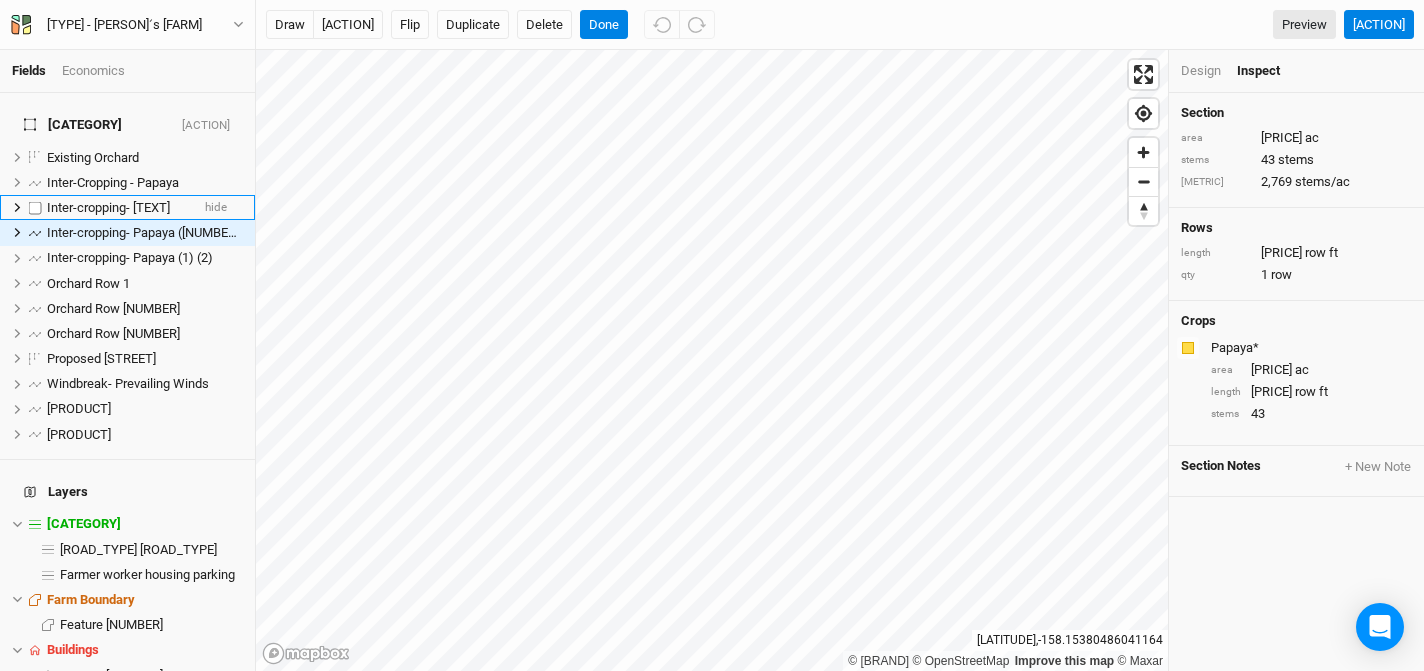 click on "Inter-cropping- [TEXT]" at bounding box center (108, 207) 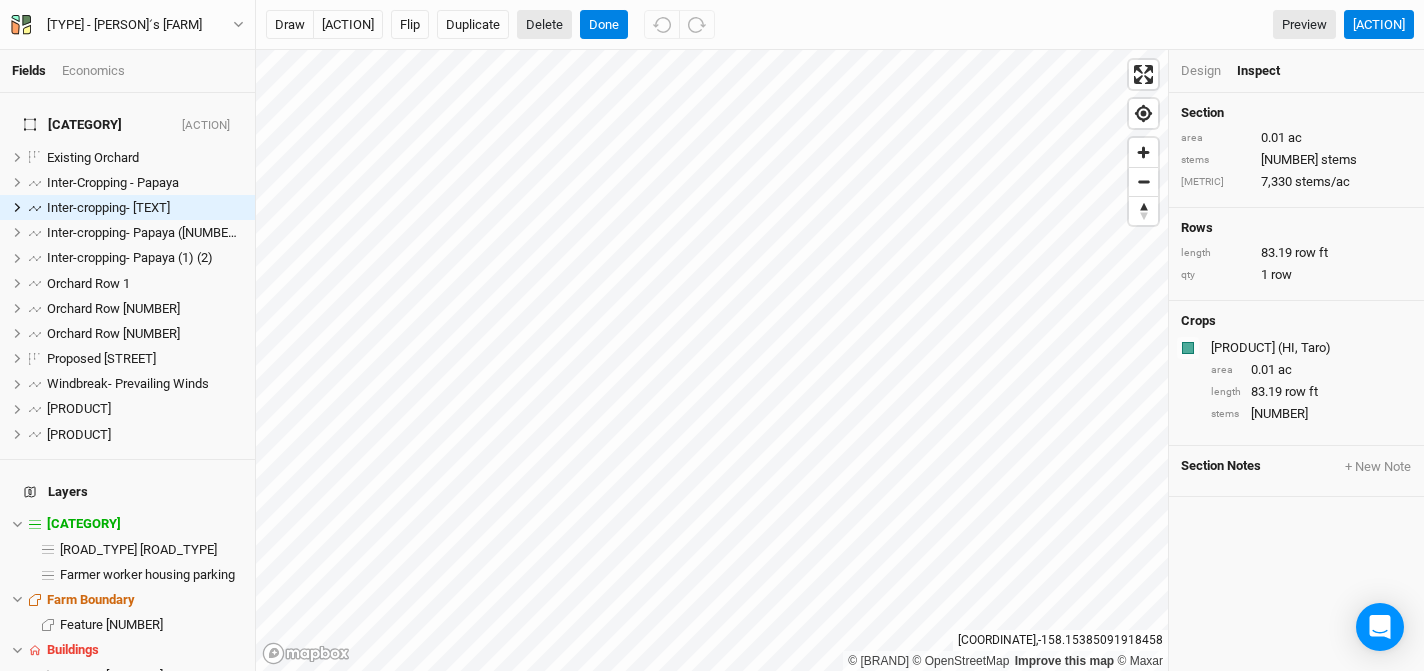 click on "Delete" at bounding box center (544, 25) 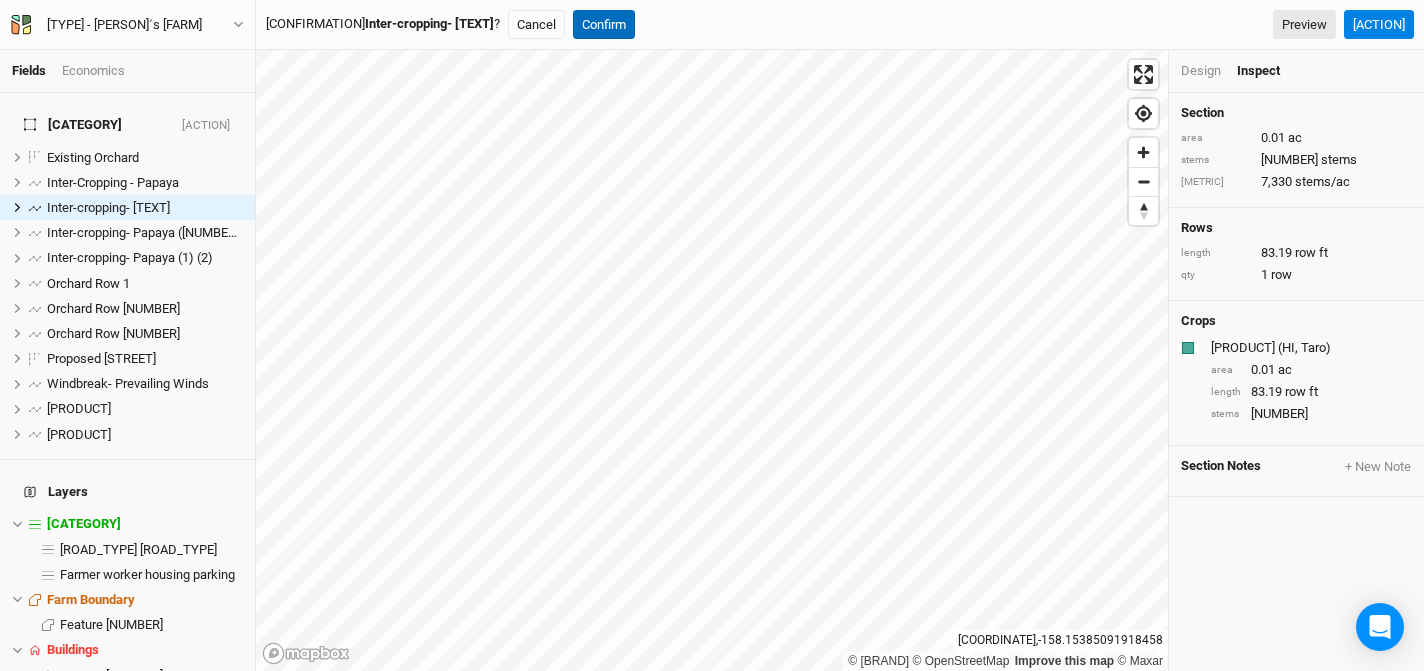 click on "Confirm" at bounding box center [604, 25] 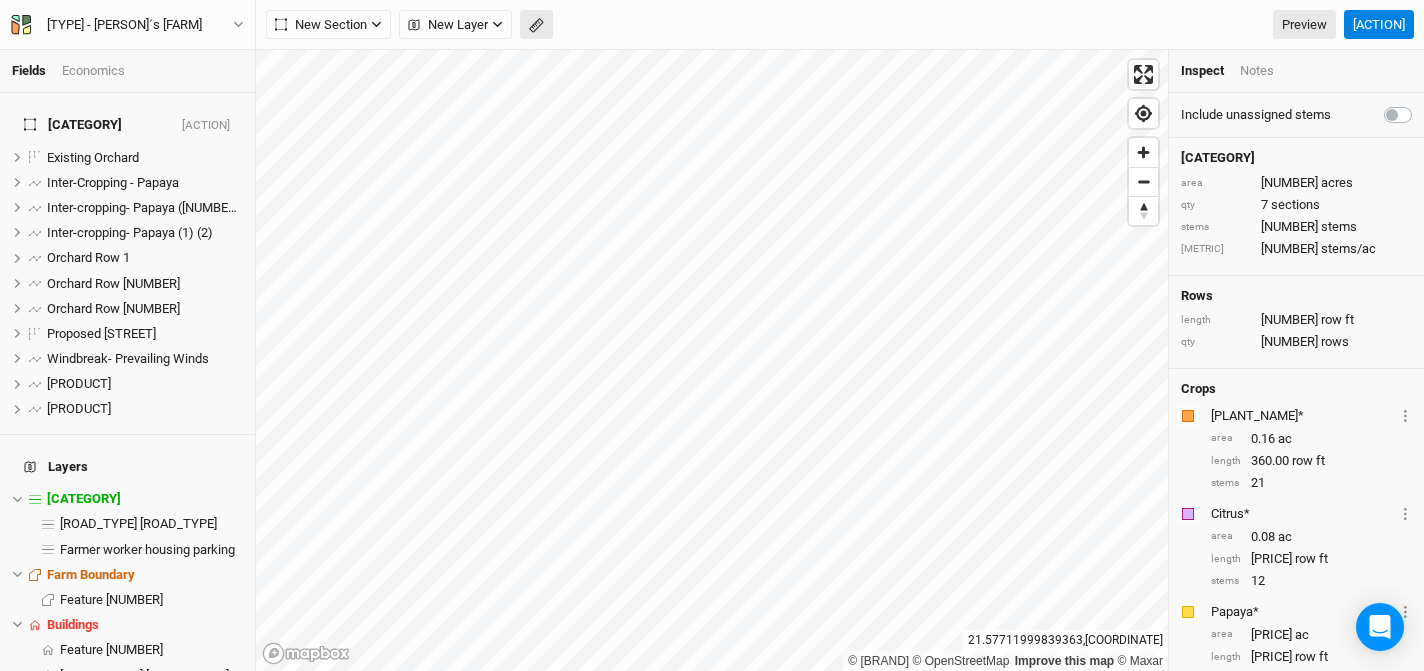 click at bounding box center [414, 24] 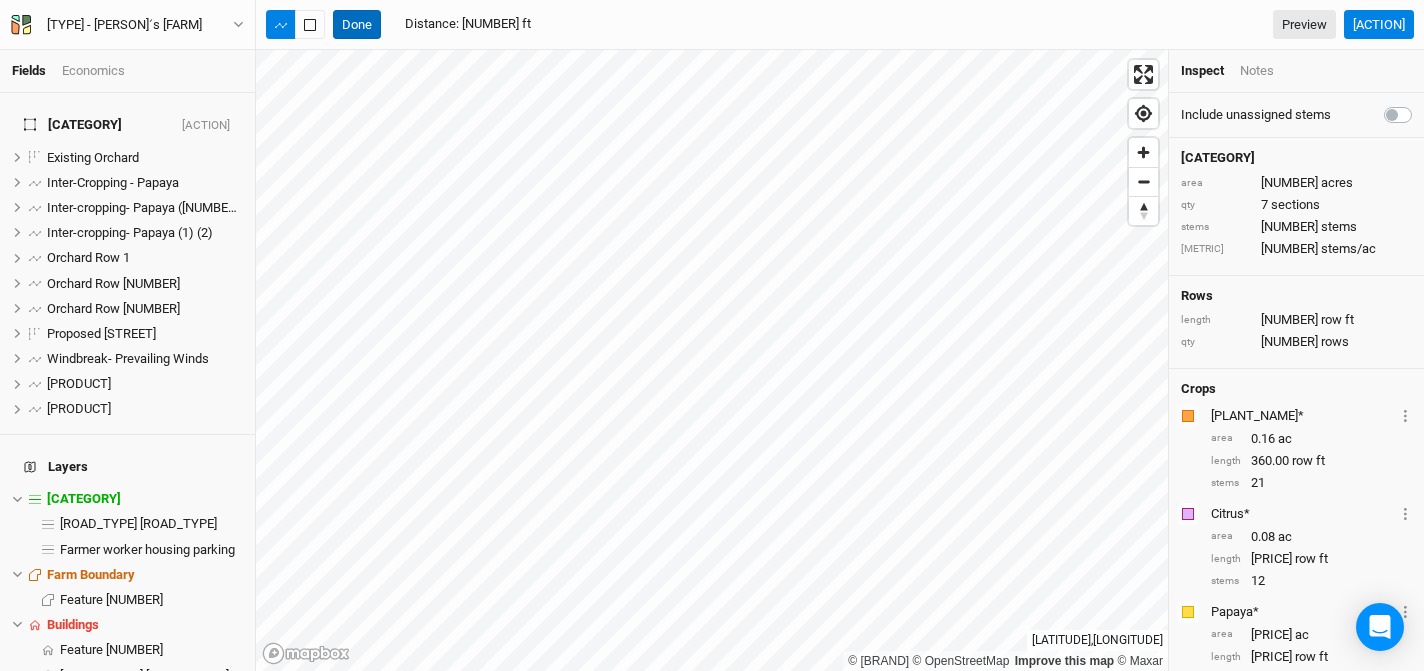 click on "Done" at bounding box center (357, 25) 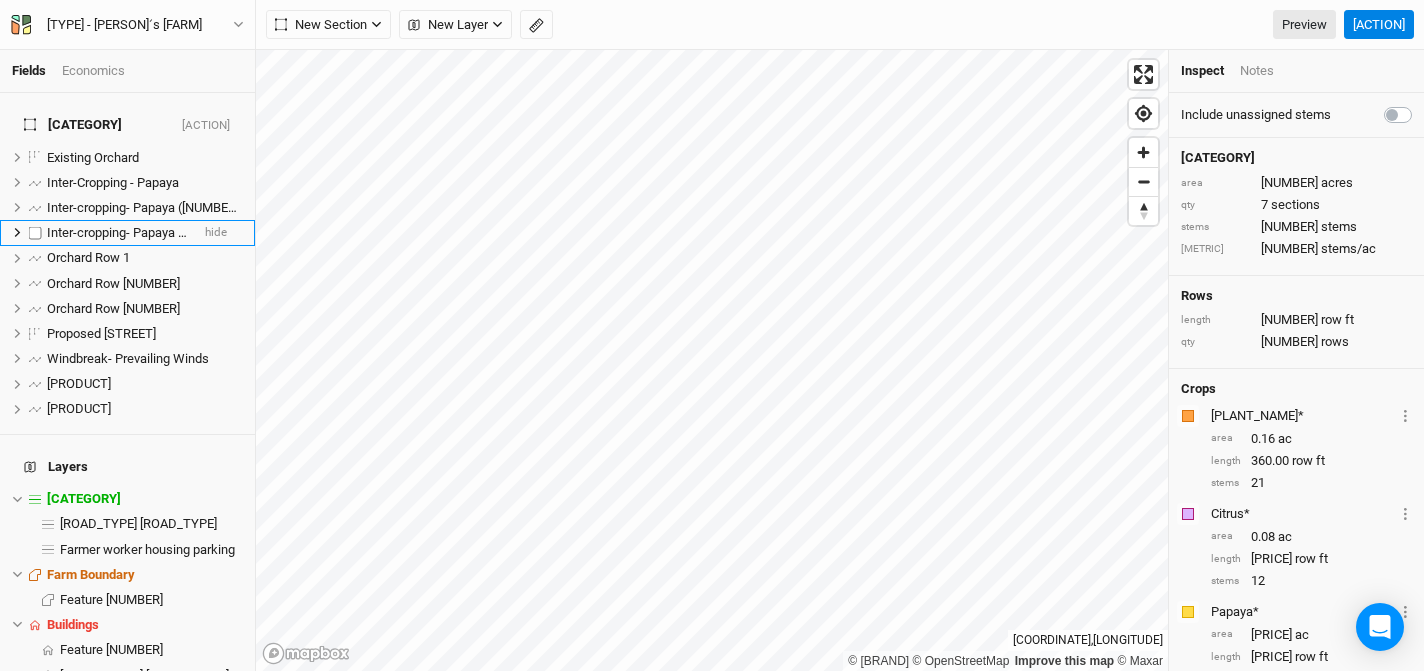 click on "Inter-cropping- Papaya (1) (2)" at bounding box center (130, 232) 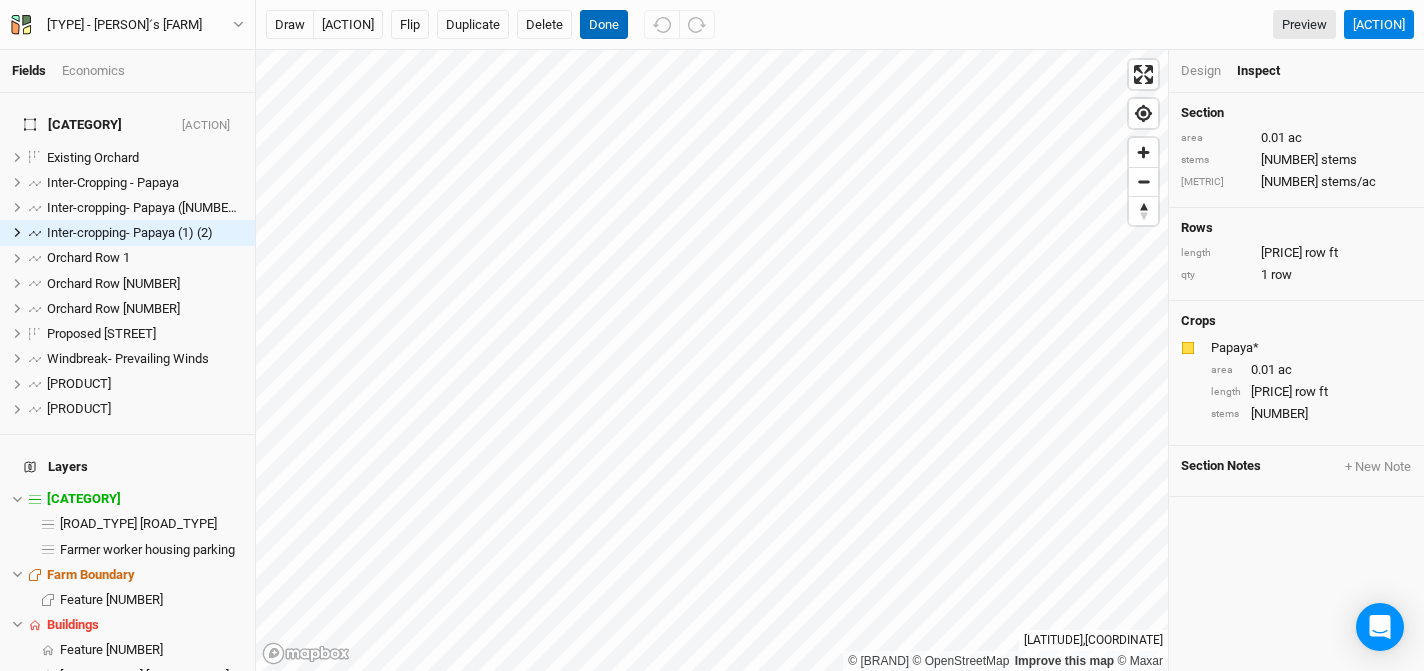 click on "Done" at bounding box center (604, 25) 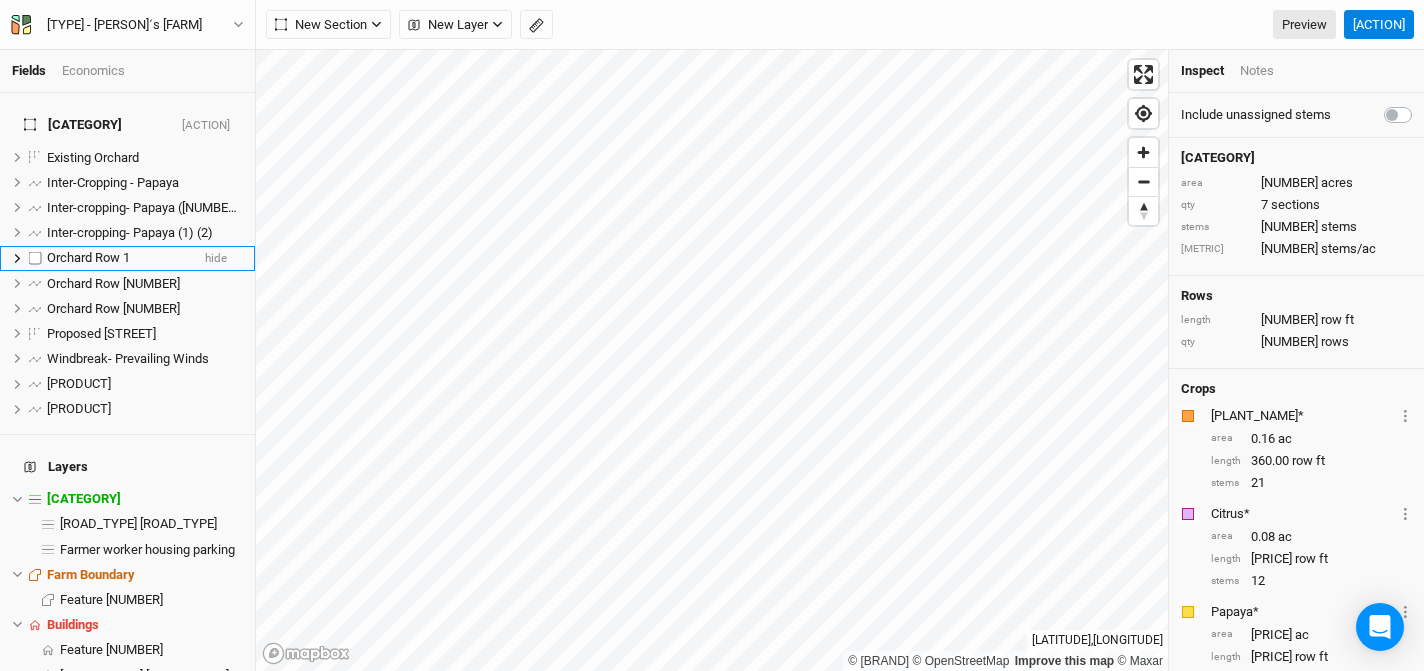 click on "Orchard Row 1" at bounding box center [118, 258] 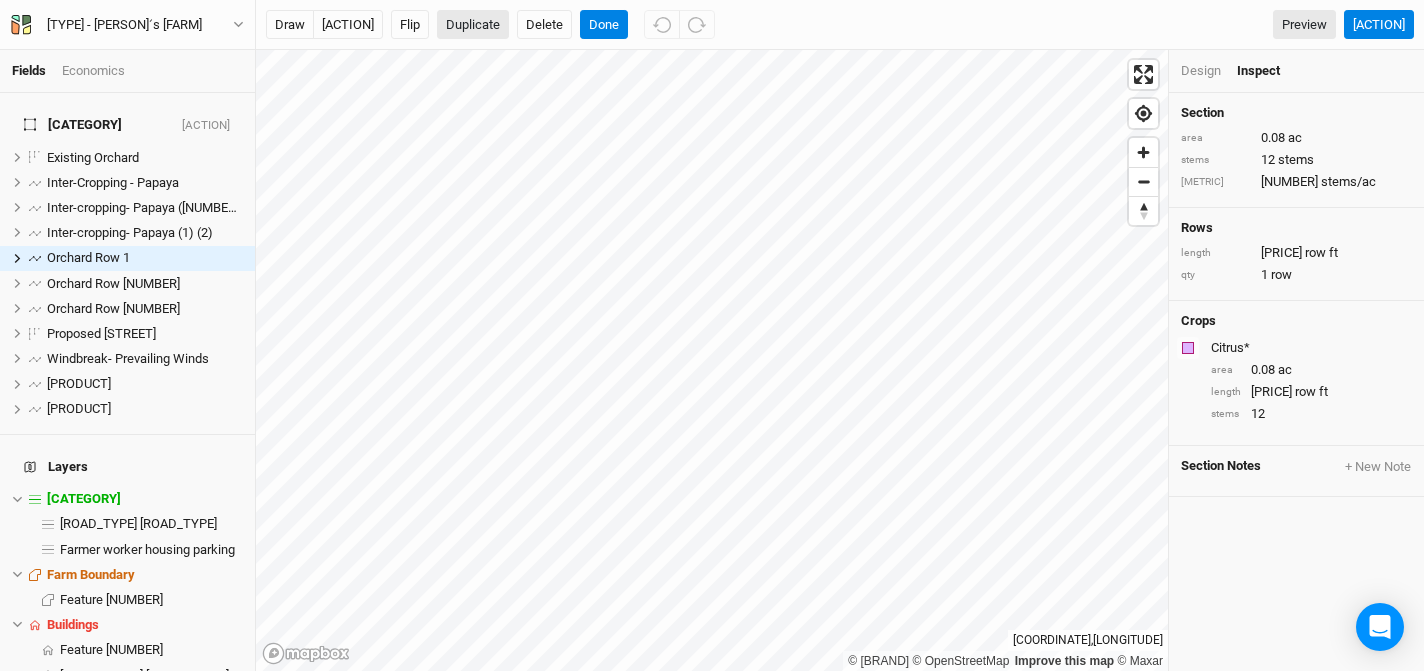 click on "Duplicate" at bounding box center (473, 25) 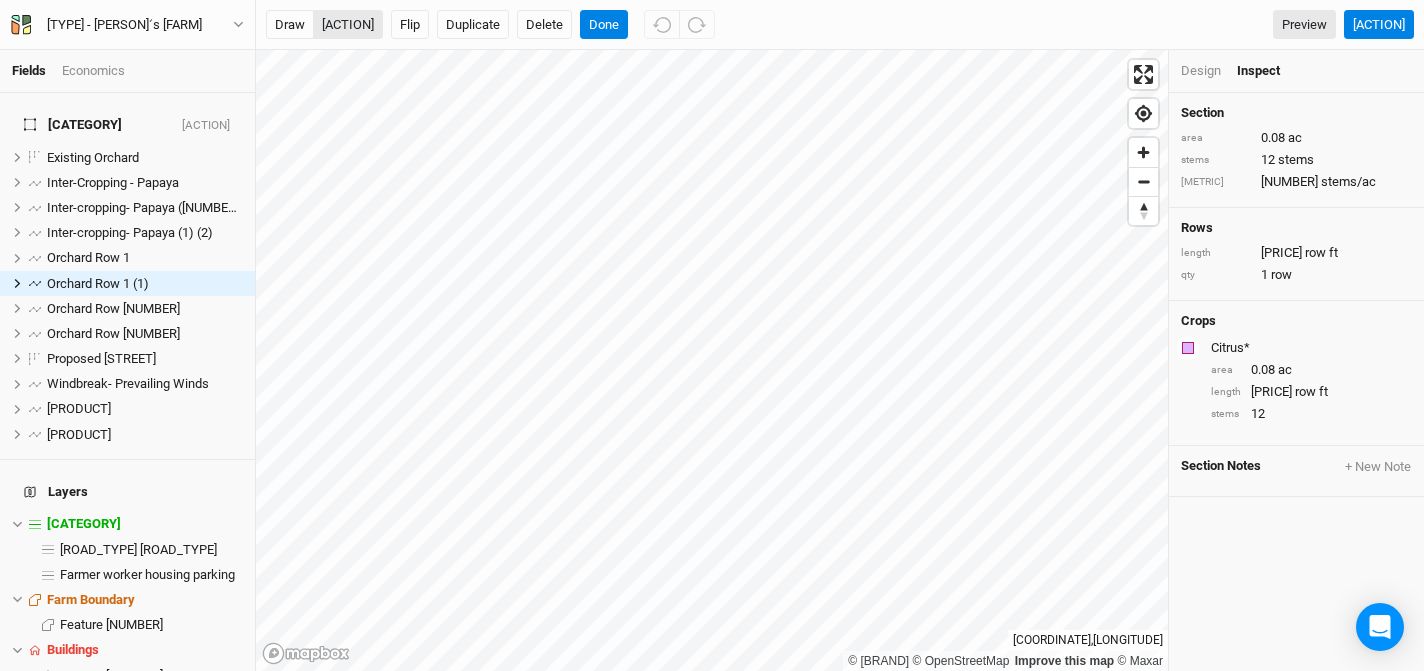 click on "[ACTION]" at bounding box center (348, 25) 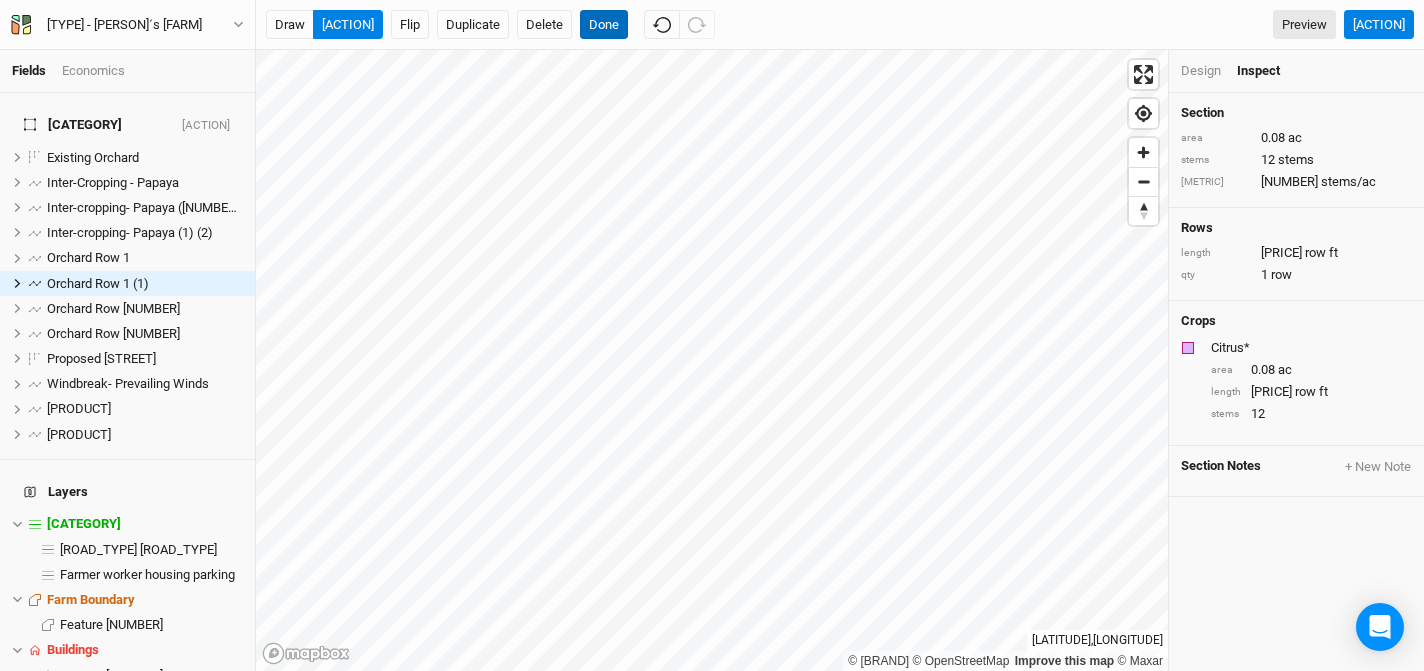 click on "Done" at bounding box center (604, 25) 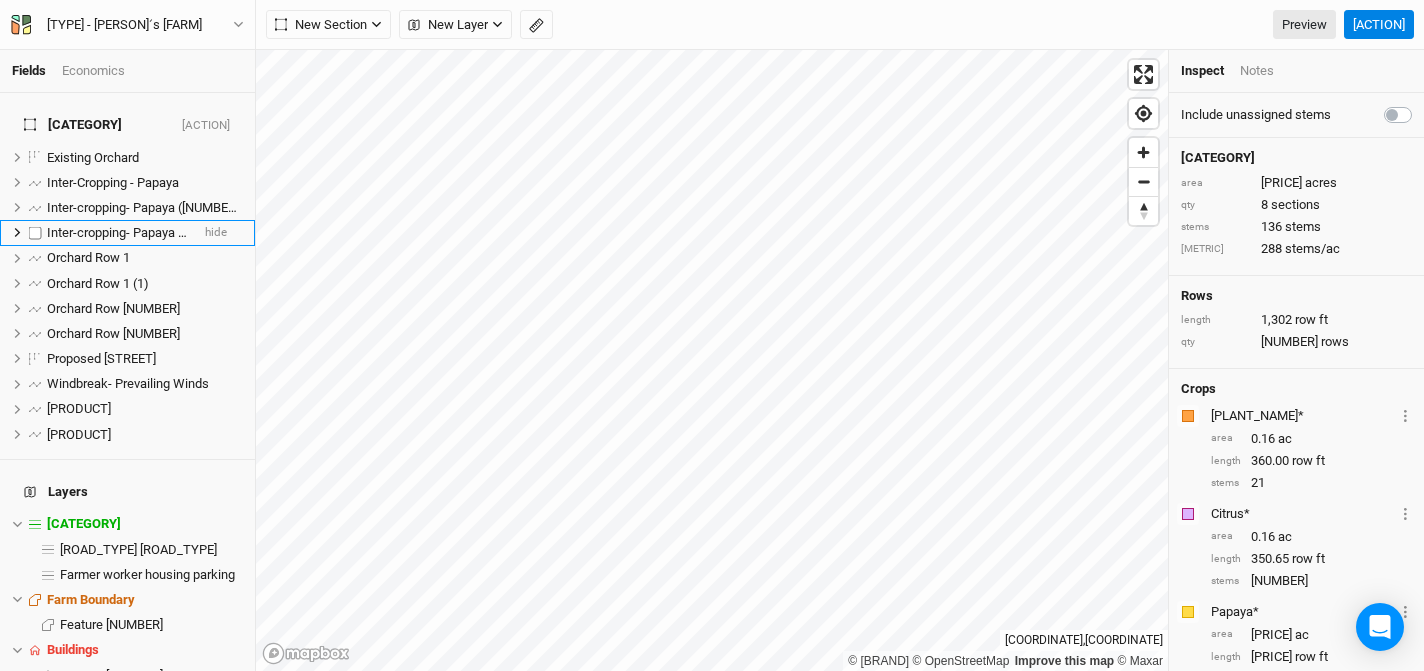 click on "Inter-cropping- Papaya (1) (2)" at bounding box center [130, 232] 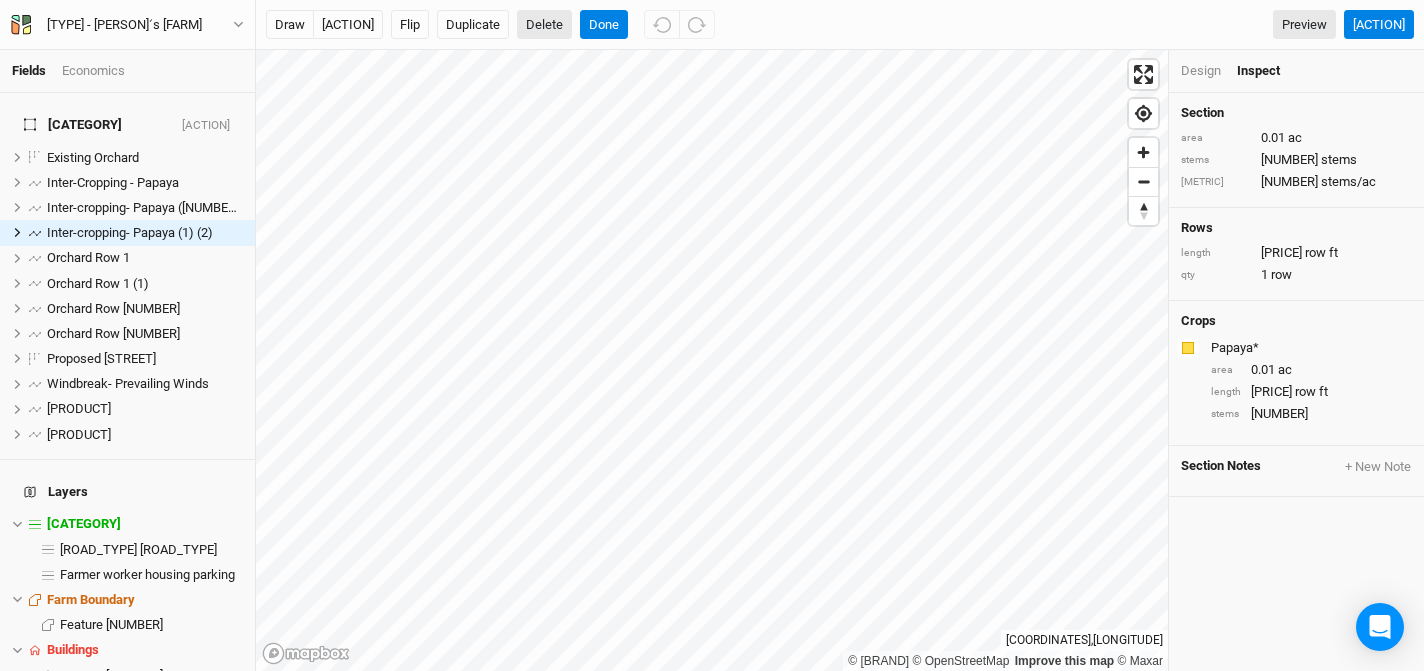 click on "Delete" at bounding box center (544, 25) 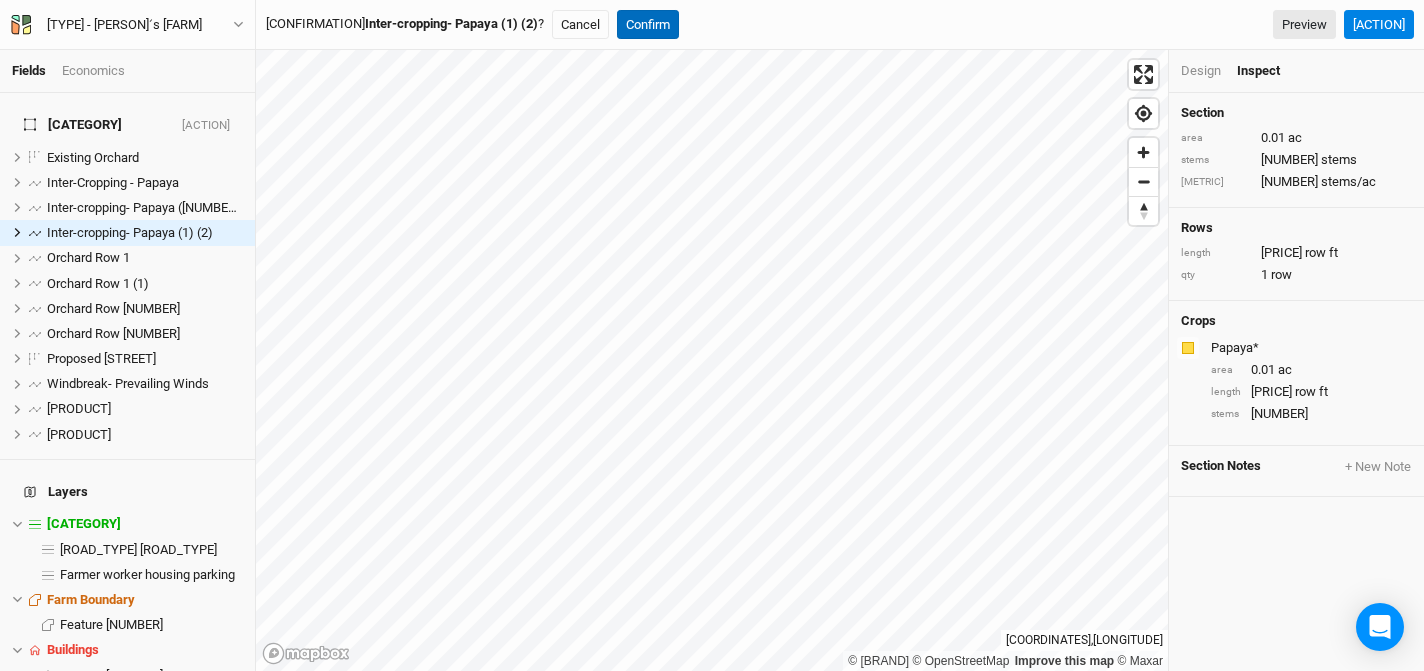 click on "Confirm" at bounding box center [648, 25] 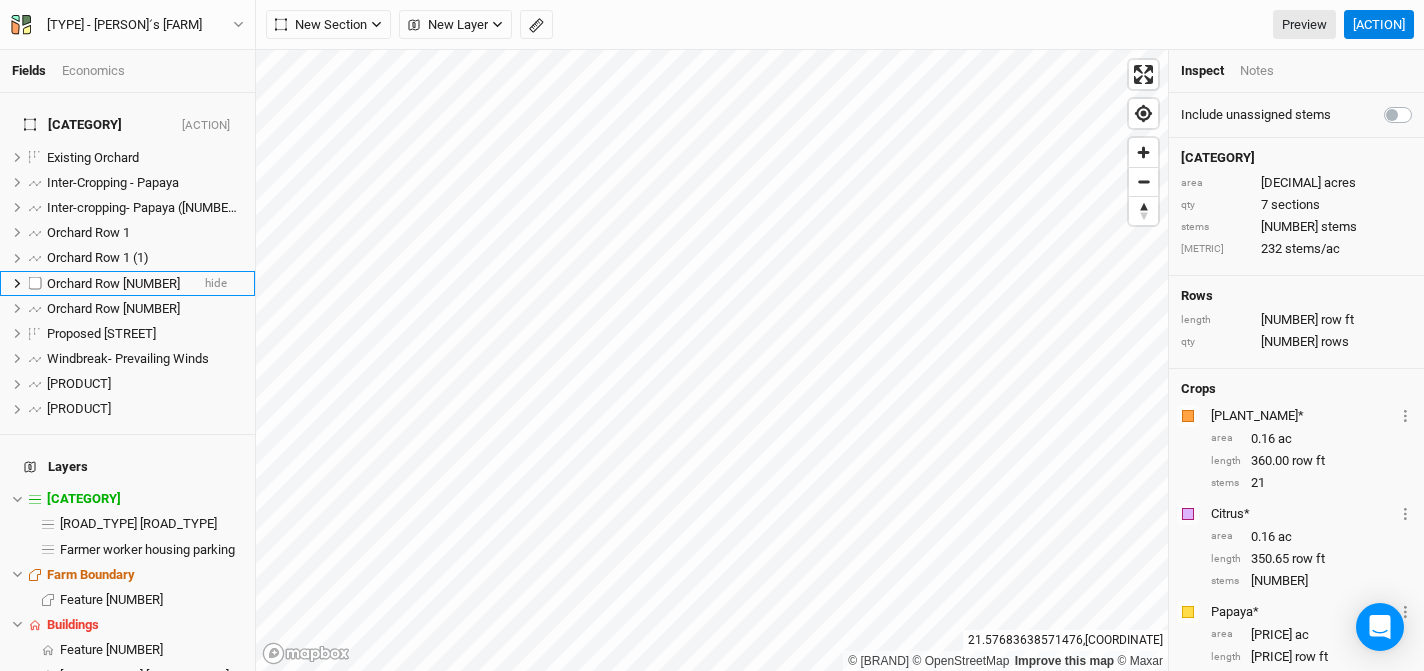 click on "Orchard Row [NUMBER]" at bounding box center (113, 283) 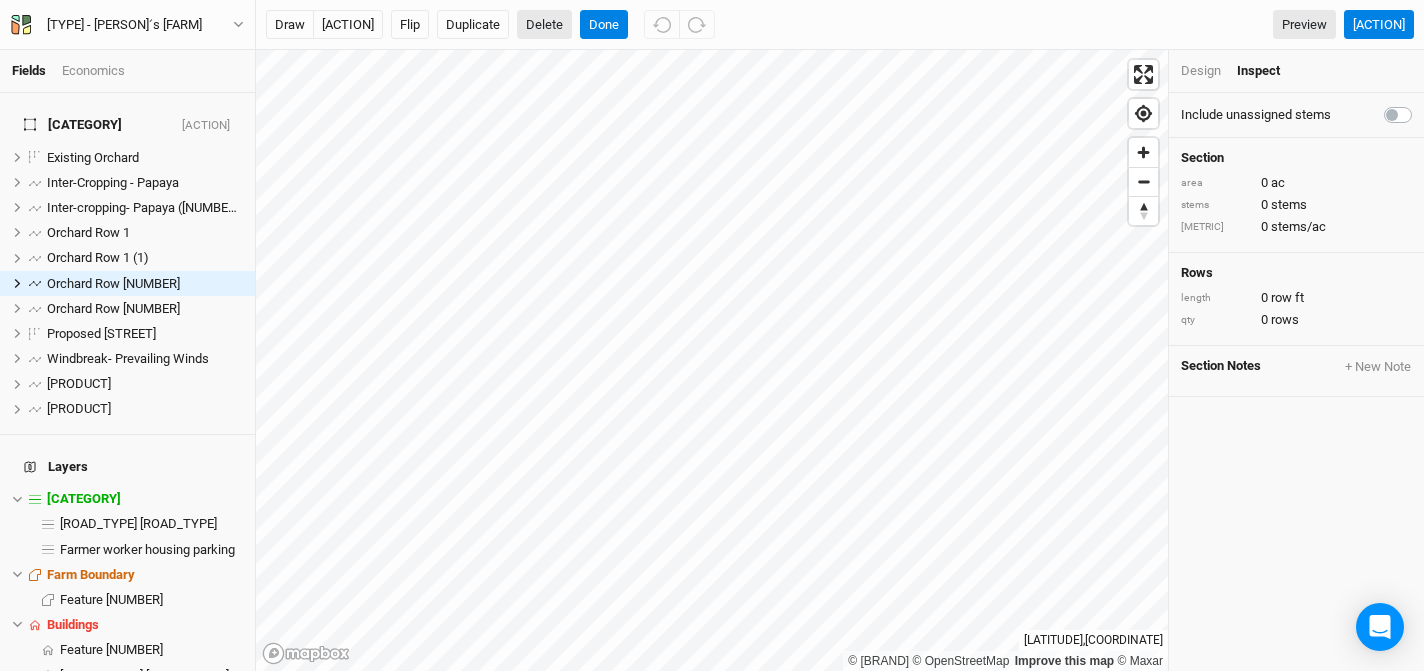 click on "Delete" at bounding box center [544, 25] 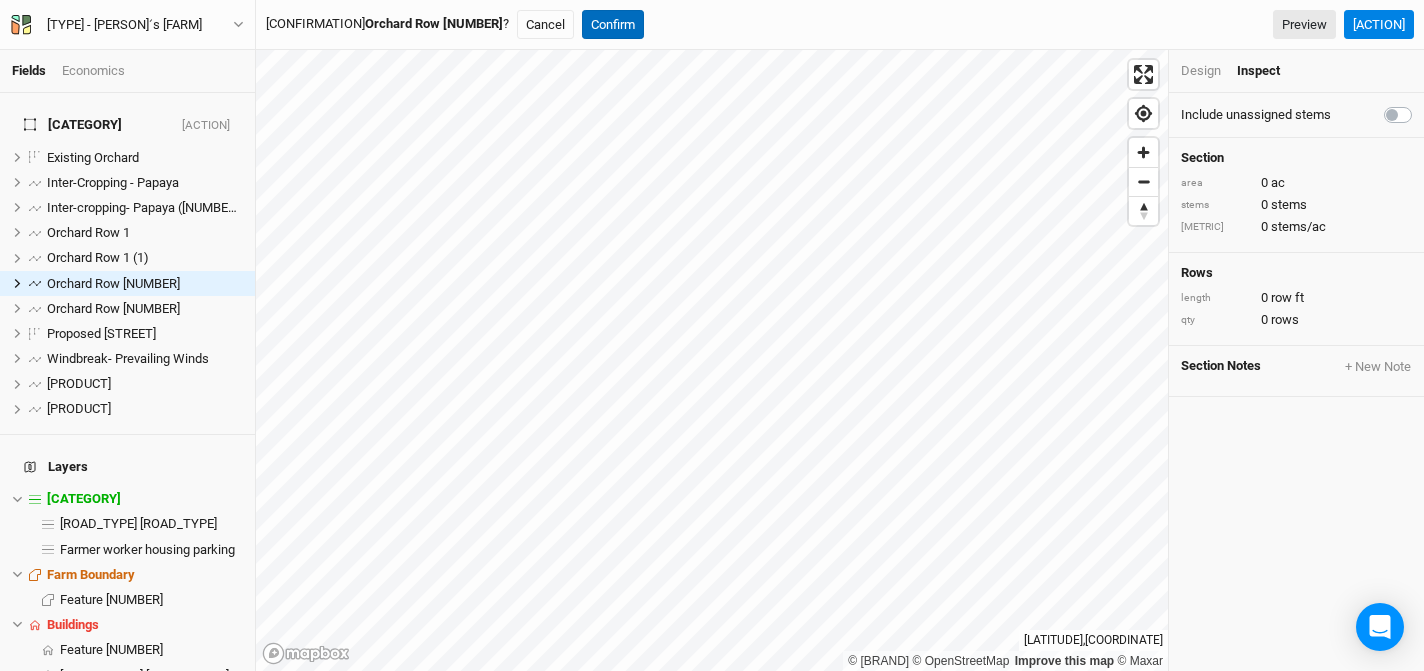 click on "Confirm" at bounding box center [613, 25] 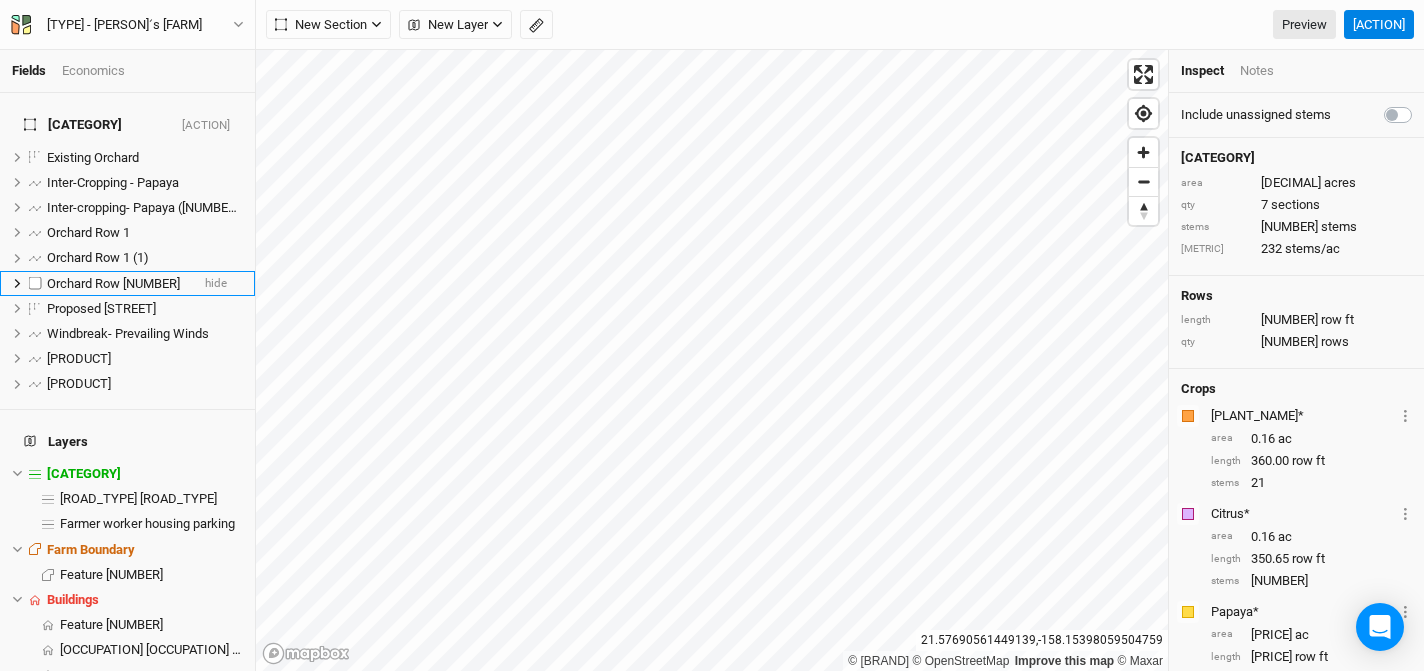 click on "Orchard Row [NUMBER]" at bounding box center [113, 283] 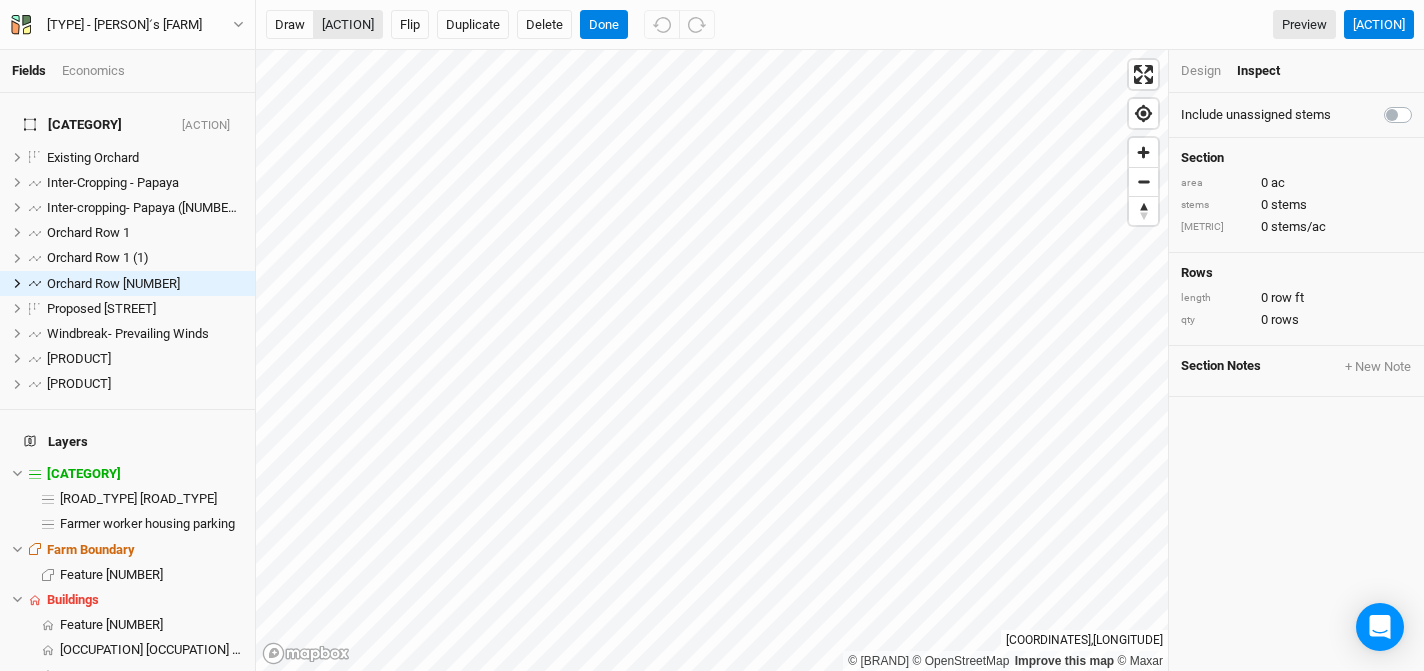click on "[ACTION]" at bounding box center (348, 25) 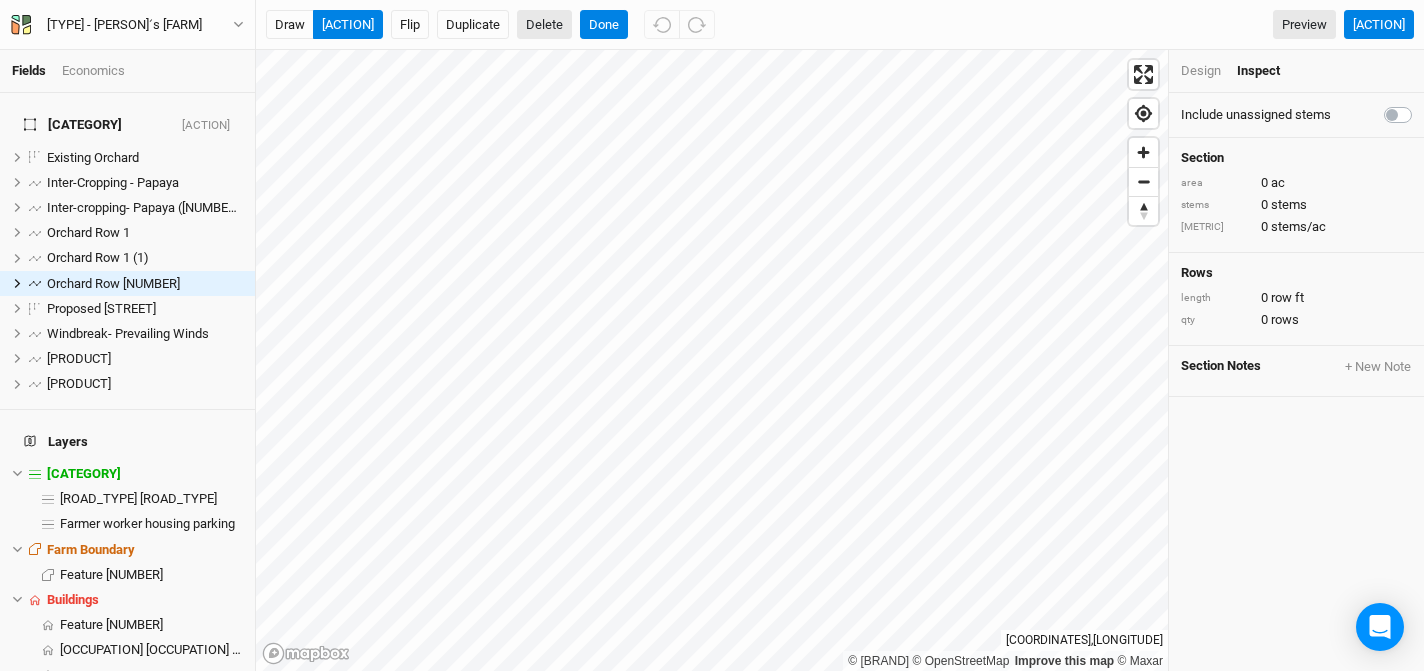 click on "Delete" at bounding box center (544, 25) 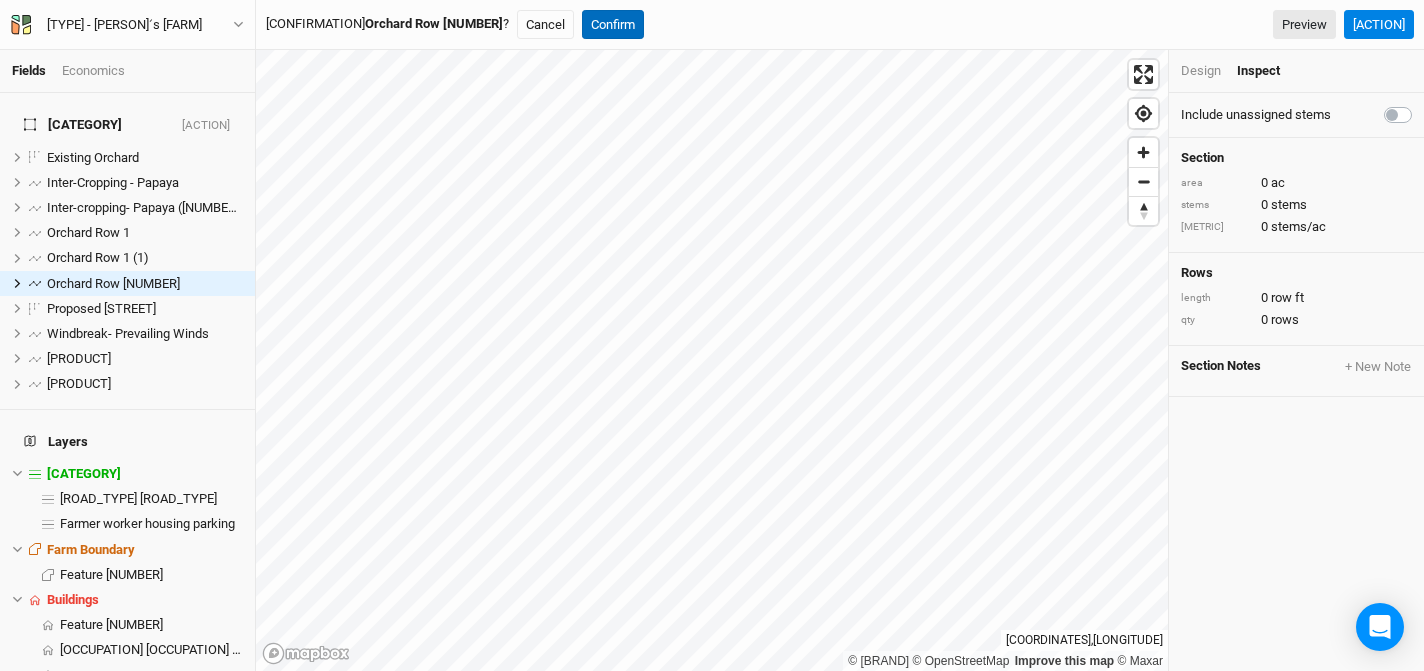 click on "Confirm" at bounding box center [613, 25] 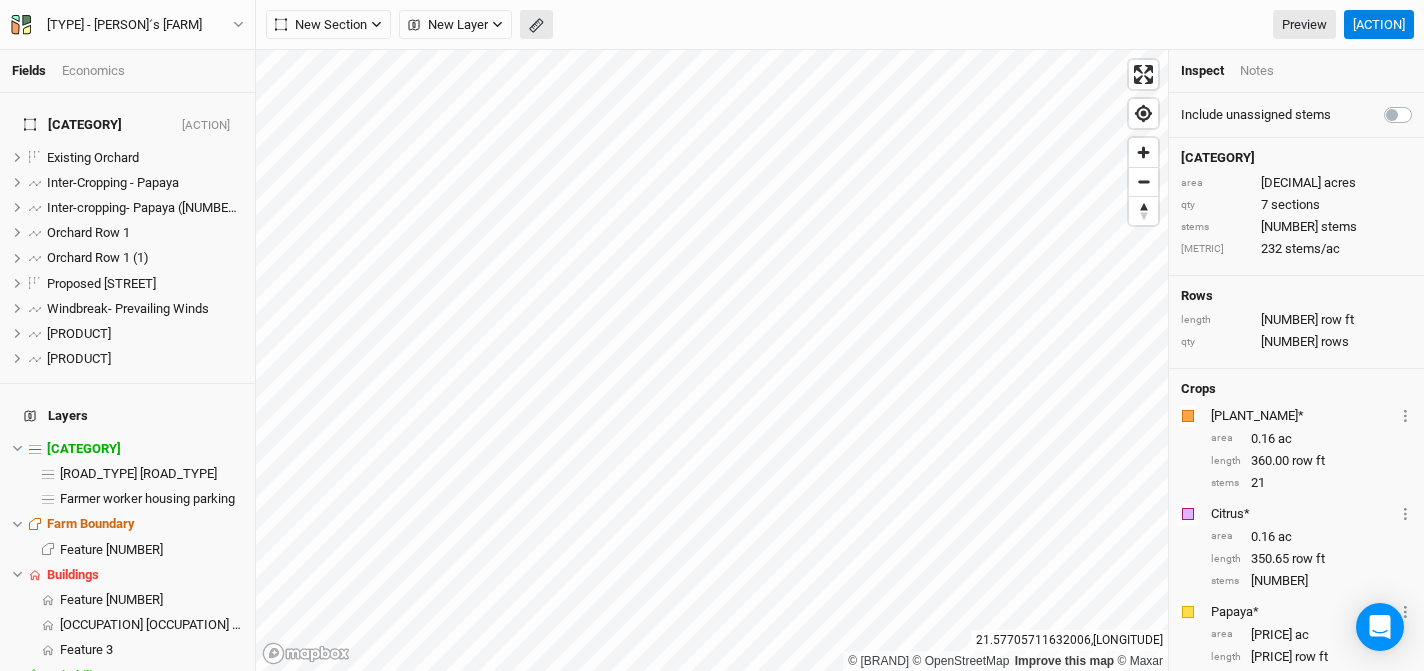 click at bounding box center (414, 25) 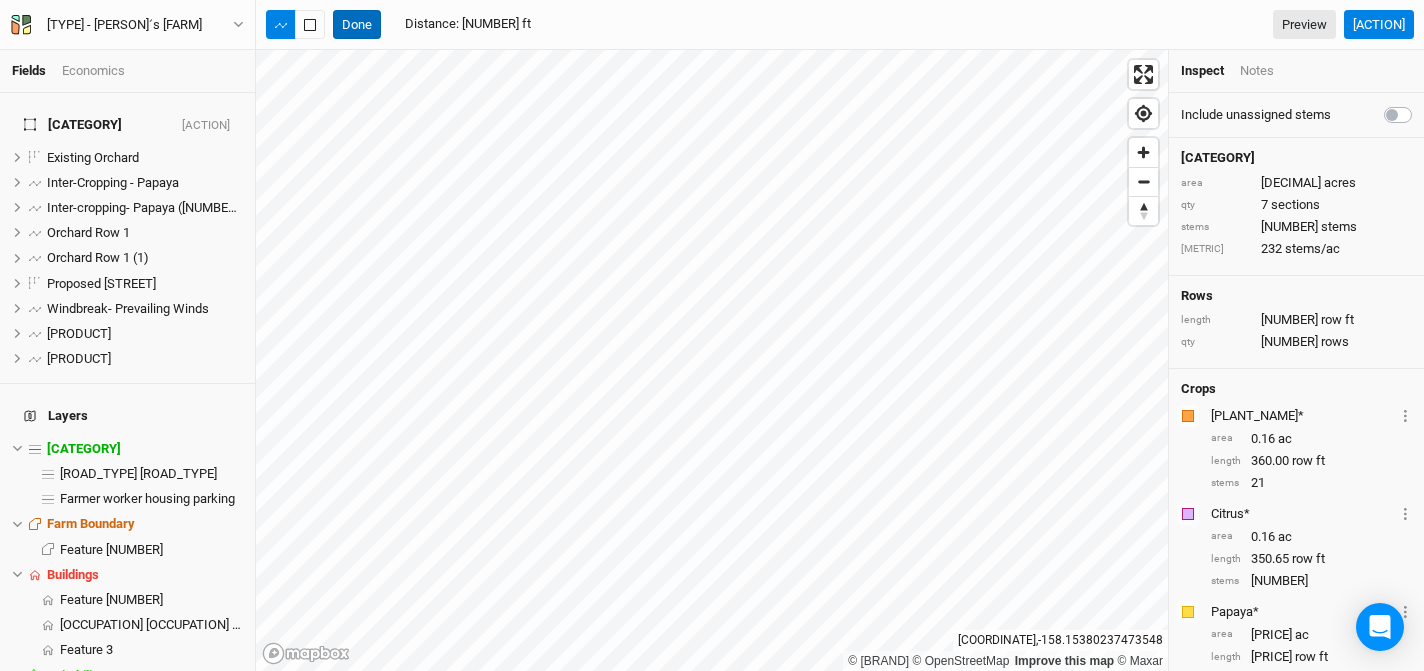 click on "Done" at bounding box center [357, 25] 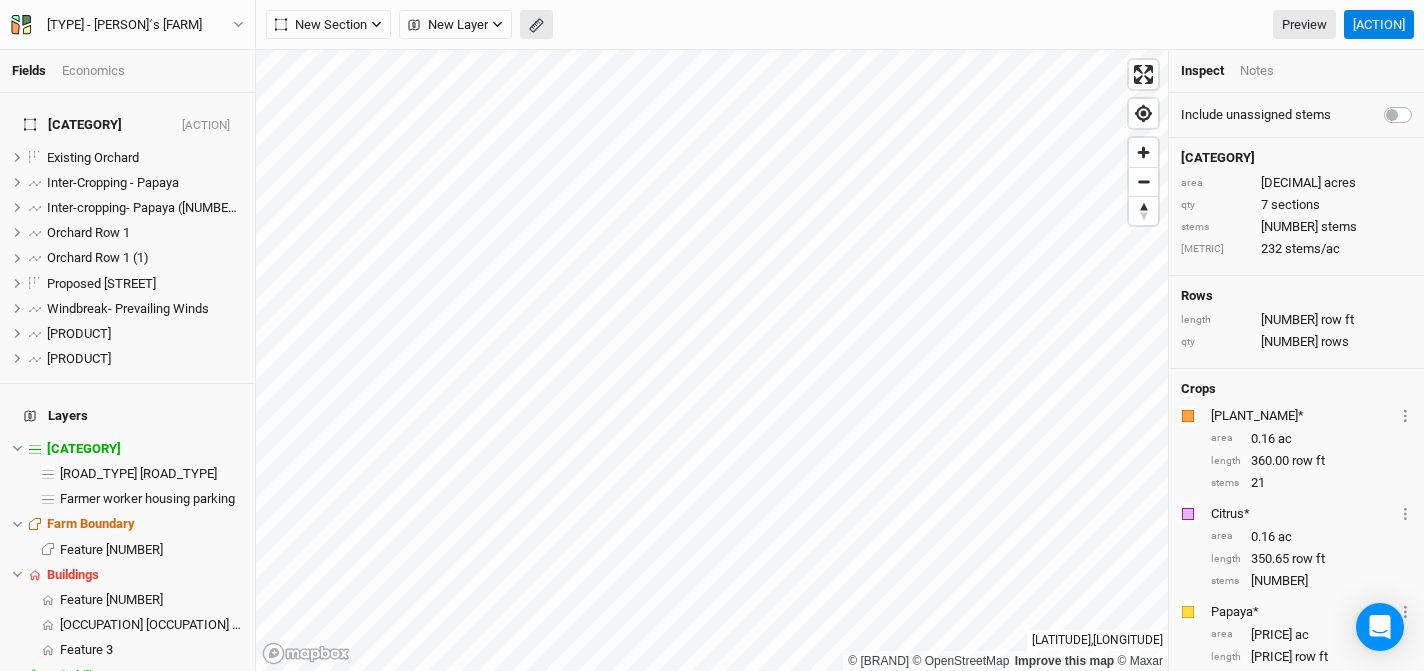 click at bounding box center (535, 26) 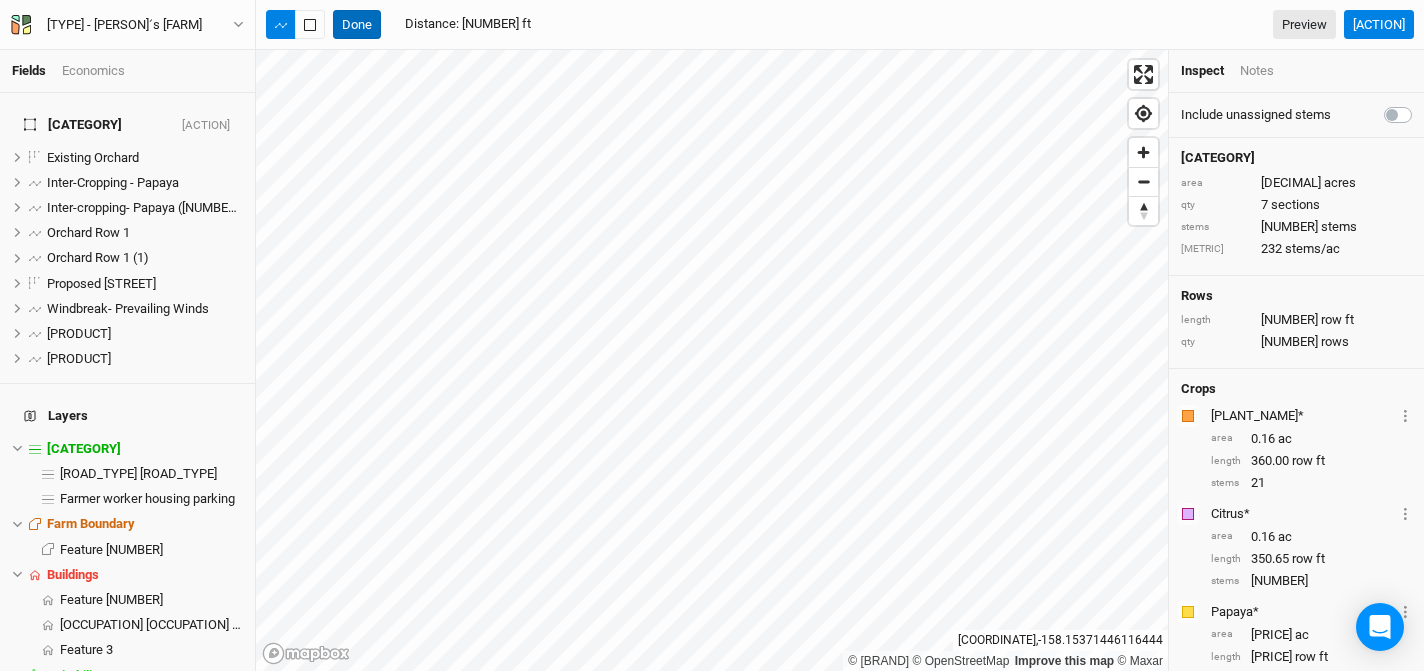 click on "Done" at bounding box center (357, 25) 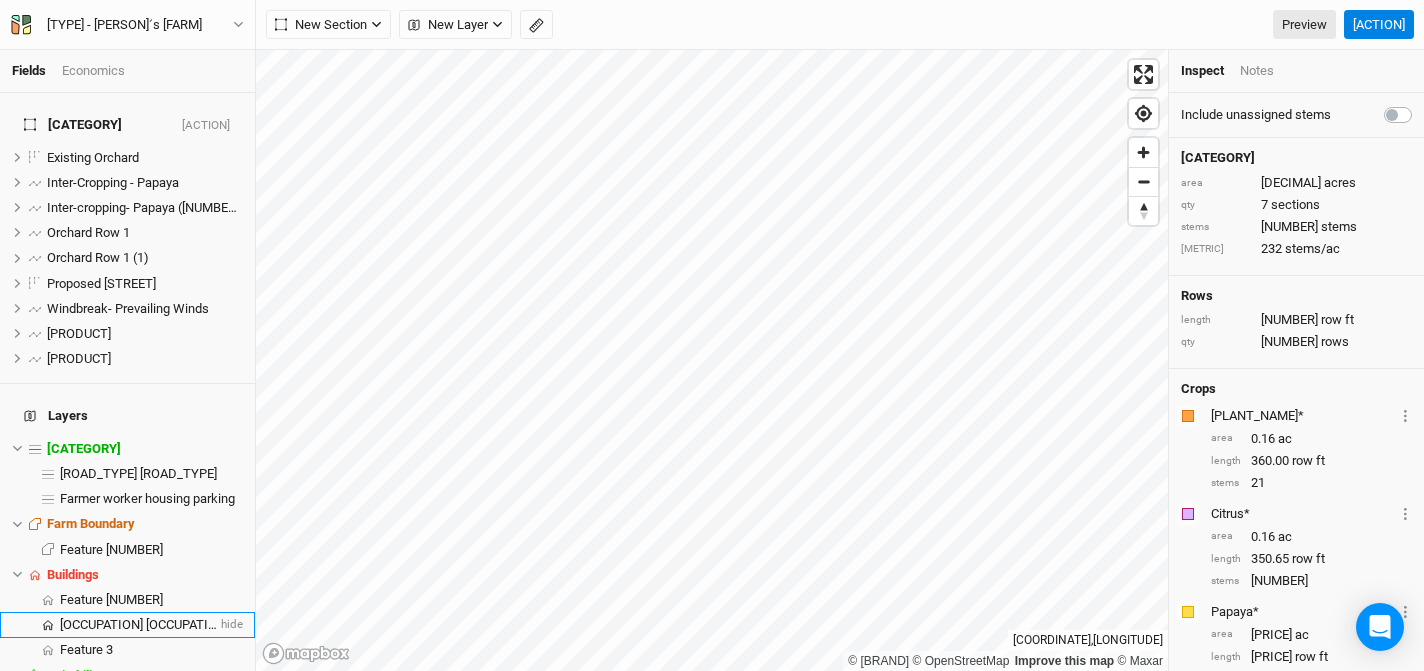 click on "[OCCUPATION] [OCCUPATION] [LOCATION]" at bounding box center [179, 624] 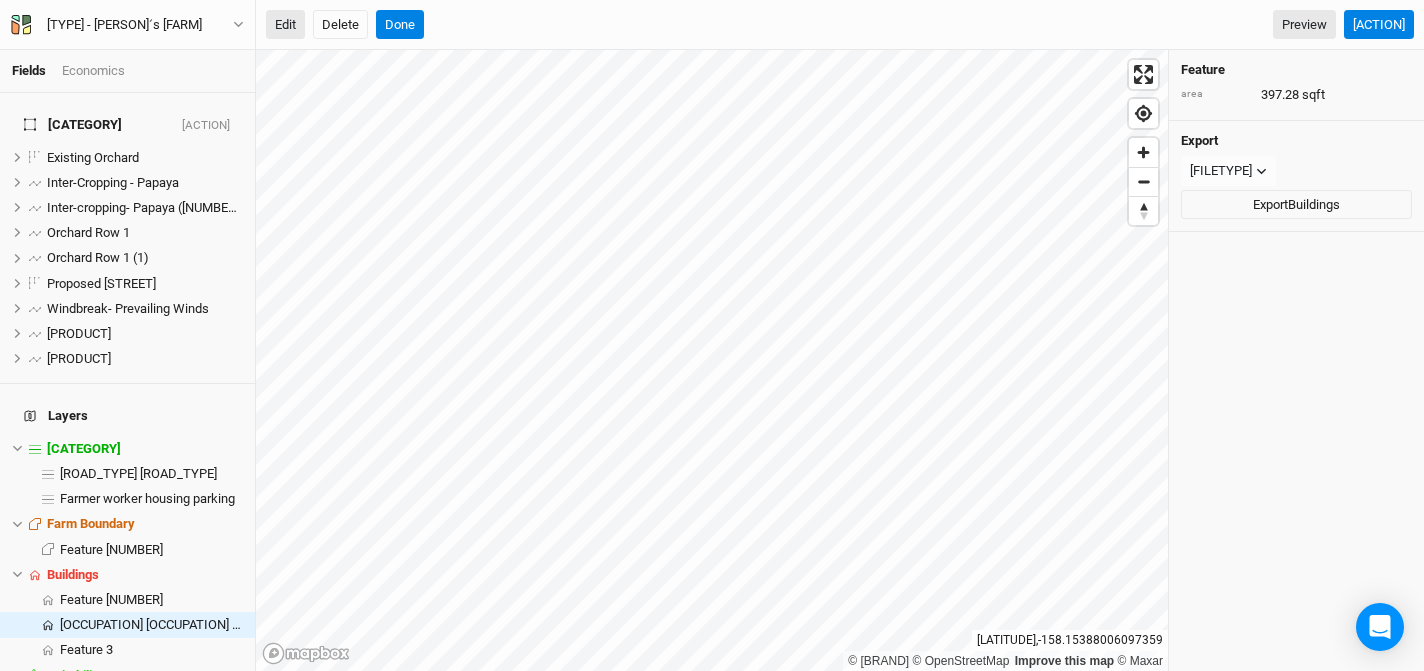 click on "Edit" at bounding box center (285, 25) 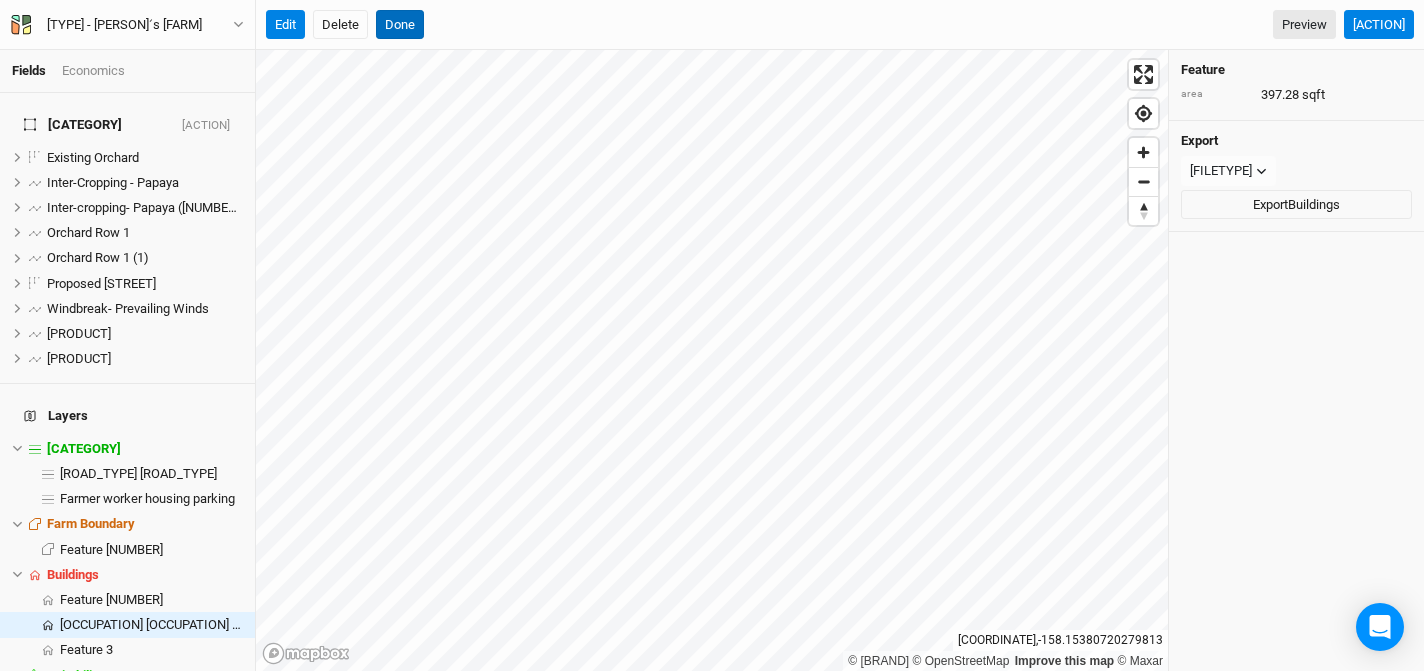 click on "Done" at bounding box center (400, 25) 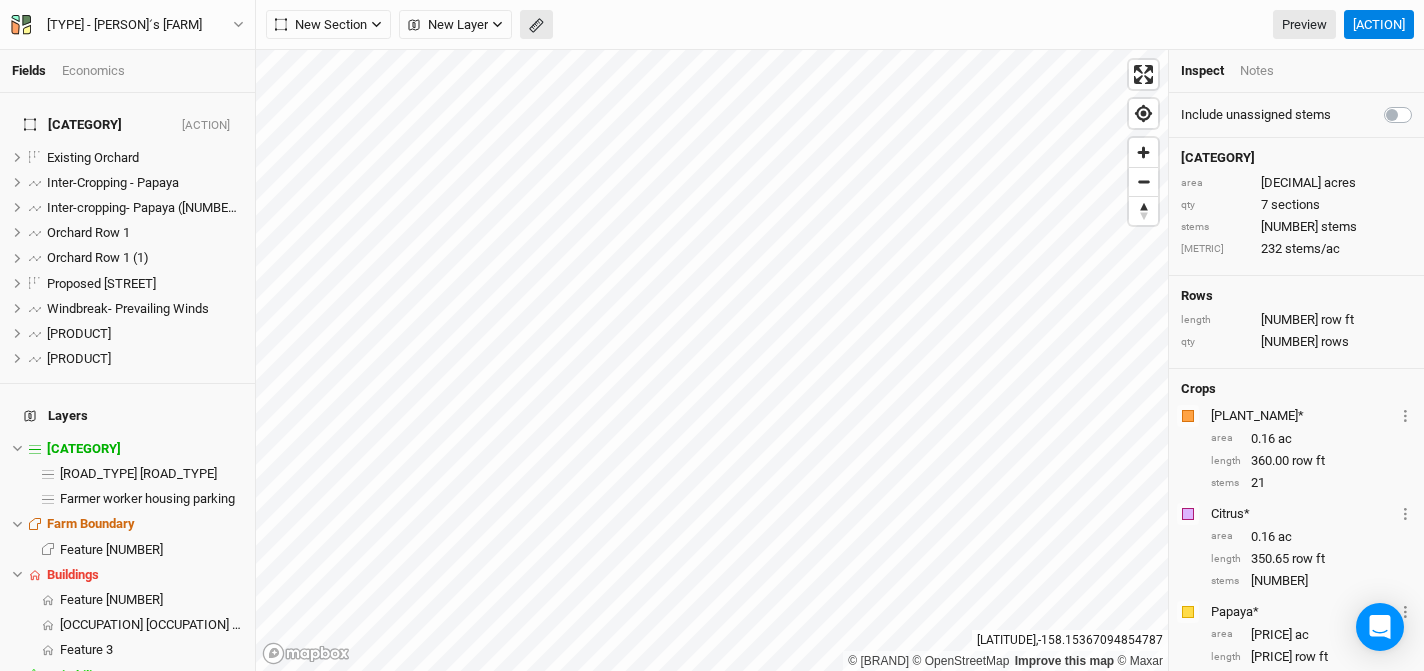click at bounding box center [414, 25] 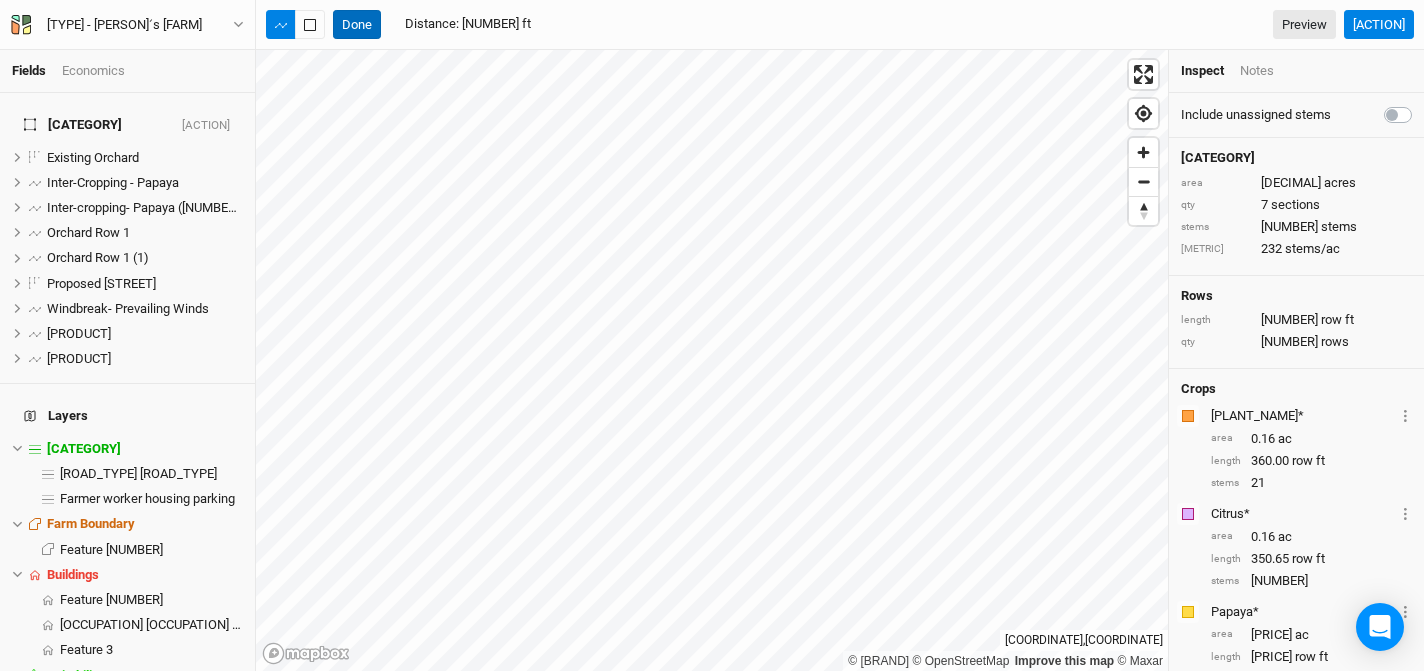 click on "Done" at bounding box center [357, 25] 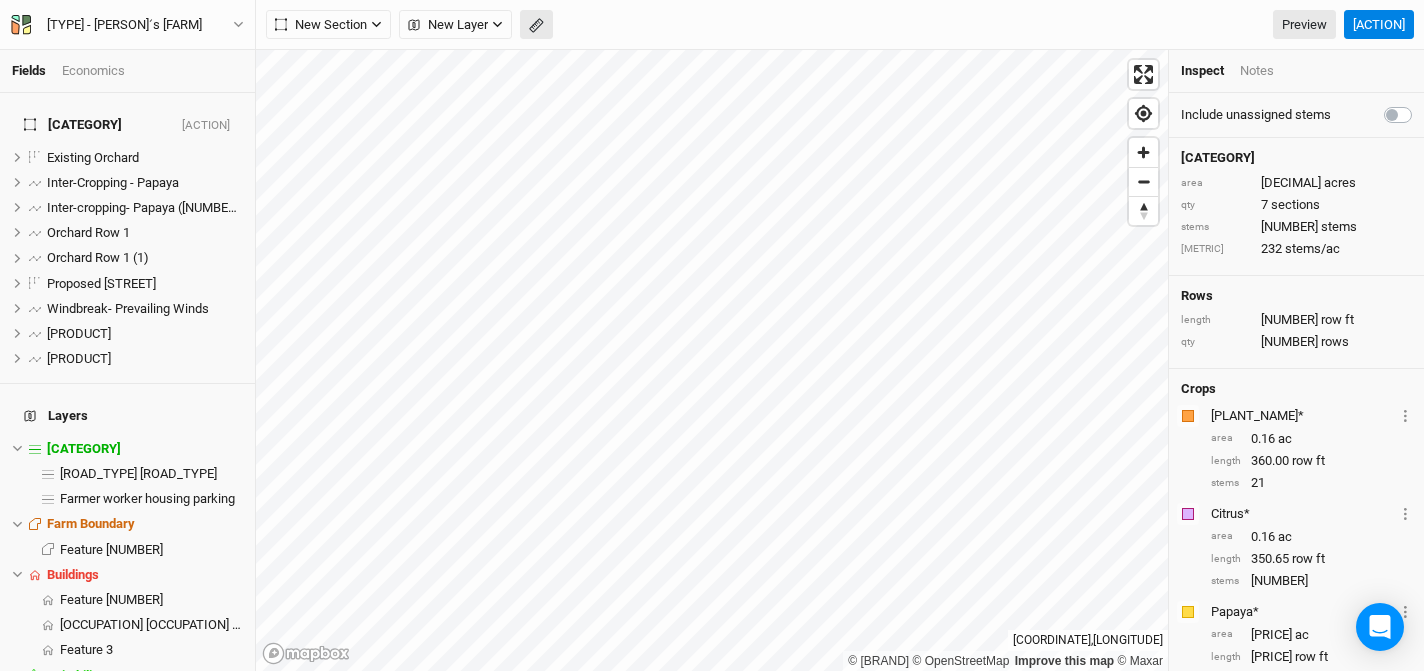 click at bounding box center (414, 25) 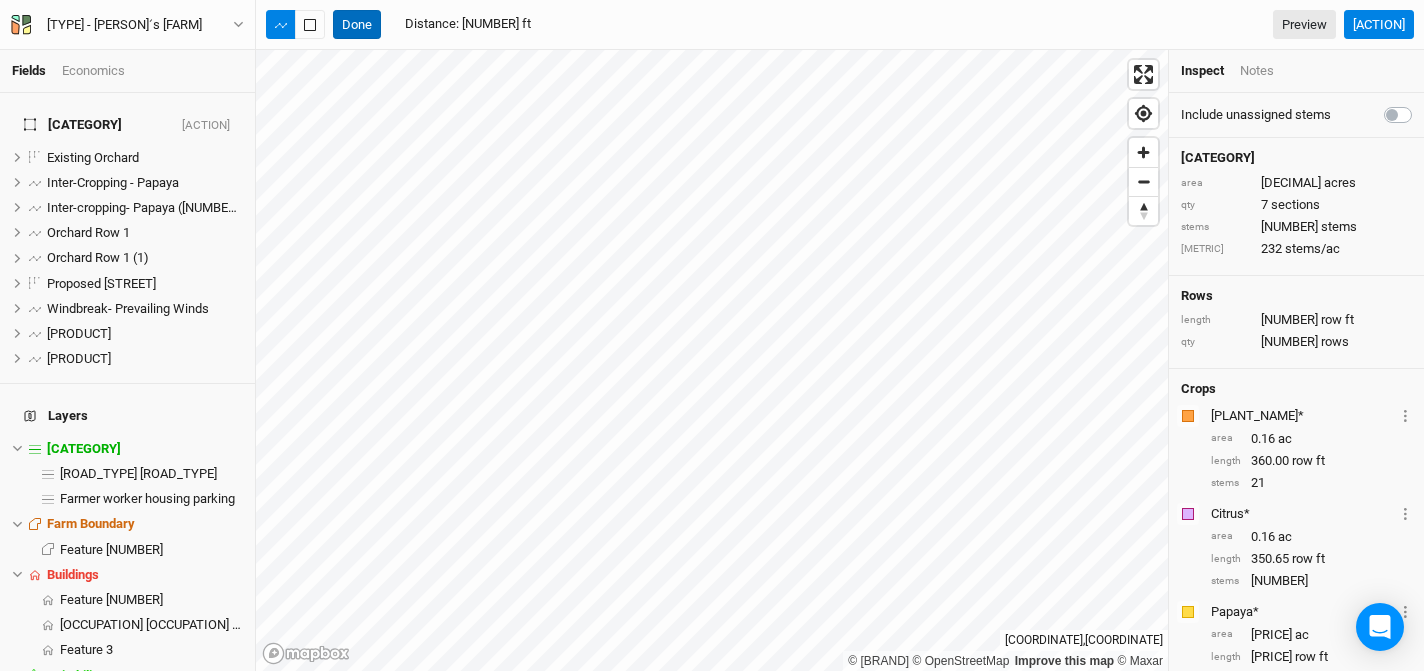 click on "Done" at bounding box center (357, 25) 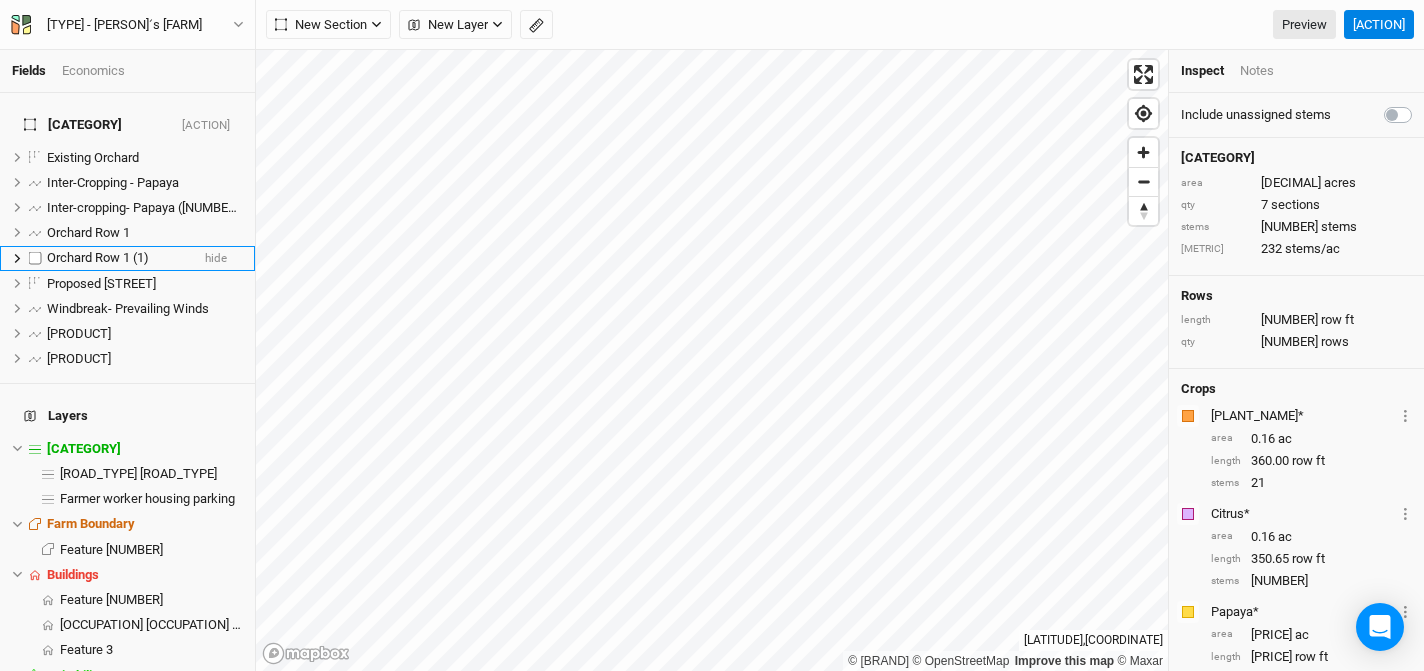 click on "Orchard Row 1 (1)" at bounding box center [98, 257] 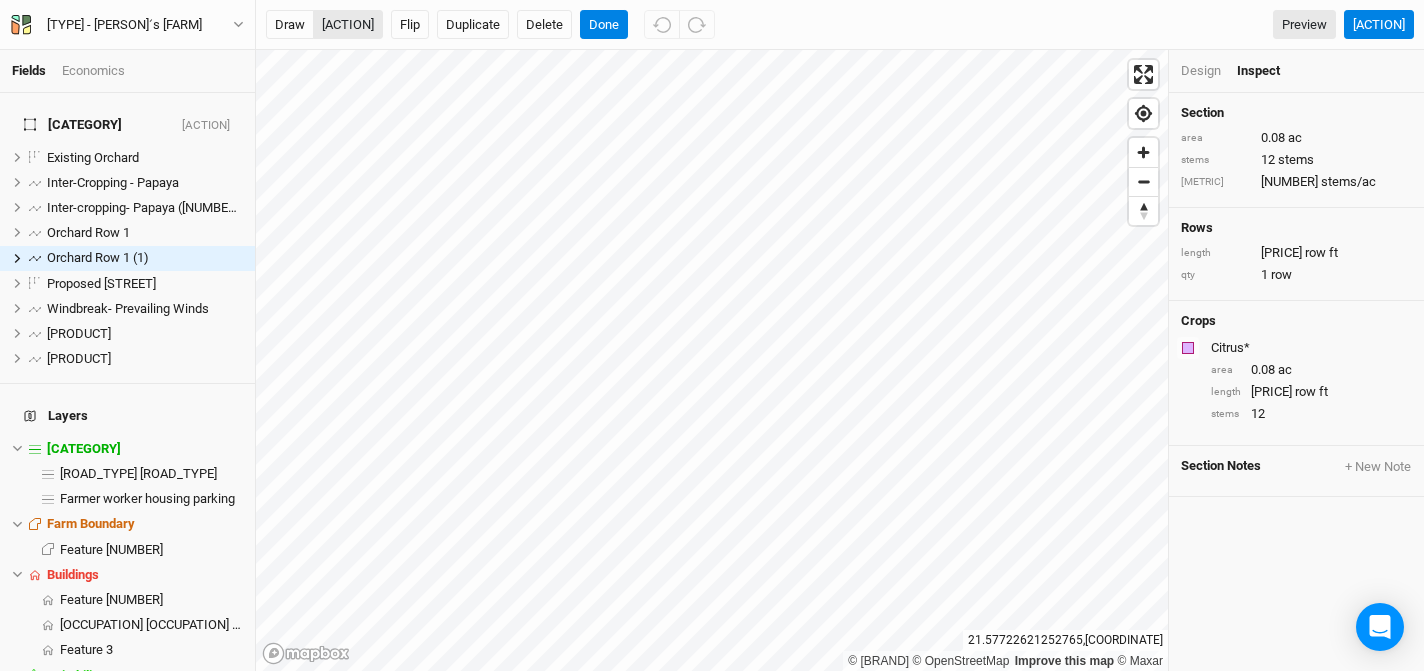 click on "[ACTION]" at bounding box center (348, 25) 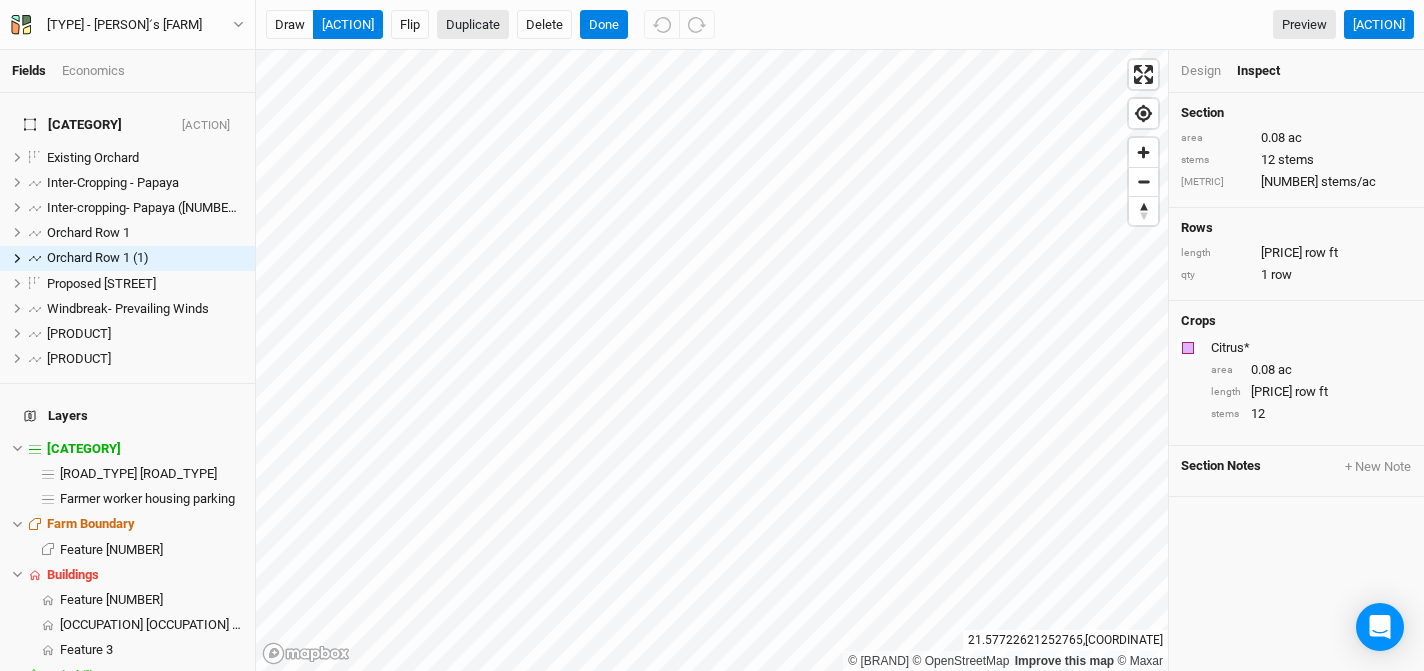 click on "Duplicate" at bounding box center [473, 25] 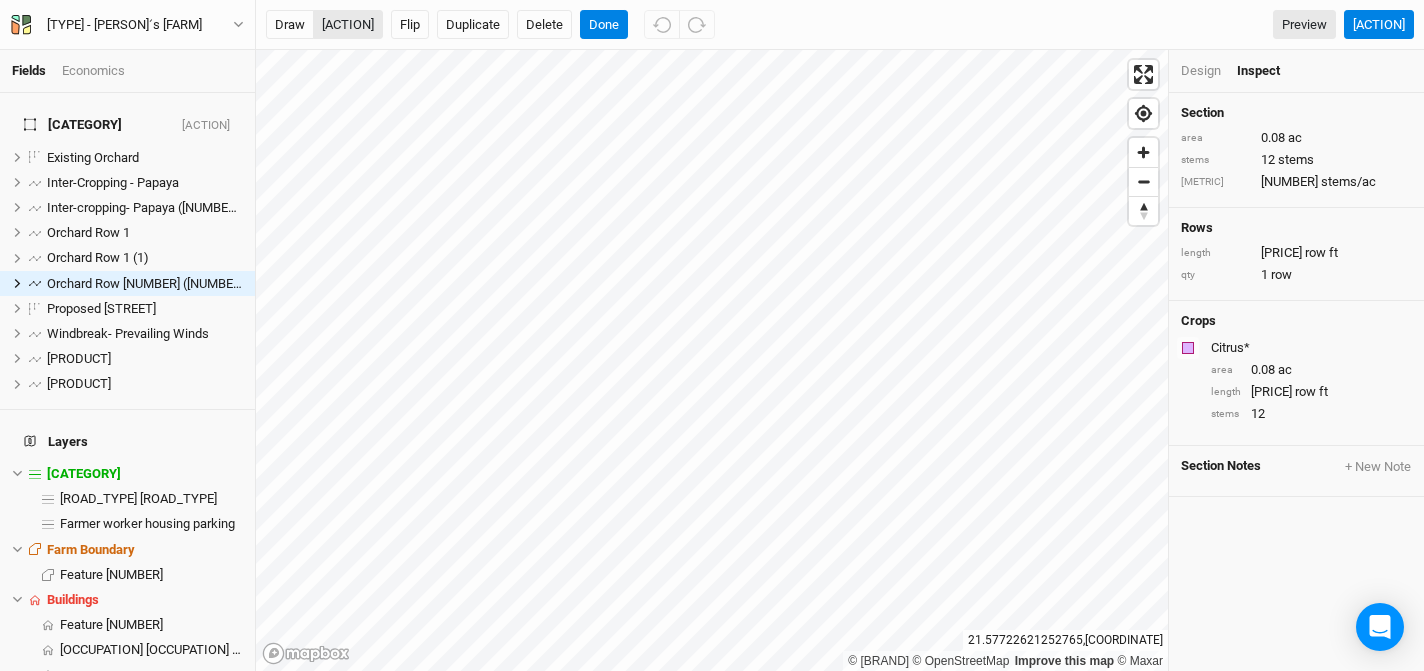 click on "[ACTION]" at bounding box center (348, 25) 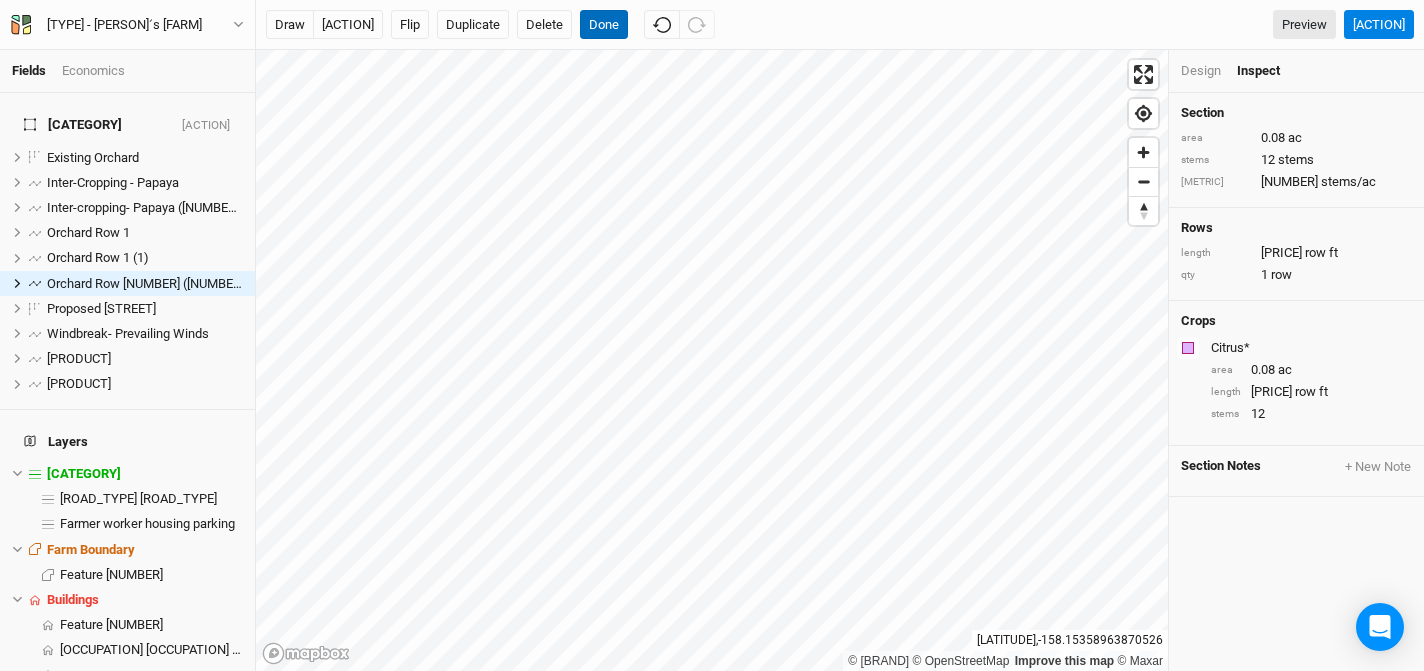 click on "Done" at bounding box center [604, 25] 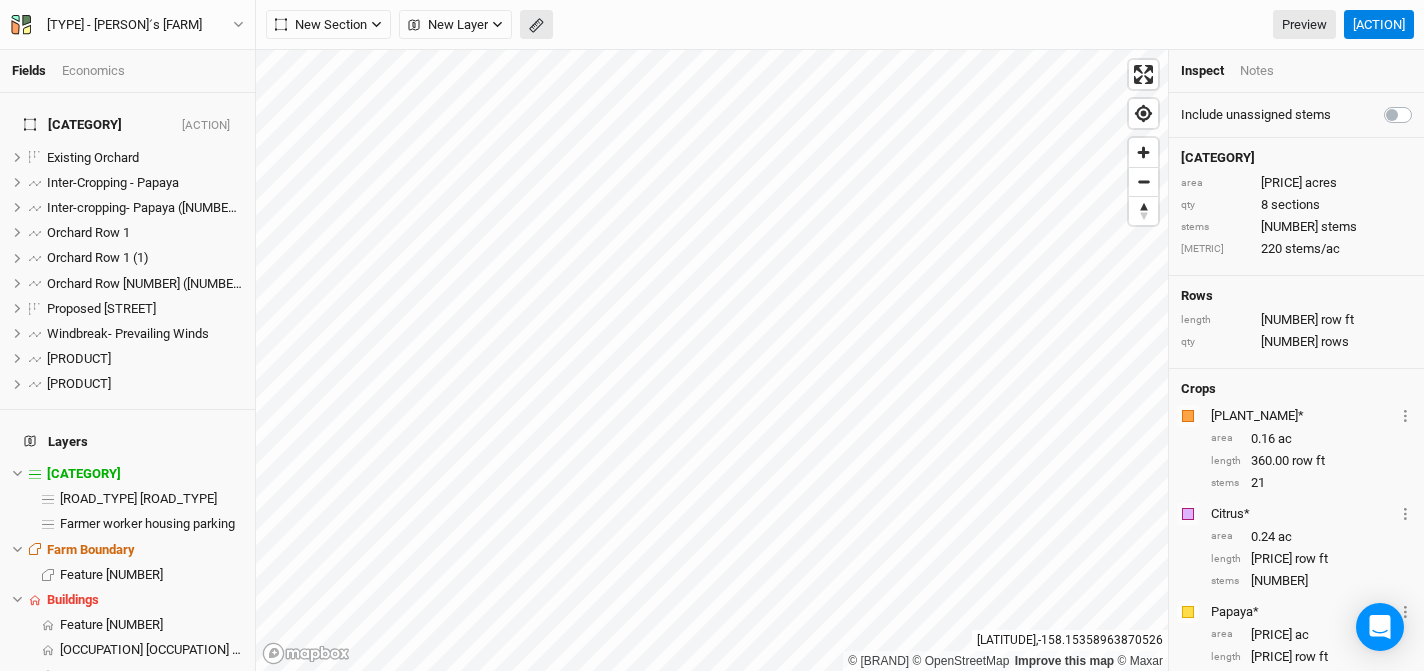 click at bounding box center [414, 24] 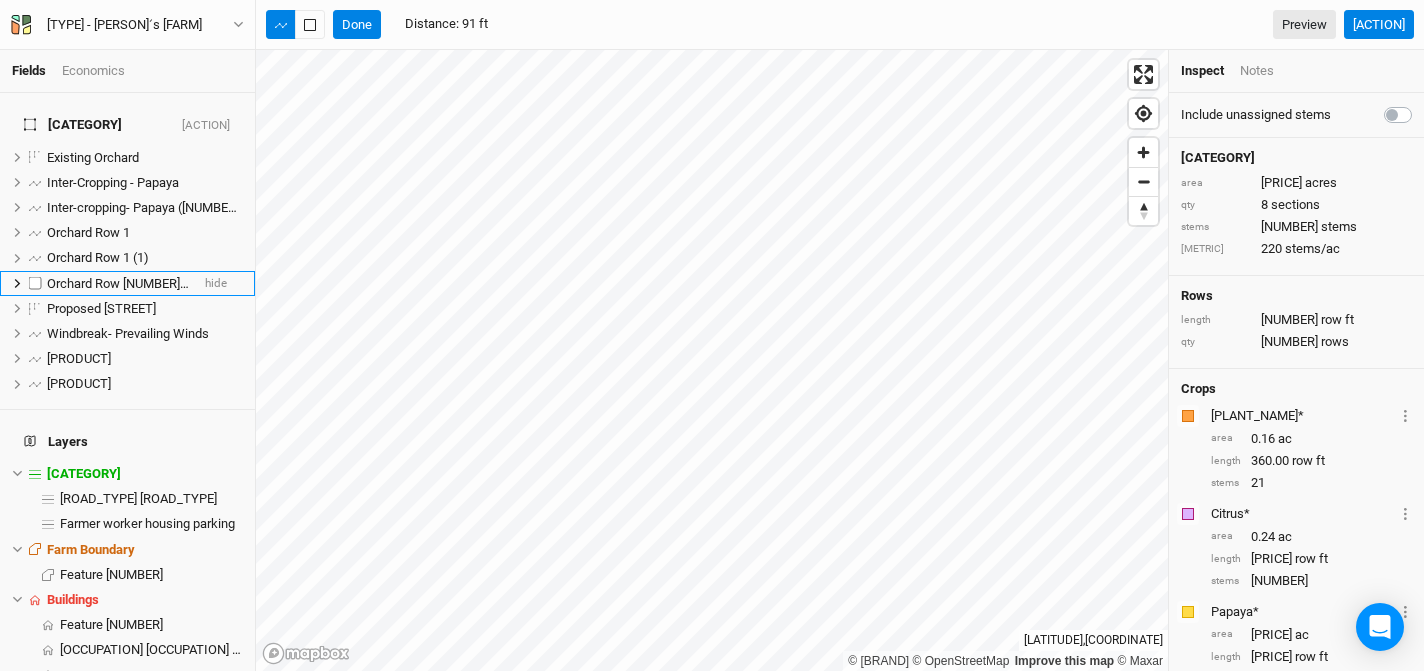 click on "Orchard Row [NUMBER] ([NUMBER]) ([NUMBER])" at bounding box center (182, 283) 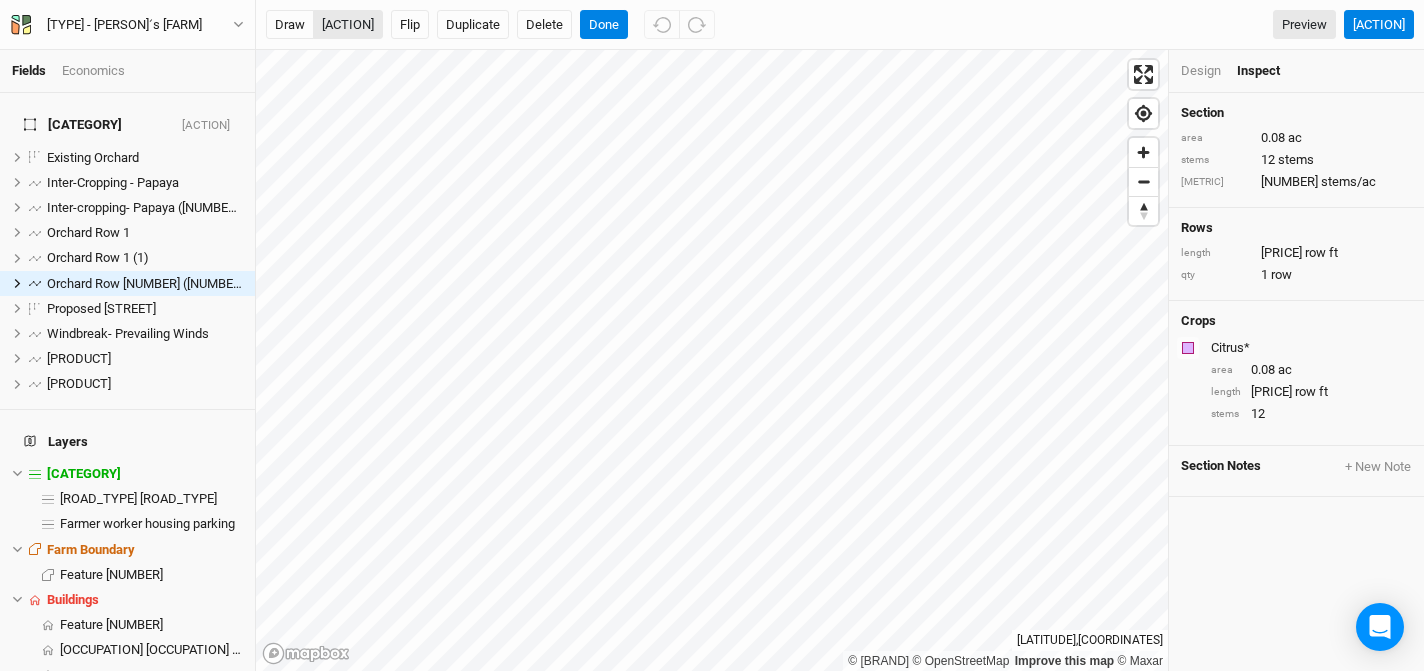 click on "[ACTION]" at bounding box center [348, 25] 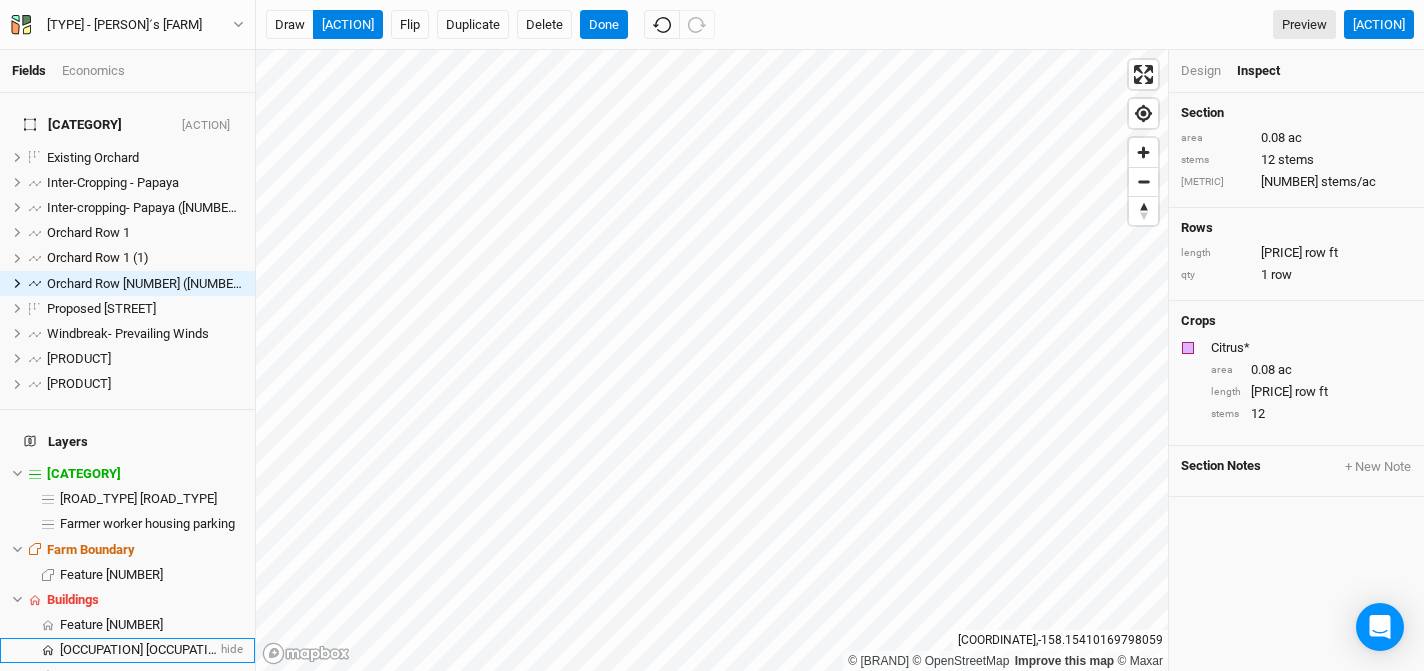 click on "[OCCUPATION] [OCCUPATION] [LOCATION]" at bounding box center [179, 649] 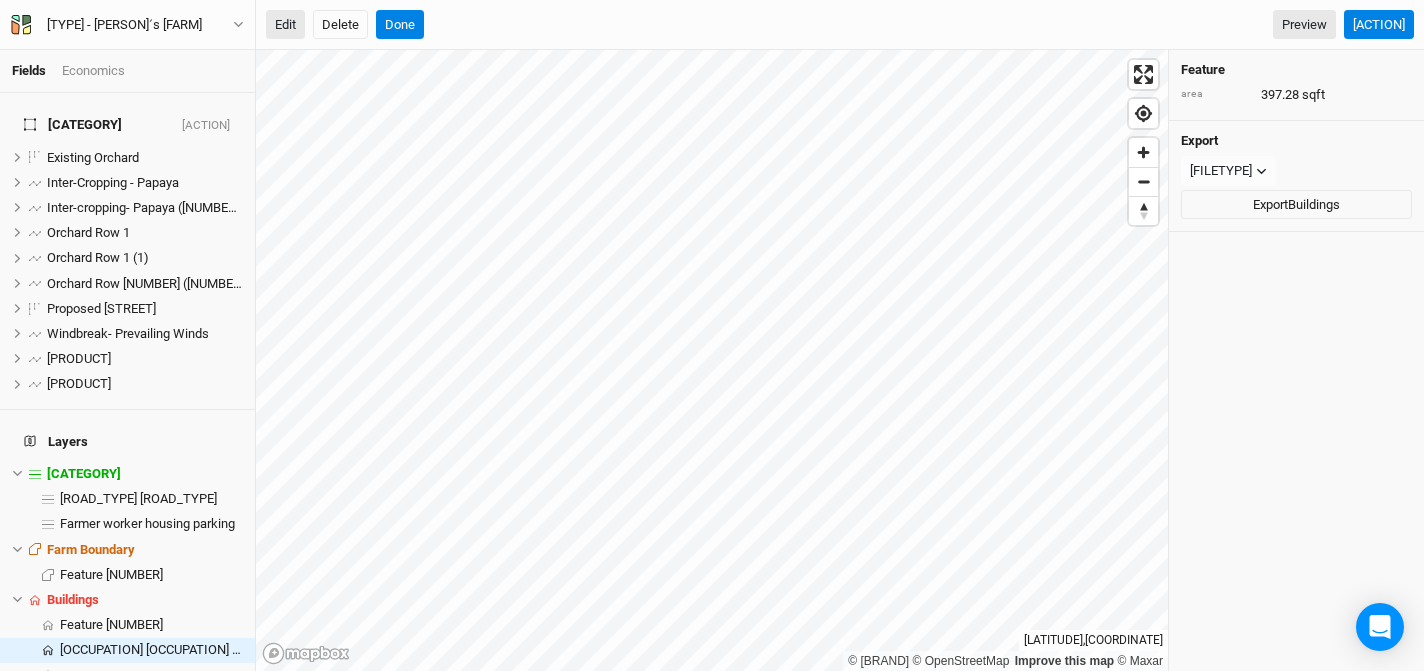 click on "Edit" at bounding box center [285, 25] 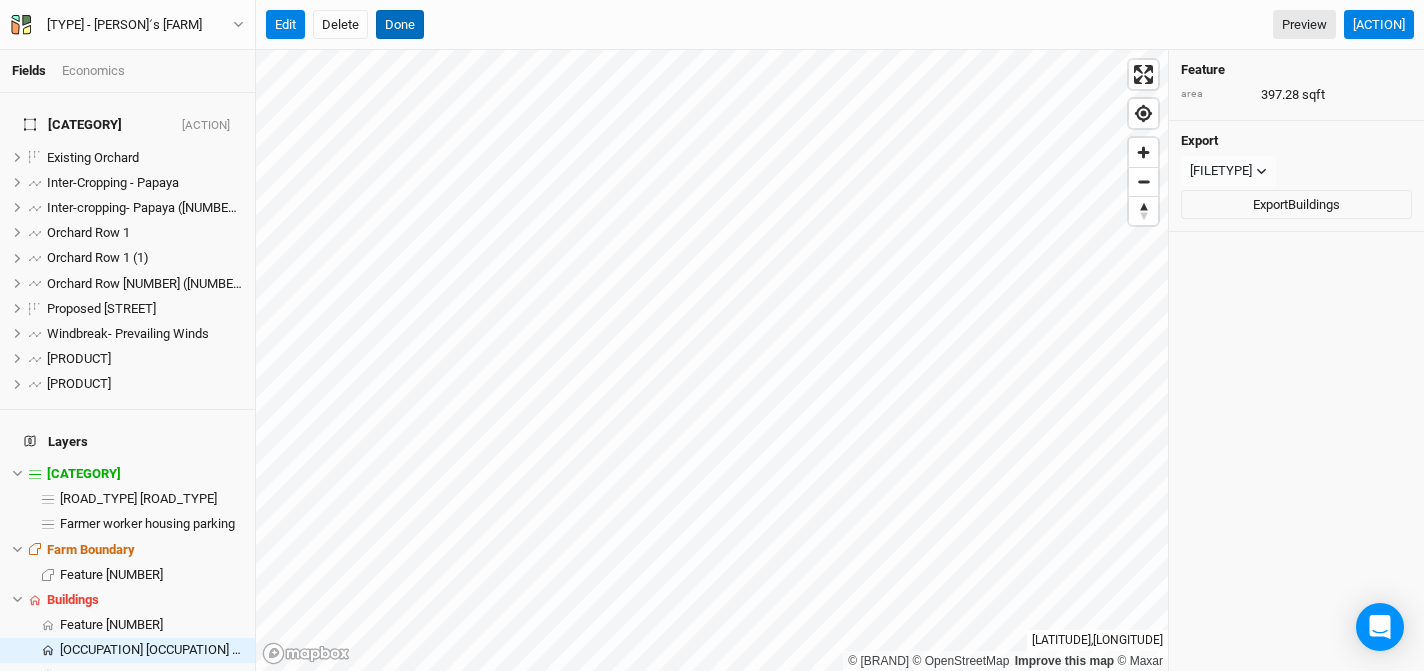 click on "Done" at bounding box center (400, 25) 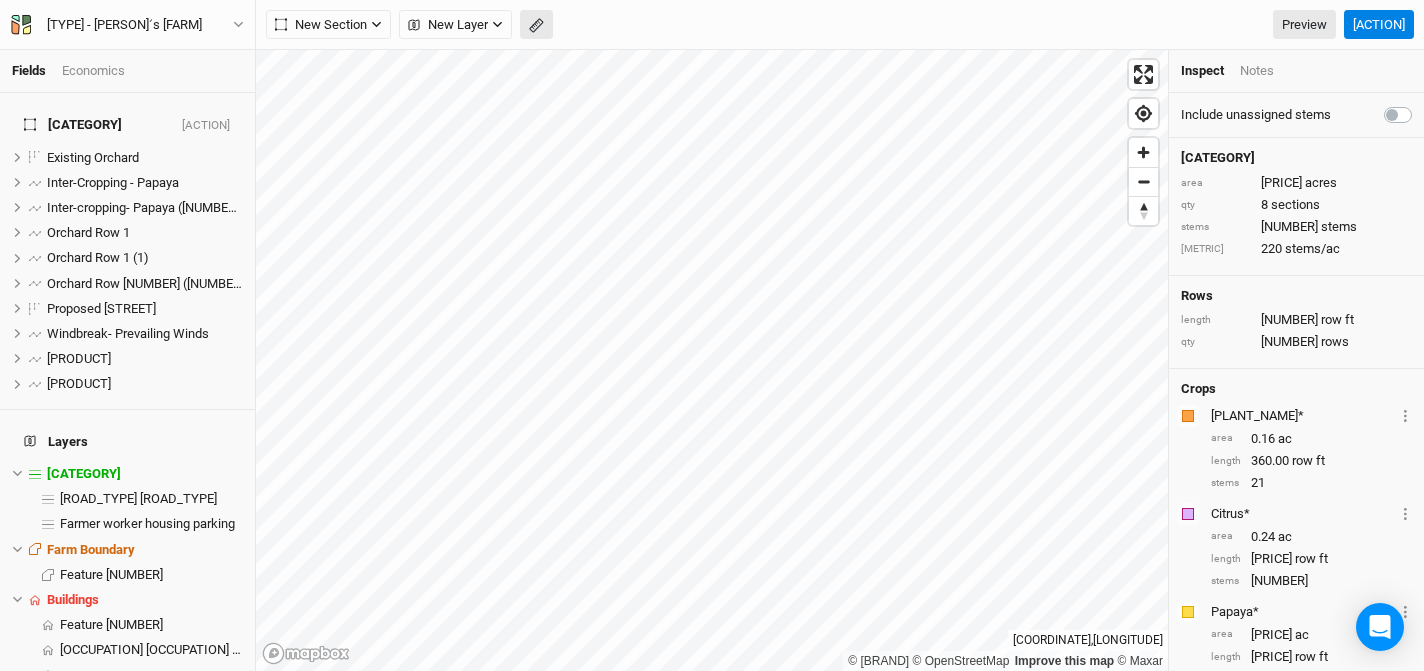 click at bounding box center (414, 25) 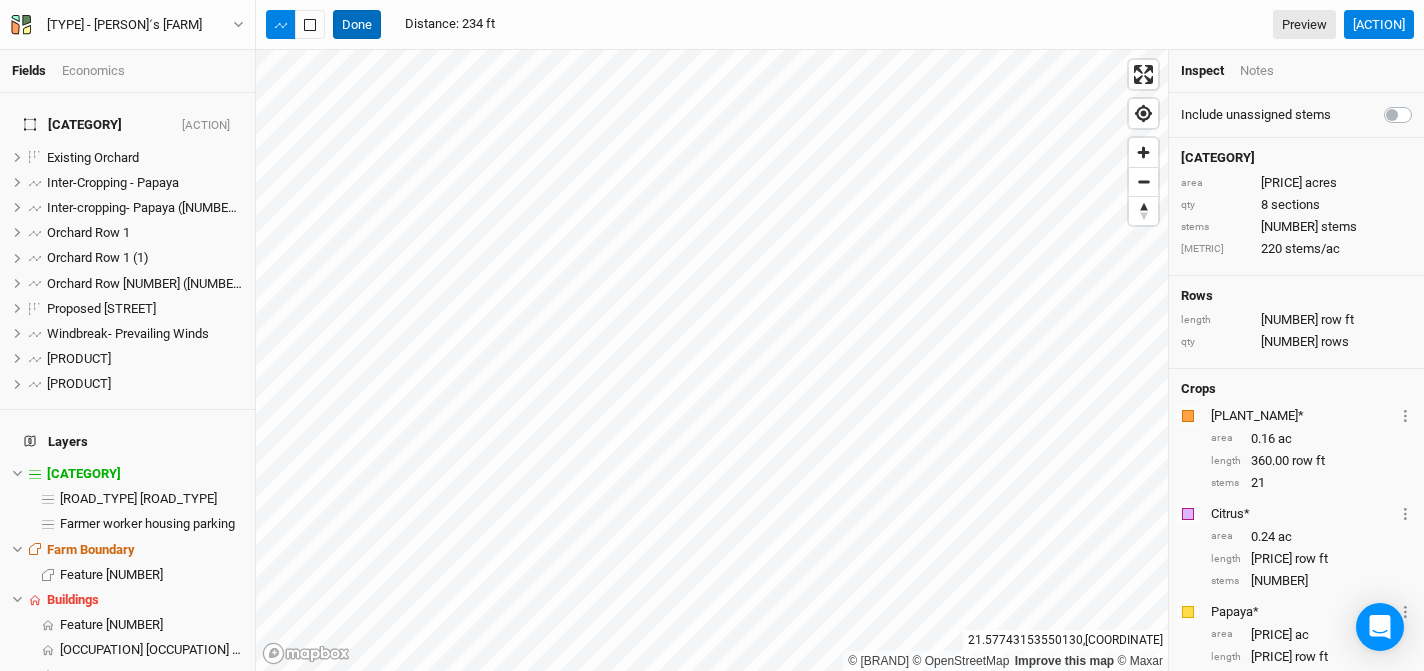click on "Done" at bounding box center (357, 25) 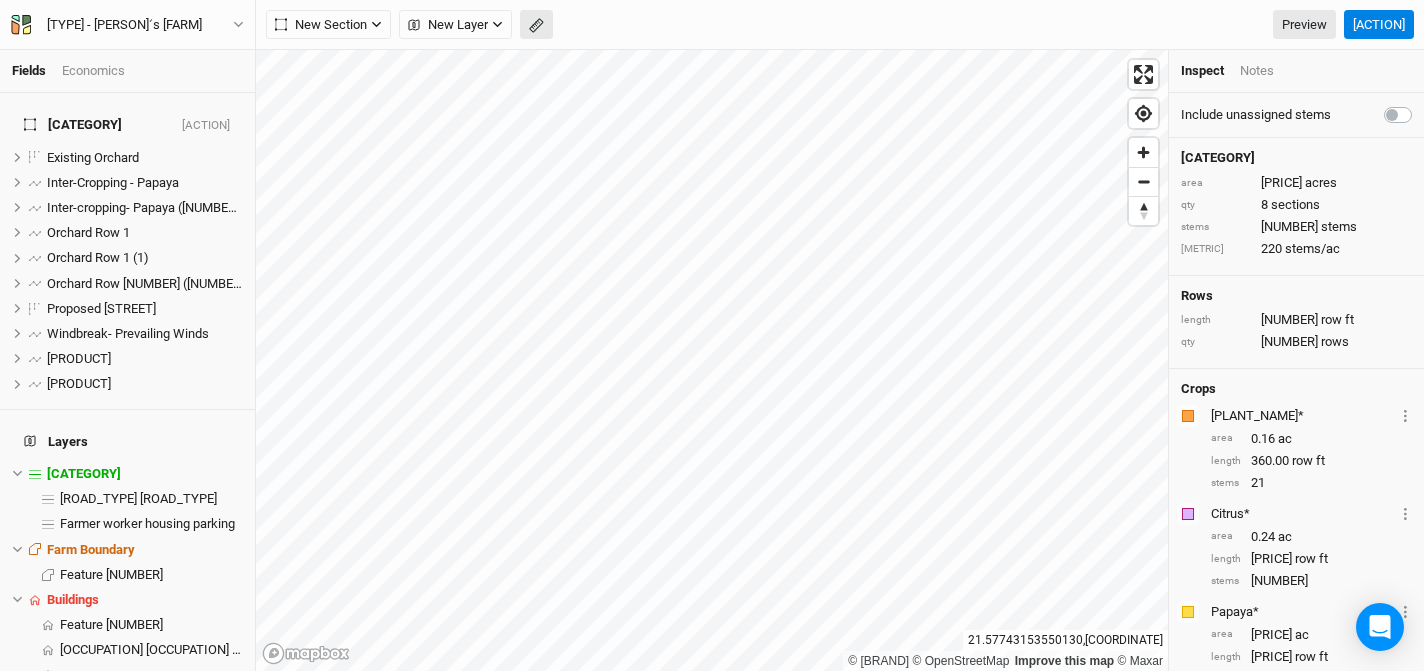 click at bounding box center (536, 25) 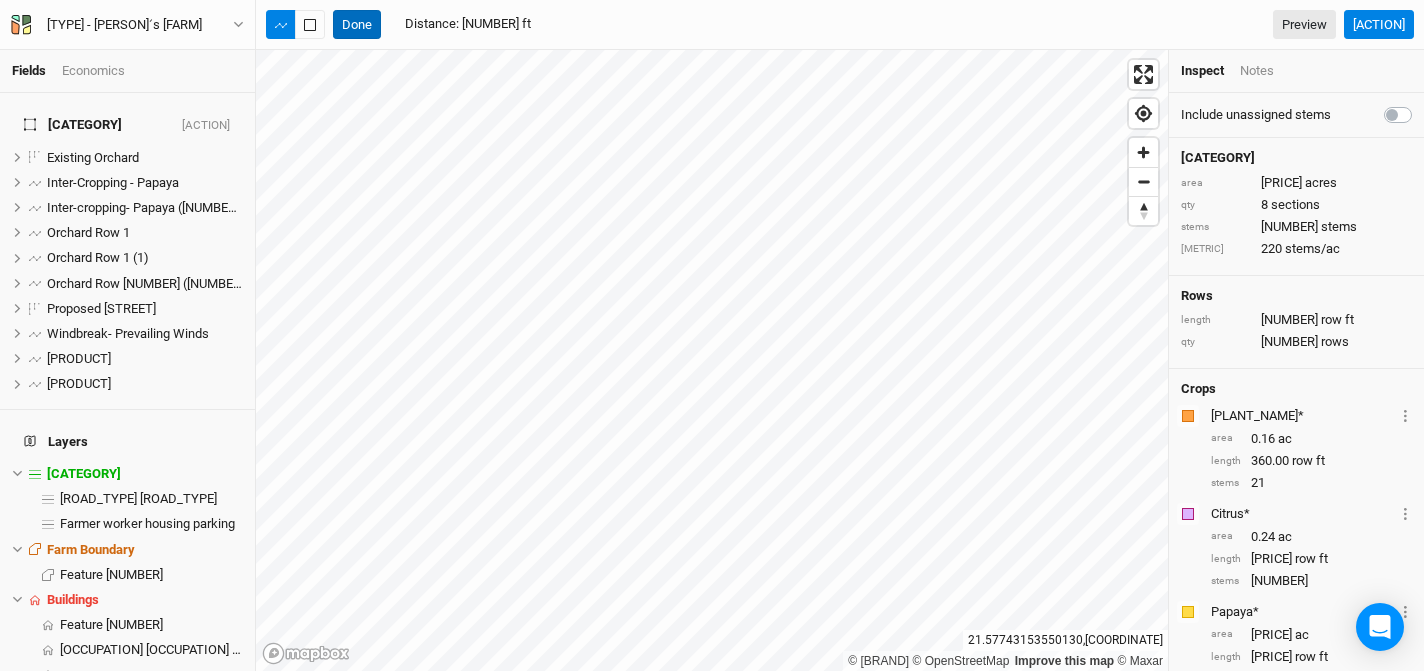 click on "Done" at bounding box center (357, 25) 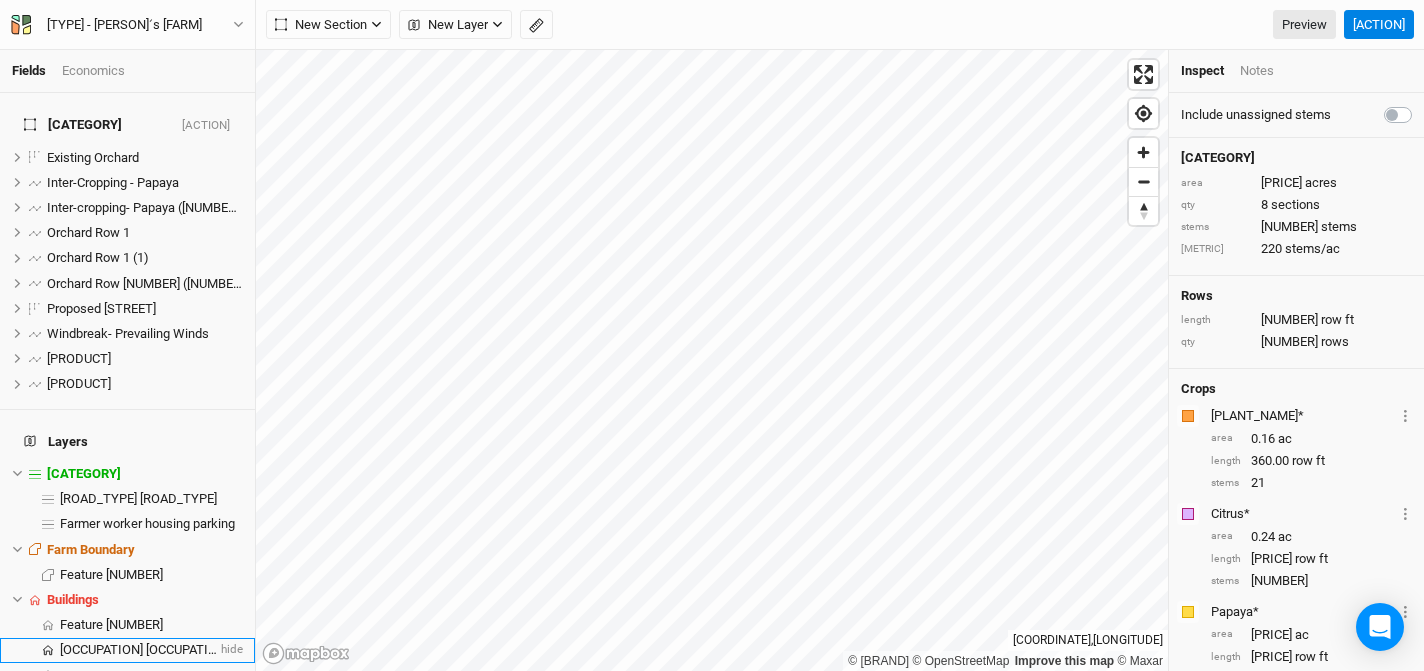 click on "[OCCUPATION] [OCCUPATION] [LOCATION]" at bounding box center [179, 649] 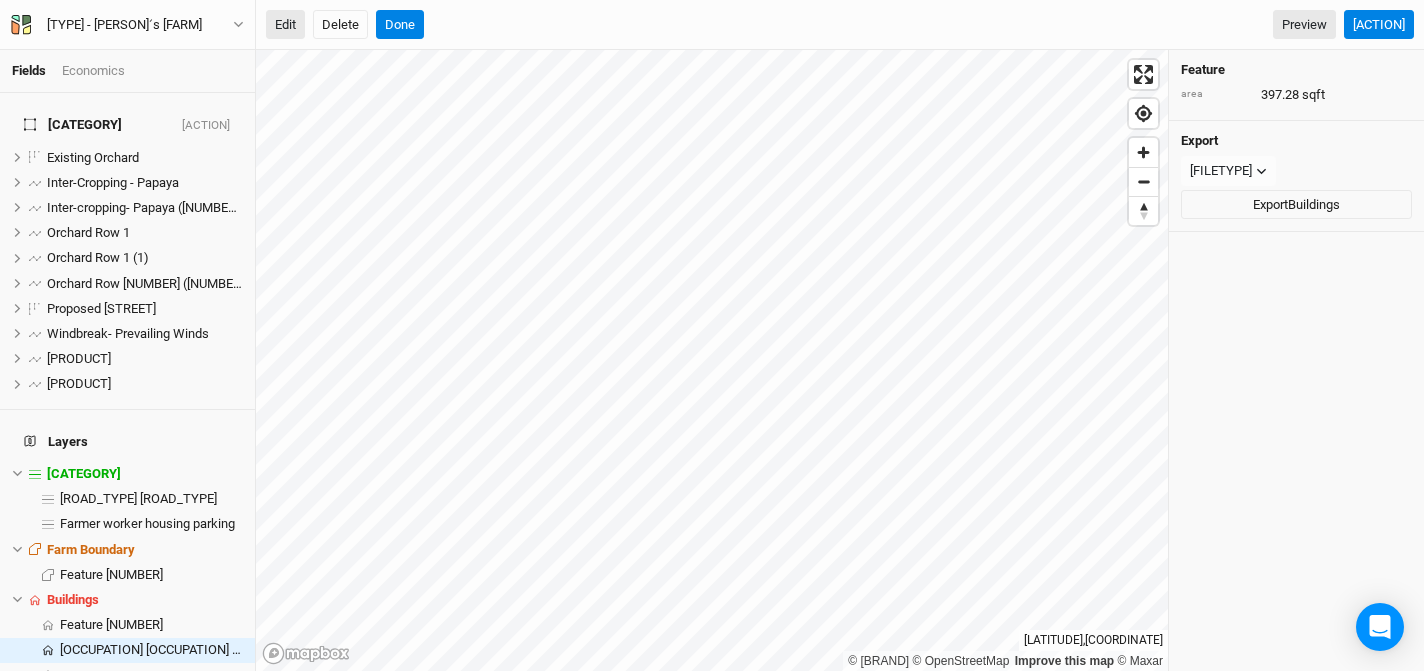click on "Edit" at bounding box center [285, 25] 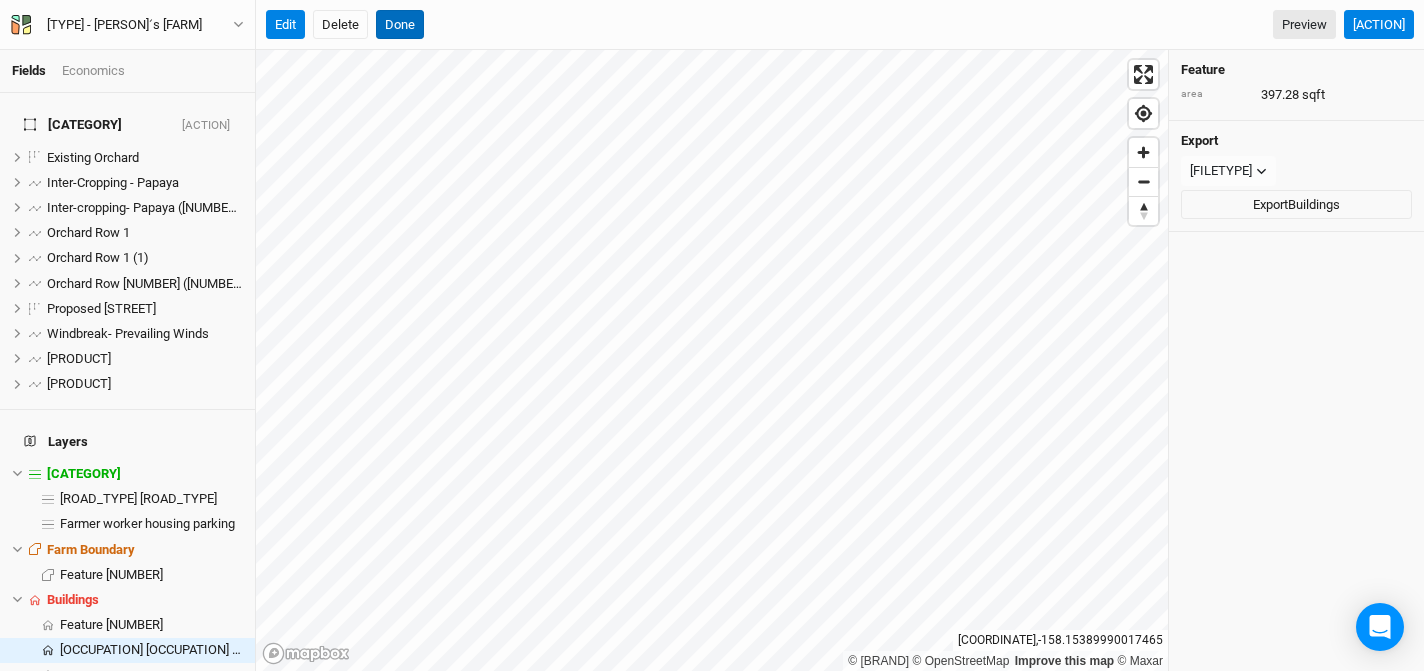 click on "Done" at bounding box center (400, 25) 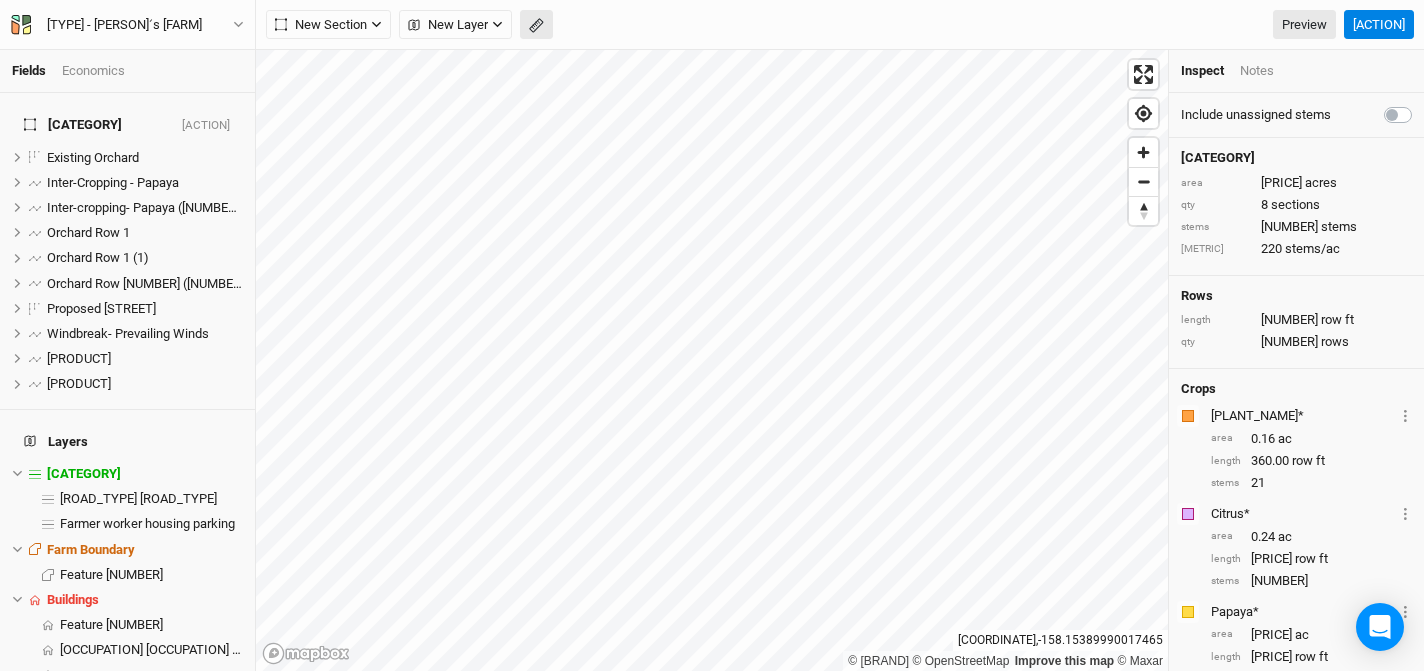 click at bounding box center (414, 25) 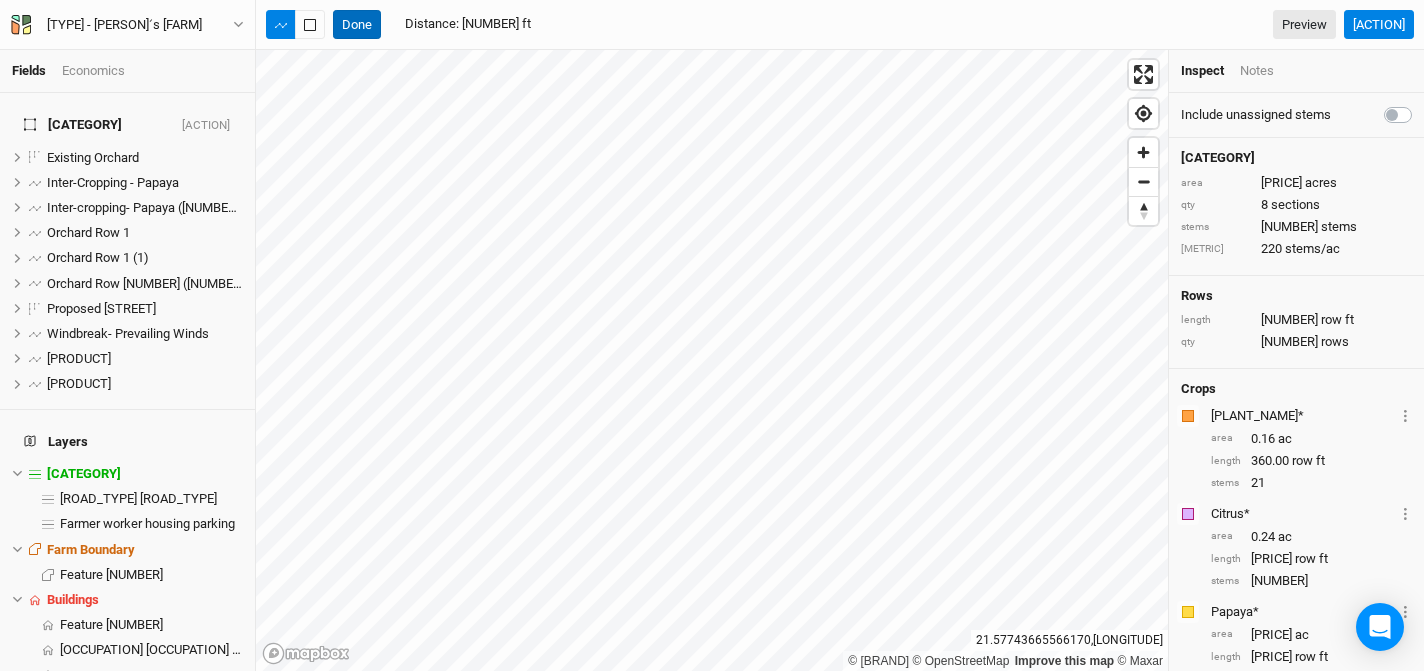 click on "Done" at bounding box center (357, 25) 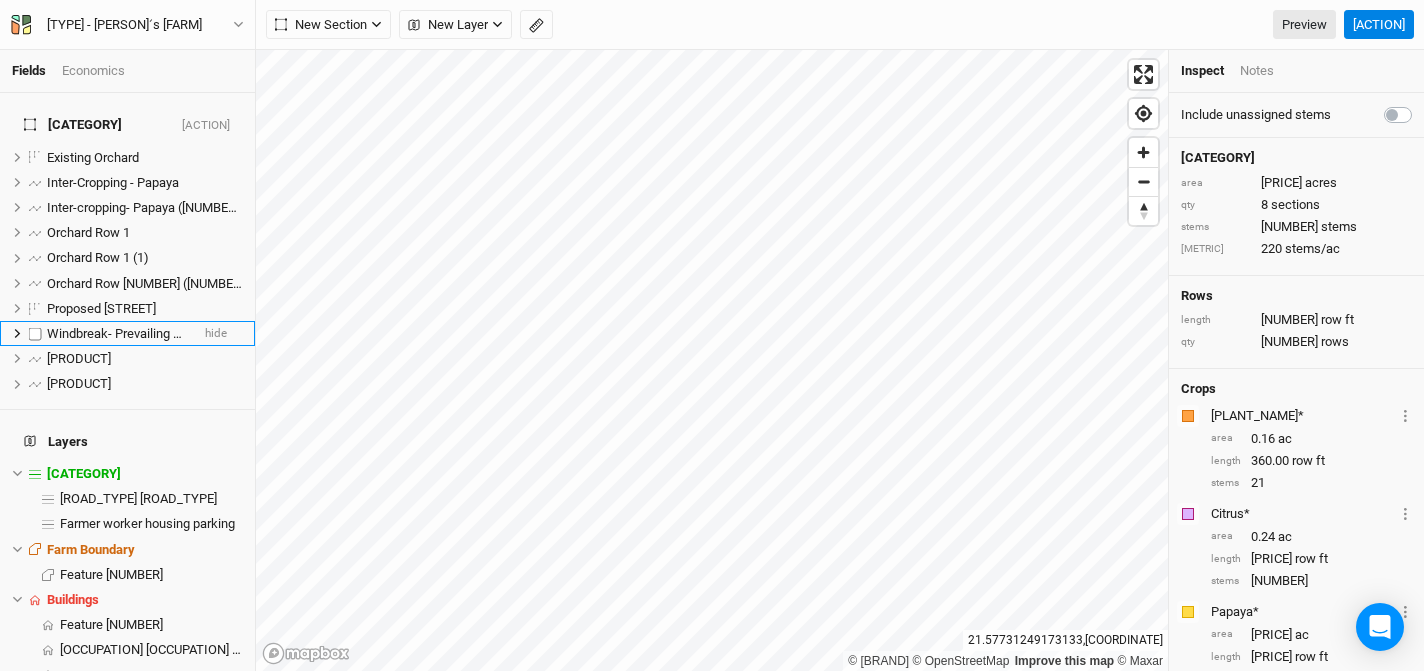 click on "Windbreak- Prevailing Winds" at bounding box center [128, 333] 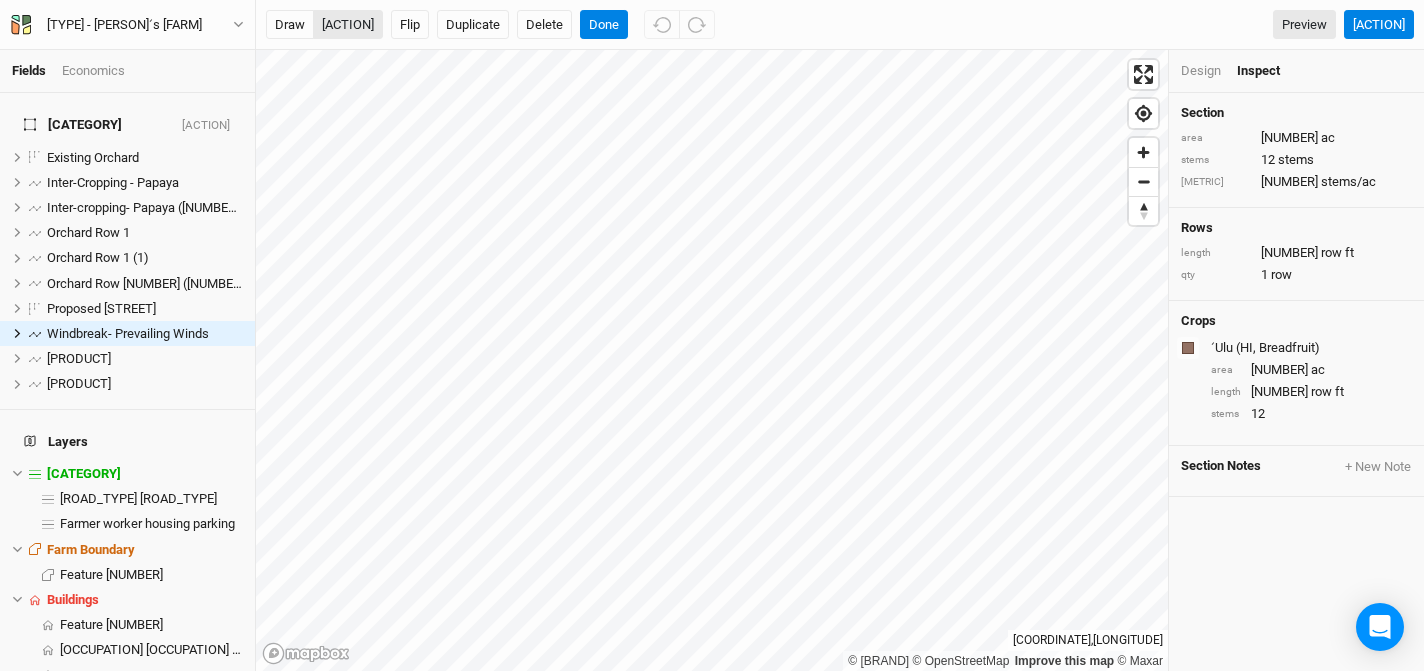 click on "[ACTION]" at bounding box center [348, 25] 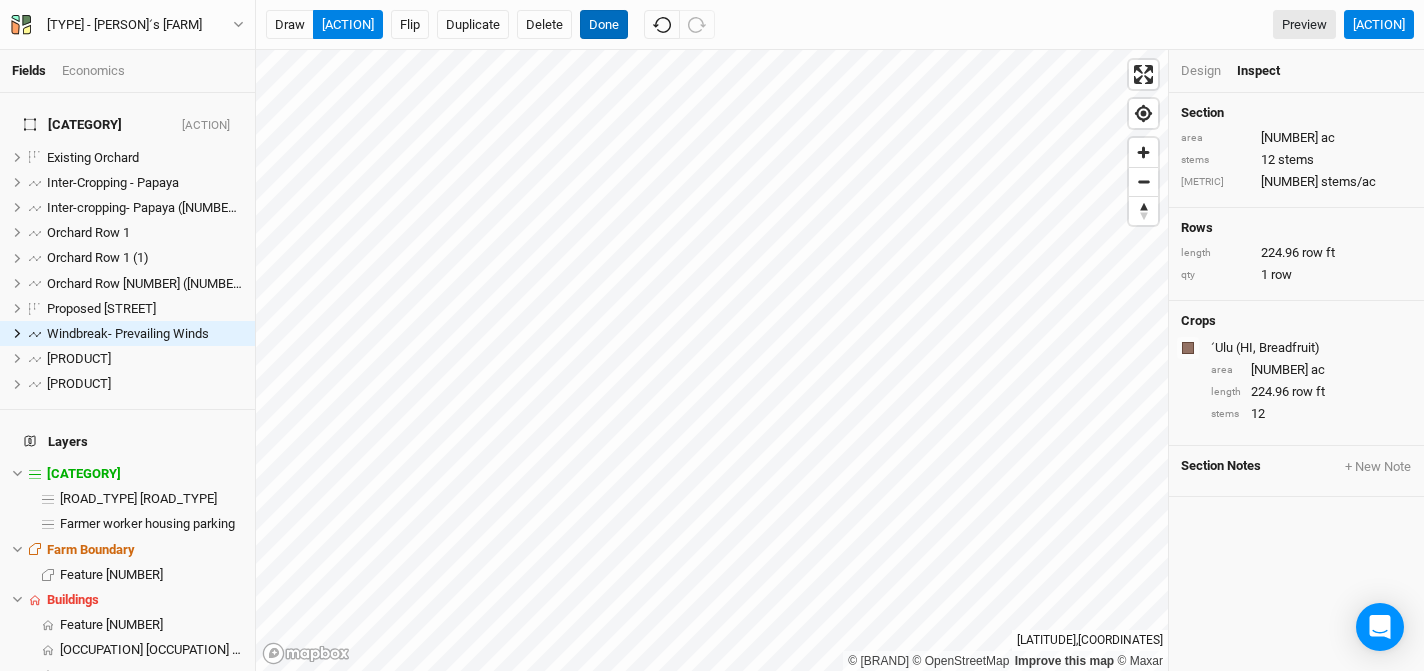click on "Done" at bounding box center (604, 25) 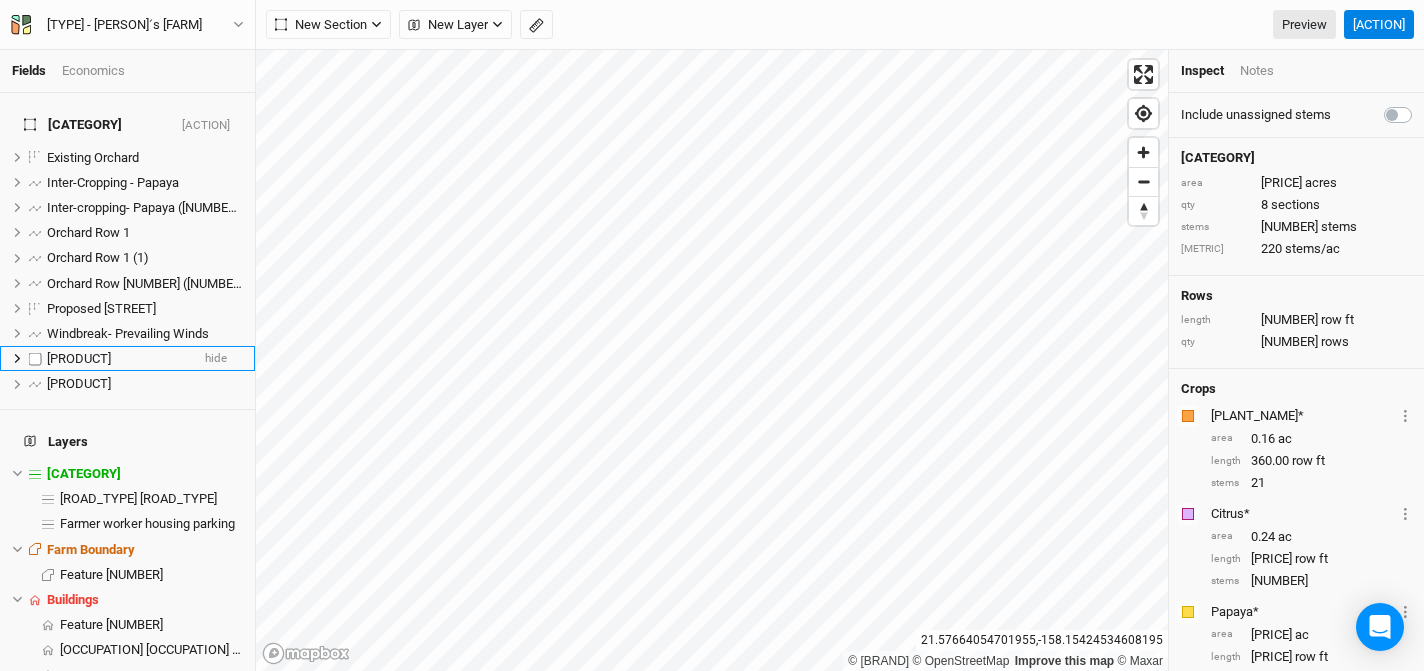 click on "[PRODUCT]" at bounding box center [79, 358] 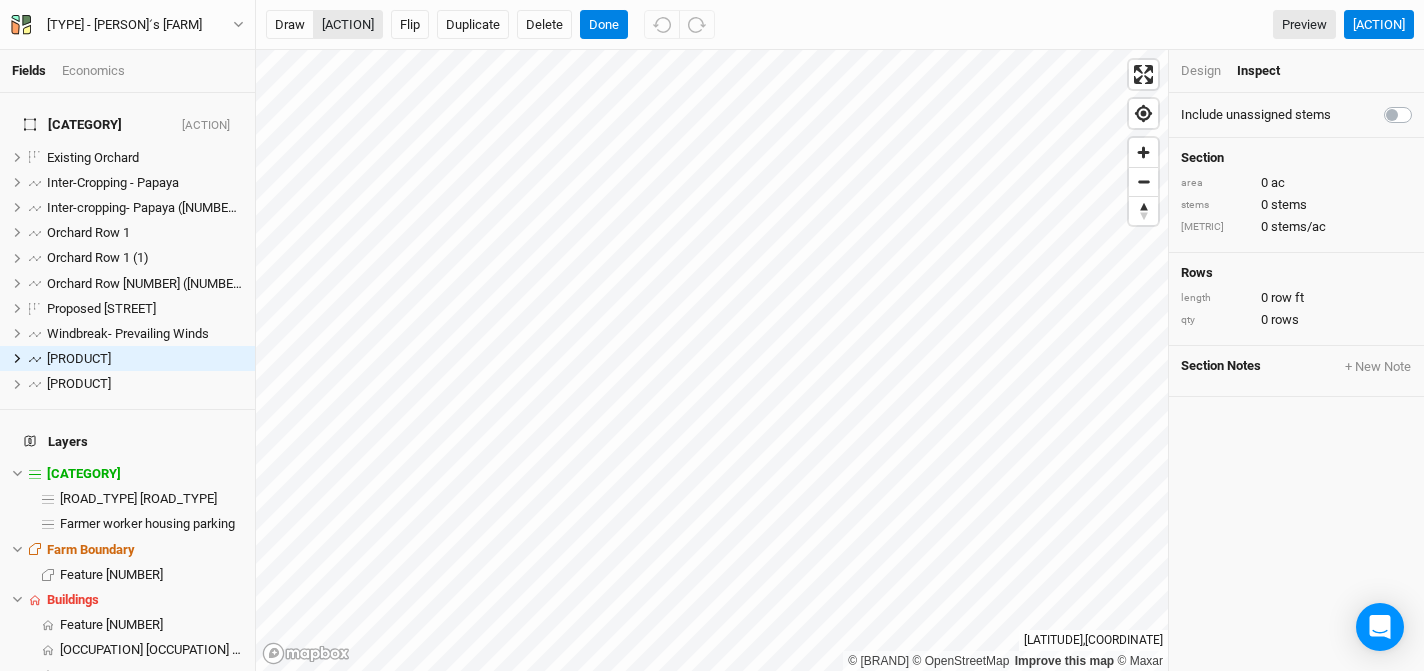 click on "[ACTION]" at bounding box center (348, 25) 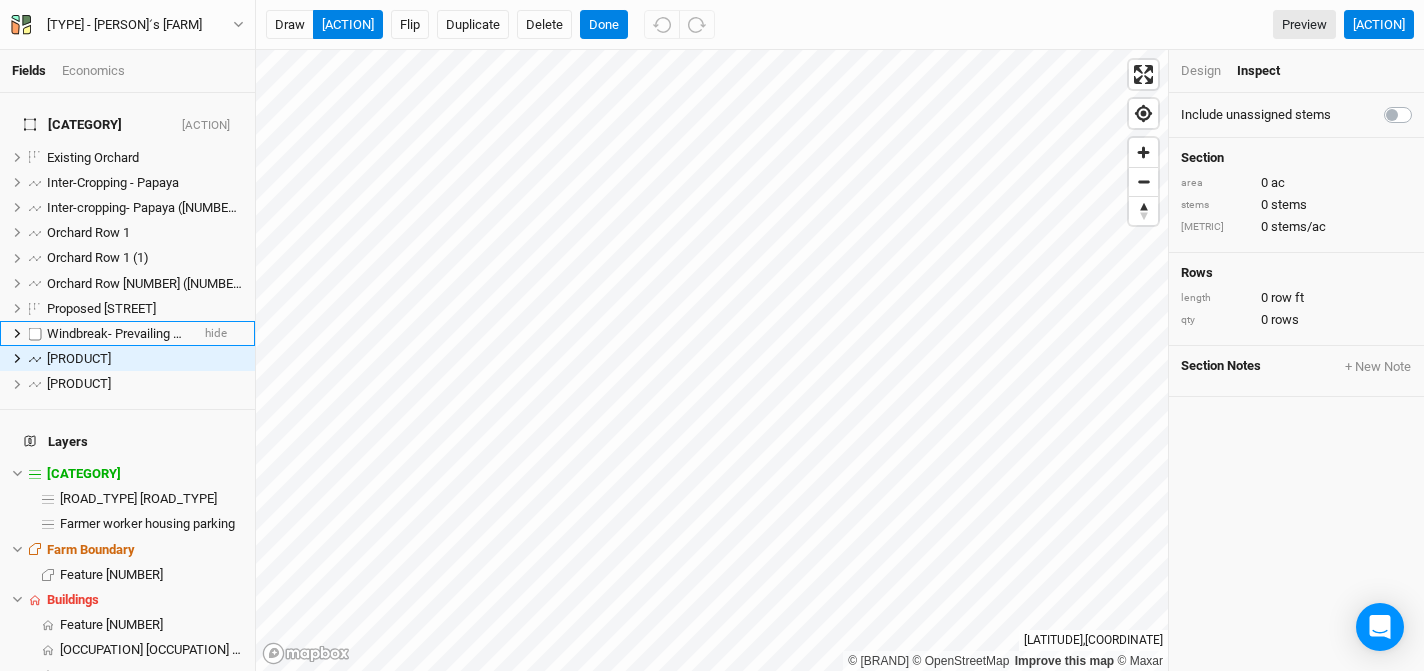 click on "Windbreak- Prevailing Winds" at bounding box center (128, 333) 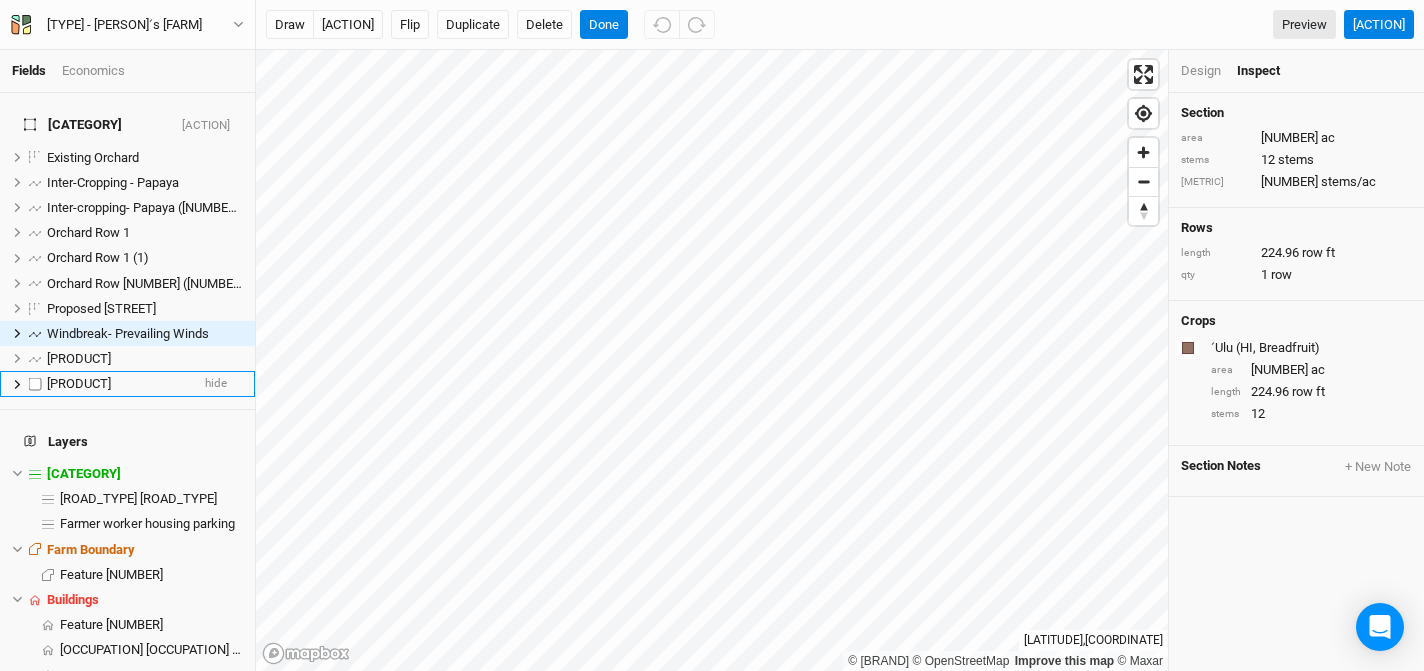 click on "[PRODUCT]" at bounding box center [79, 383] 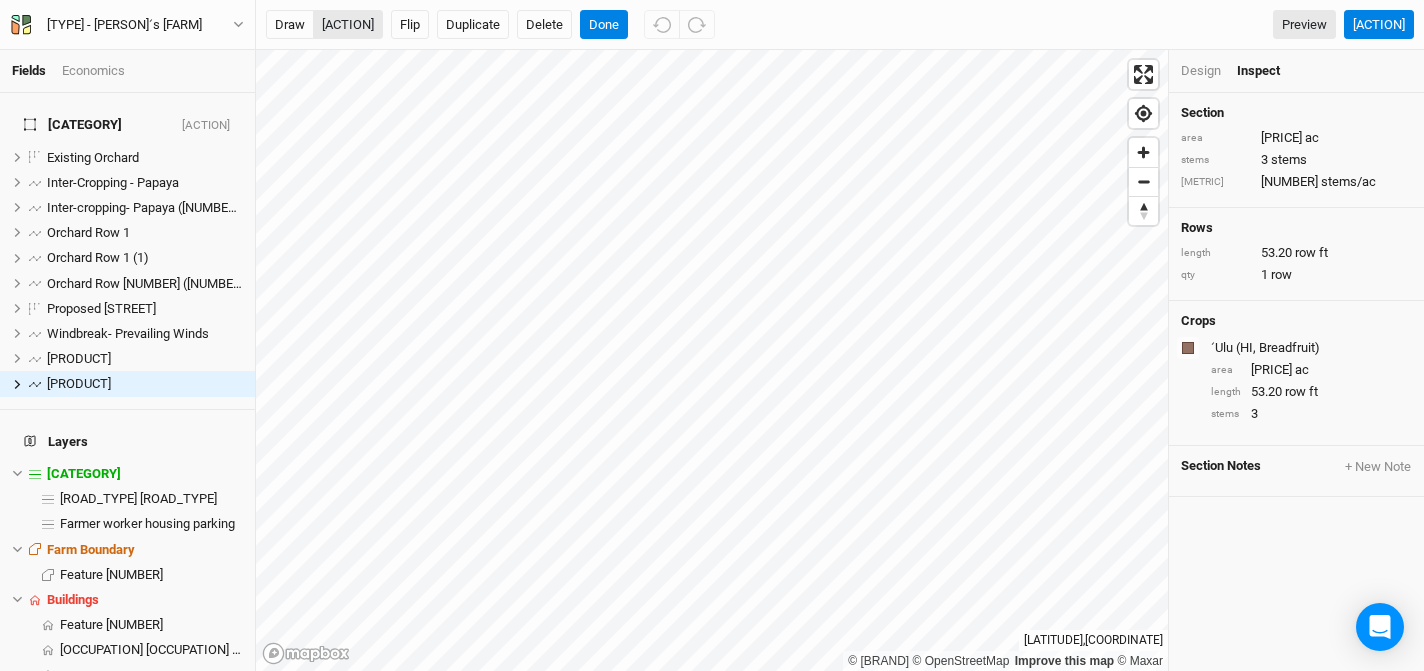 click on "[ACTION]" at bounding box center (348, 25) 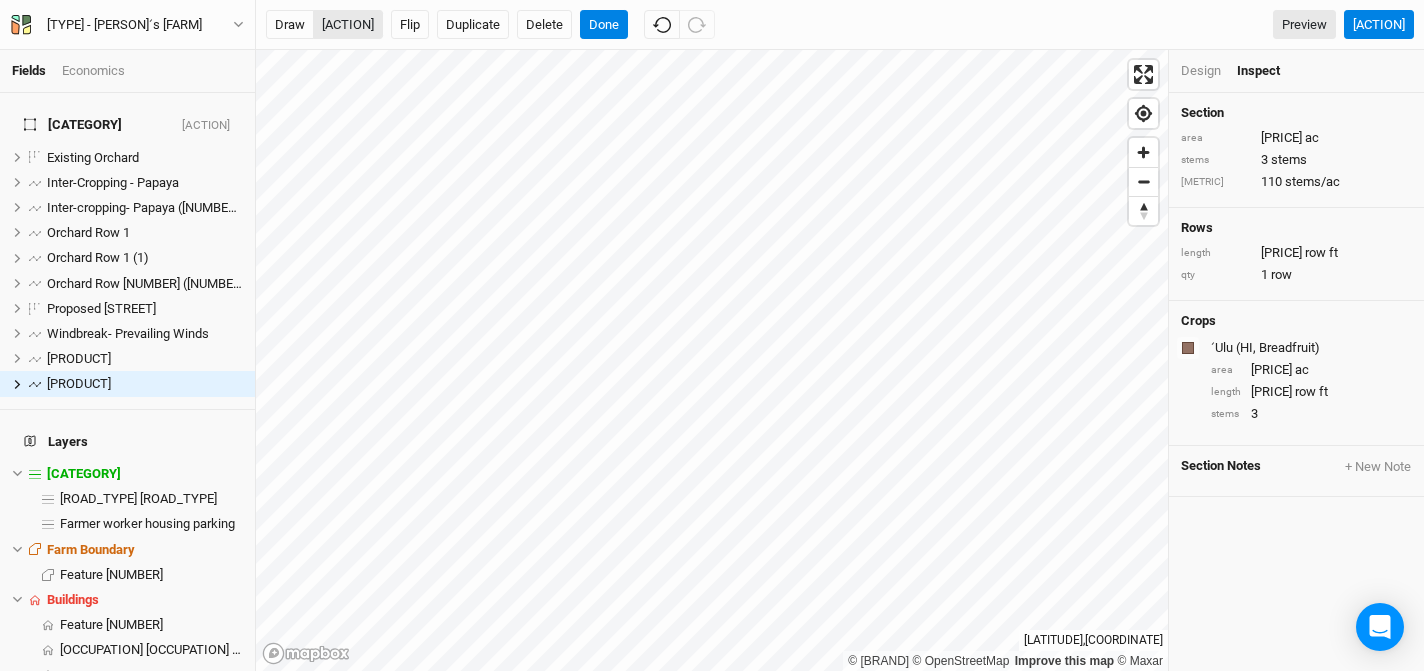 click on "[ACTION]" at bounding box center [348, 25] 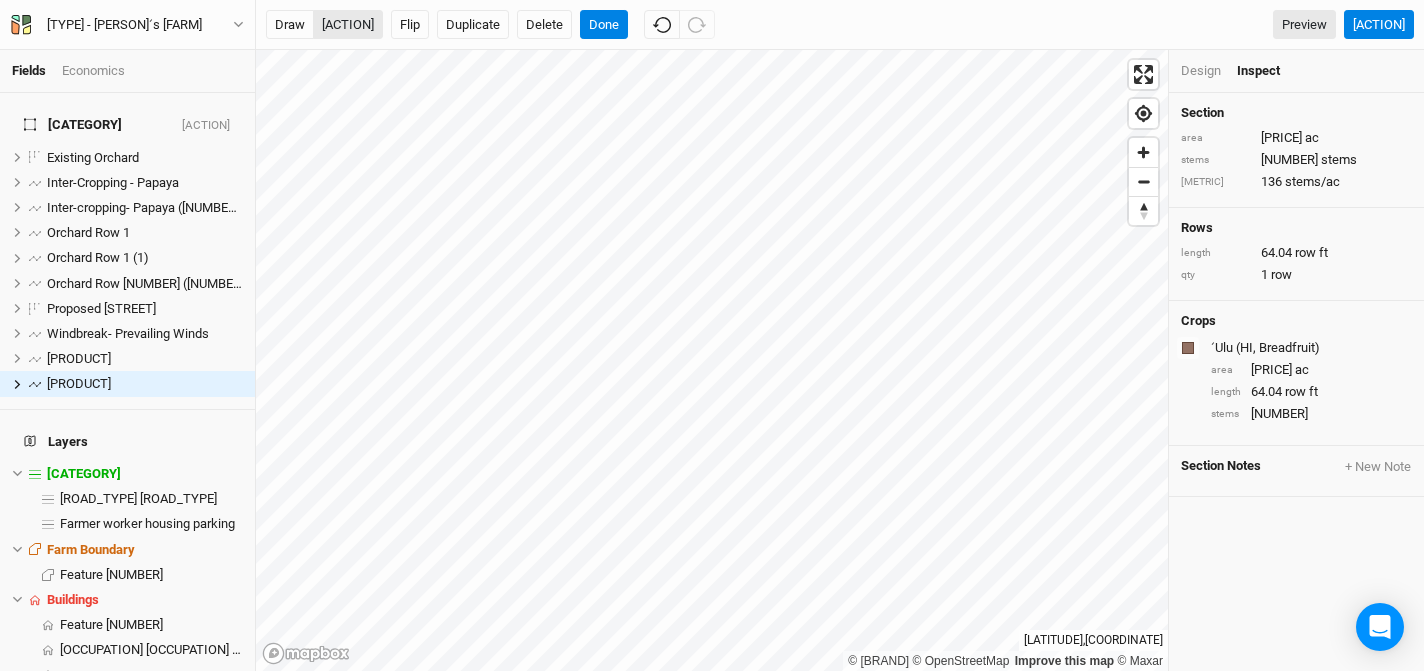 click on "[ACTION]" at bounding box center (348, 25) 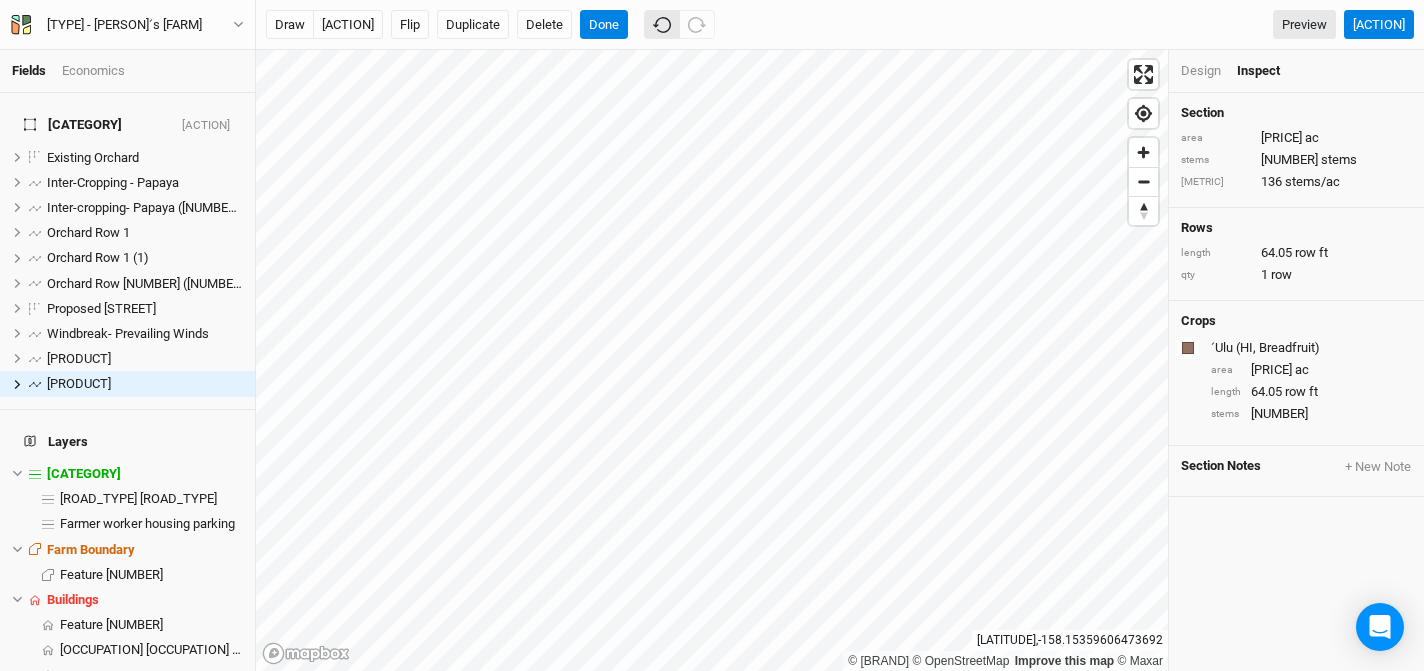 click at bounding box center [662, 25] 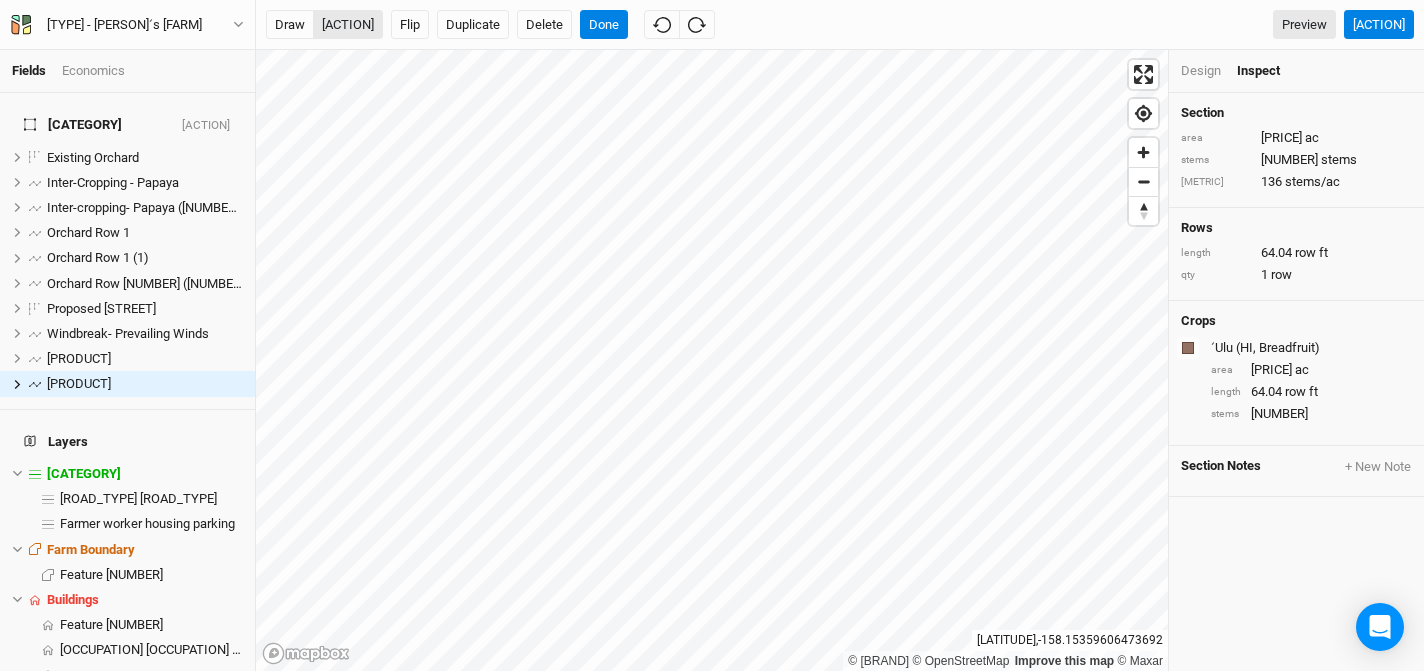 click on "[ACTION]" at bounding box center (348, 25) 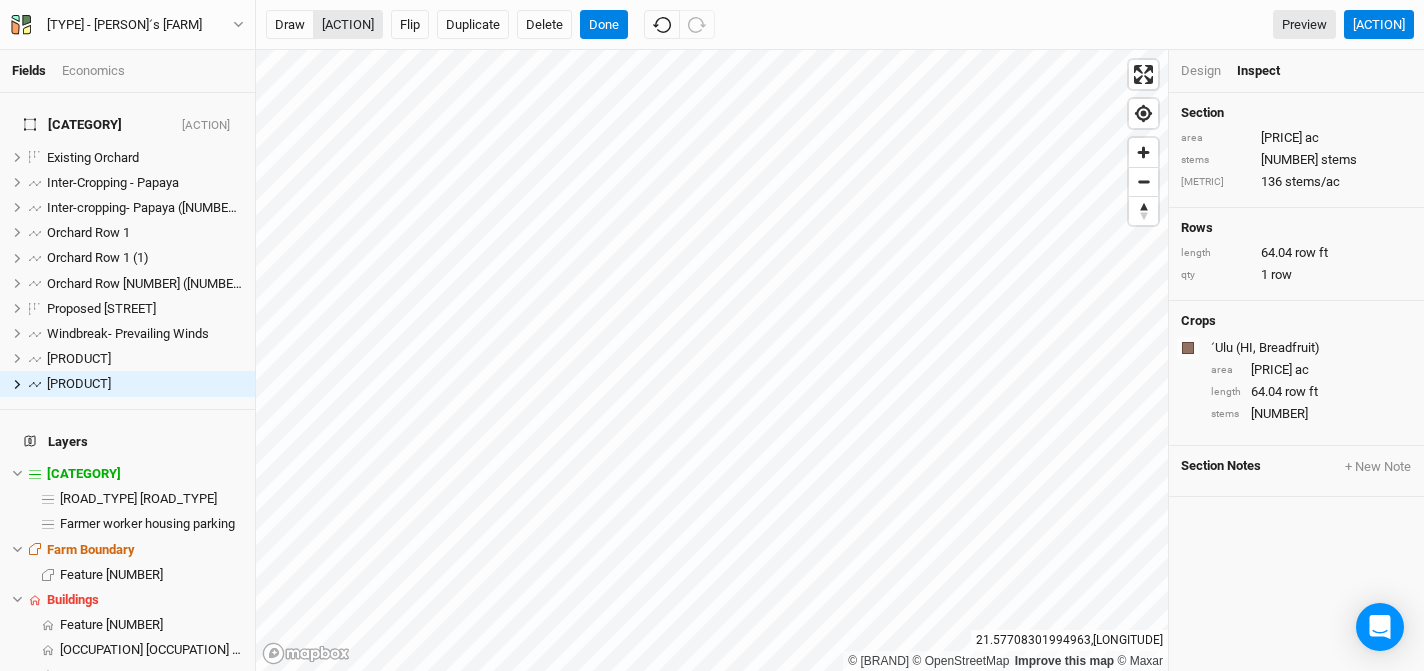 click on "[ACTION]" at bounding box center (348, 25) 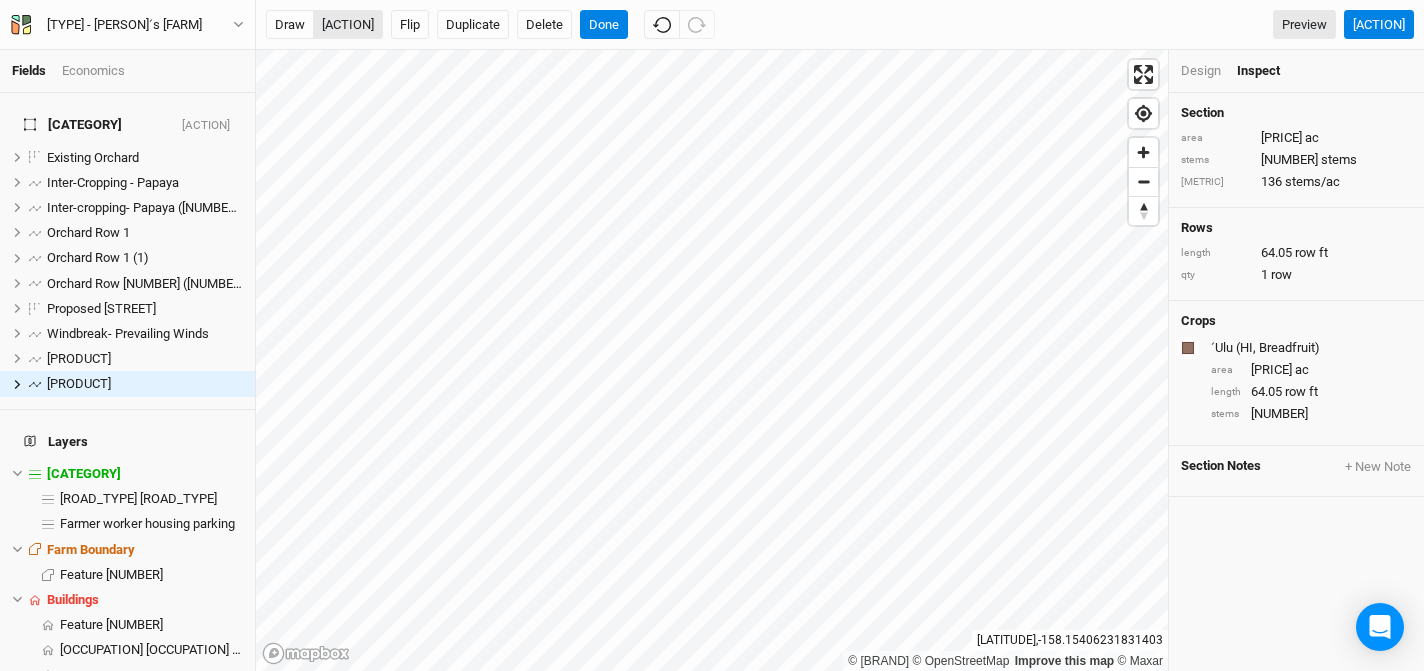 click on "[ACTION]" at bounding box center (348, 25) 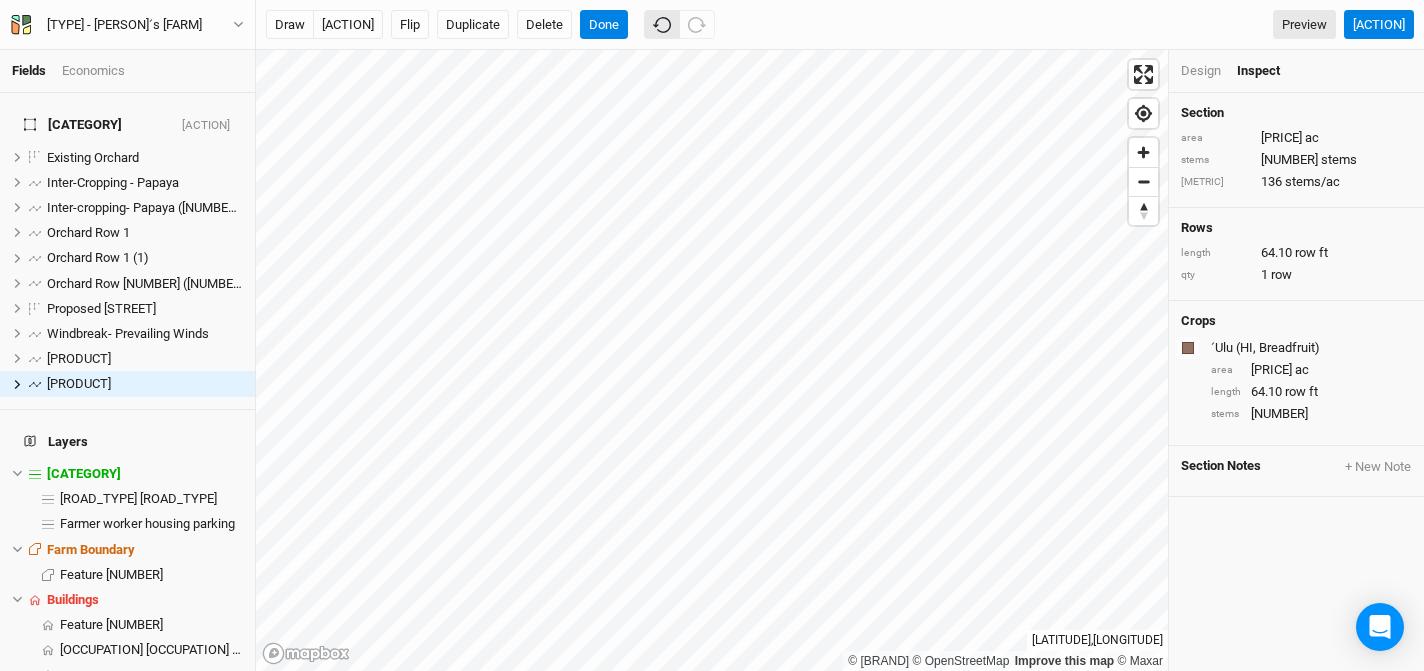 click at bounding box center [662, 25] 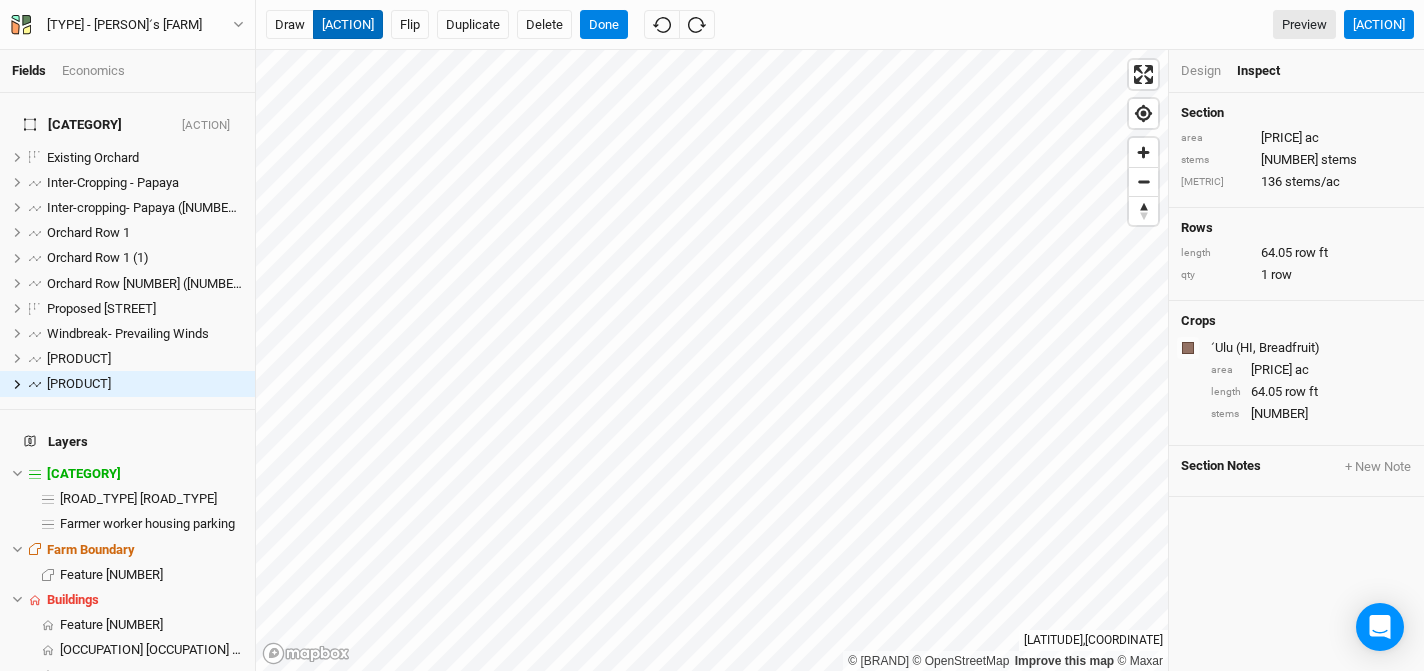 click on "[ACTION]" at bounding box center (348, 25) 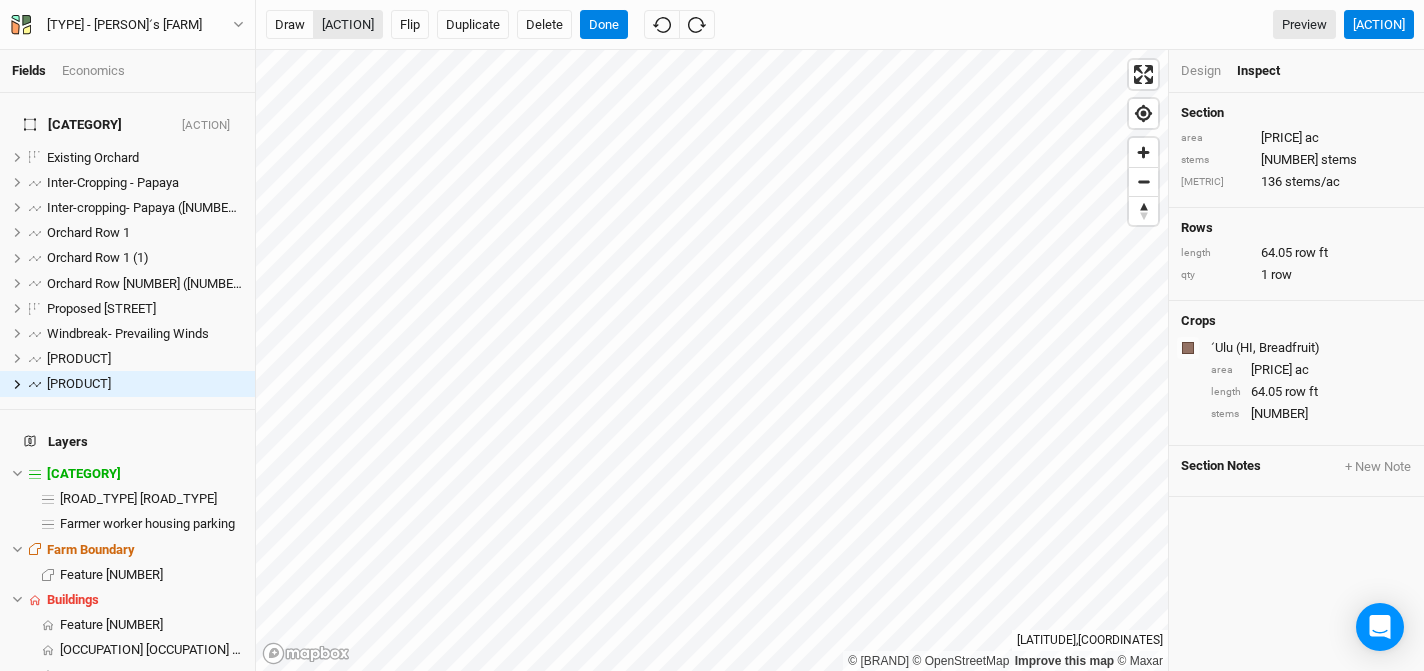 click on "[ACTION]" at bounding box center [348, 25] 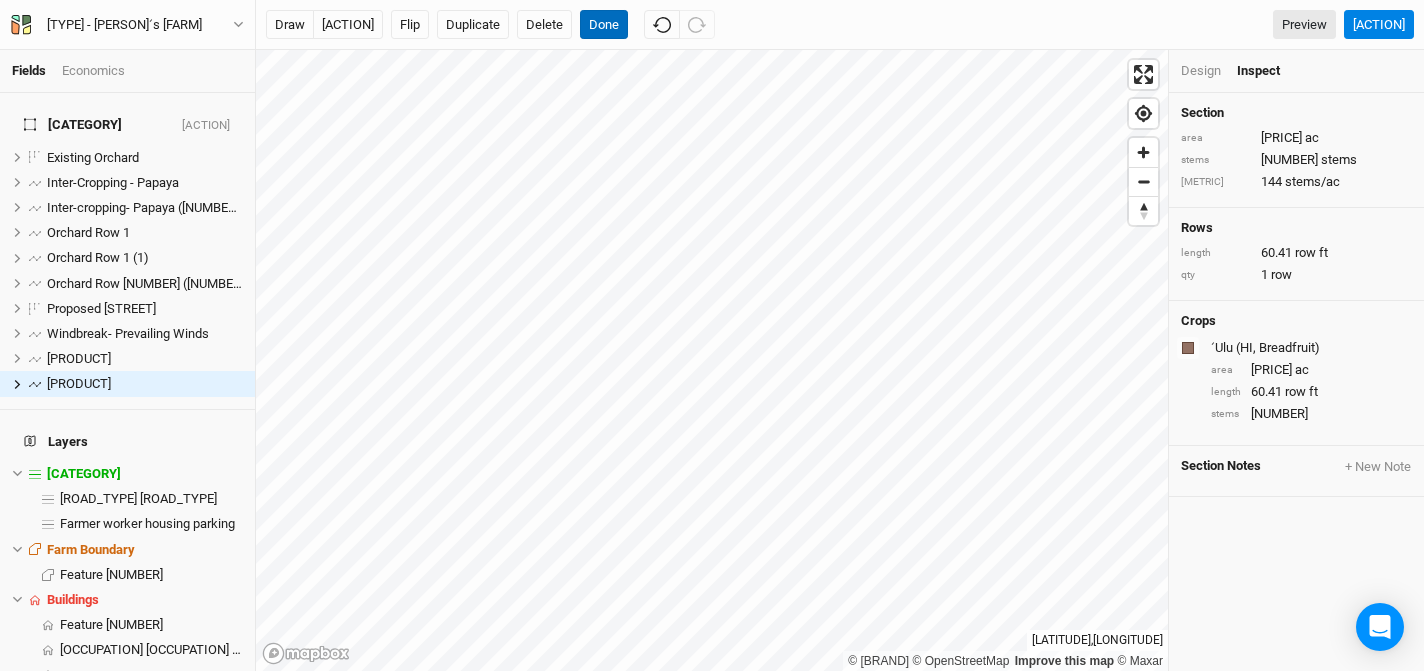 click on "Done" at bounding box center [604, 25] 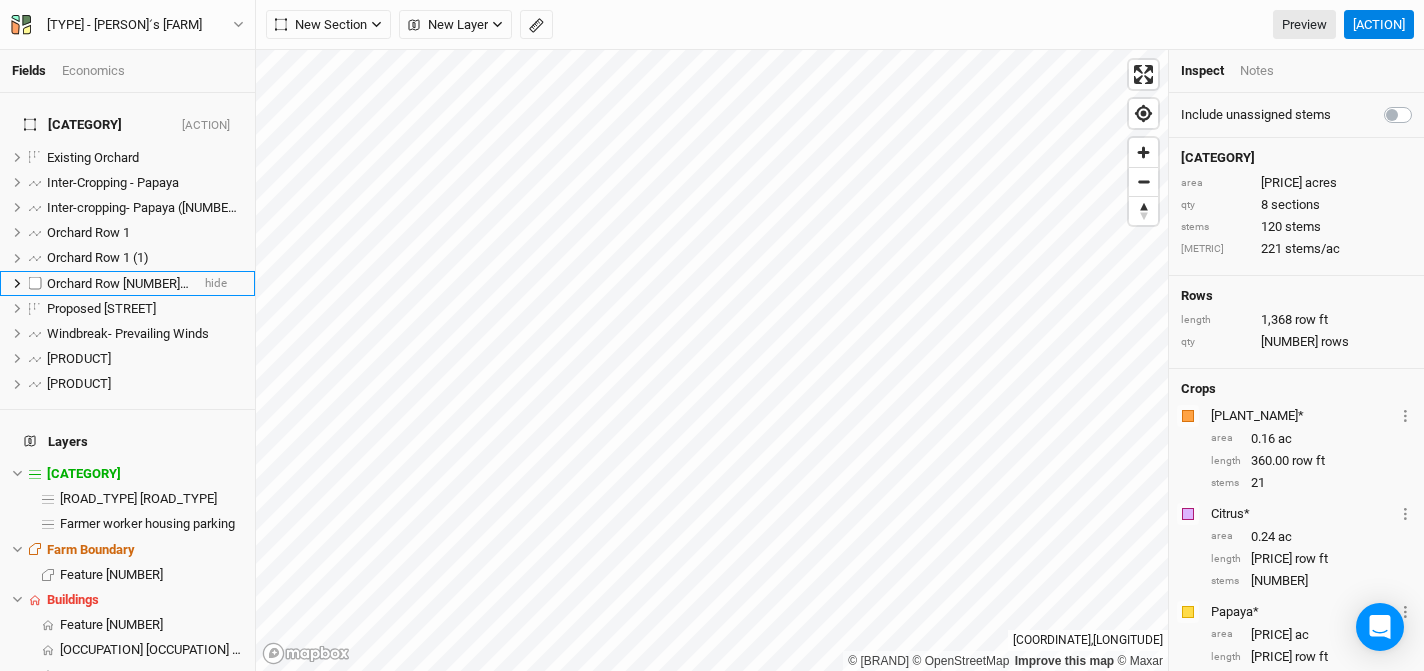 click on "Orchard Row [NUMBER] ([NUMBER]) ([NUMBER])" at bounding box center (182, 283) 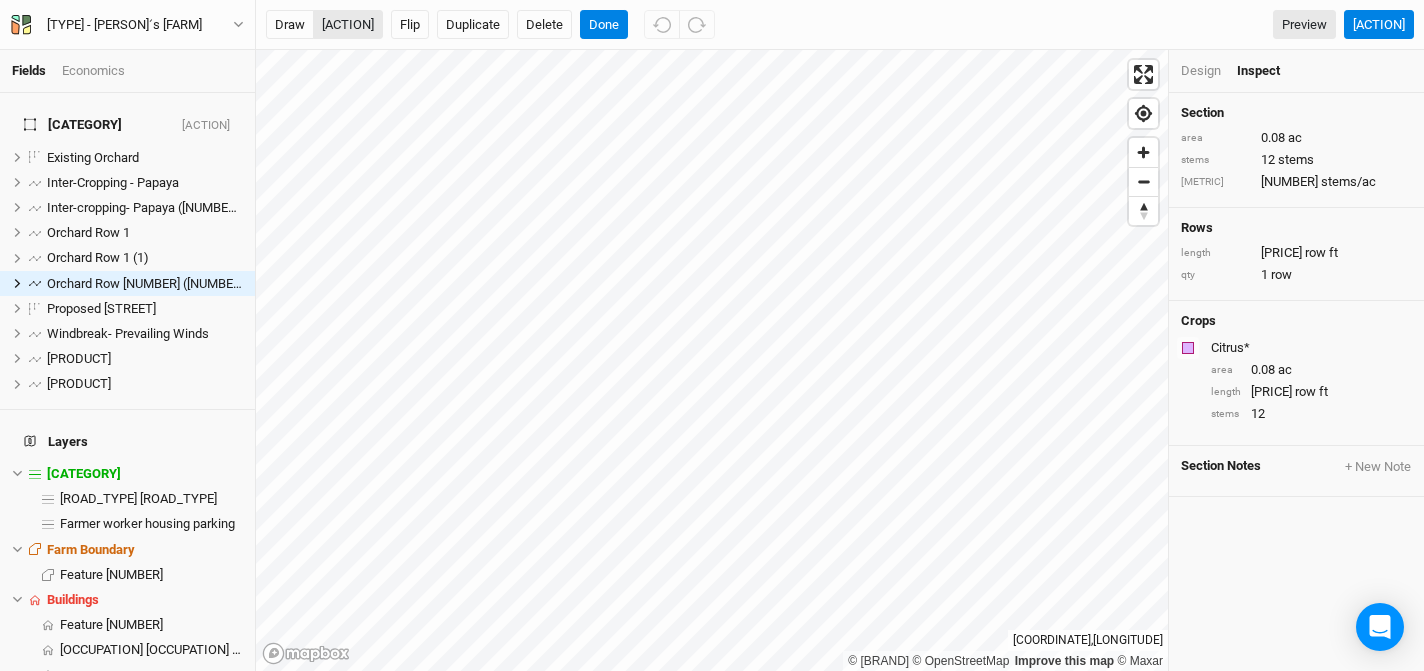 click on "[ACTION]" at bounding box center (348, 25) 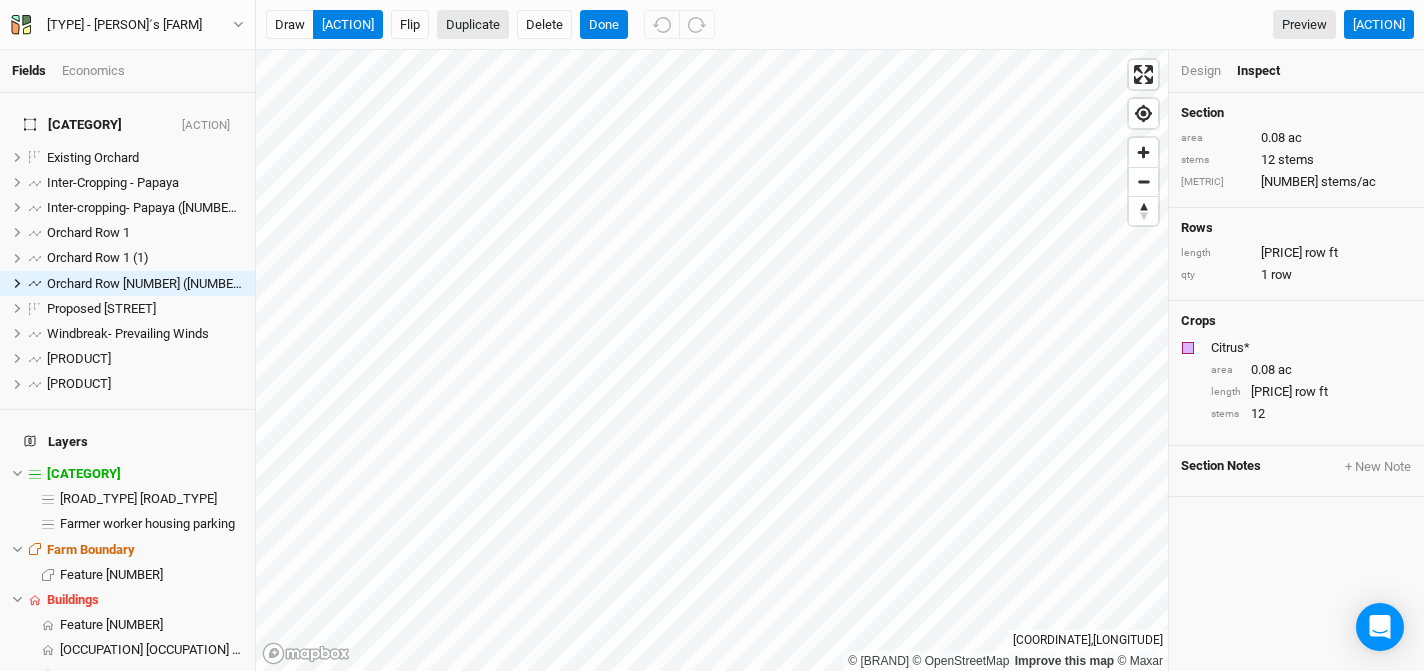click on "Duplicate" at bounding box center [473, 25] 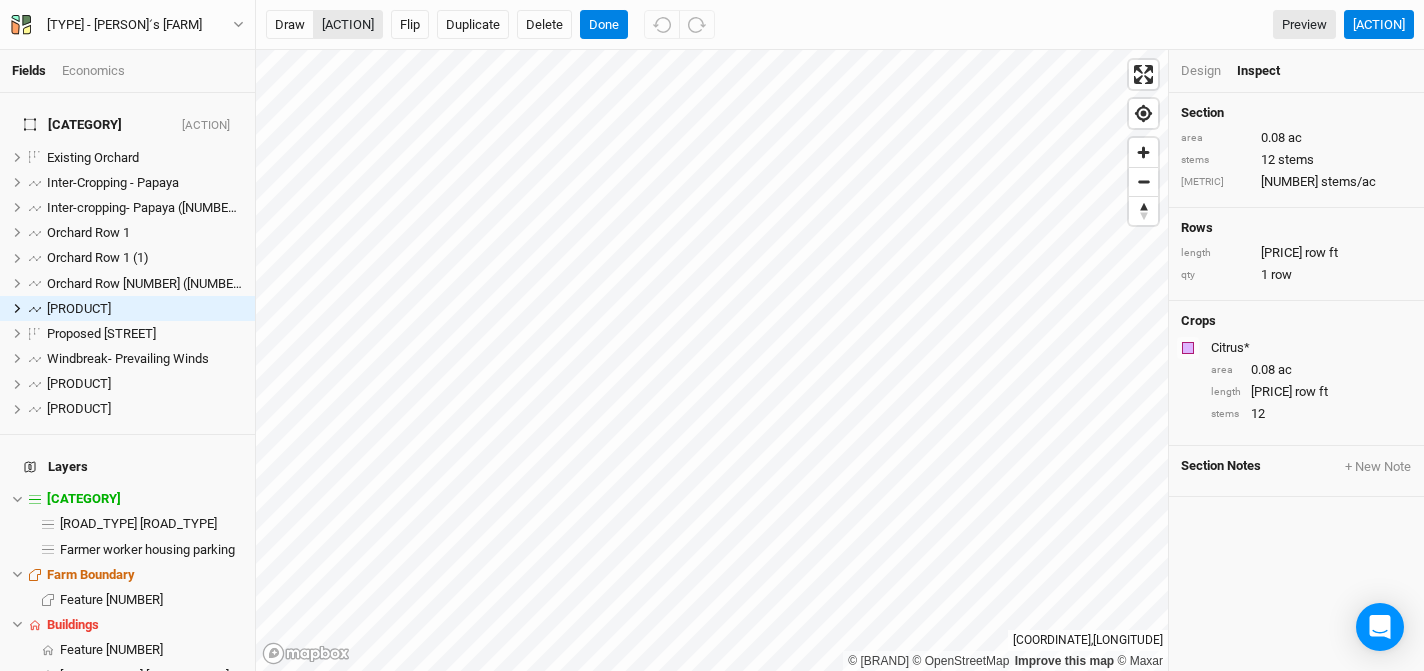 click on "[ACTION]" at bounding box center (348, 25) 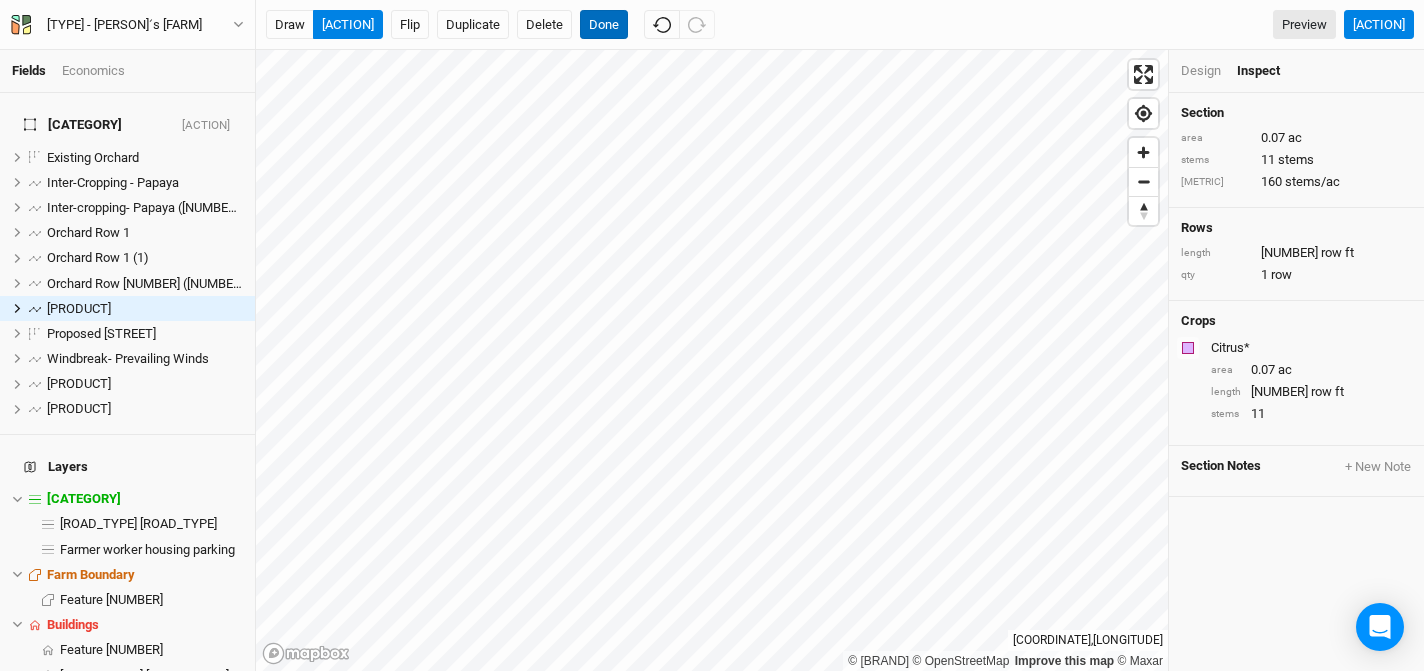 click on "Done" at bounding box center (604, 25) 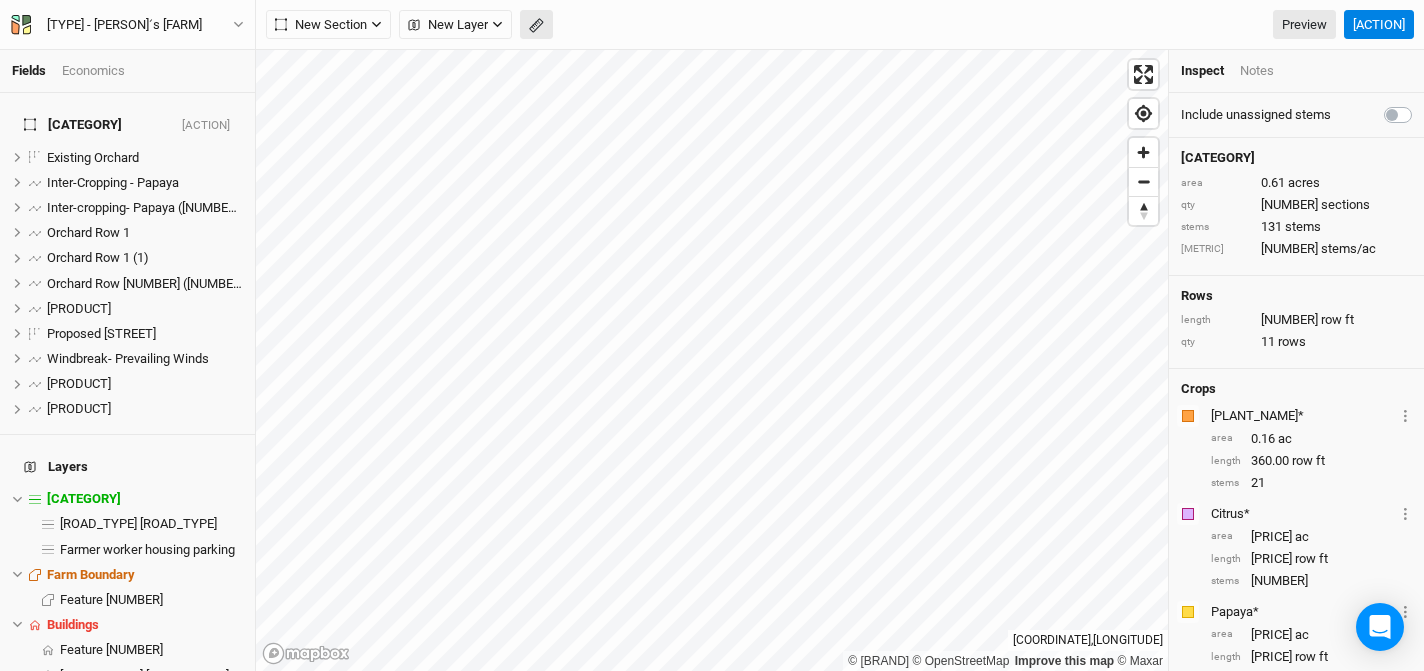 click at bounding box center [414, 25] 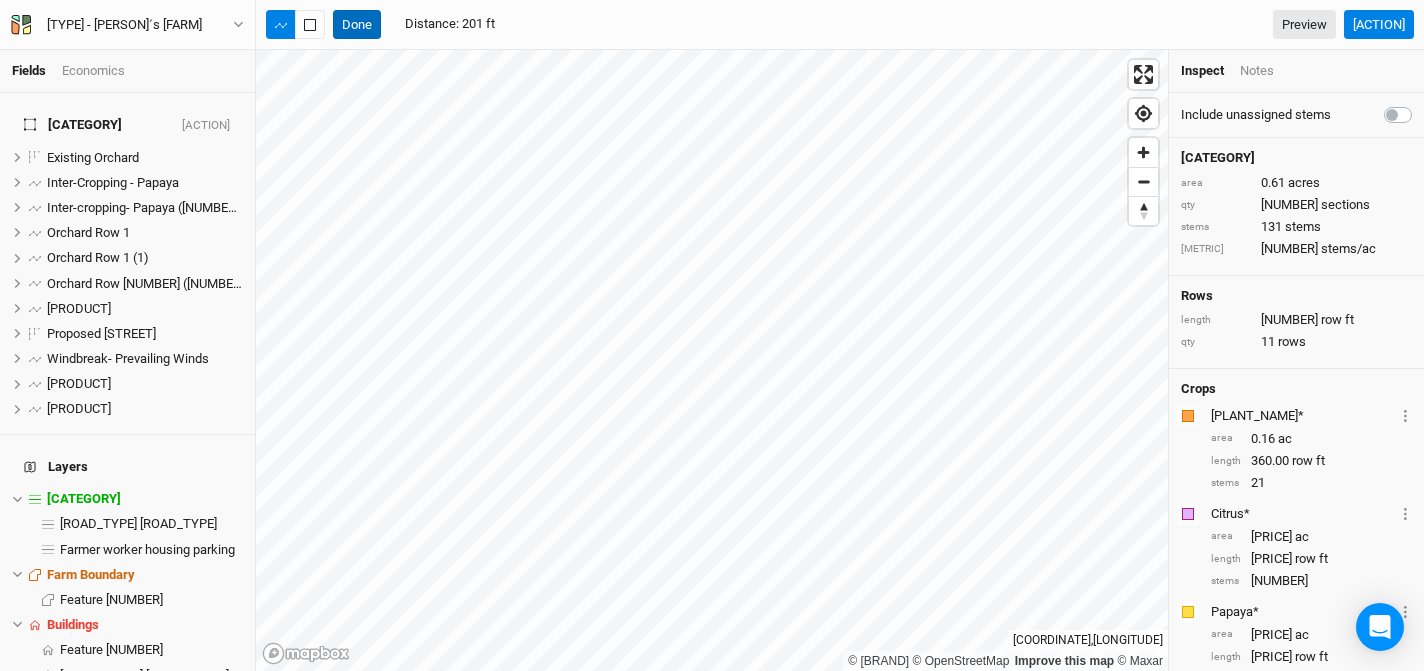click on "Done" at bounding box center (357, 25) 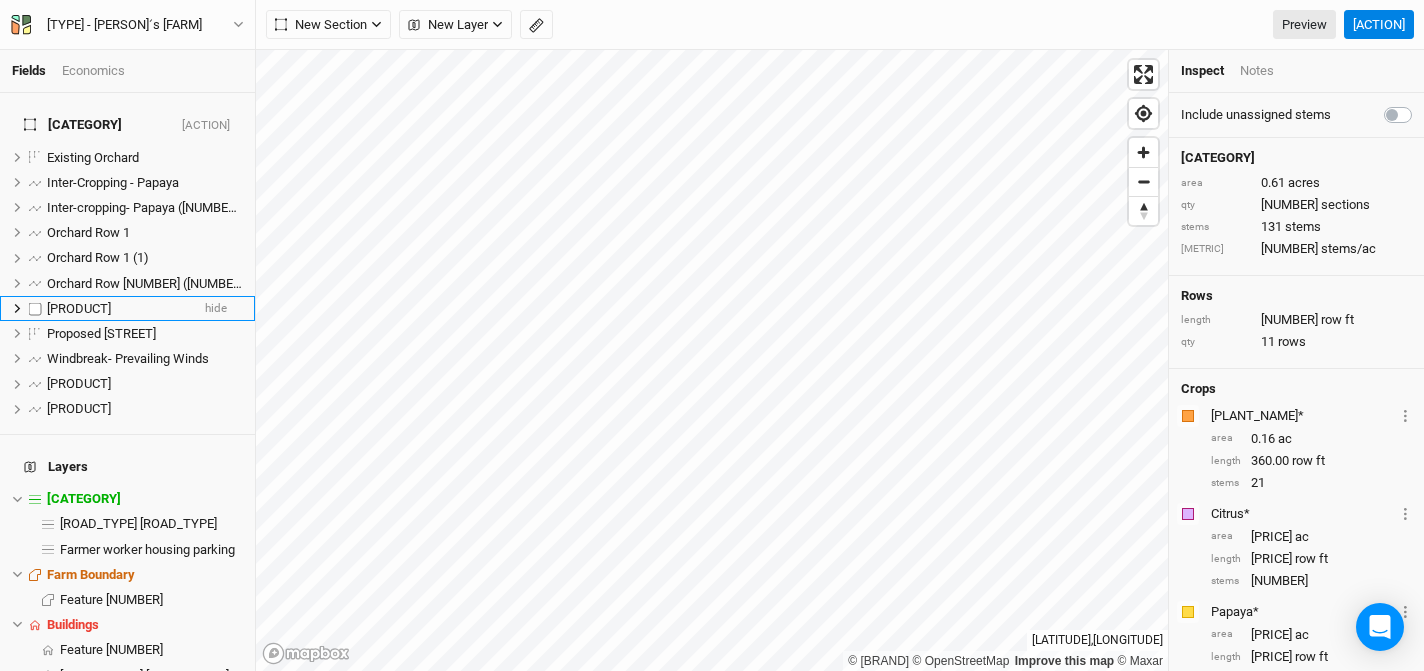 click on "[PRODUCT]" at bounding box center (79, 308) 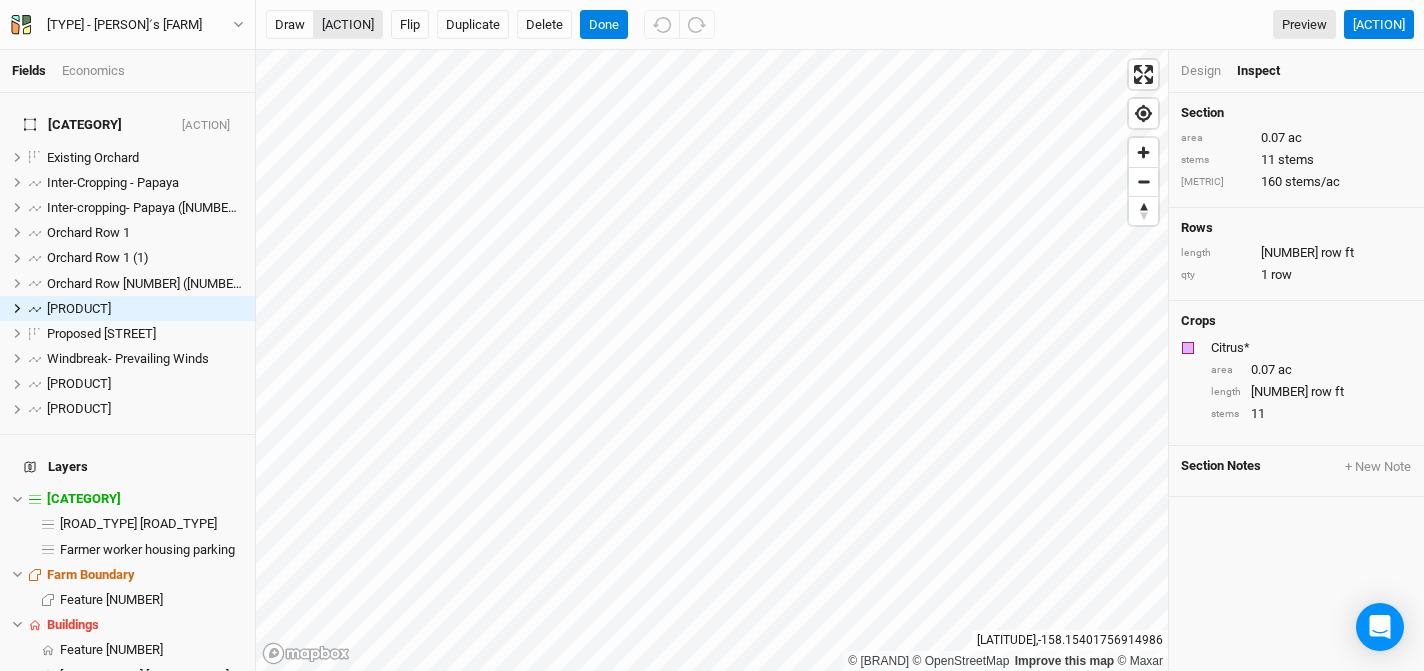 click on "[ACTION]" at bounding box center (348, 25) 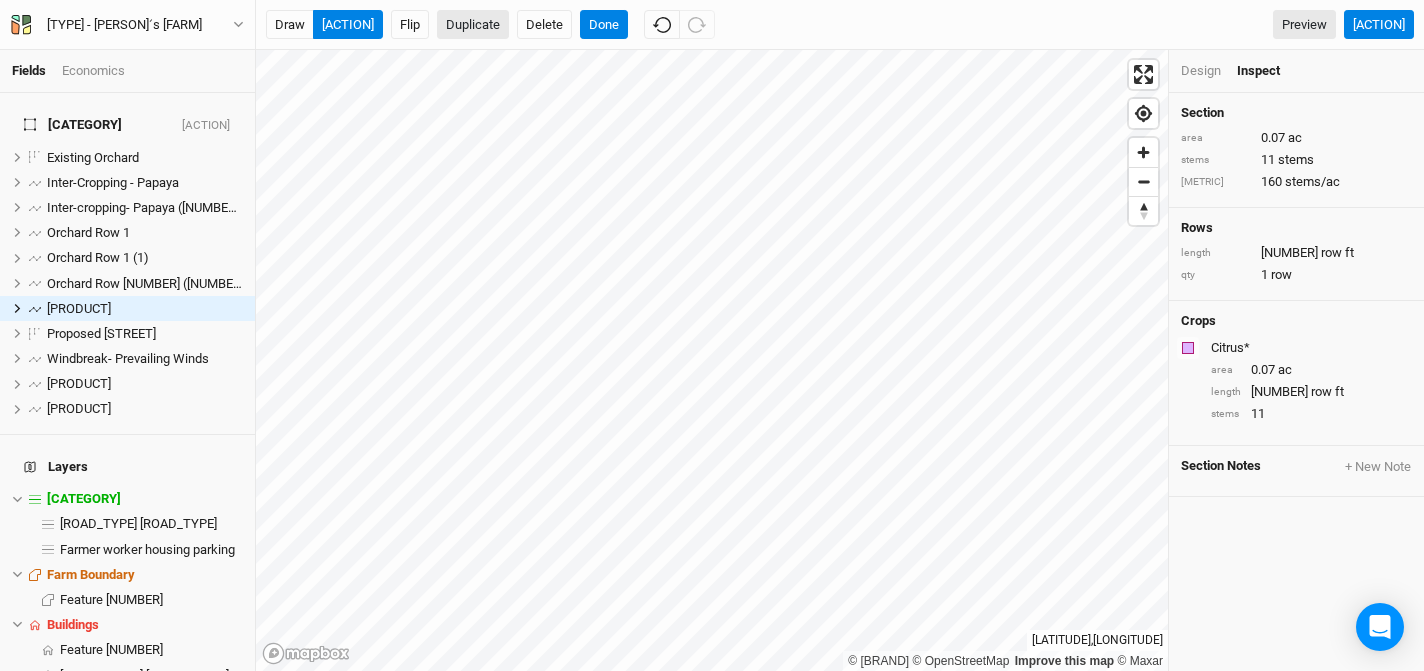 click on "Duplicate" at bounding box center [473, 25] 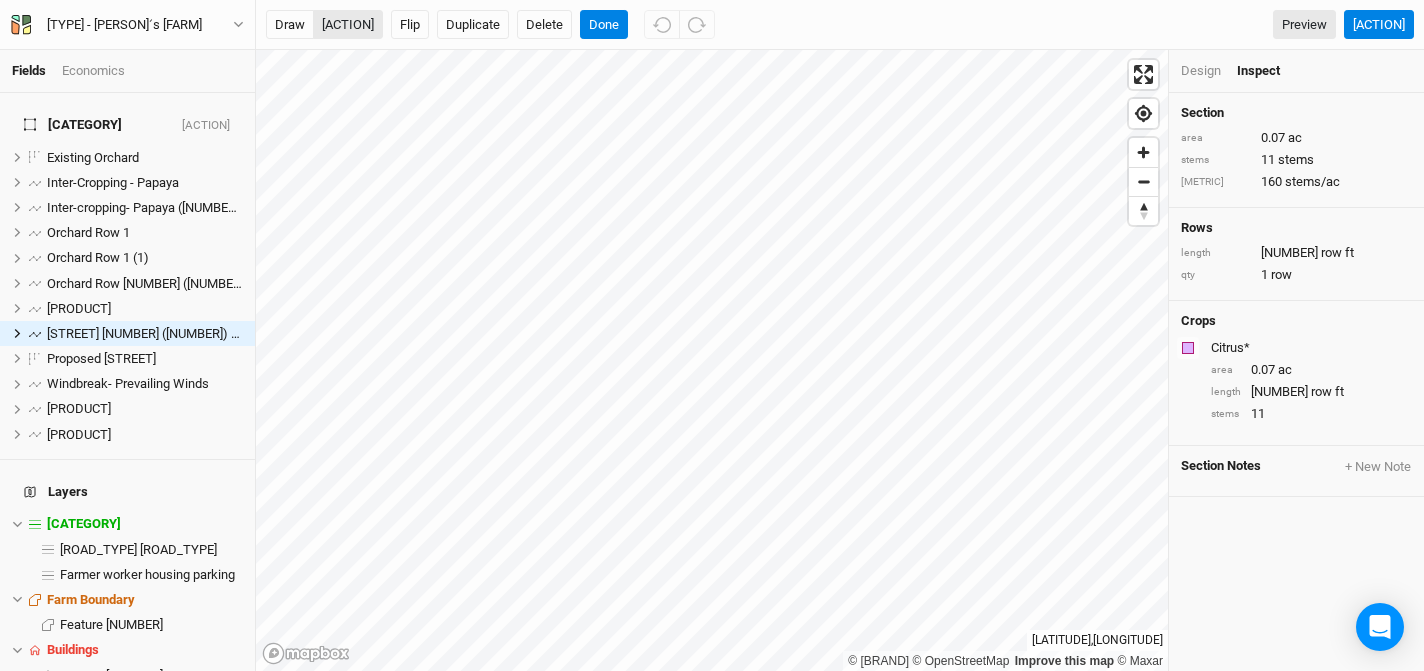 click on "[ACTION]" at bounding box center [348, 25] 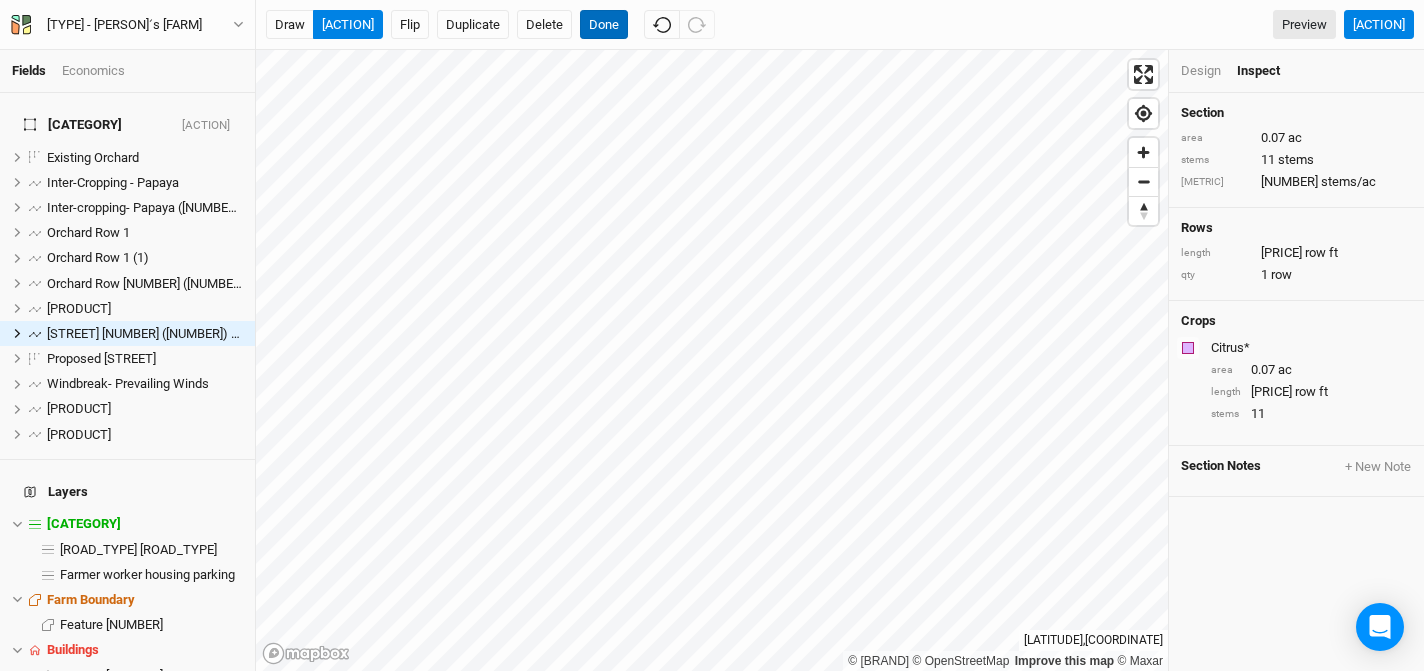click on "Done" at bounding box center (604, 25) 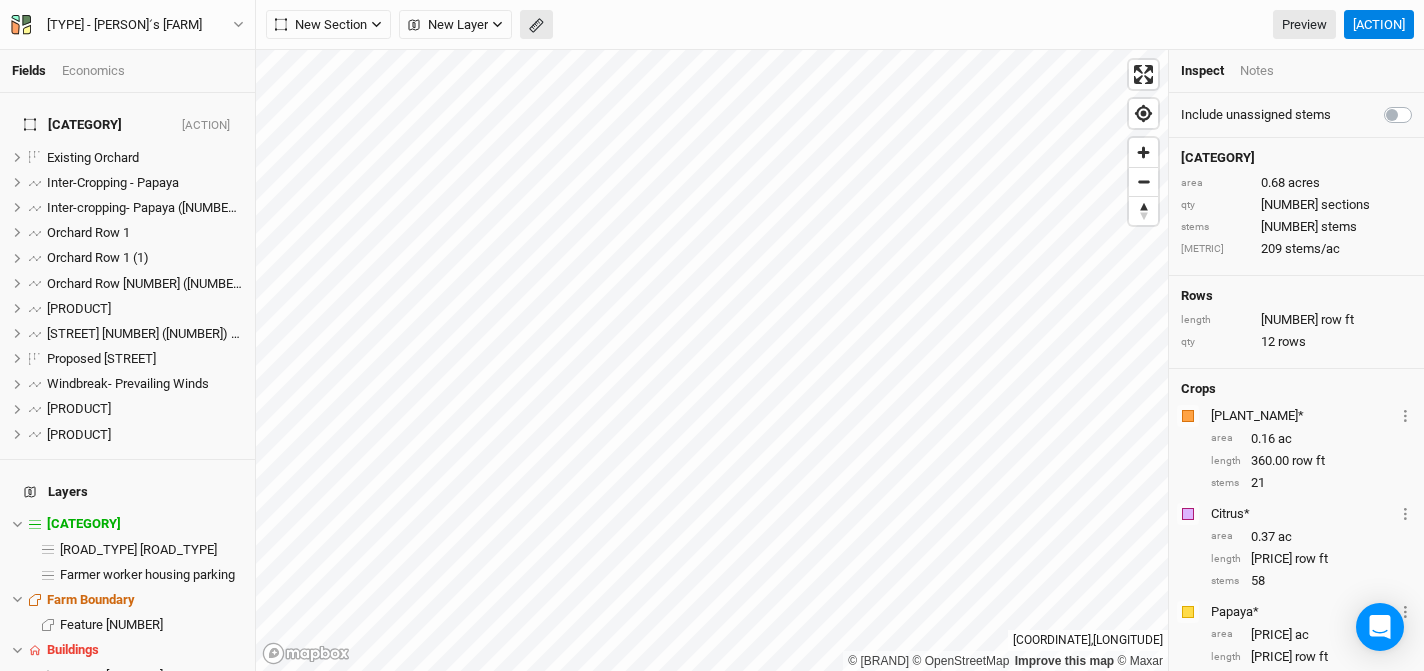 click at bounding box center [414, 25] 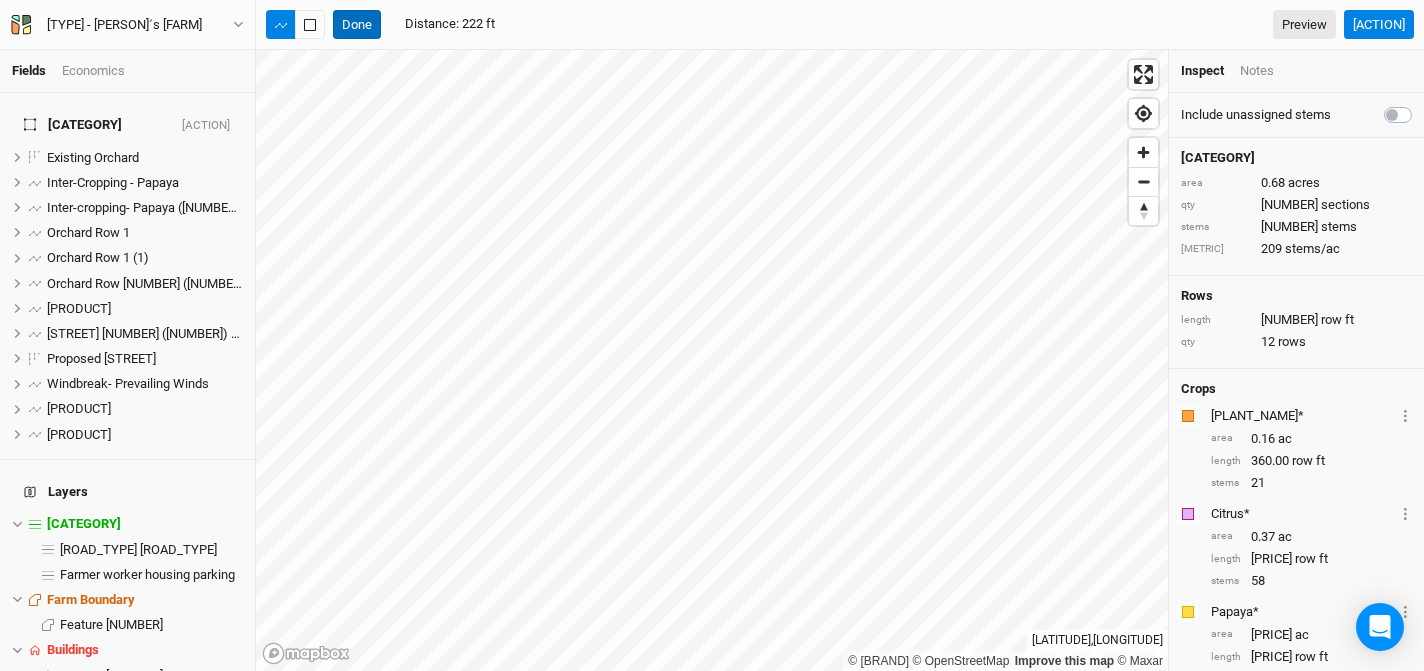 click on "Done" at bounding box center (357, 25) 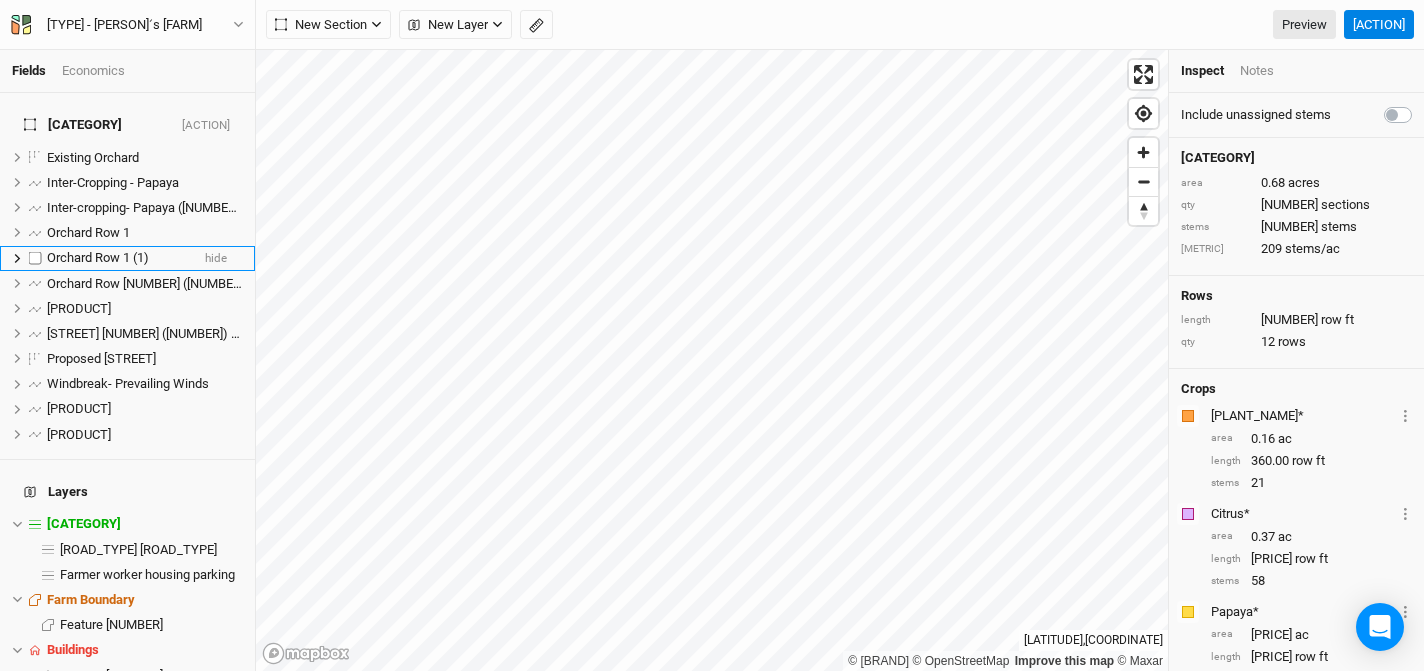 click on "Orchard Row 1 (1)" at bounding box center [98, 257] 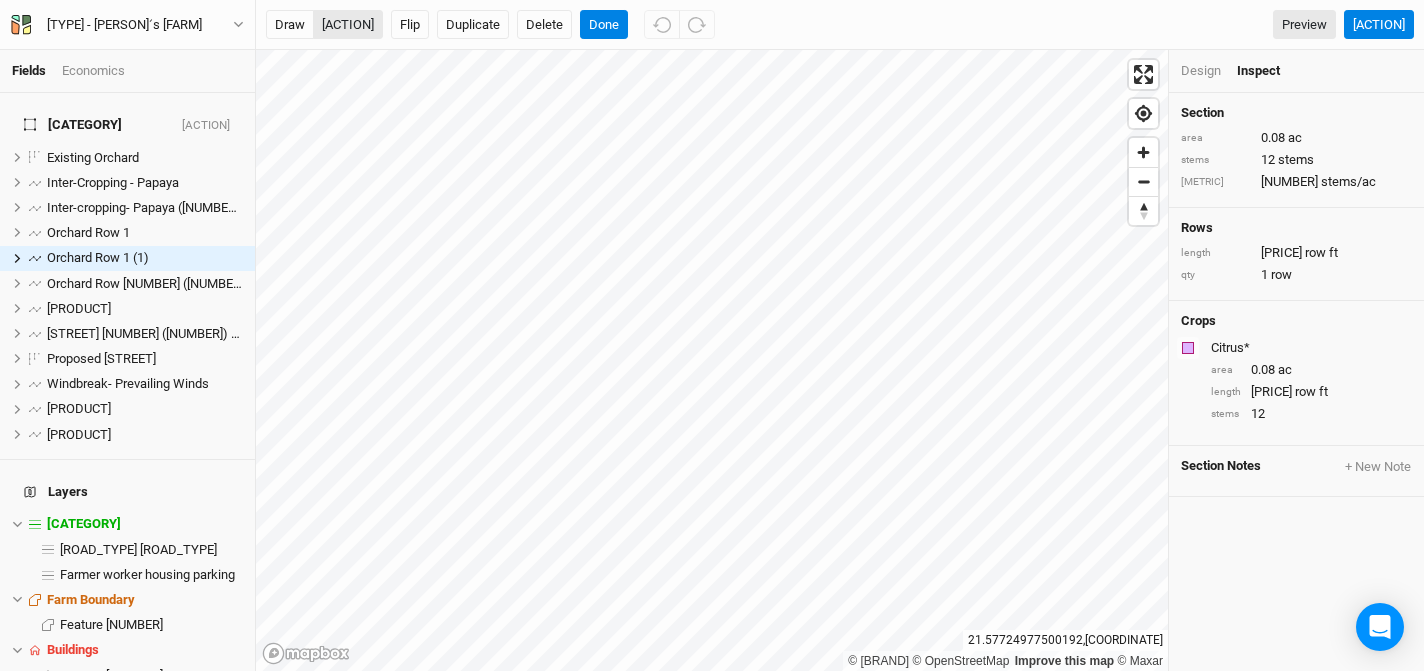 click on "[ACTION]" at bounding box center [348, 25] 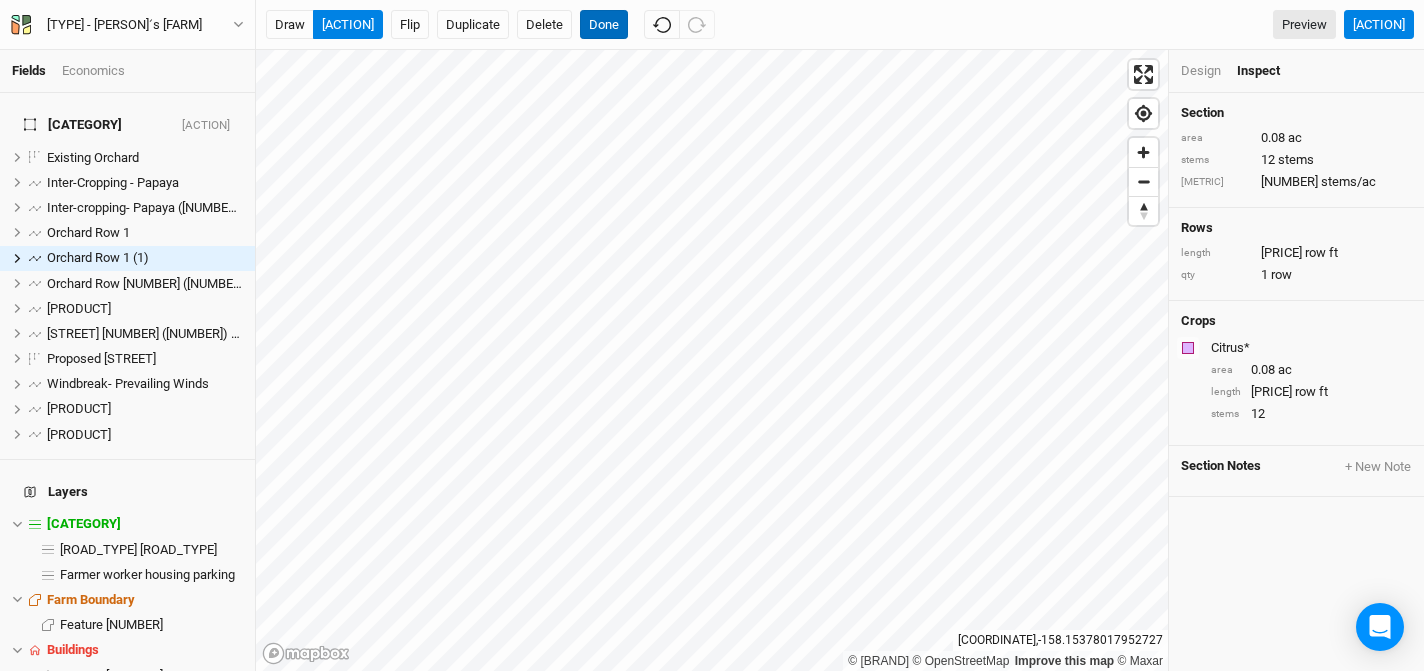 click on "Done" at bounding box center (604, 25) 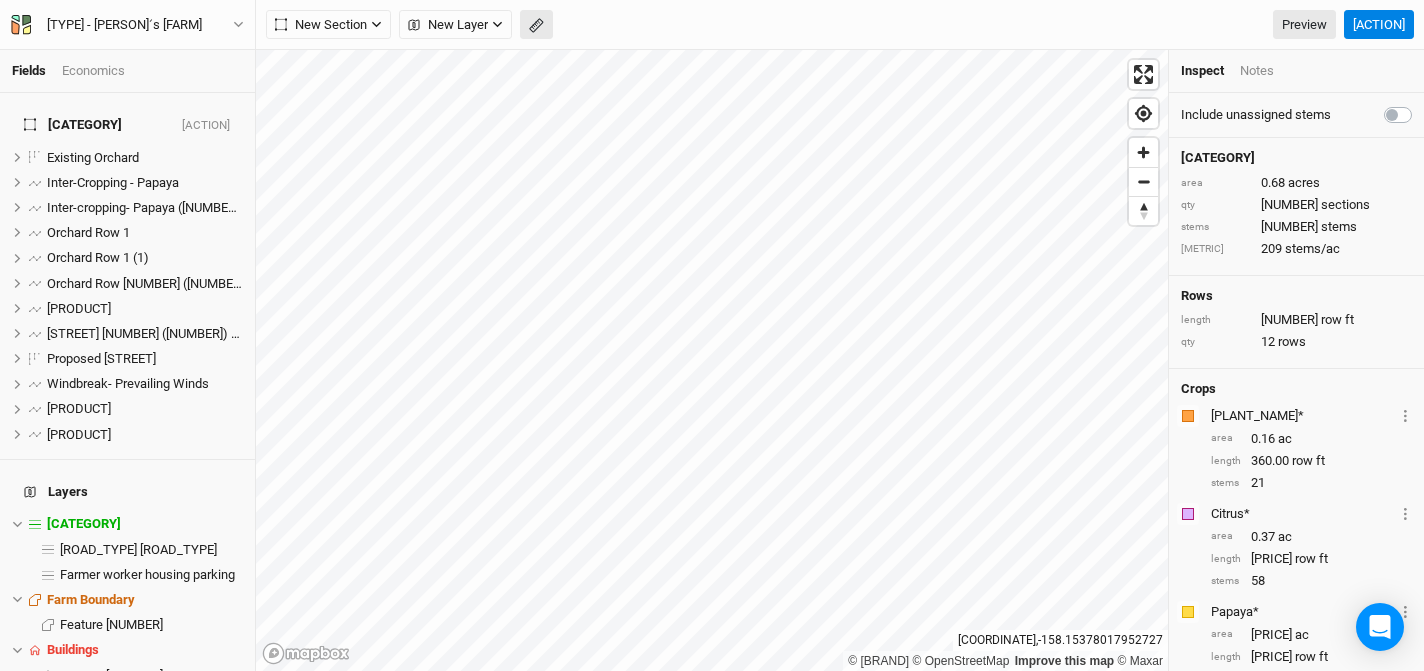 click at bounding box center [414, 25] 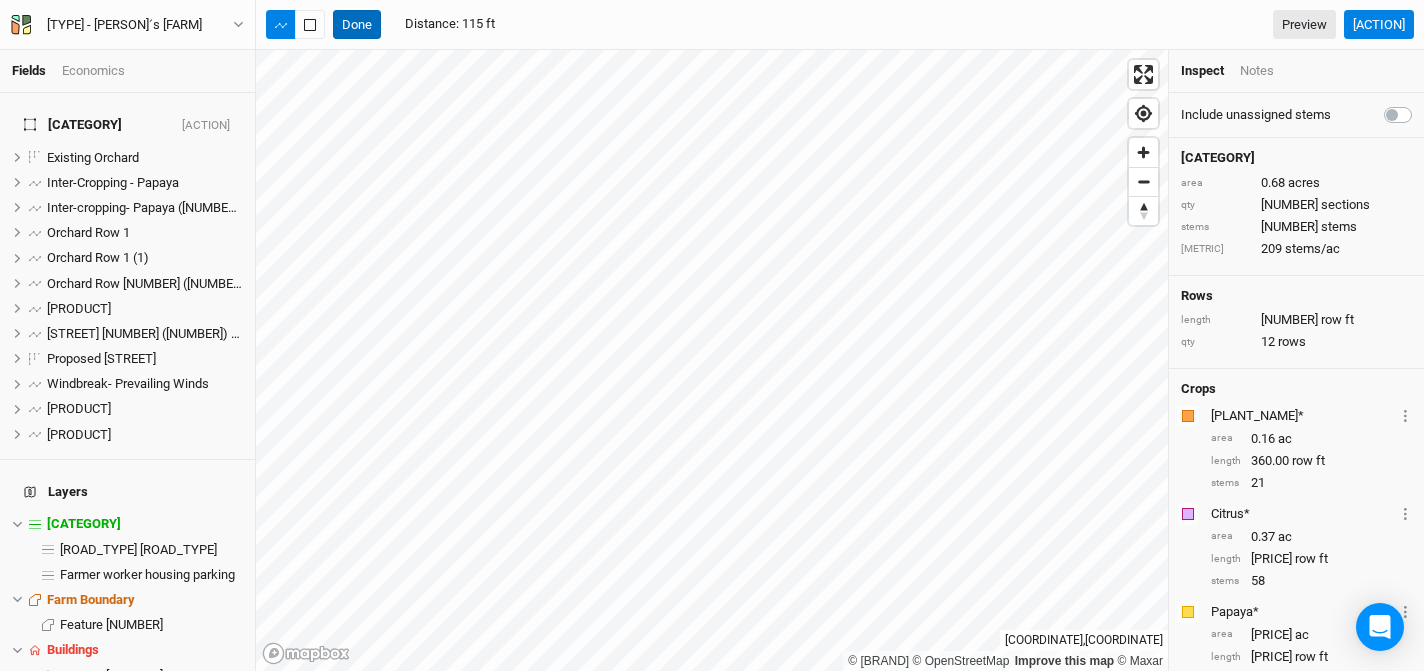 click on "Done" at bounding box center (357, 25) 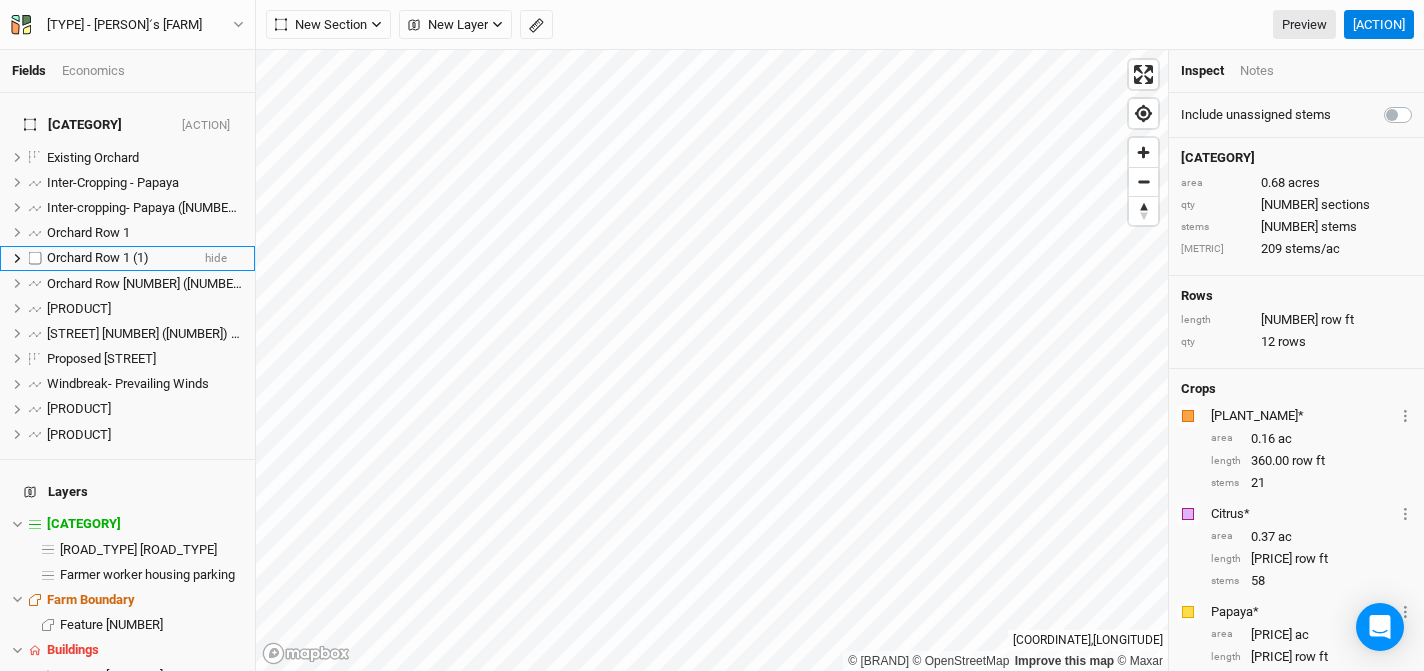 click on "Orchard Row 1 (1)" at bounding box center [98, 257] 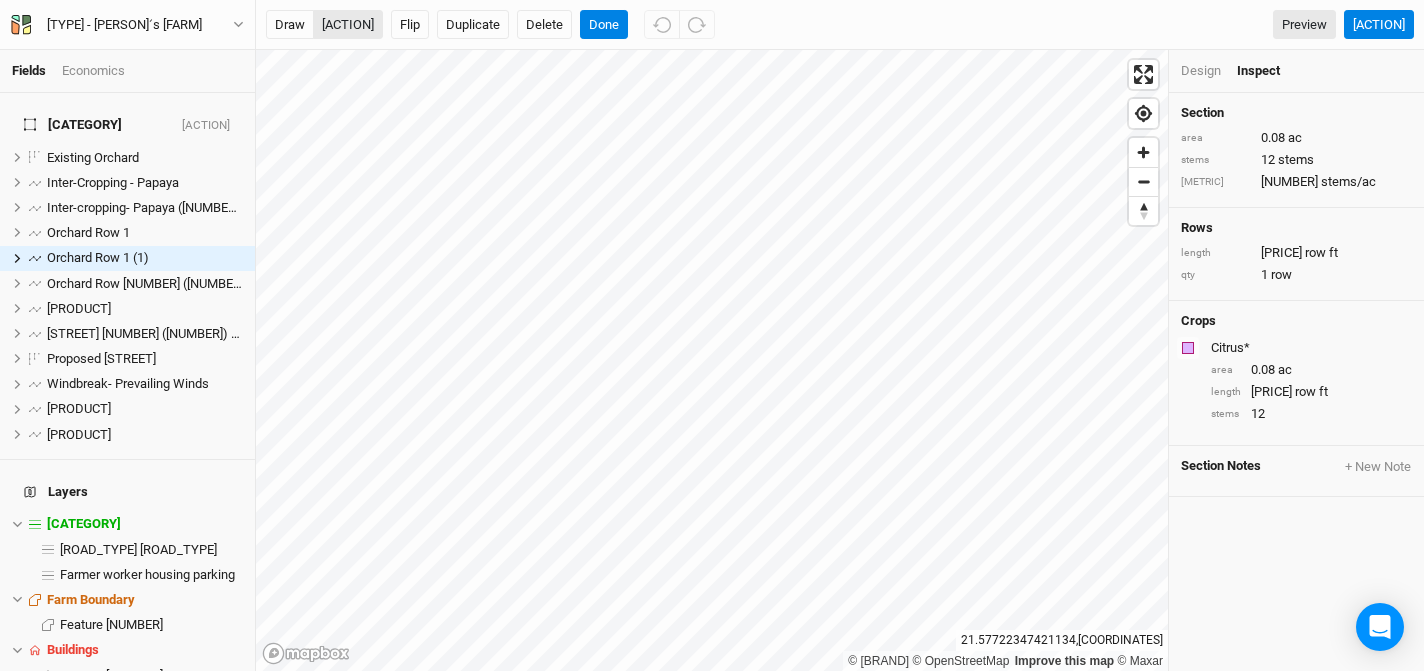 click on "[ACTION]" at bounding box center [348, 25] 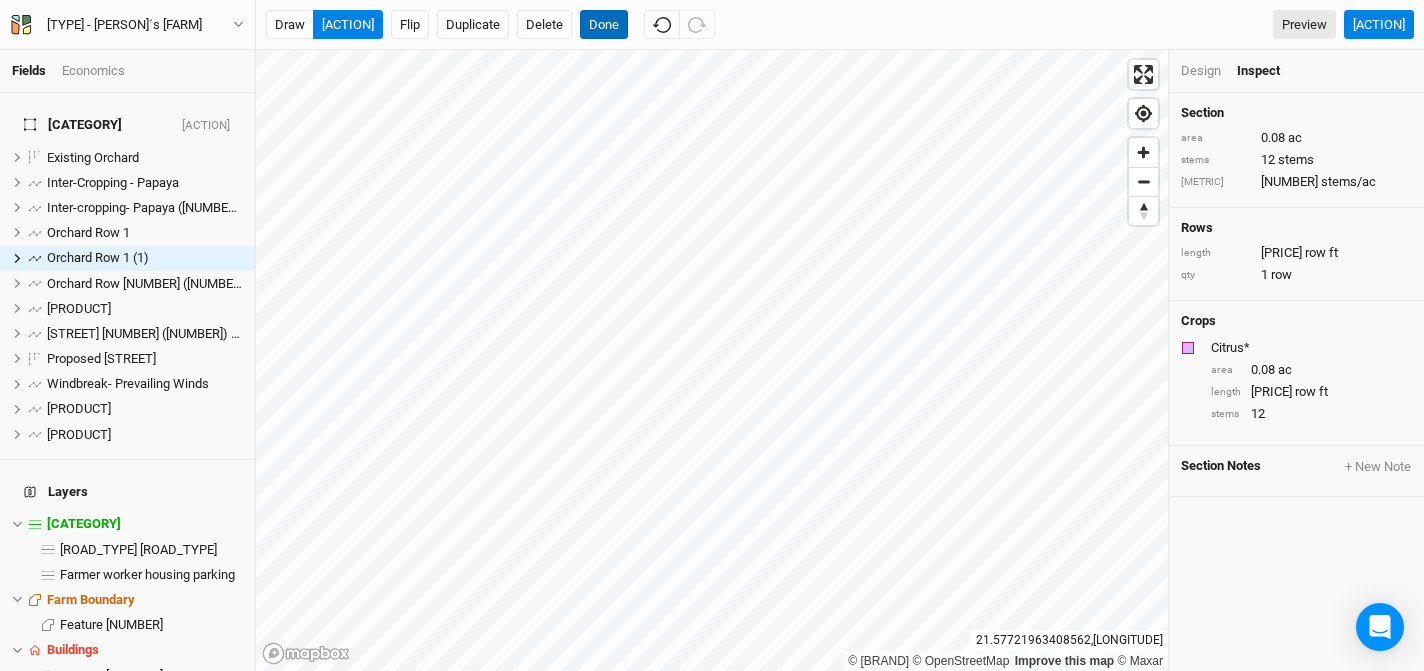 click on "Done" at bounding box center (604, 25) 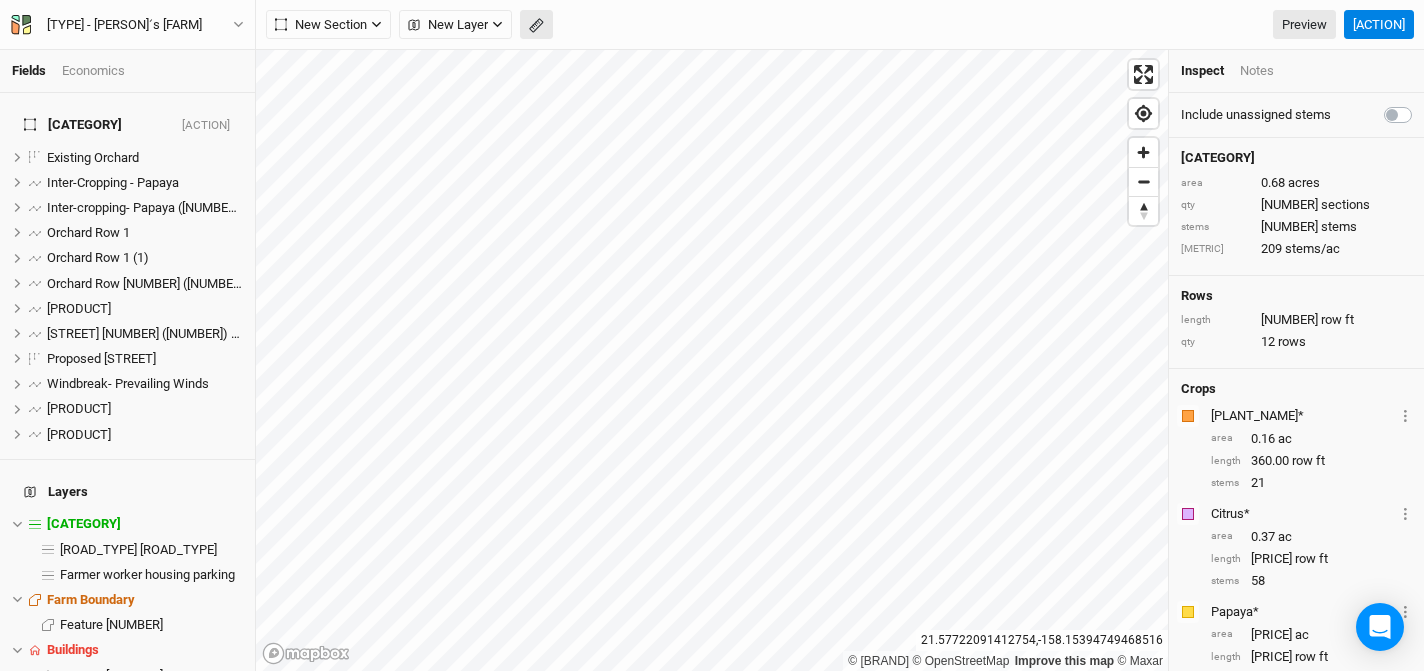 click at bounding box center [535, 26] 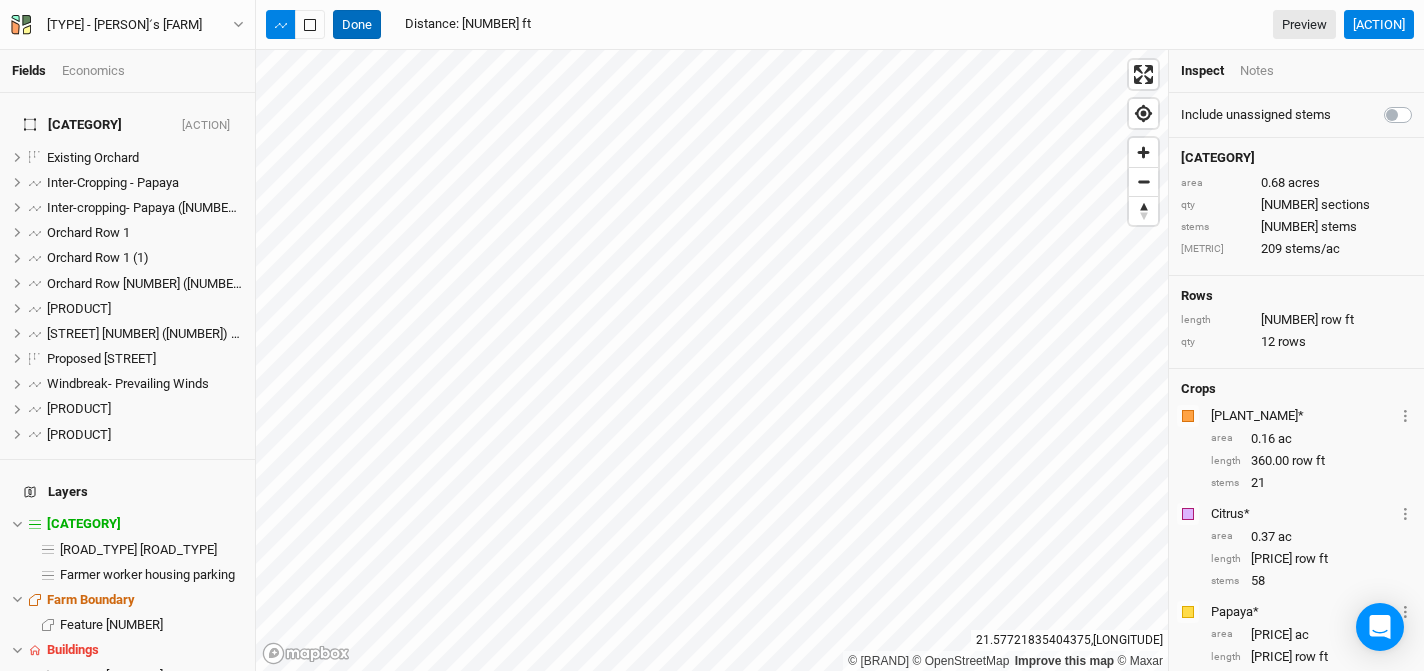 click on "Done" at bounding box center [357, 25] 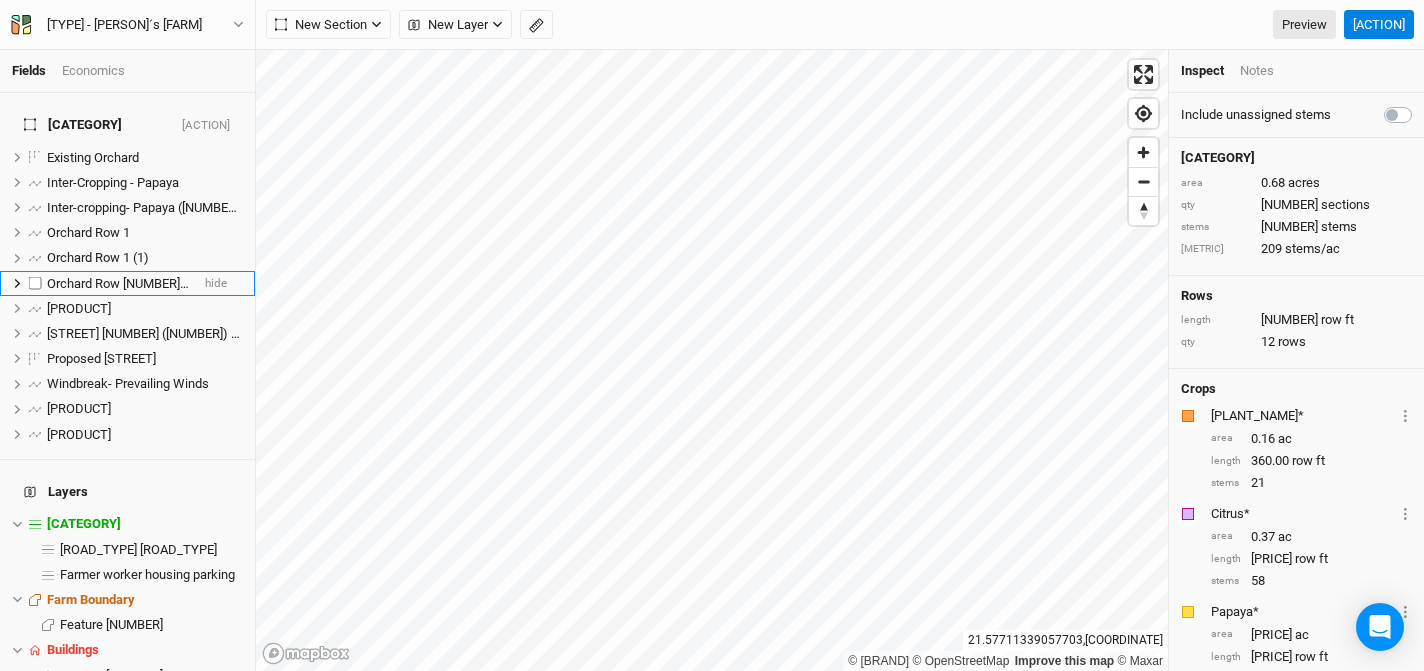 click on "Orchard Row [NUMBER] ([NUMBER]) ([NUMBER])" at bounding box center [182, 283] 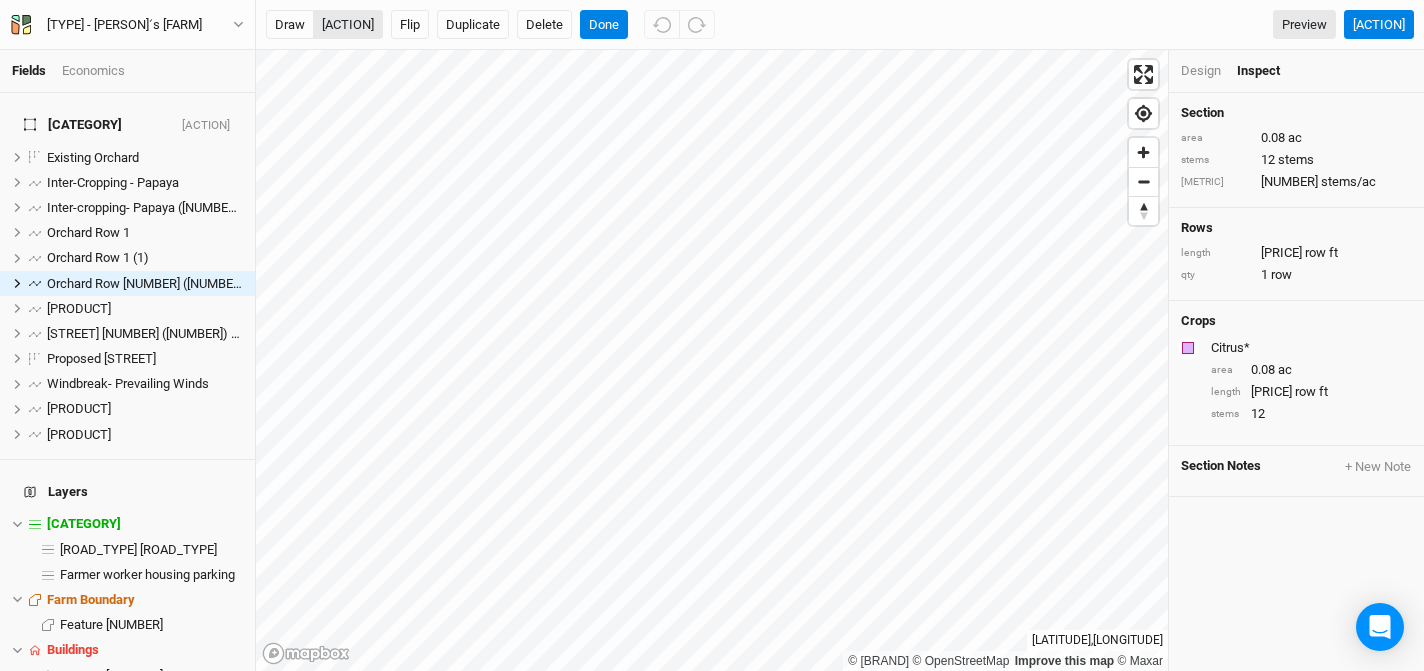 click on "[ACTION]" at bounding box center [348, 25] 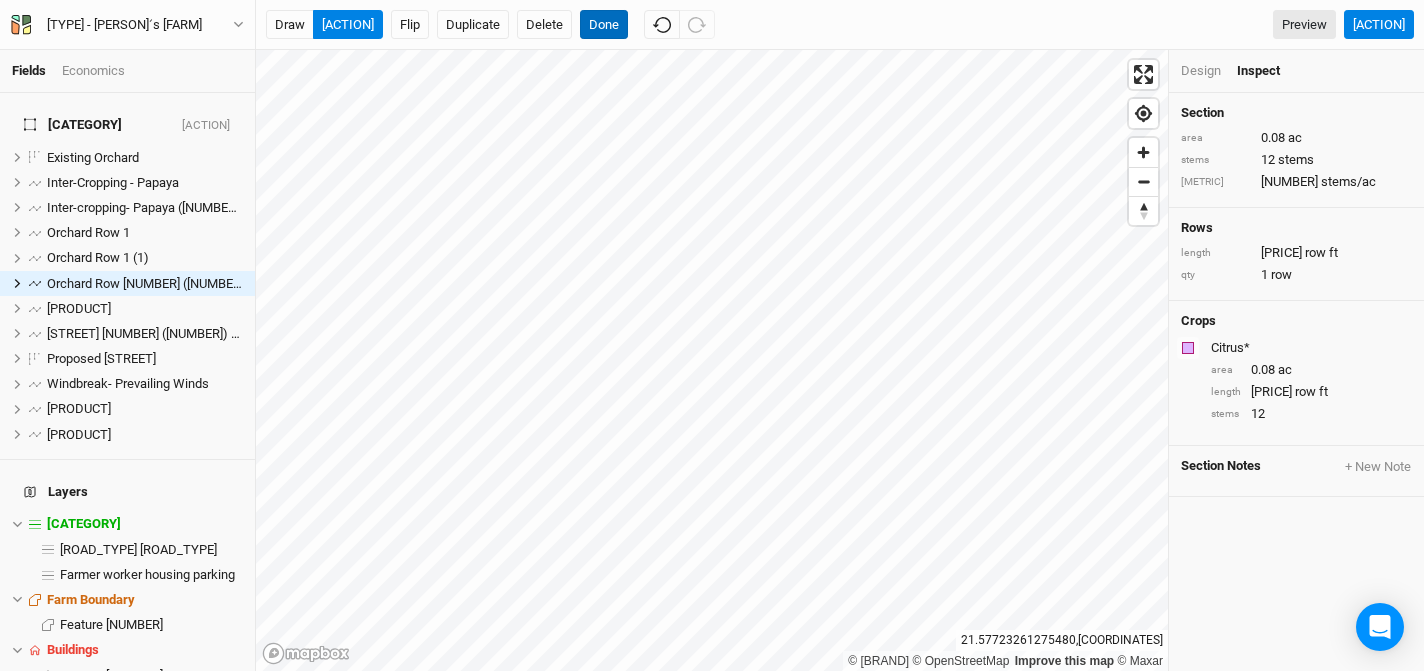 click on "Done" at bounding box center [604, 25] 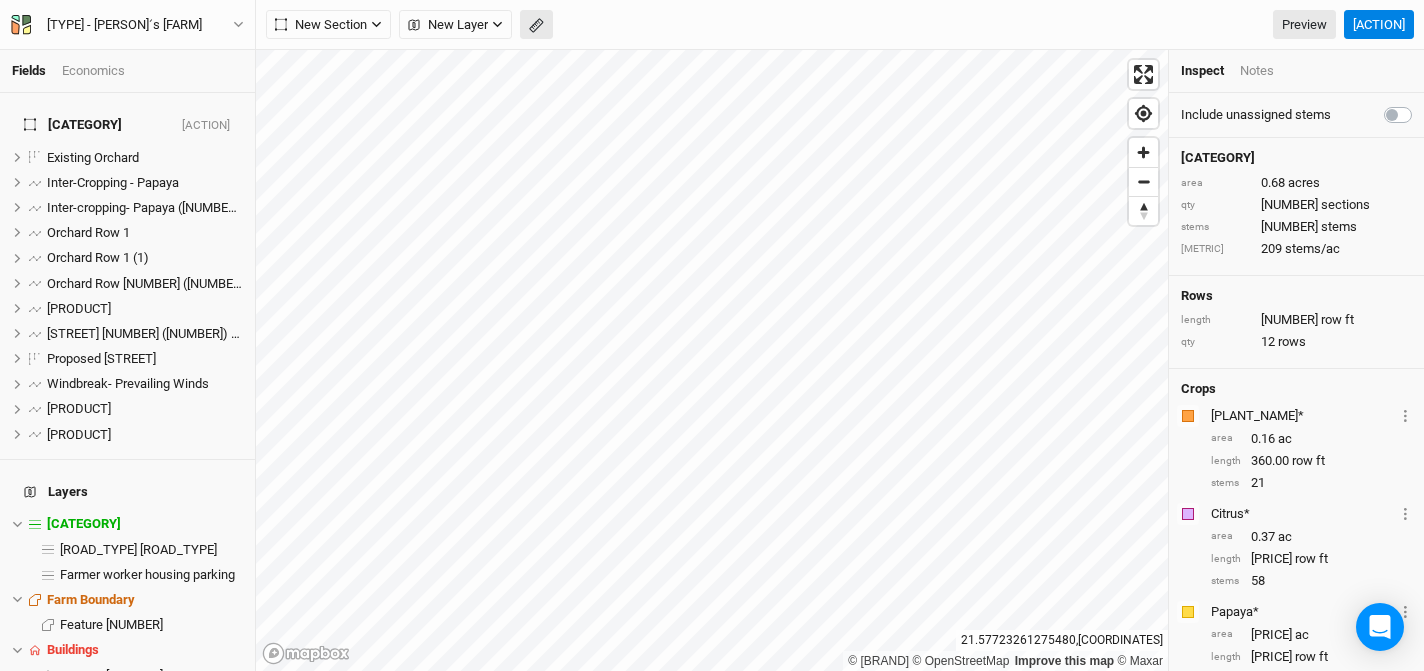 click at bounding box center [414, 25] 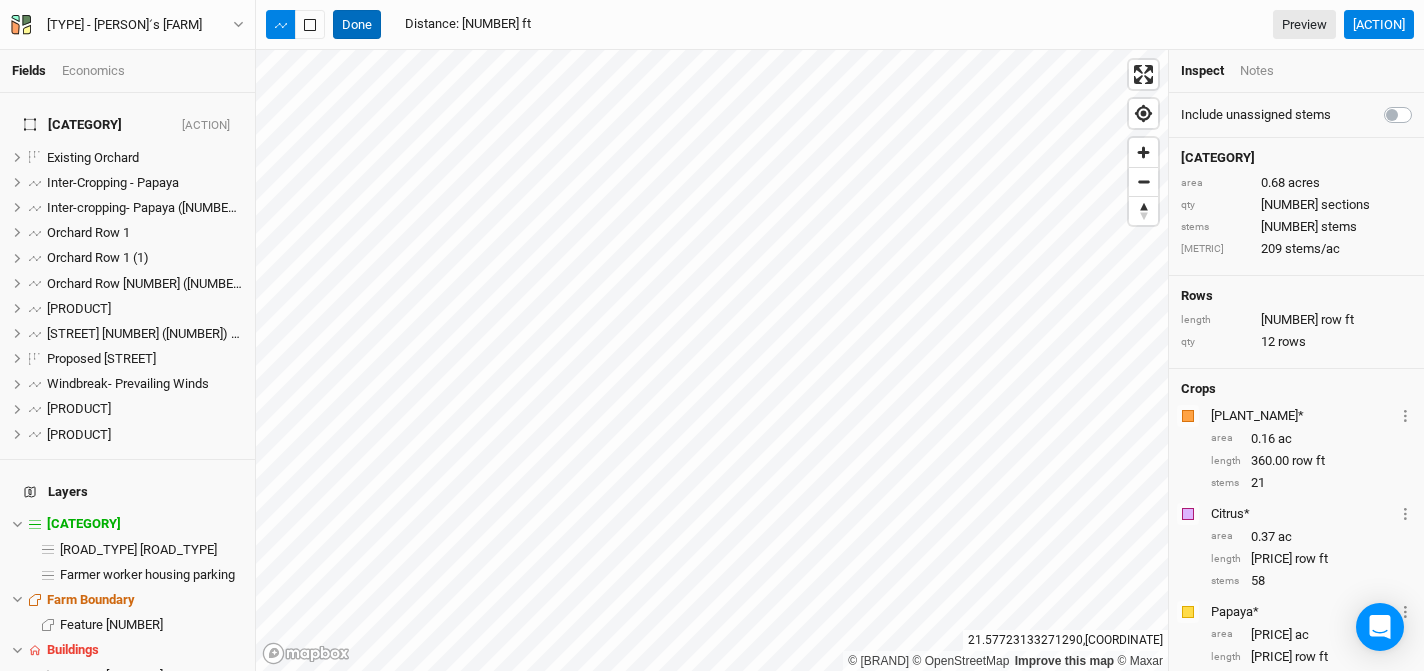 click on "Done" at bounding box center (357, 25) 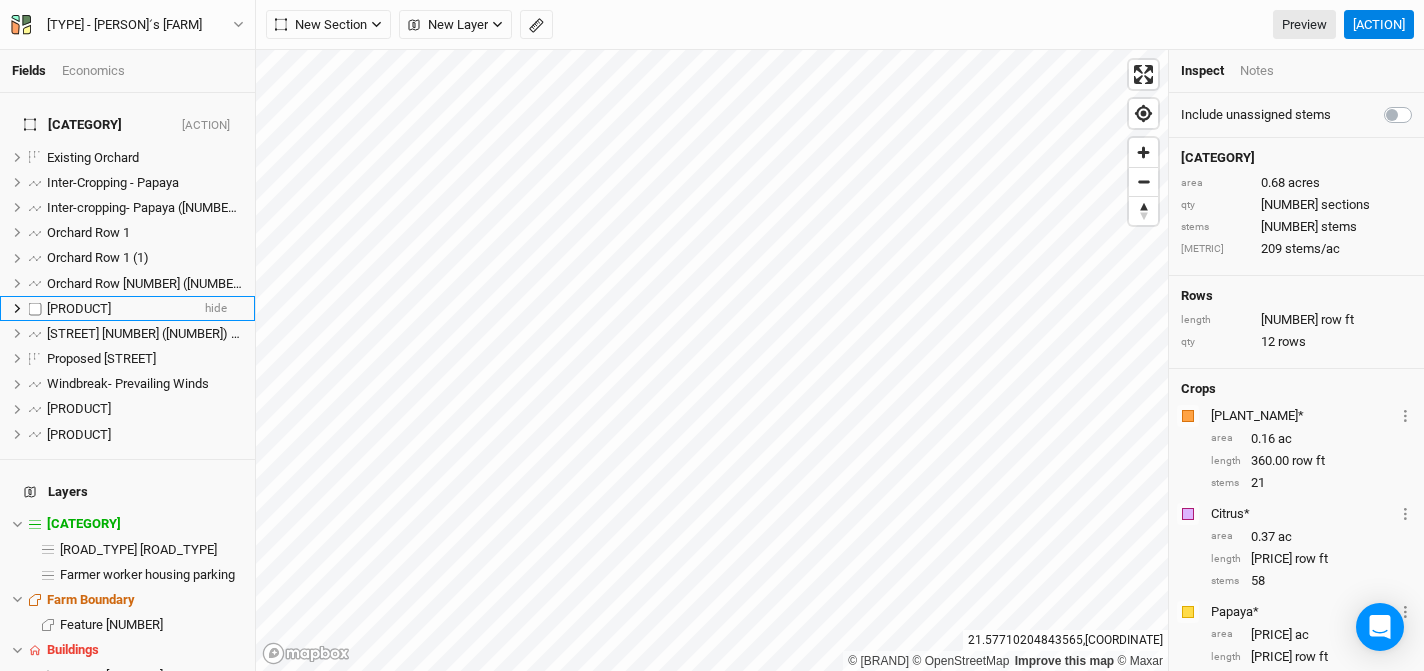 click on "[PRODUCT]" at bounding box center [79, 308] 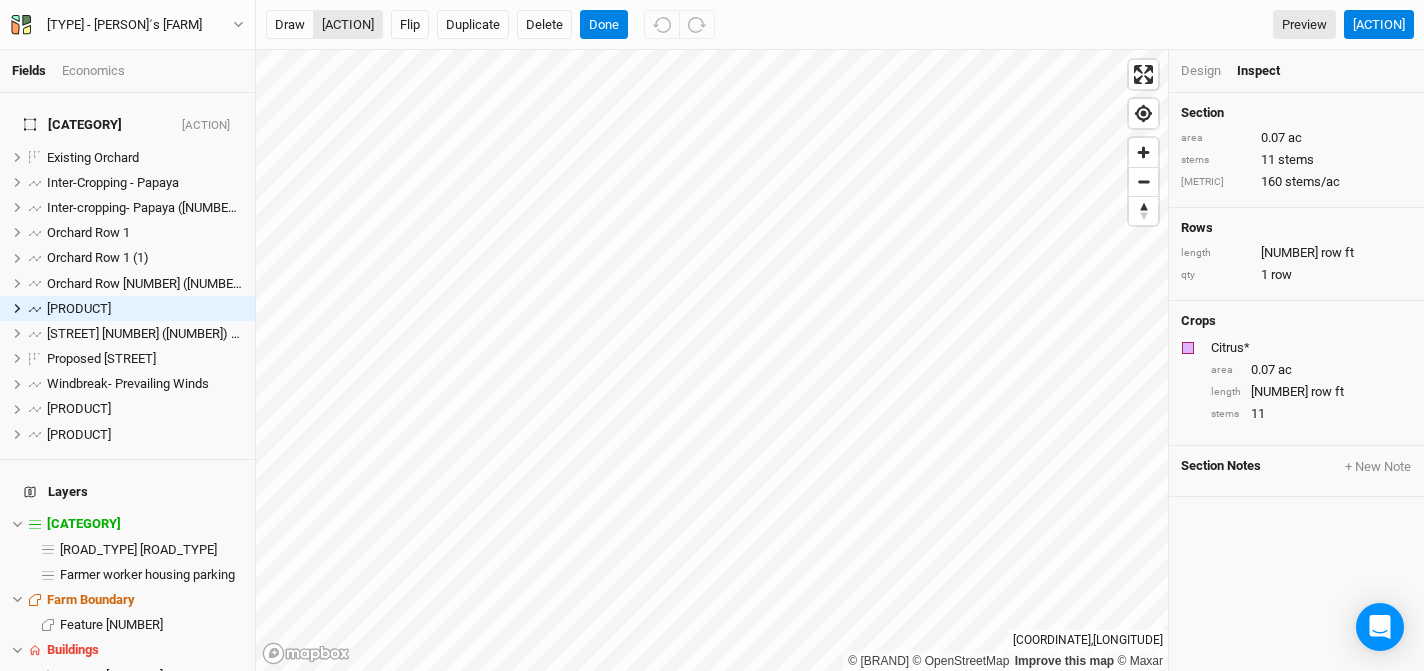 click on "[ACTION]" at bounding box center (348, 25) 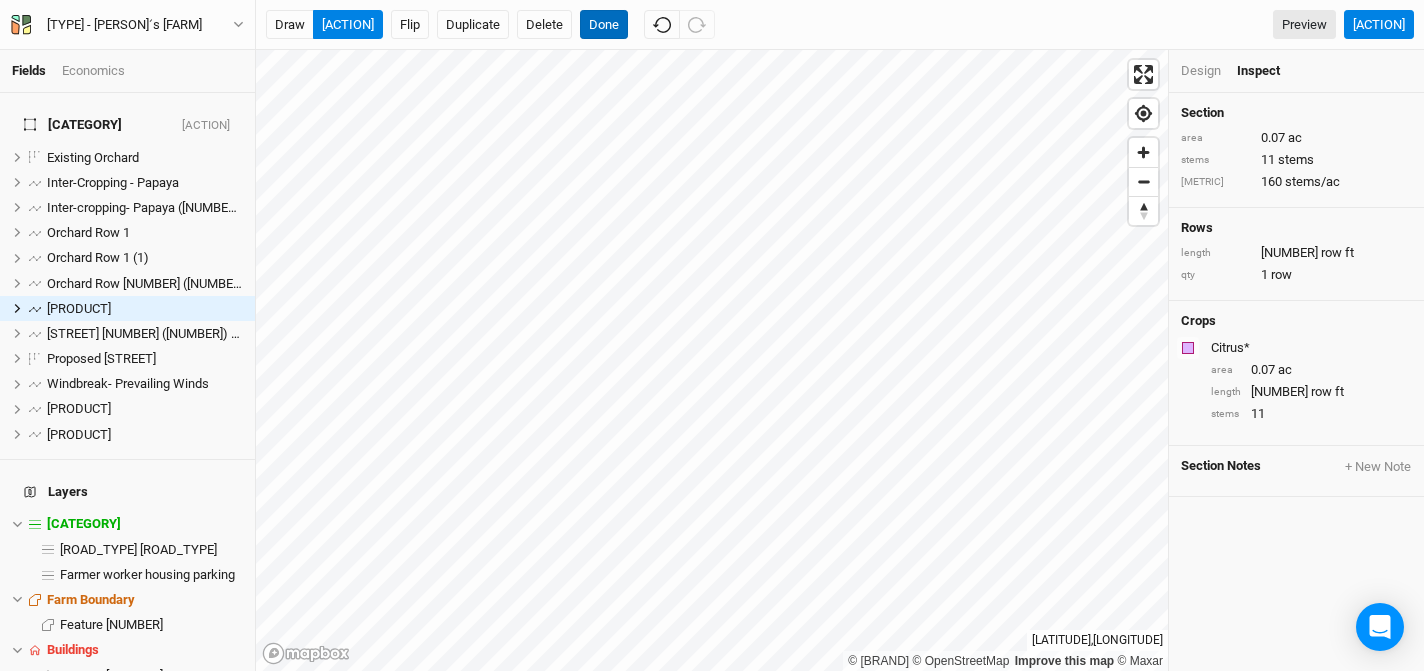 click on "Done" at bounding box center (604, 25) 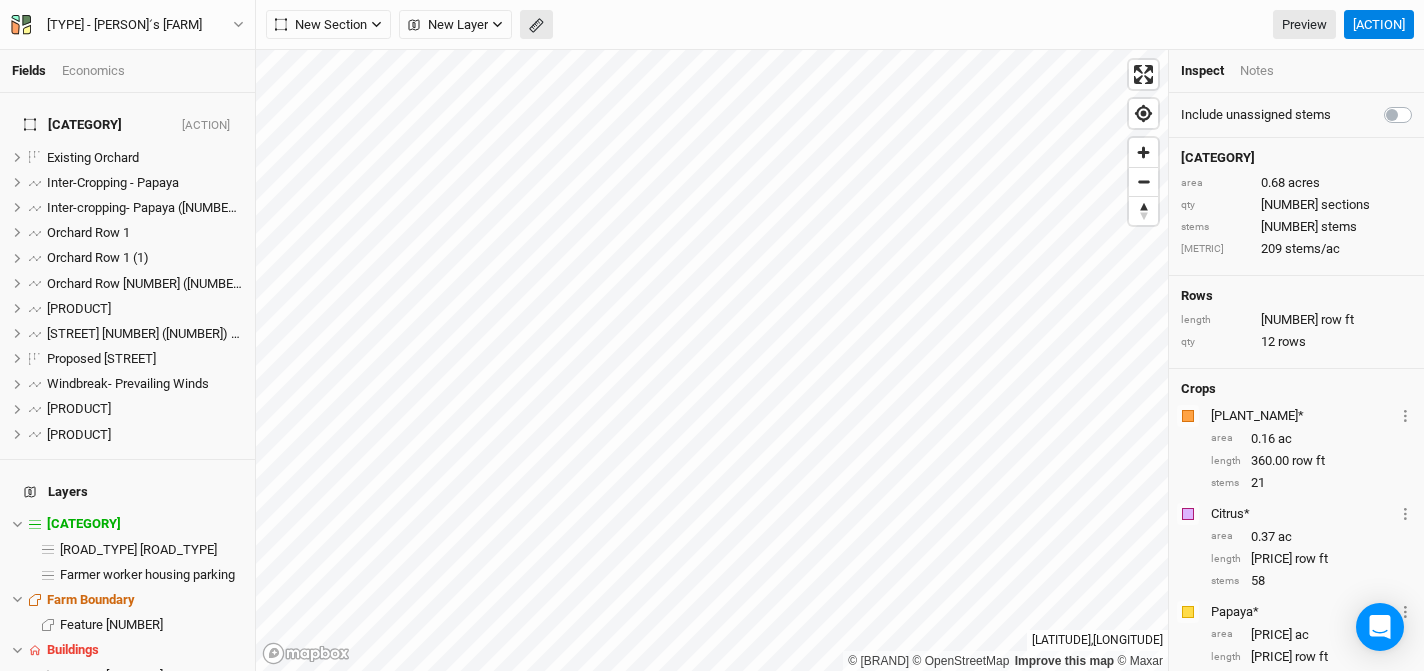 click at bounding box center (414, 25) 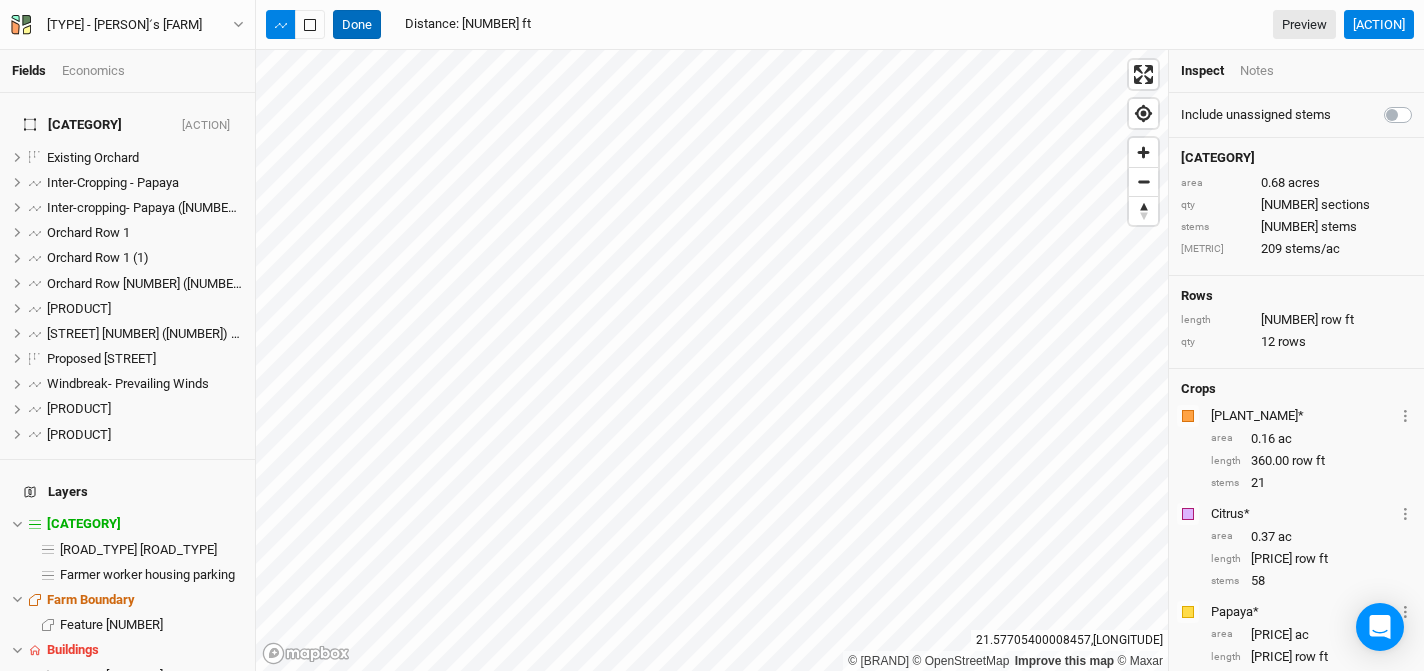 click on "Done" at bounding box center (357, 25) 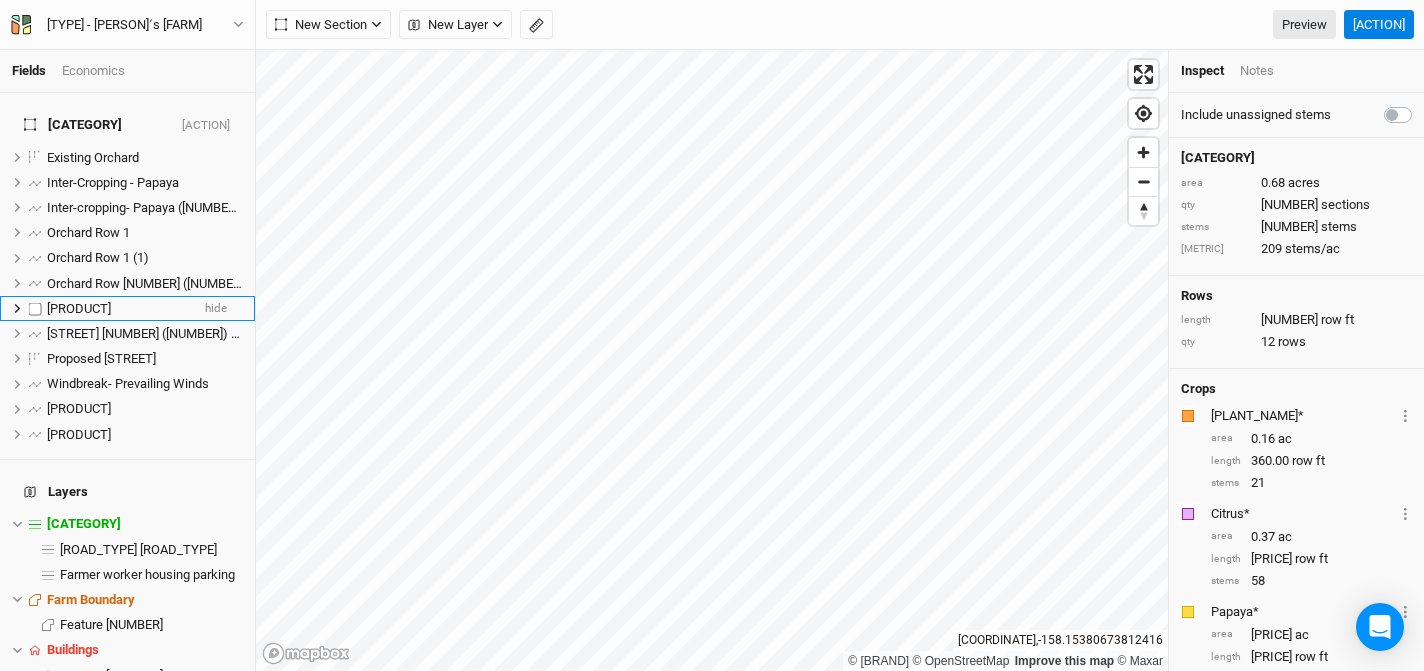 click on "[PRODUCT]" at bounding box center [79, 308] 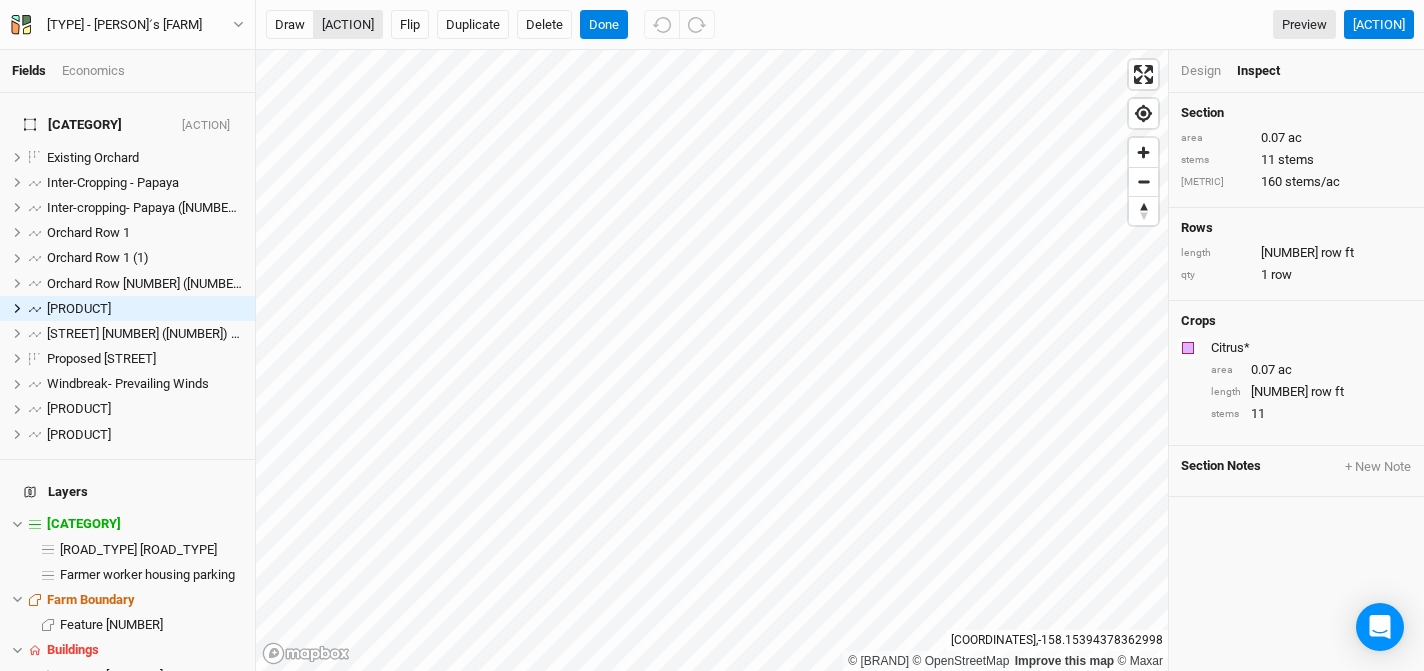 click on "[ACTION]" at bounding box center [348, 25] 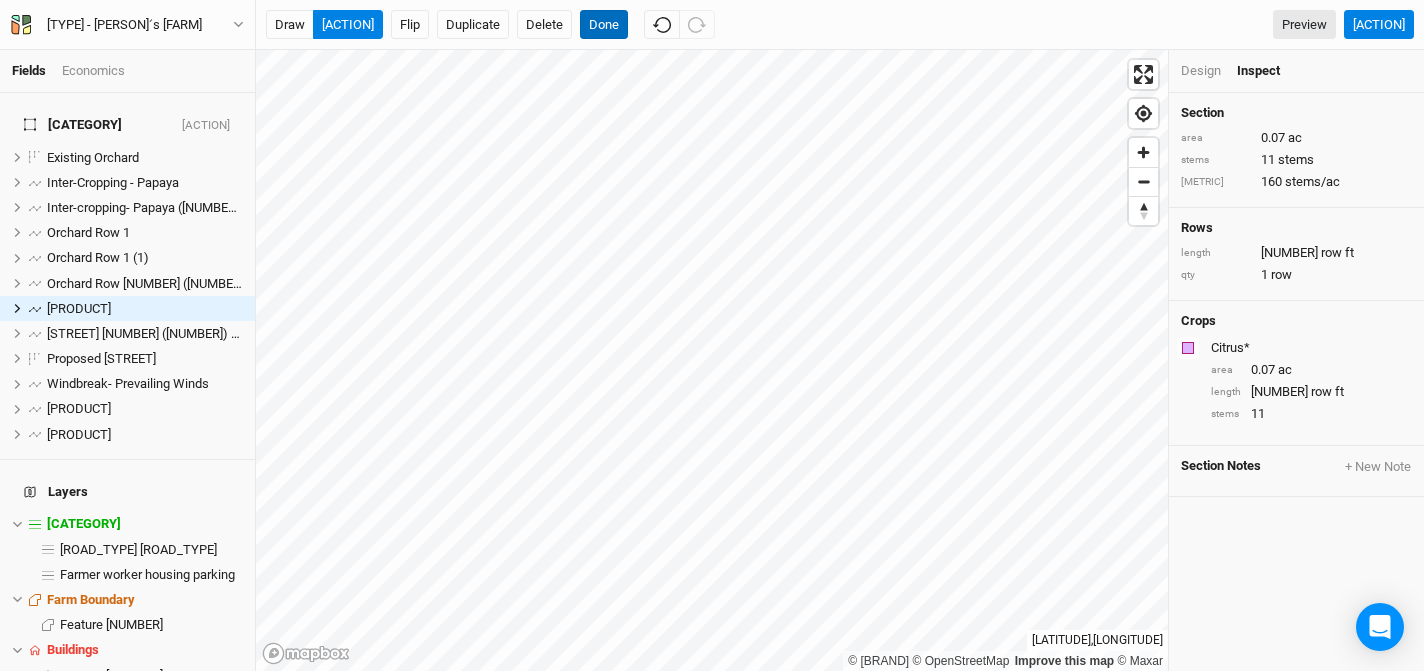click on "Done" at bounding box center [604, 25] 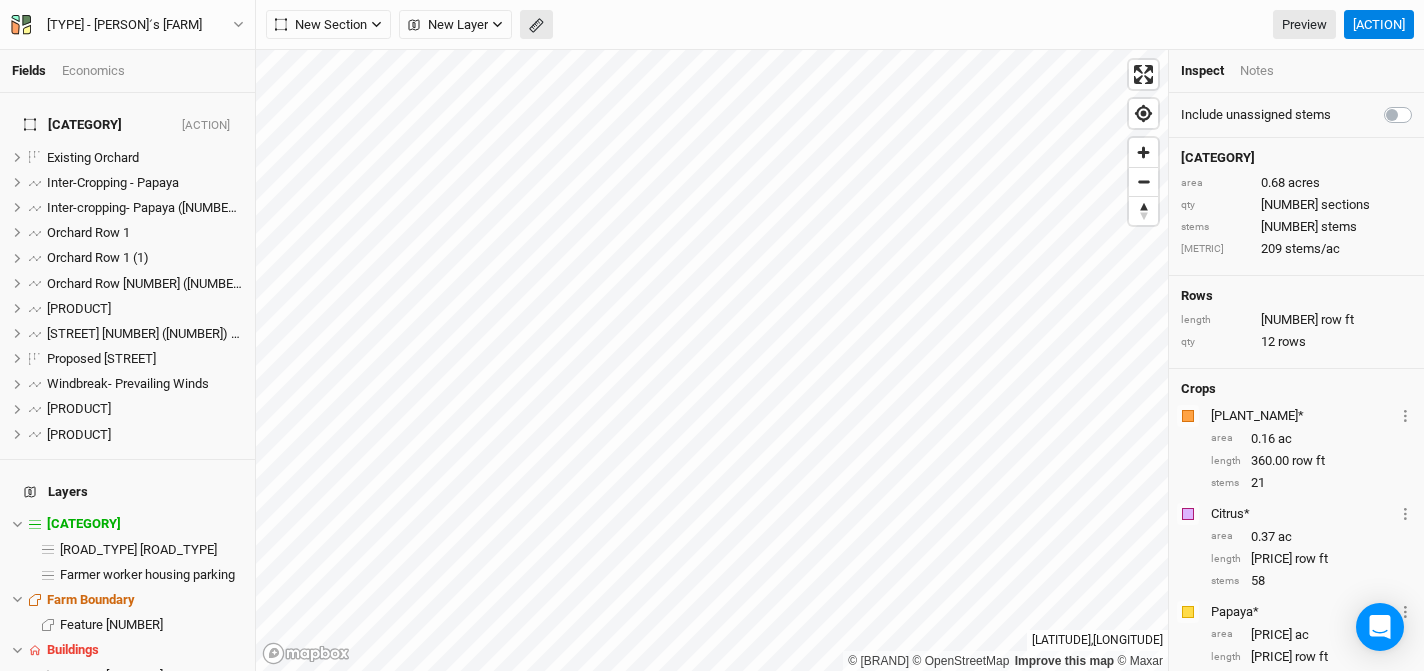 click at bounding box center [535, 26] 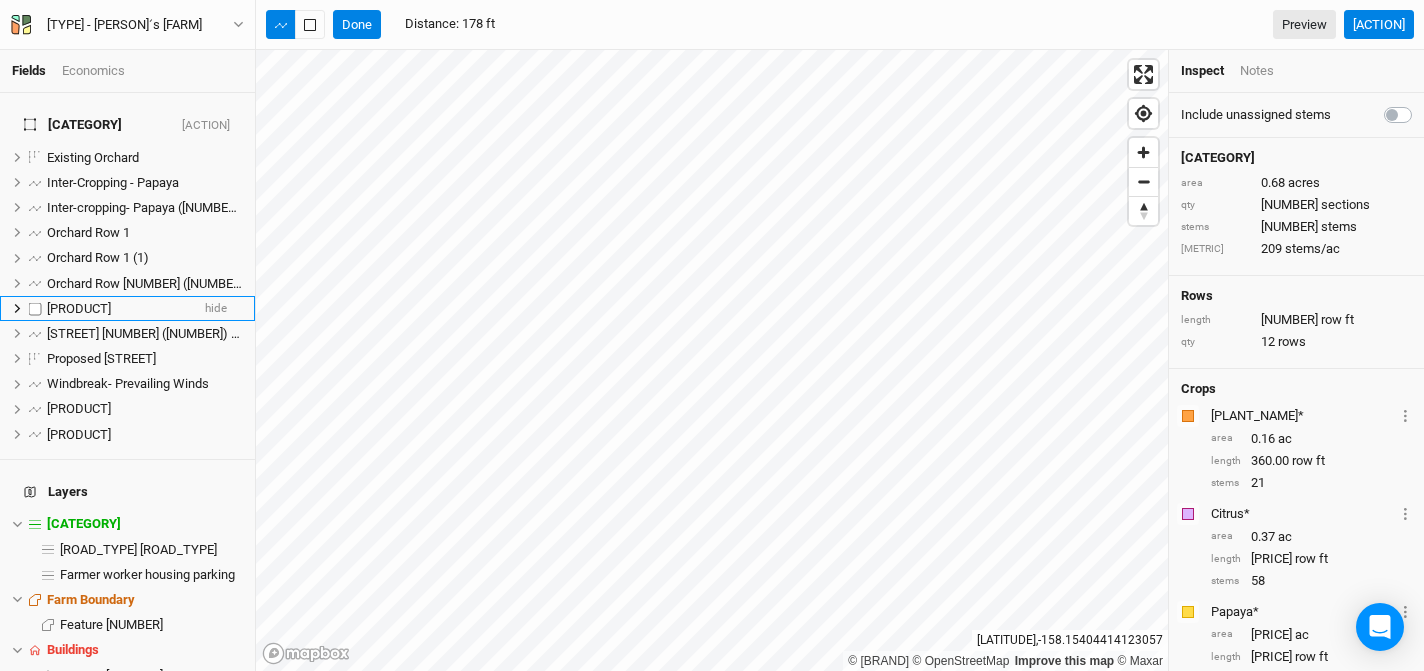click on "[PRODUCT]" at bounding box center (79, 308) 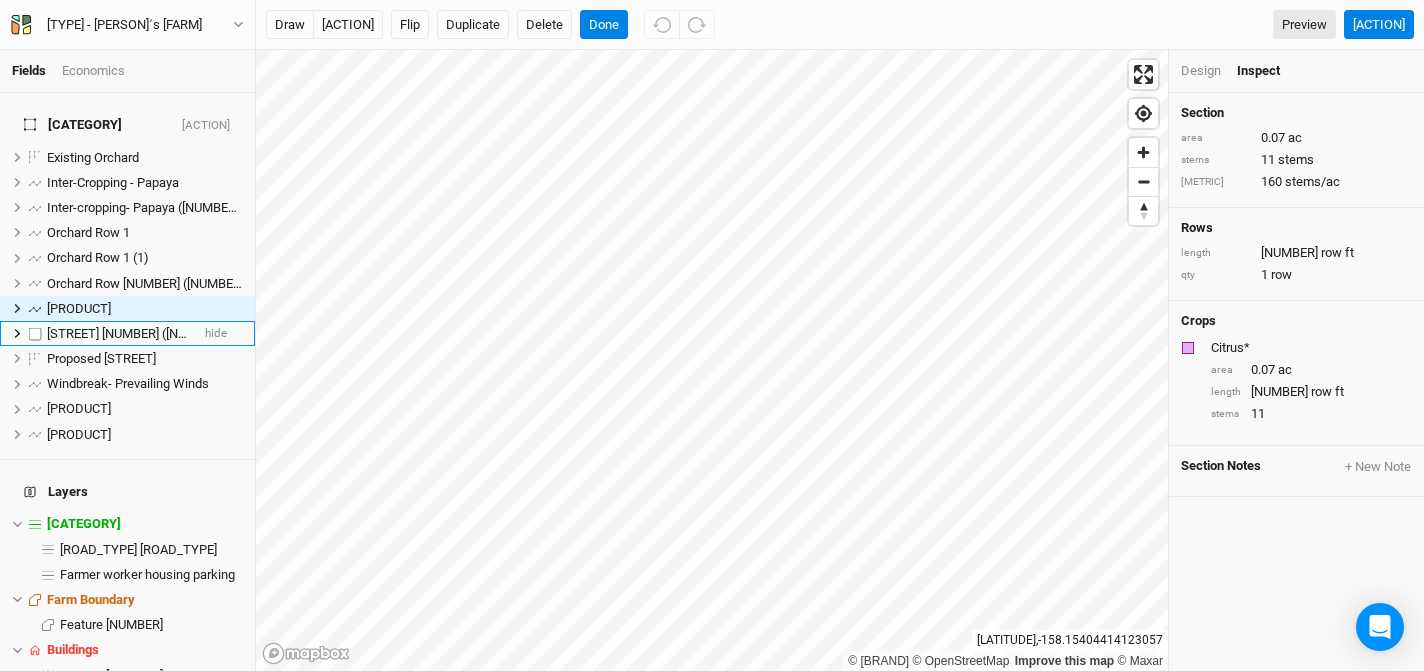 click on "[STREET] [NUMBER] ([NUMBER]) ([NUMBER]) ([NUMBER]) ([NUMBER])" at bounding box center [241, 333] 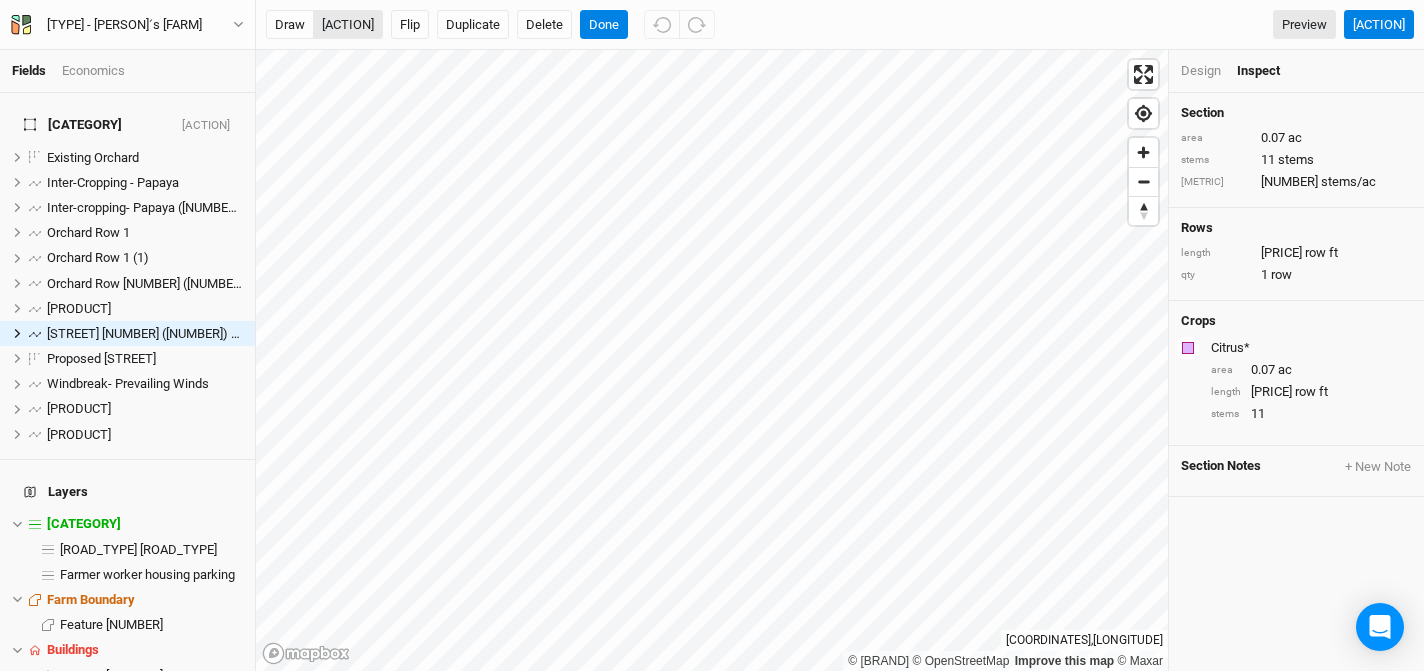 click on "[ACTION]" at bounding box center (348, 25) 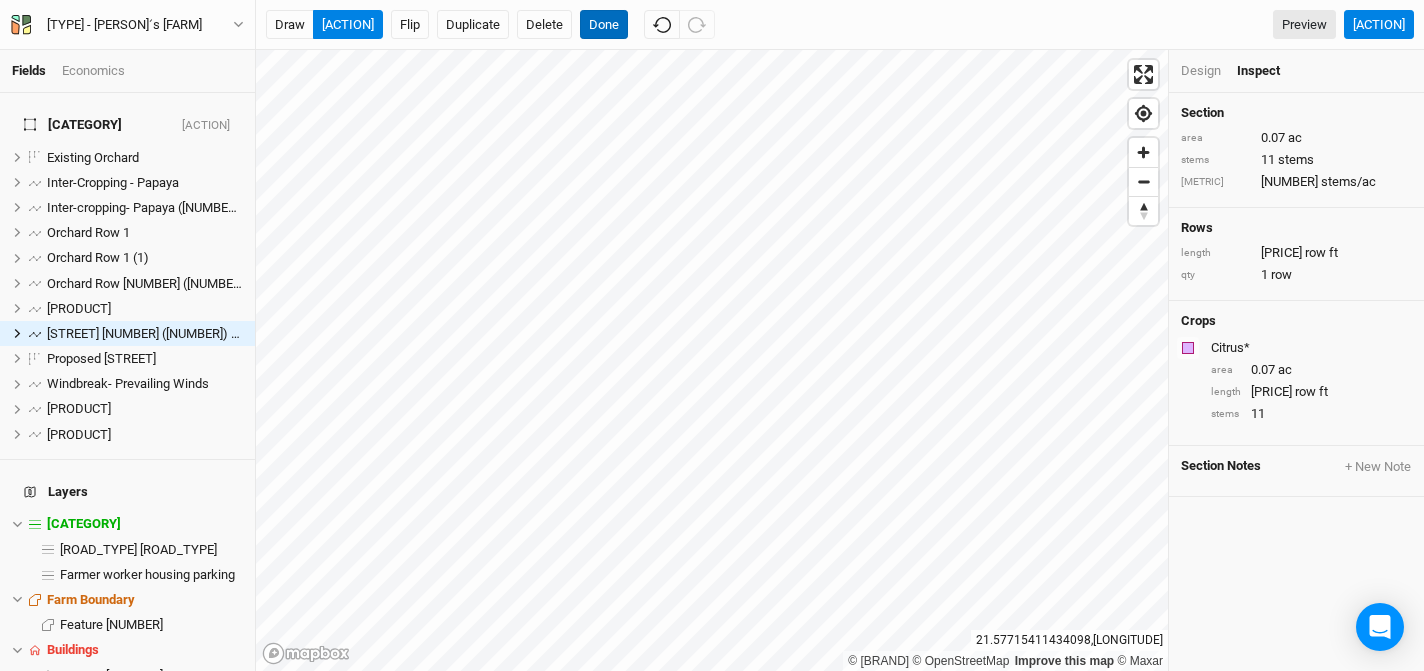 click on "Done" at bounding box center [604, 25] 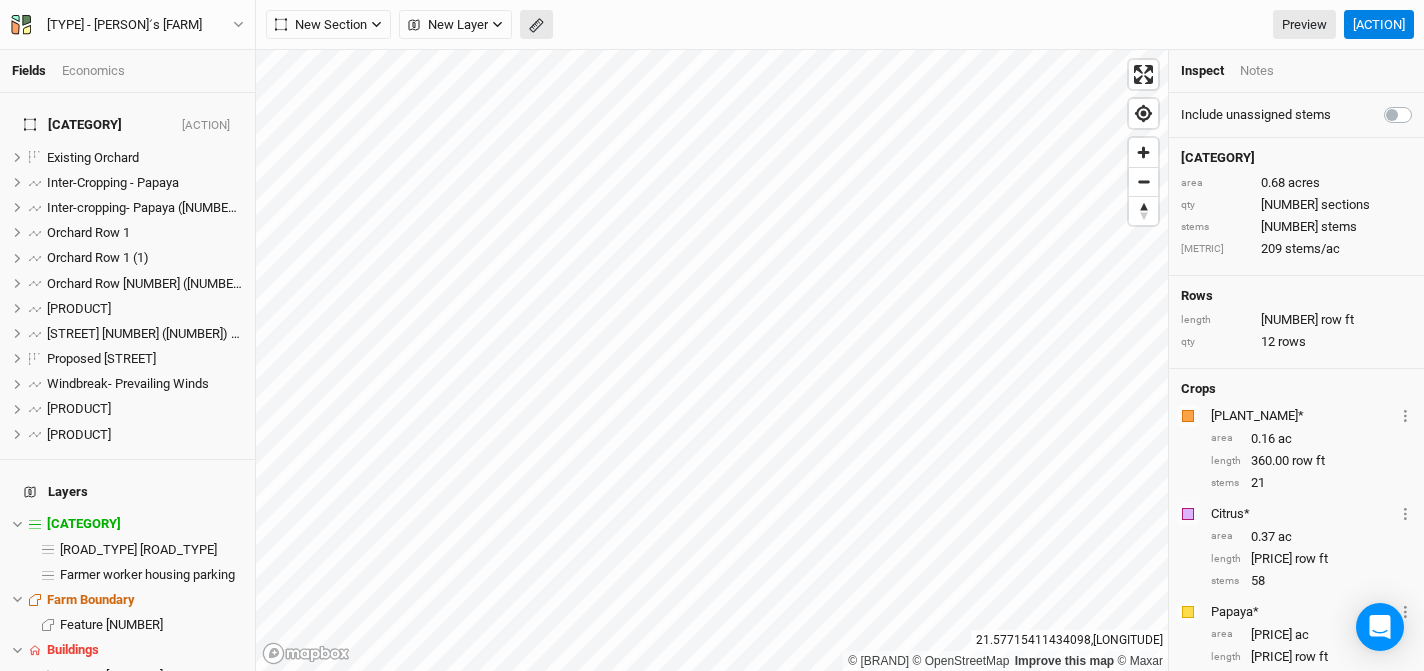 click at bounding box center (414, 25) 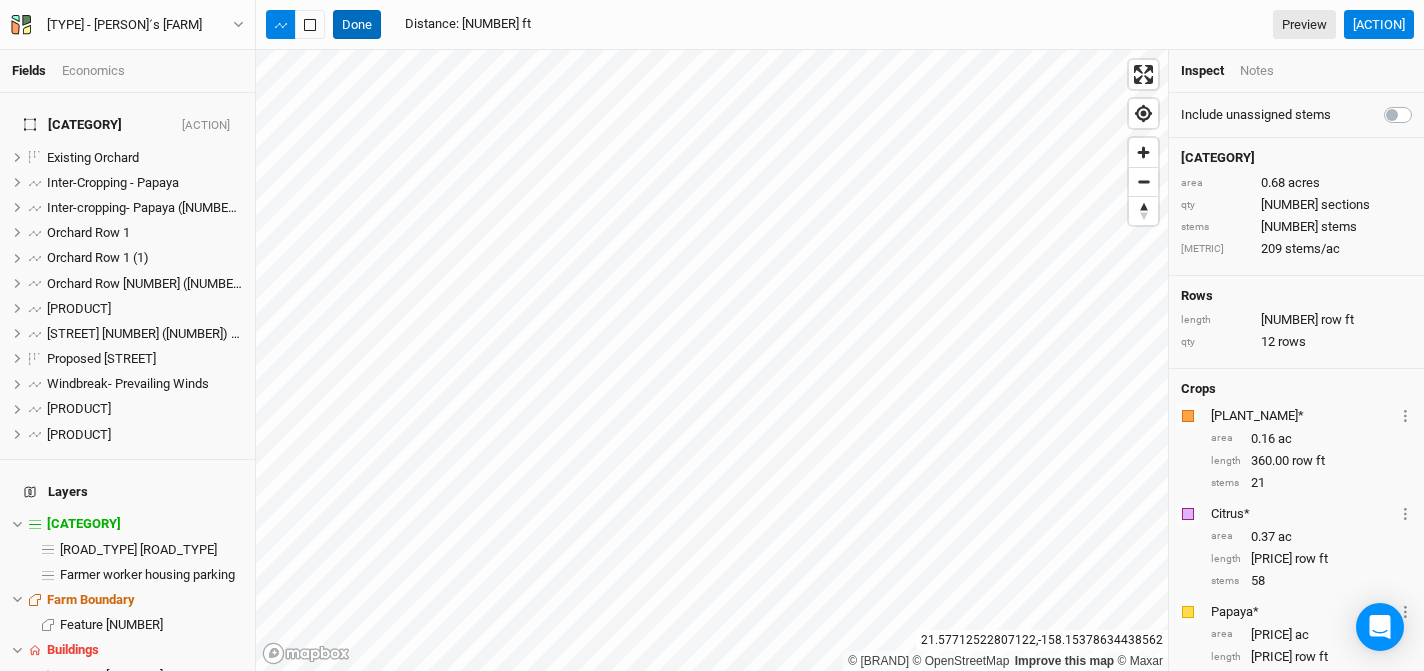 click on "Done" at bounding box center (357, 25) 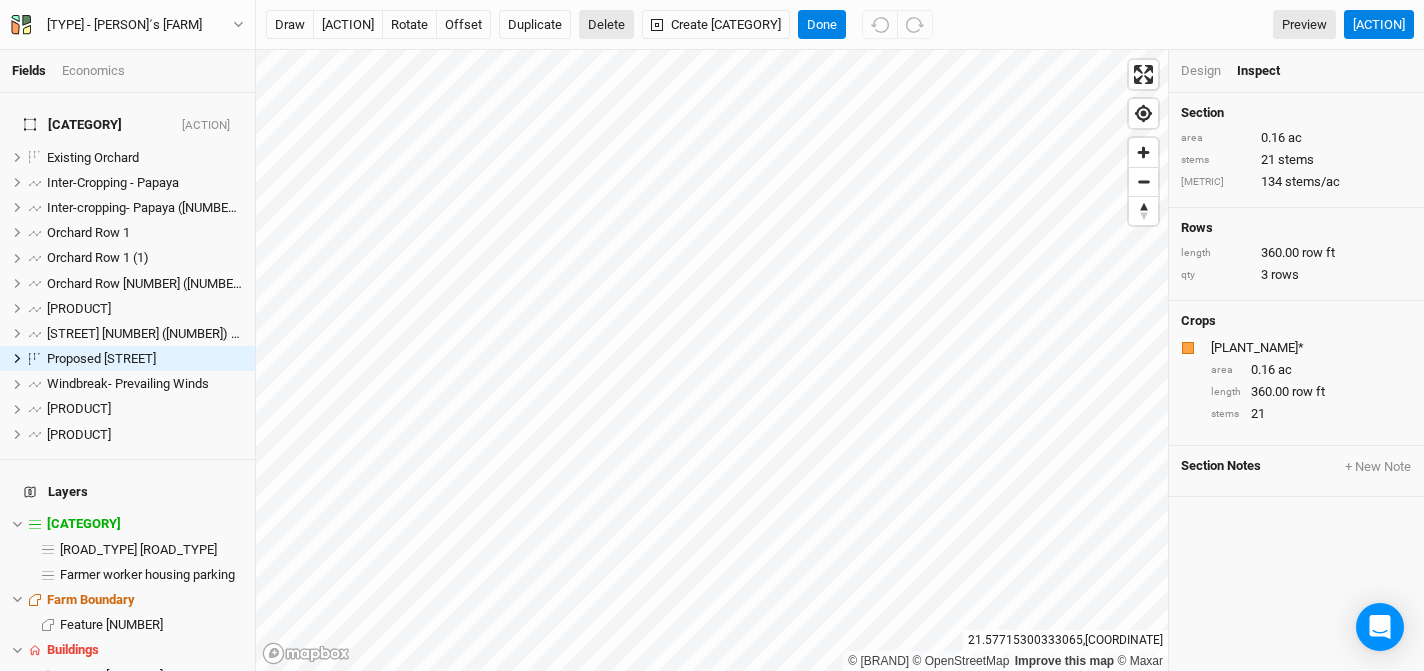 click on "Delete" at bounding box center [606, 25] 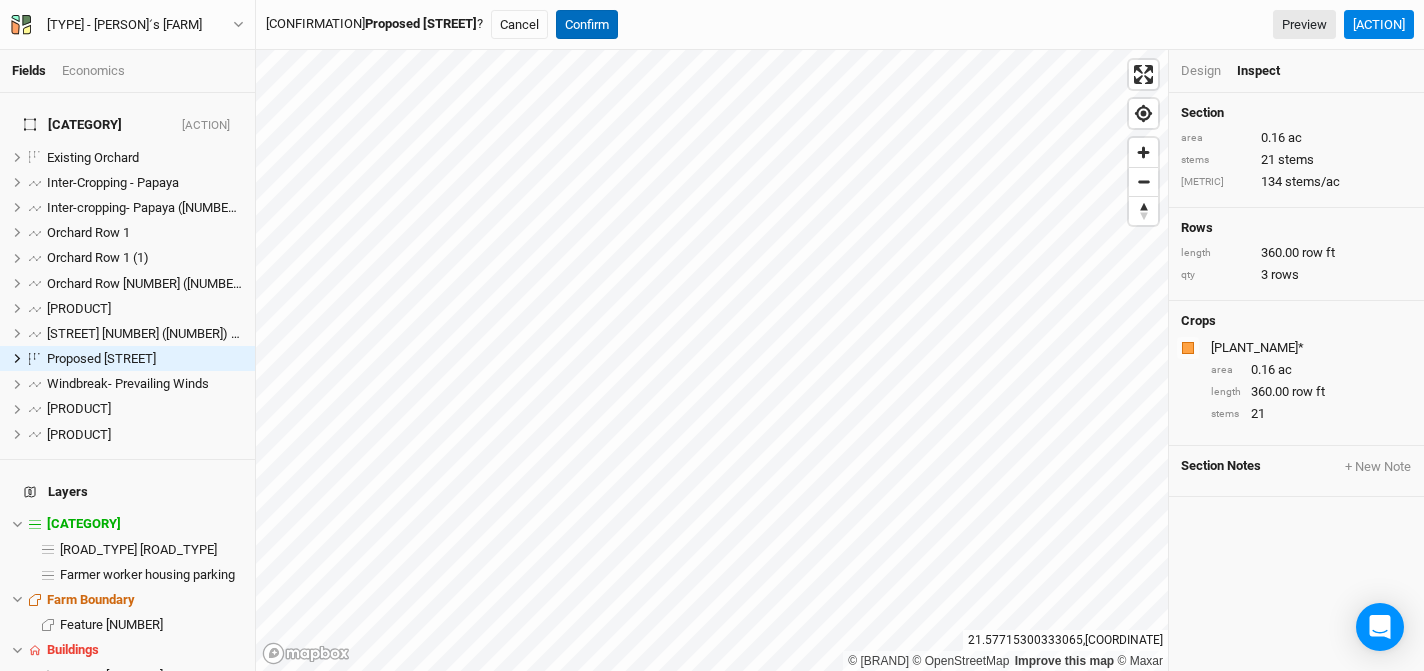 click on "Confirm" at bounding box center (587, 25) 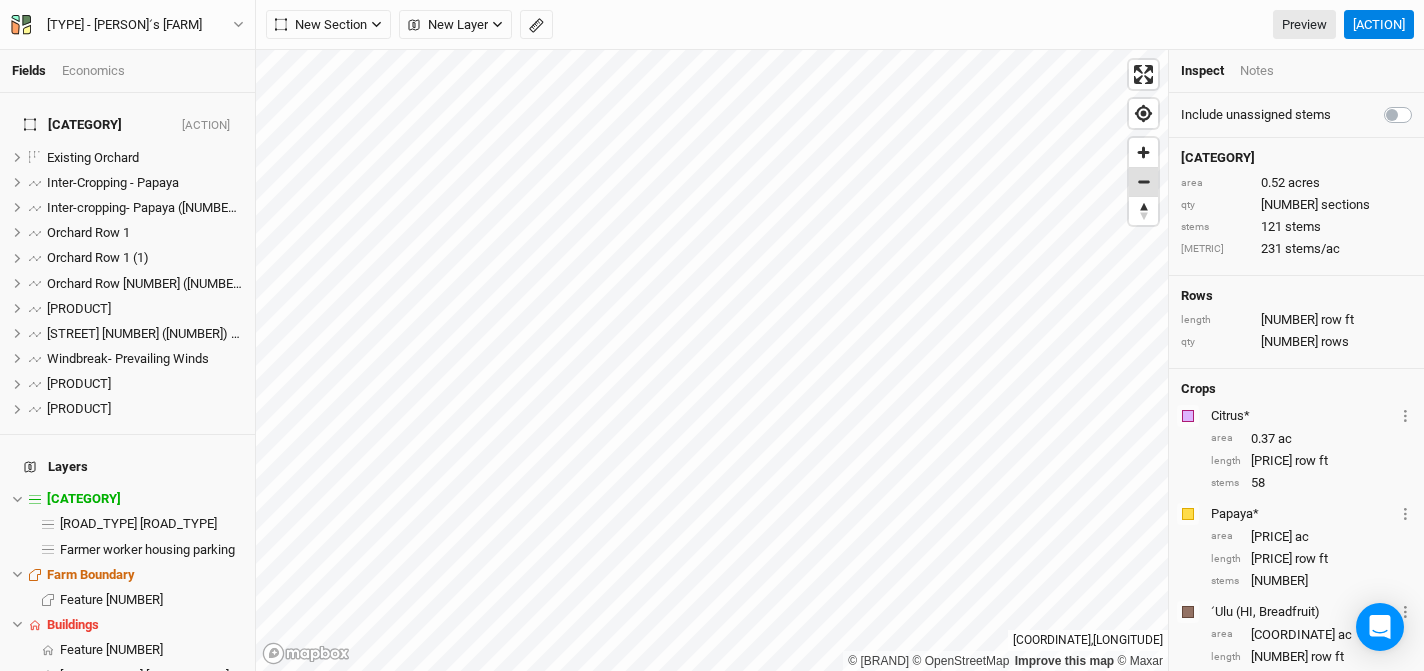 click at bounding box center (1143, 182) 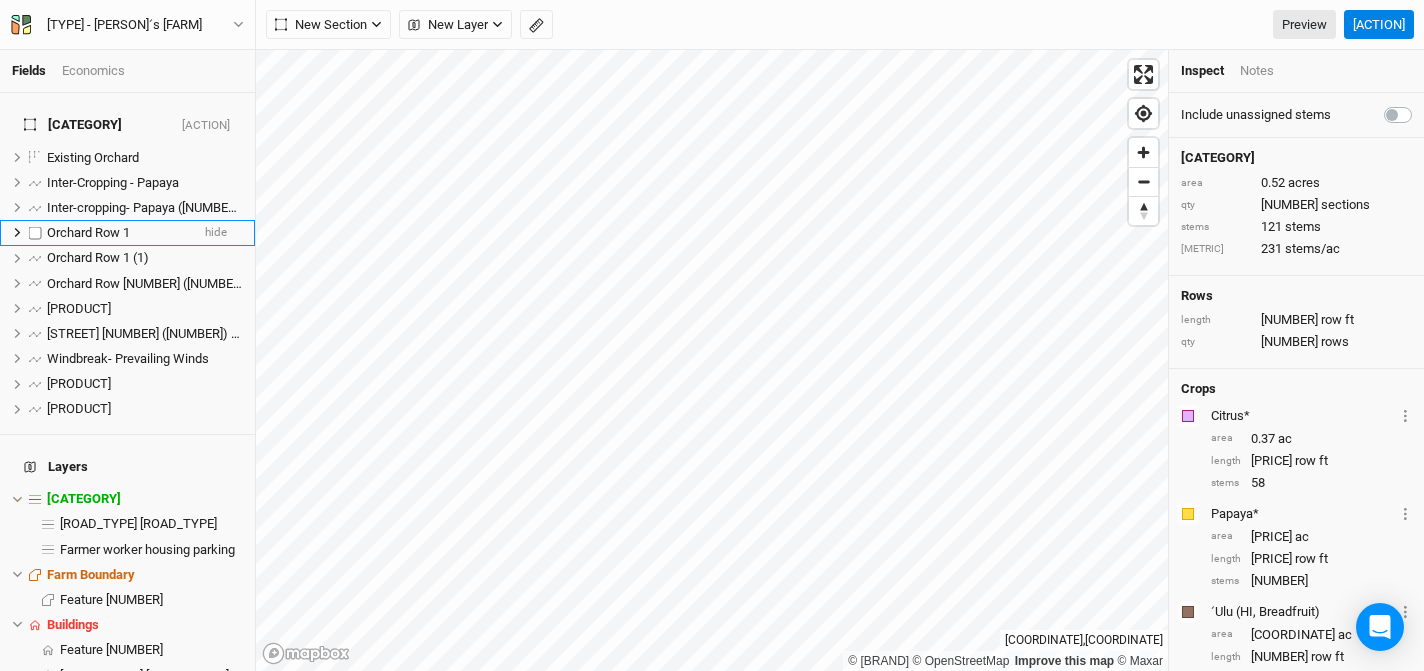 click on "Orchard Row 1" at bounding box center (88, 232) 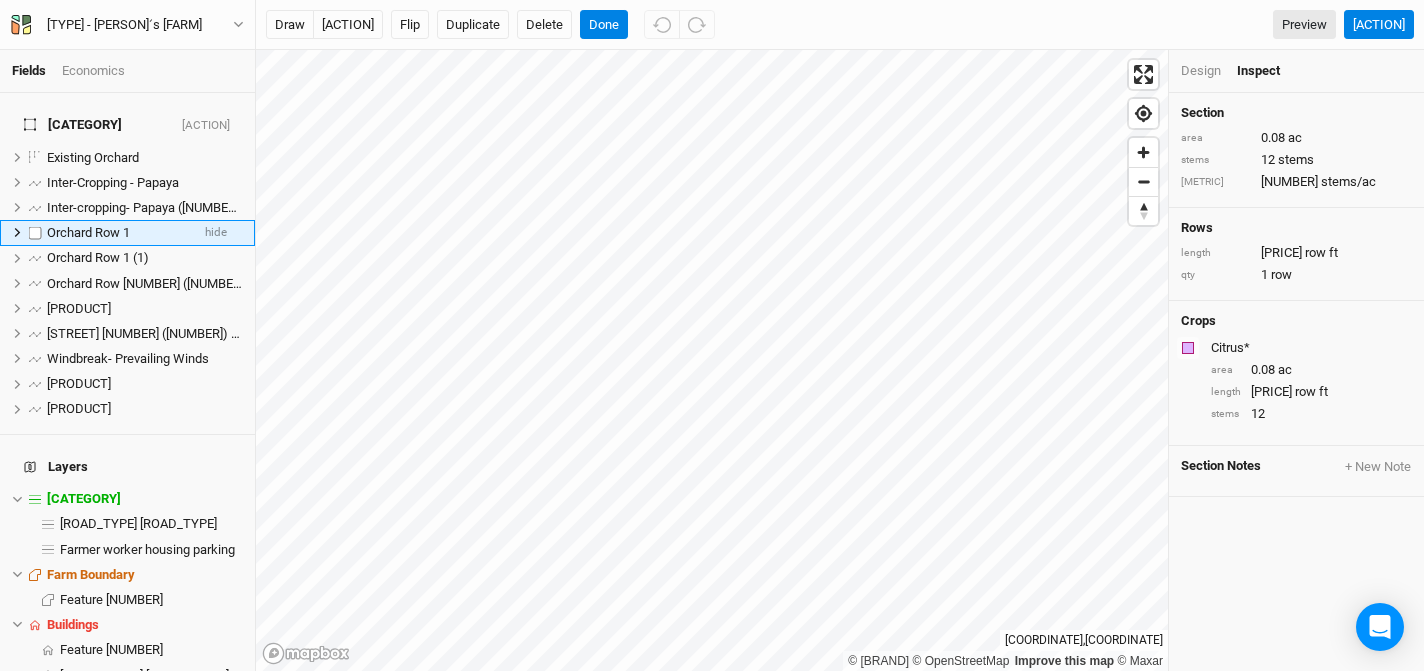 click on "Orchard Row 1" at bounding box center [88, 232] 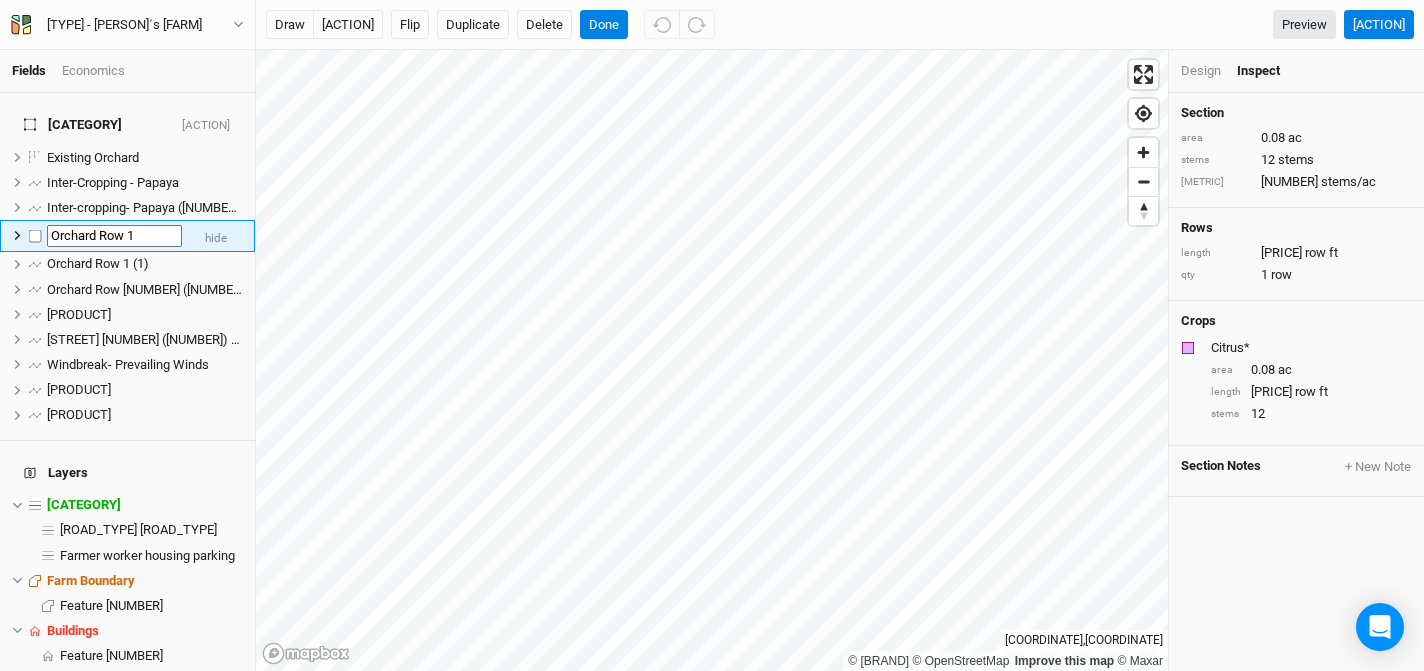 click on "Orchard Row 1" at bounding box center (114, 236) 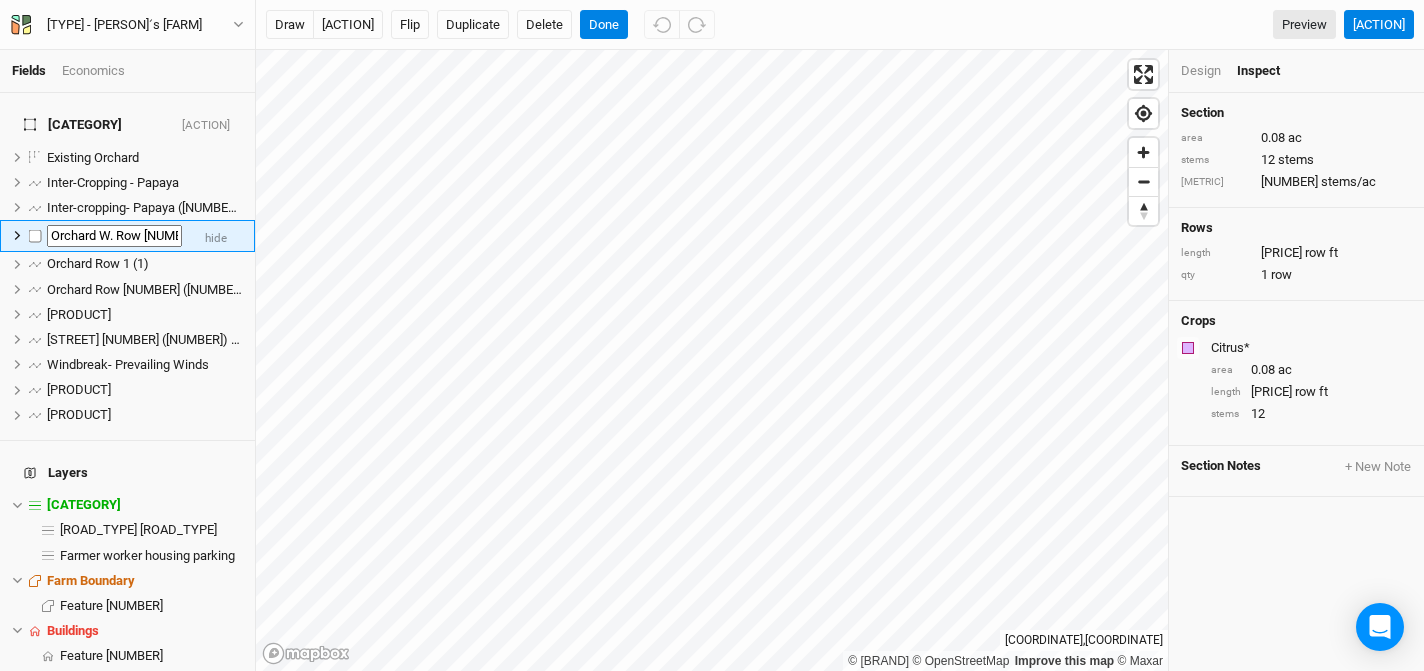click on "Orchard W. Row [NUMBER]" at bounding box center [114, 236] 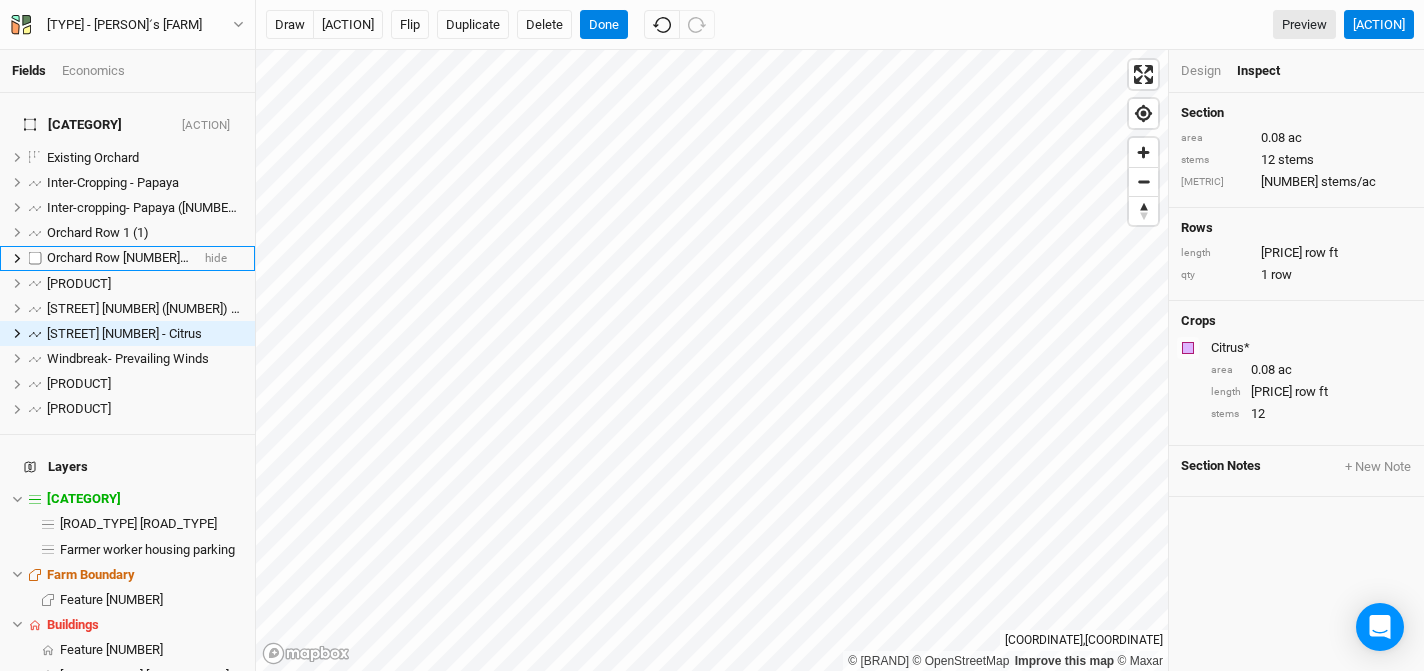 click on "Existing Orchard hide Inter-Cropping - Papaya hide Inter-cropping- Papaya (1) (1) hide Orchard Row 1 (1) hide Orchard Row 1 (1) (1) hide Orchard Row 1 (1) (1) (1) hide Orchard Row 1 (1) (1) (1) (1) hide Orchard W. Row 1 - Citrus hide Windbreak- Prevailing Winds hide Windbreak- Variable Winds hide Windbreak- Variable Winds hide" at bounding box center [127, 283] 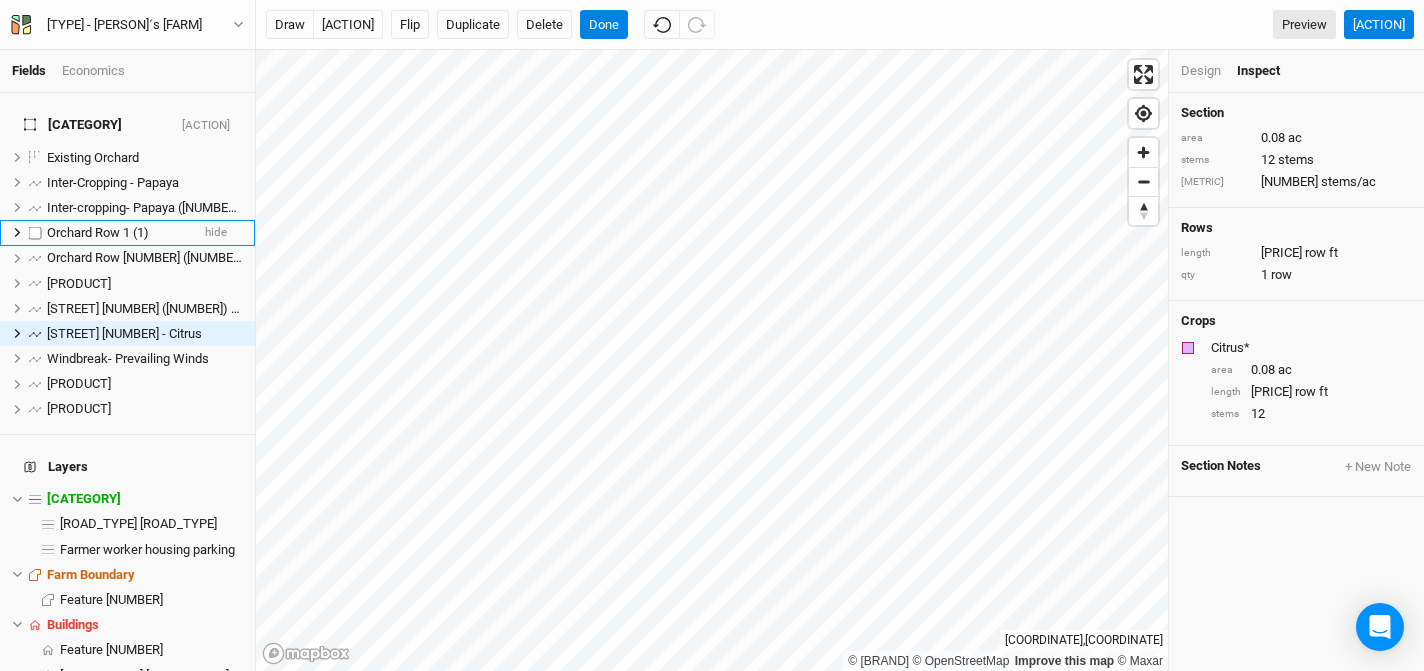 click on "Orchard Row 1 (1)" at bounding box center (98, 232) 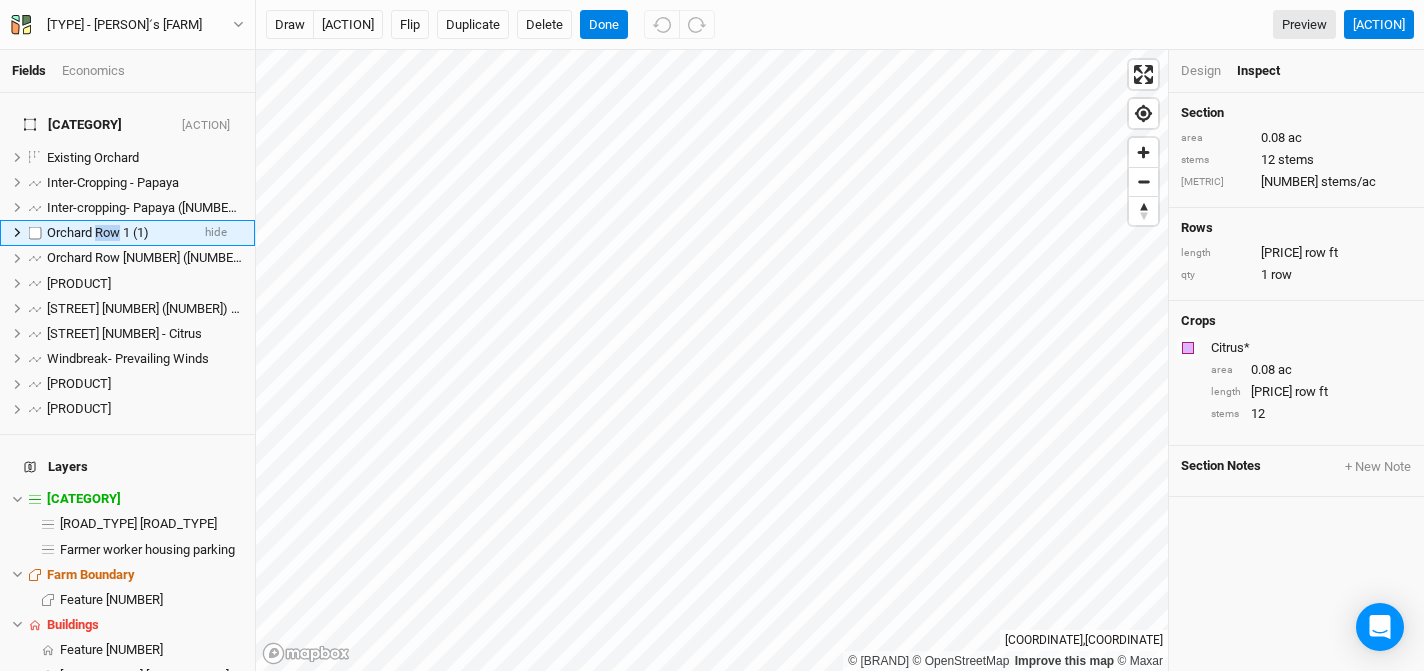 click on "Orchard Row 1 (1)" at bounding box center (98, 232) 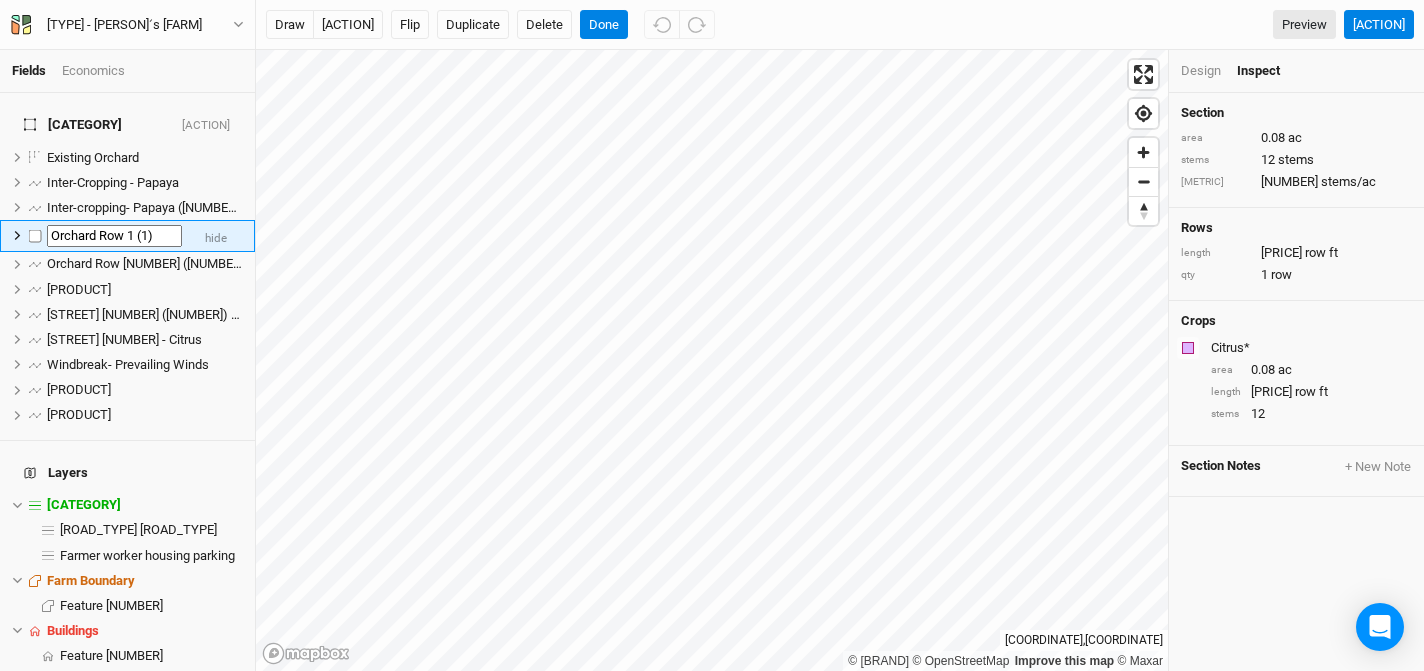 click on "Orchard Row 1 (1)" at bounding box center (114, 236) 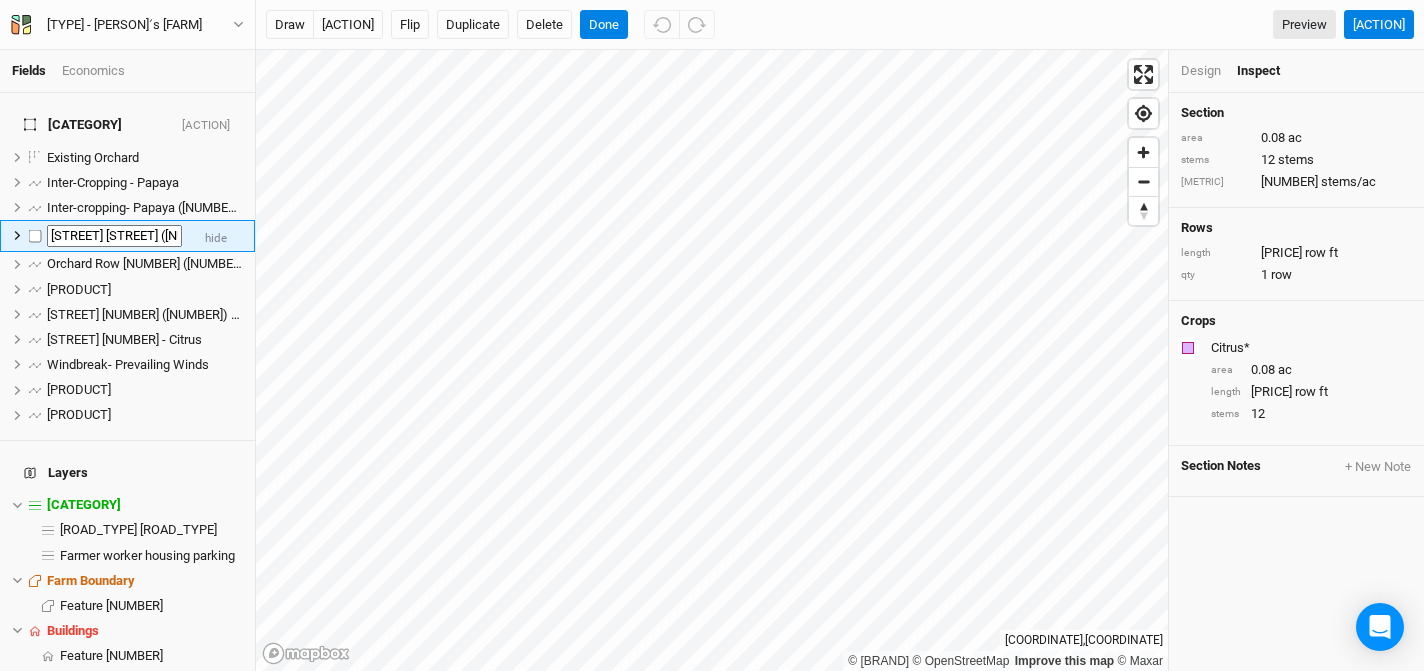 drag, startPoint x: 167, startPoint y: 219, endPoint x: 145, endPoint y: 219, distance: 22 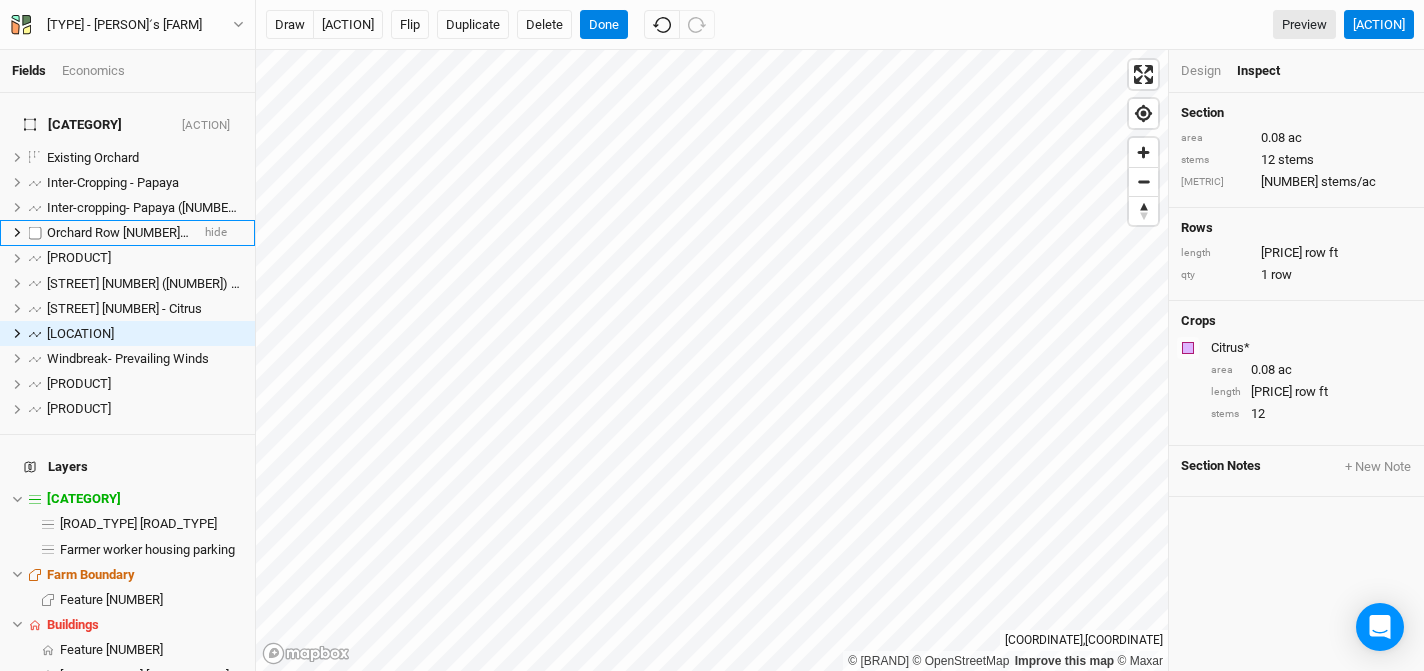 click on "Existing Orchard hide Inter-Cropping - Papaya hide Inter-cropping- Papaya  (1) (1) hide Orchard Row 1 (1) (1) hide Orchard Row 1 (1) (1) (1) hide Orchard Row 1 (1) (1) (1) (1) hide Orchard W. Row 1 - Citrus hide Orchard W. Row 2 - Avo hide Windbreak- Prevailing Winds hide Windbreak- Variable Winds hide Windbreak- Variable Winds hide" at bounding box center (127, 283) 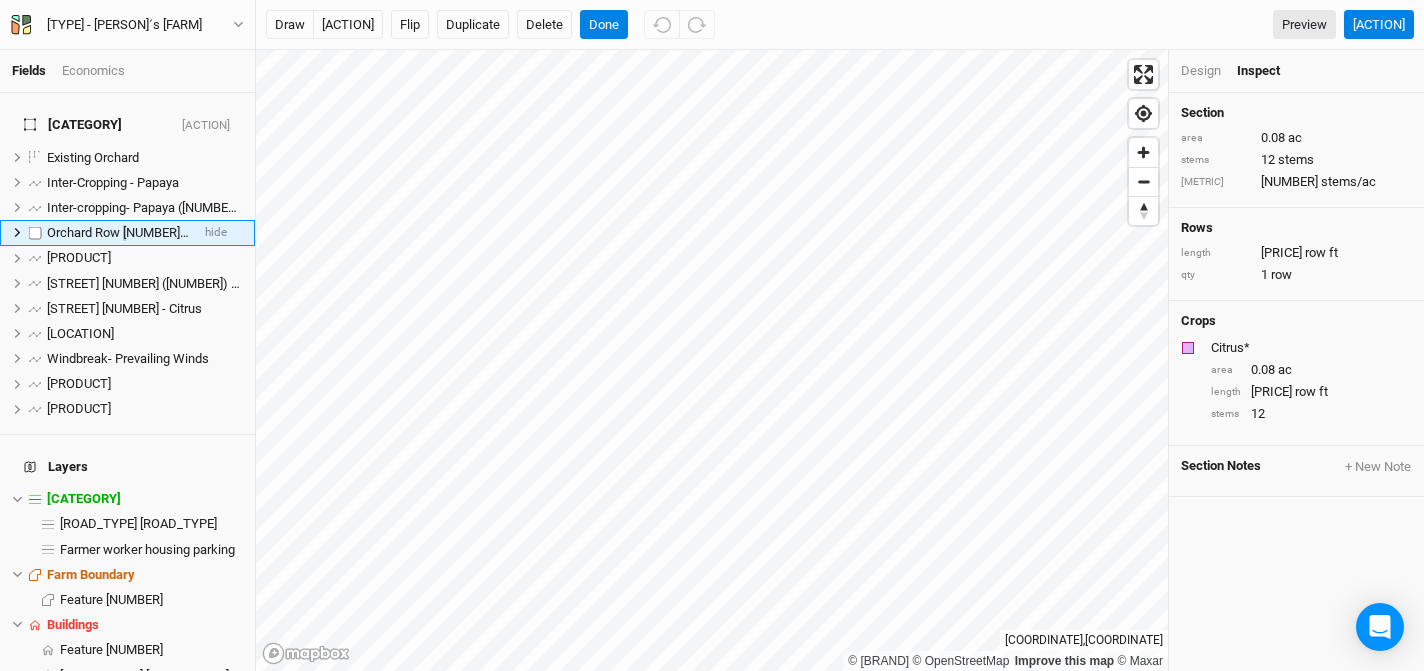 click on "Orchard Row [NUMBER] ([NUMBER]) ([NUMBER])" at bounding box center [182, 232] 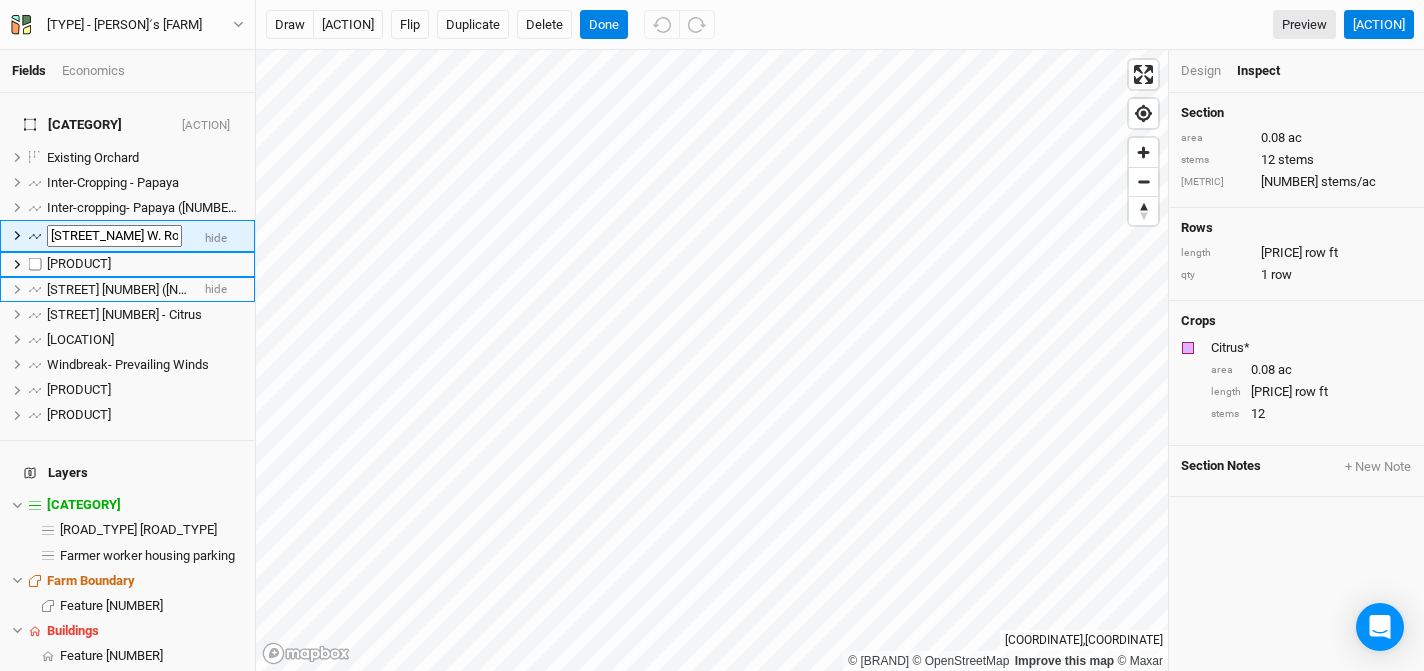click on "Existing Orchard hide Inter-Cropping - Papaya hide Inter-cropping- Papaya  (1) (1) hide Orchard W. Row 3 - Avo hide Orchard Row 1 (1) (1) hide Orchard Row 1 (1) (1) (1) hide Orchard W. Row 1 - Citrus hide Orchard W. Row 2 - Avo hide Windbreak- Prevailing Winds hide Windbreak- Variable Winds hide Windbreak- Variable Winds hide" at bounding box center [127, 286] 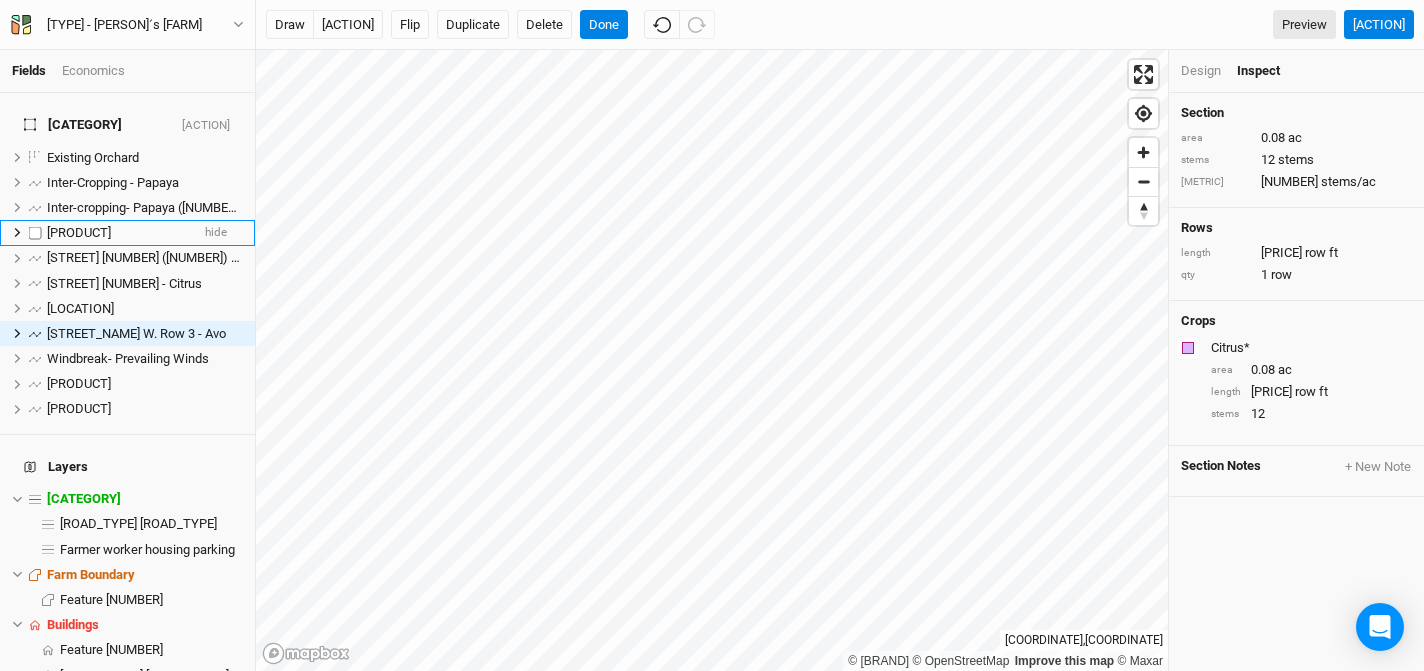 click on "[PRODUCT]" at bounding box center [79, 232] 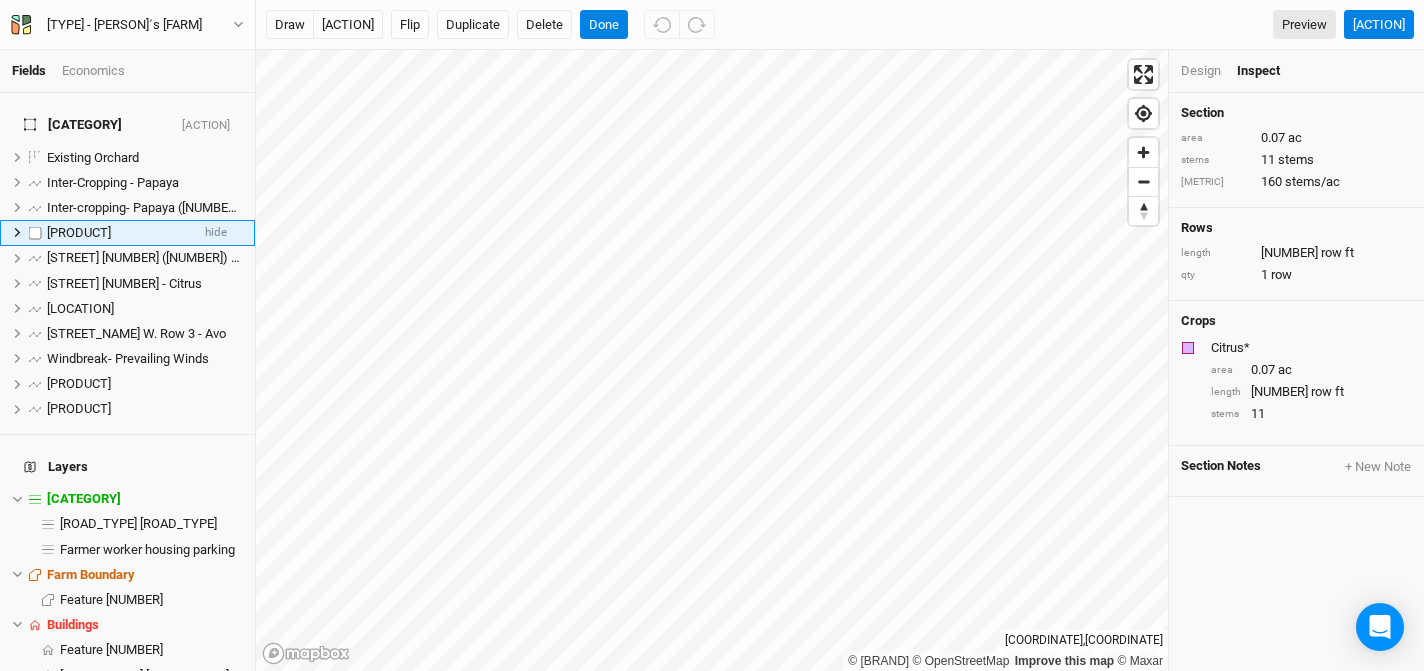 click on "[PRODUCT]" at bounding box center [79, 232] 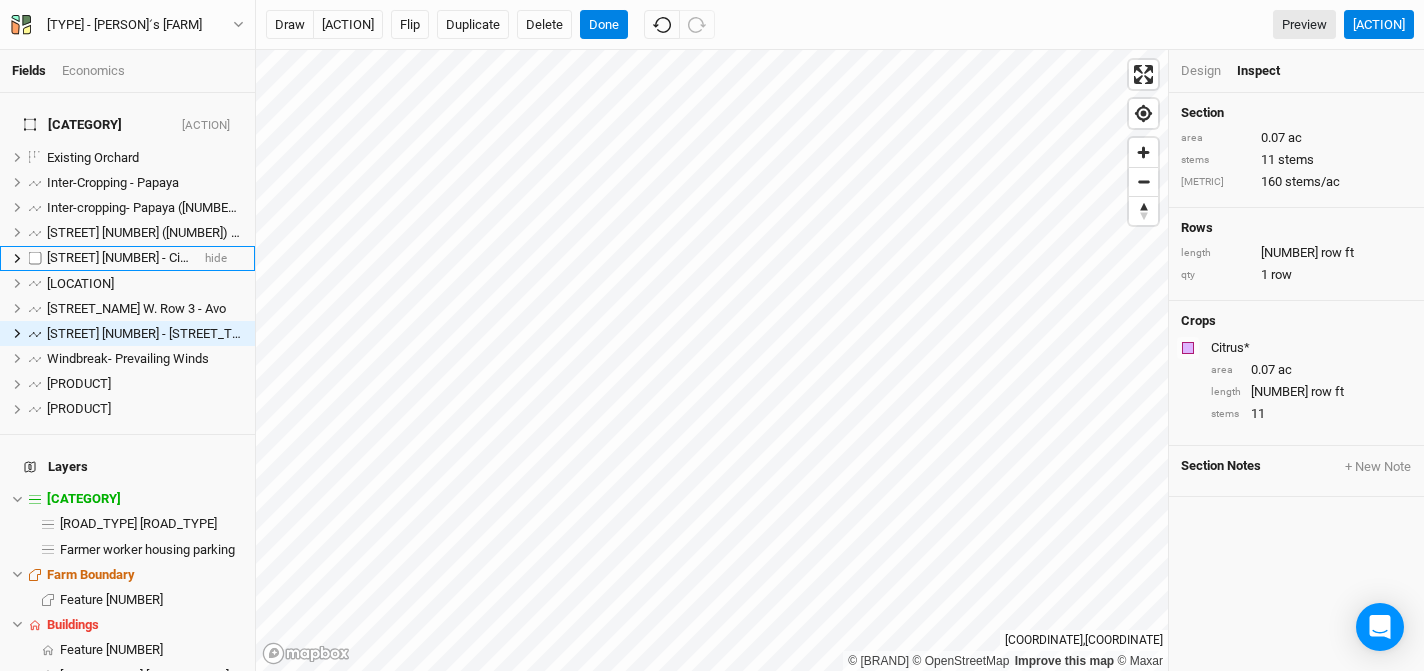 click on "Existing Orchard hide Inter-Cropping - Papaya hide Inter-cropping- Papaya  ([NUMBER]) ([NUMBER]) hide Orchard Row [NUMBER] ([NUMBER]) ([NUMBER]) ([NUMBER]) hide Orchard W. Row [NUMBER] - Citrus hide Orchard W. Row [NUMBER] - Avo hide Orchard W. Row [NUMBER] - Avo hide Orchard W. Row [NUMBER] - Avo hide Windbreak- Prevailing Winds hide Windbreak- Variable Winds hide Windbreak- Variable Winds hide" at bounding box center (127, 283) 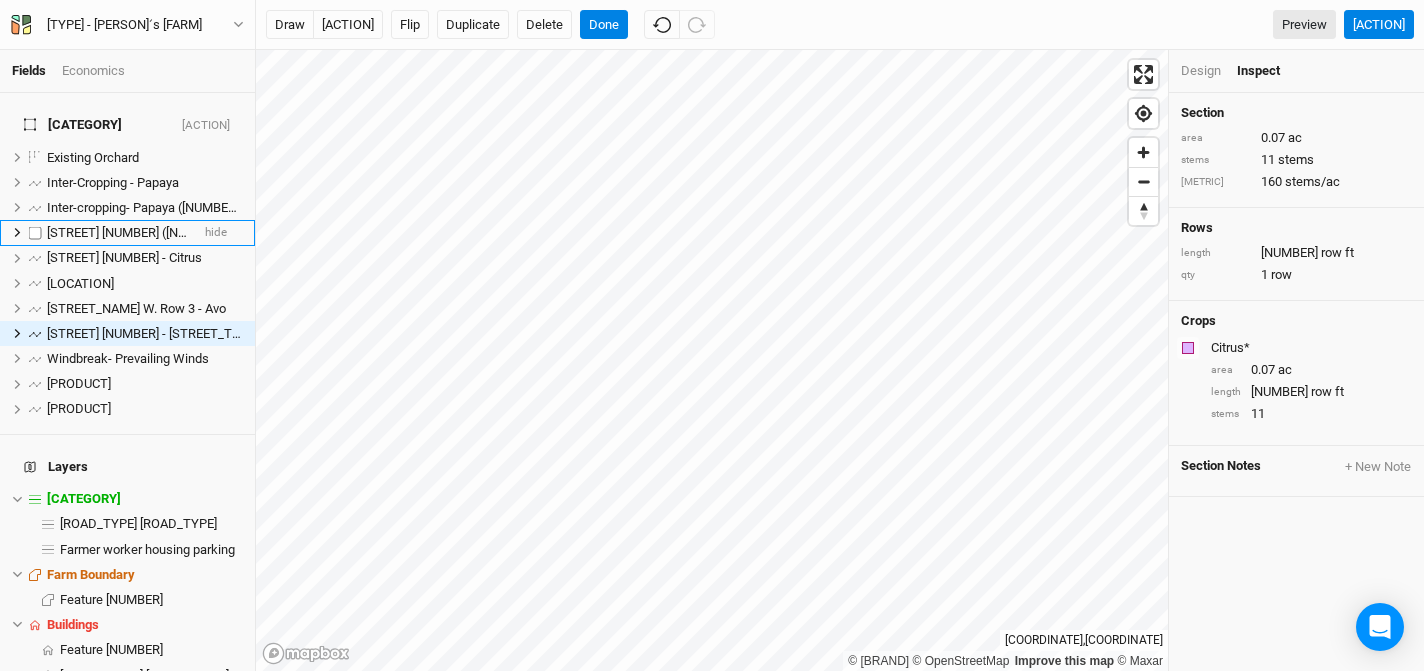 click on "[STREET] [NUMBER] ([NUMBER]) ([NUMBER]) ([NUMBER]) ([NUMBER])" at bounding box center [241, 232] 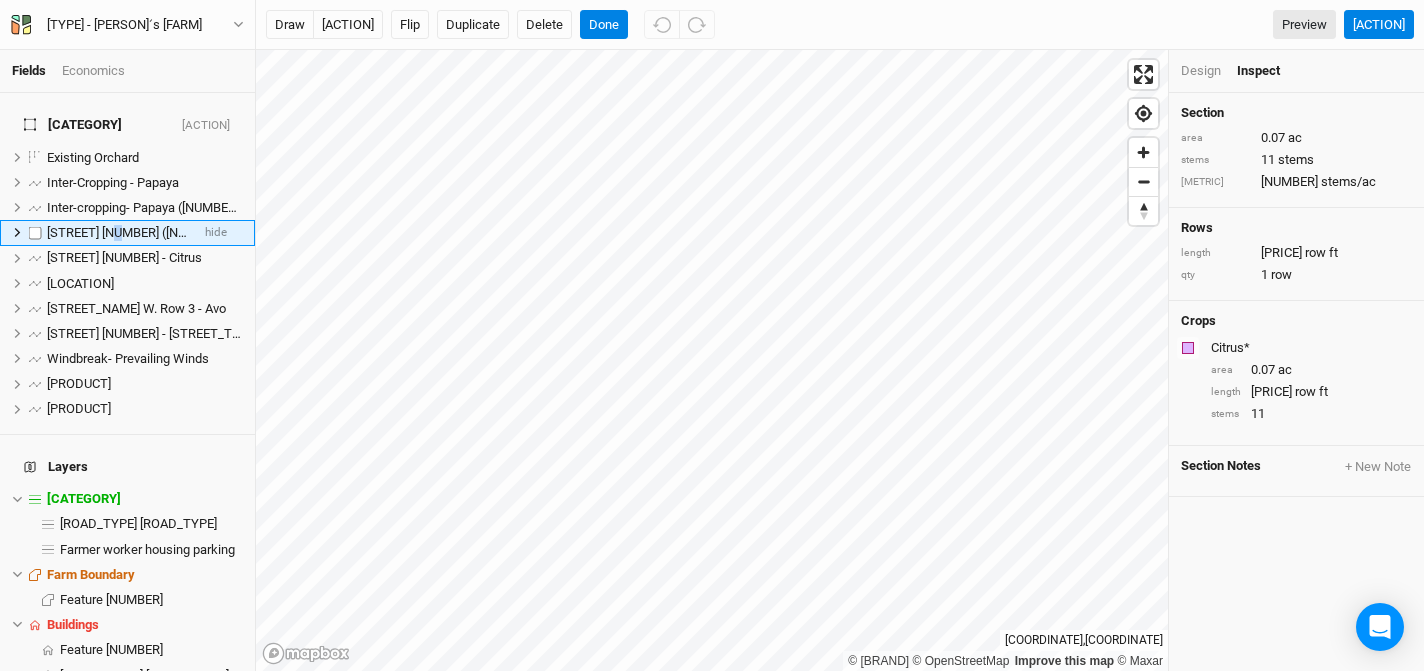 click on "[STREET] [NUMBER] ([NUMBER]) ([NUMBER]) ([NUMBER]) ([NUMBER])" at bounding box center (241, 232) 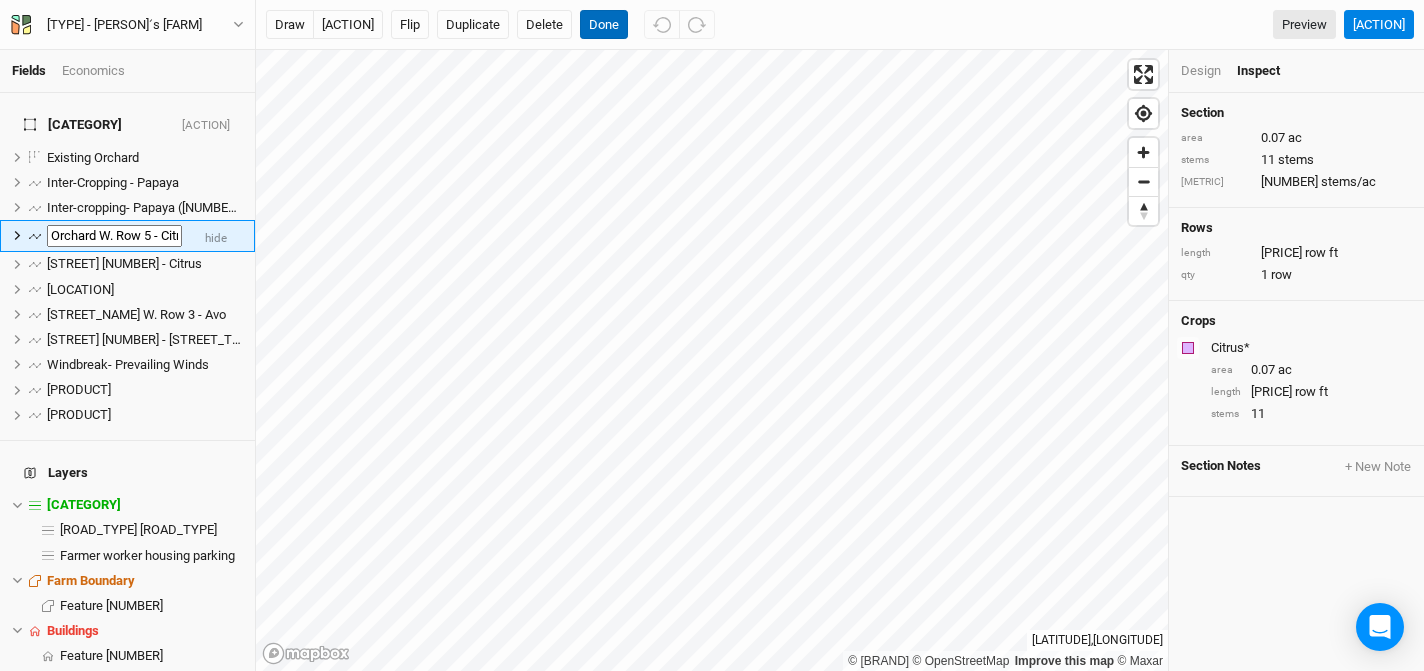 click on "Done" at bounding box center [604, 25] 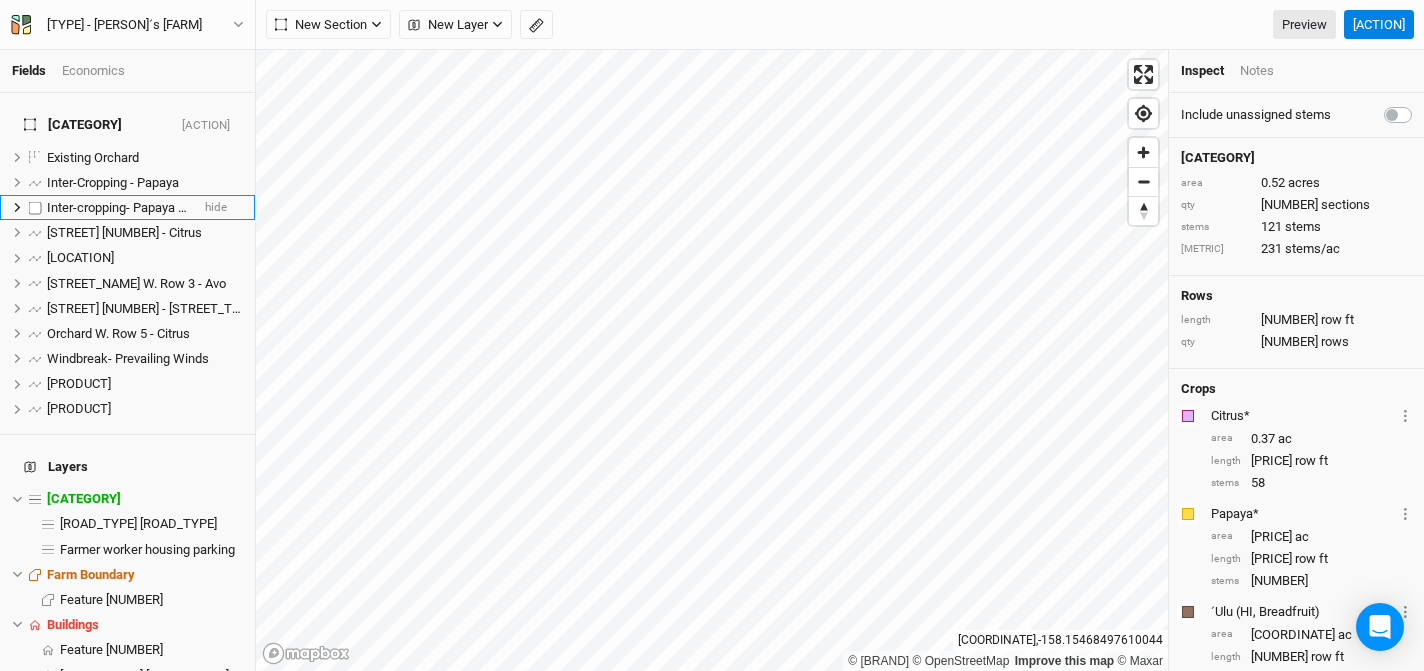 click on "Inter-cropping- Papaya  ([NUMBER]) ([NUMBER])" at bounding box center [180, 207] 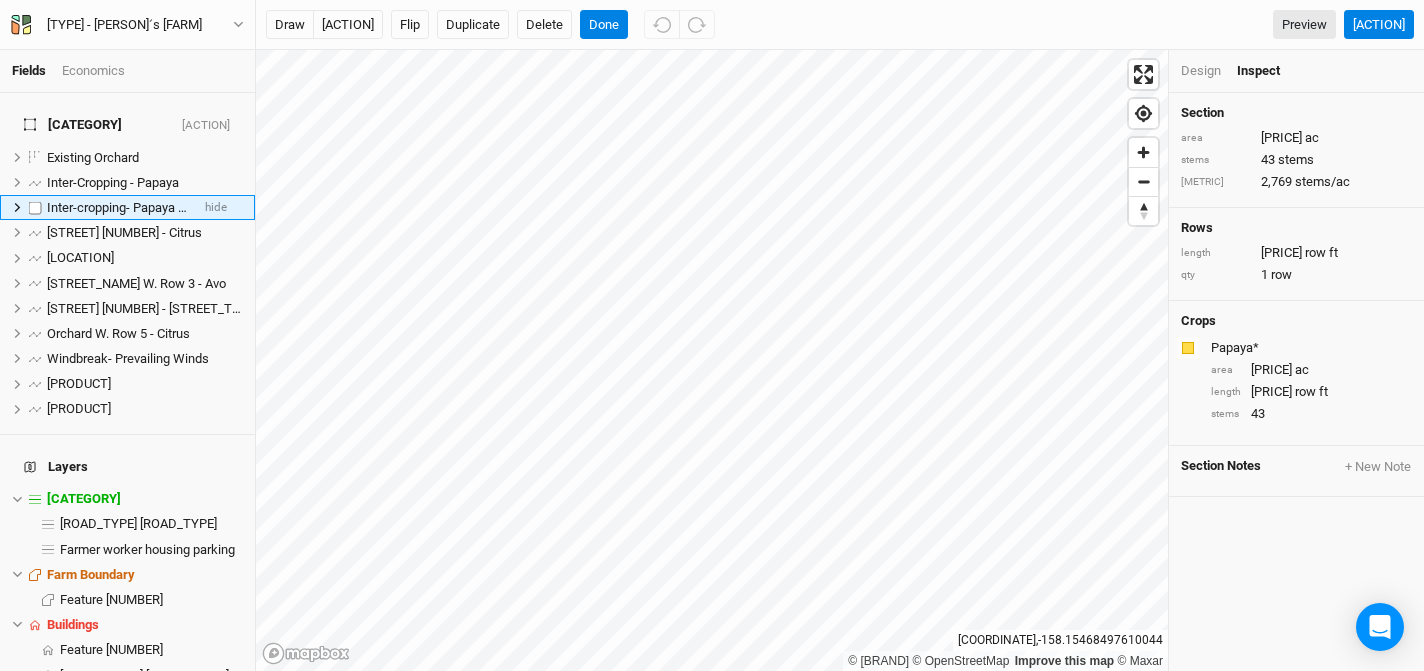 click on "Inter-cropping- Papaya  ([NUMBER]) ([NUMBER])" at bounding box center (180, 207) 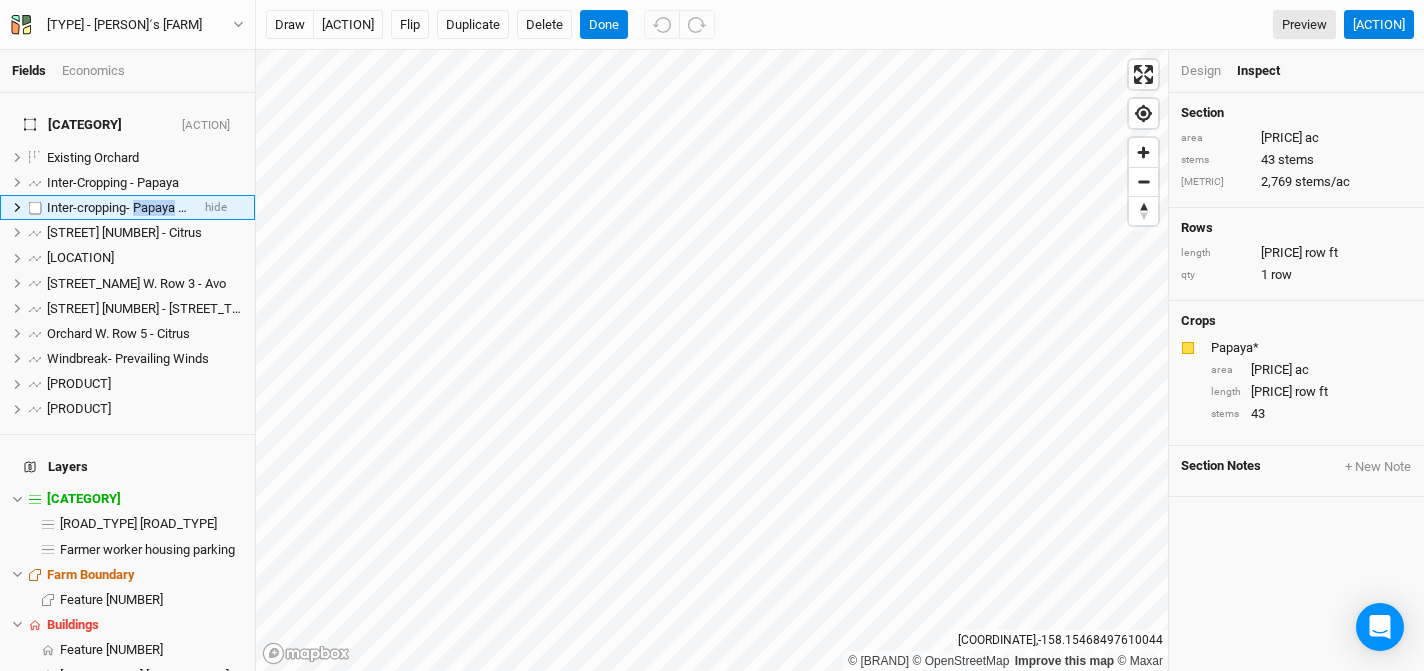 click on "Inter-cropping- Papaya  ([NUMBER]) ([NUMBER])" at bounding box center (180, 207) 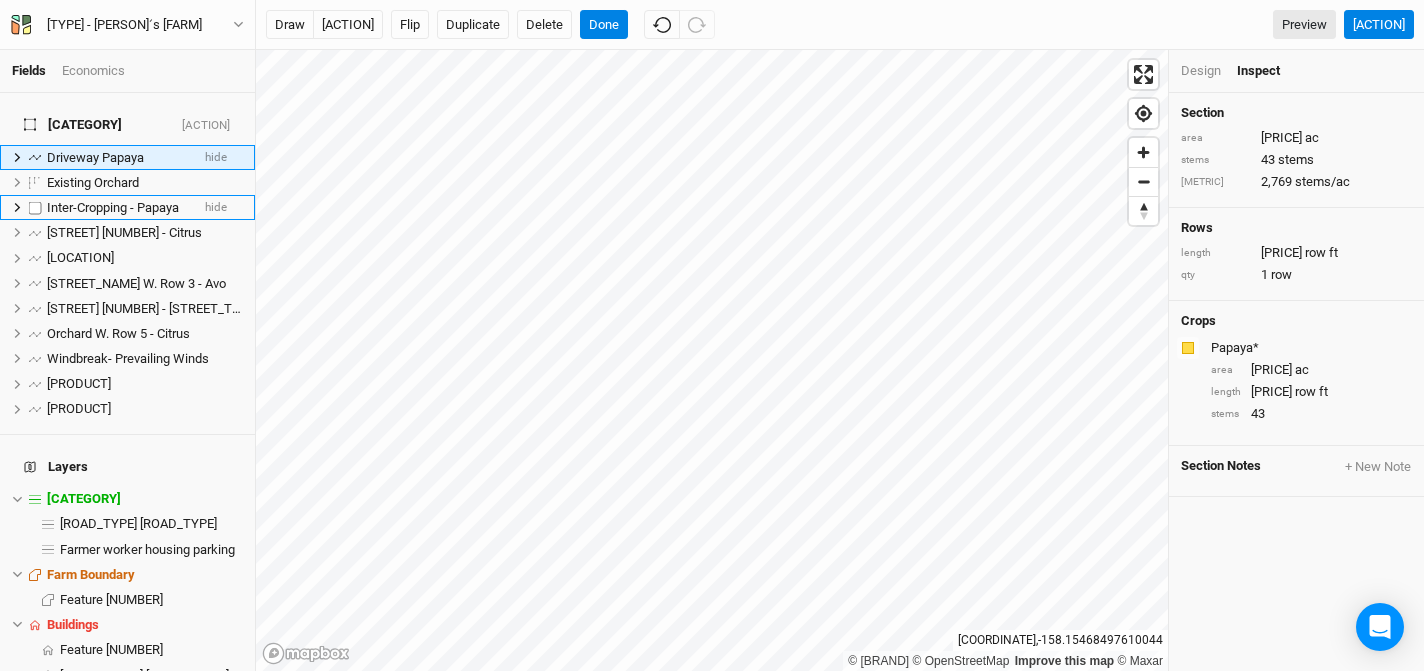 click on "Inter-Cropping - Papaya" at bounding box center (113, 207) 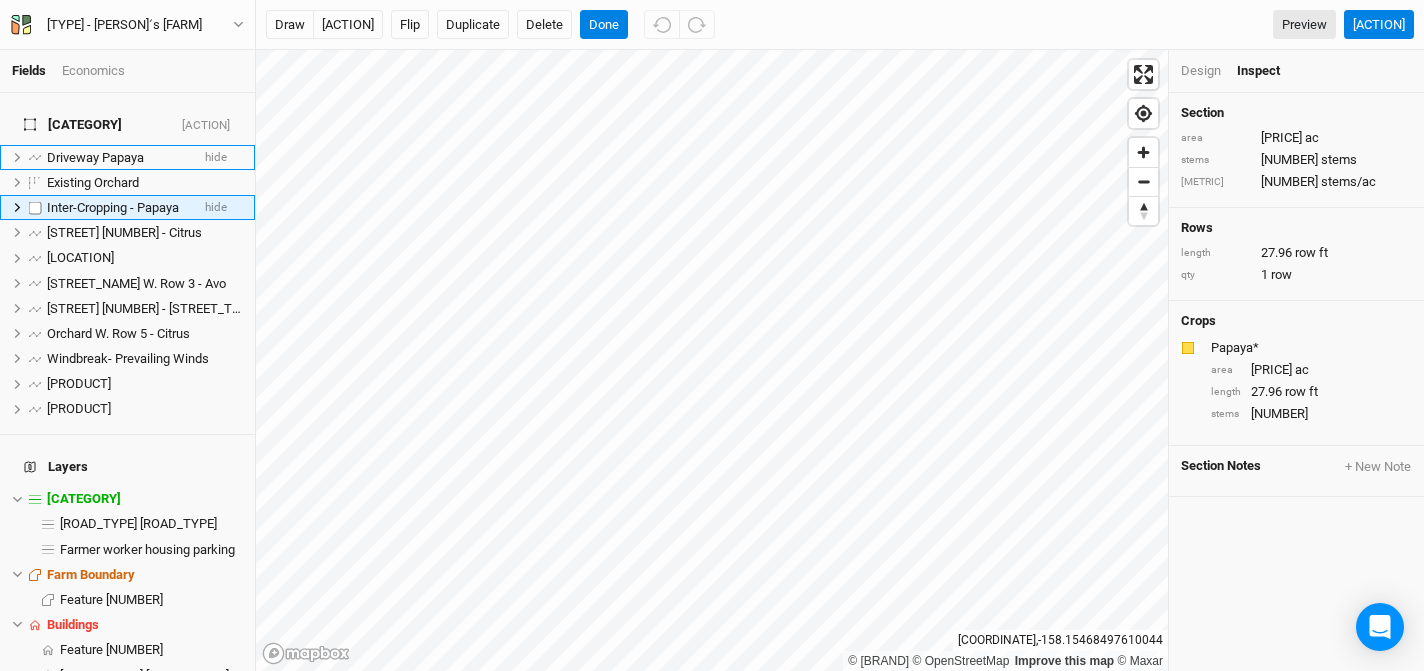 click on "Inter-Cropping - Papaya" at bounding box center [113, 207] 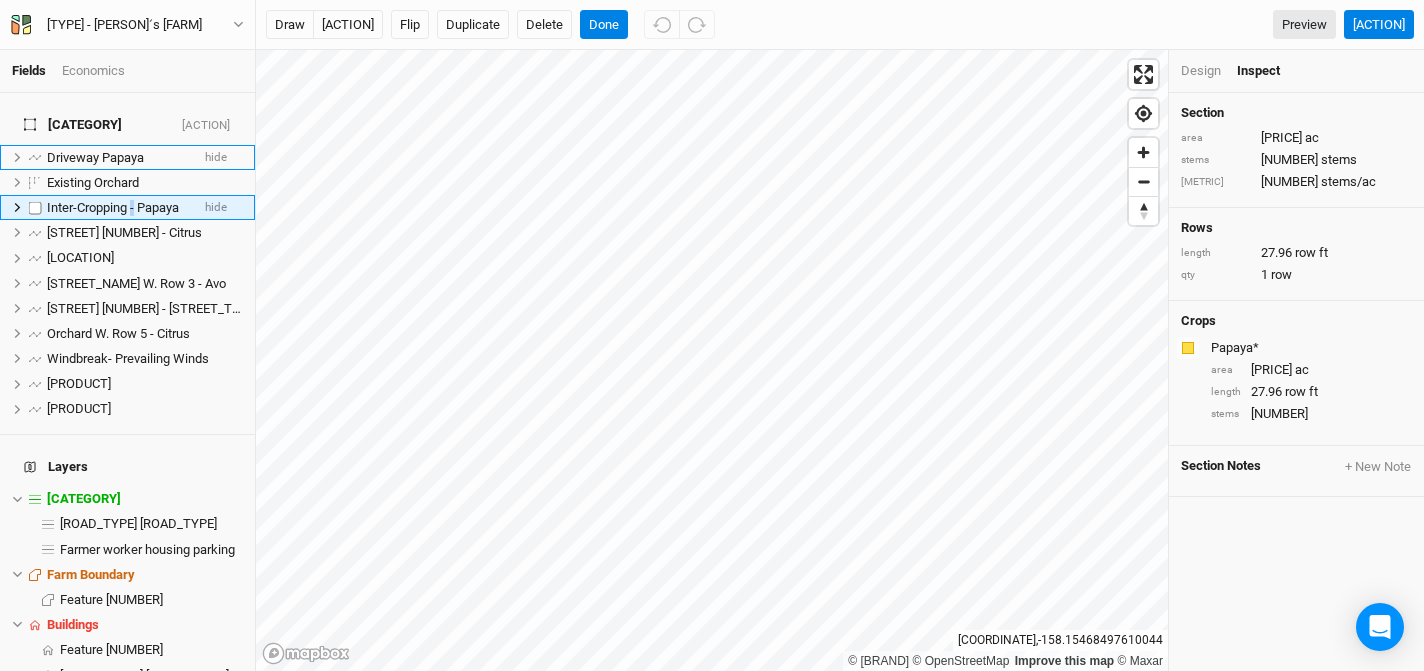 click on "Inter-Cropping - Papaya" at bounding box center [113, 207] 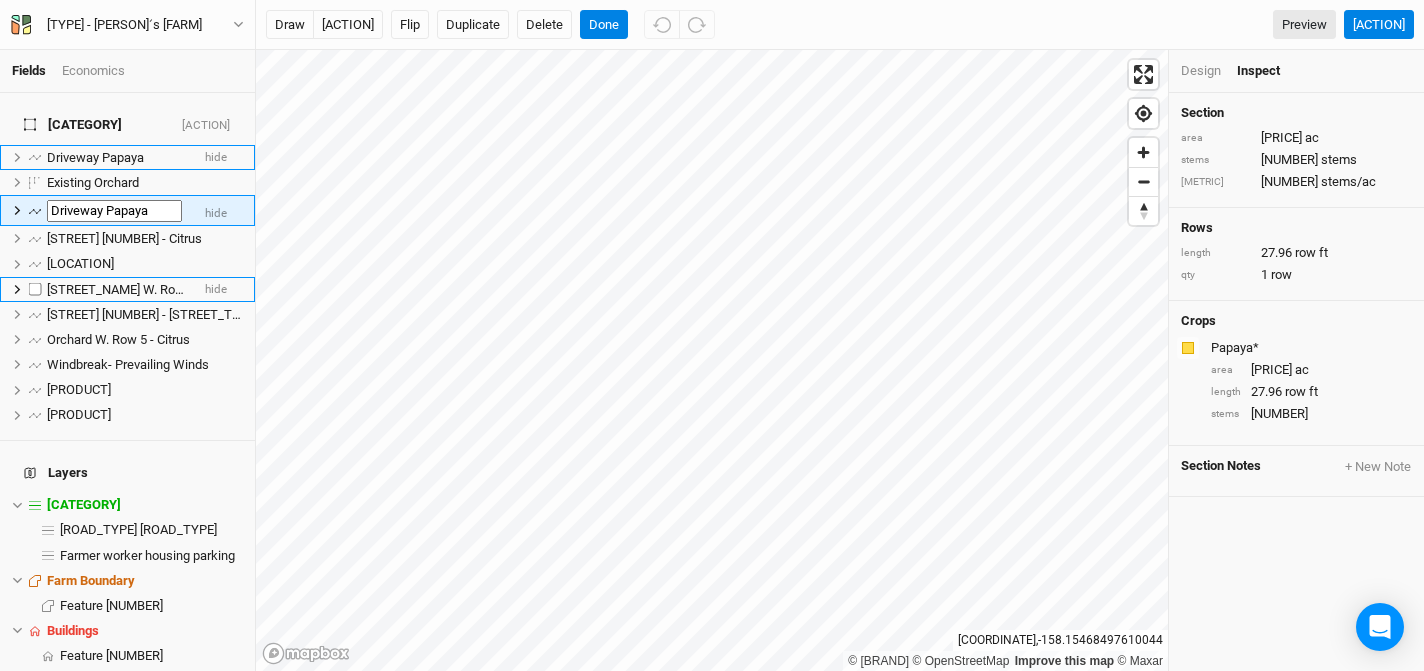 click on "[STREET_NAME] W. Row 3 - Avo" at bounding box center [136, 289] 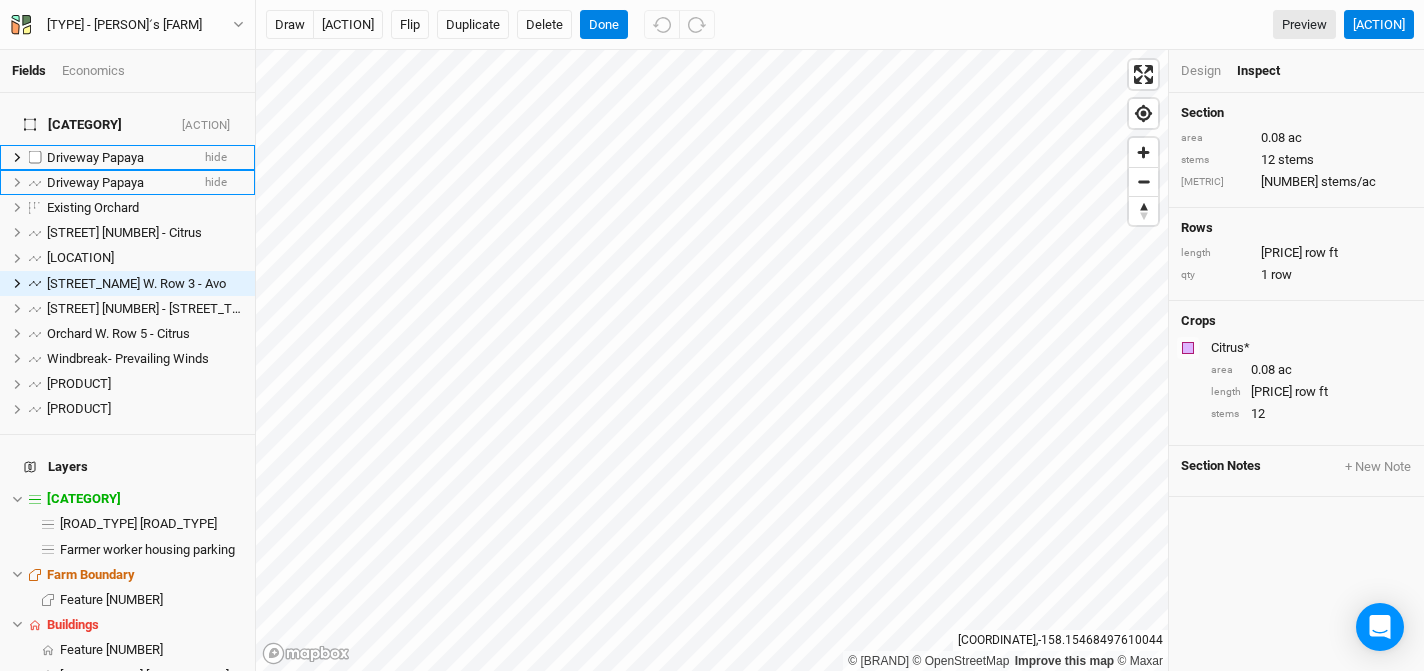 click on "Driveway Papaya" at bounding box center [95, 157] 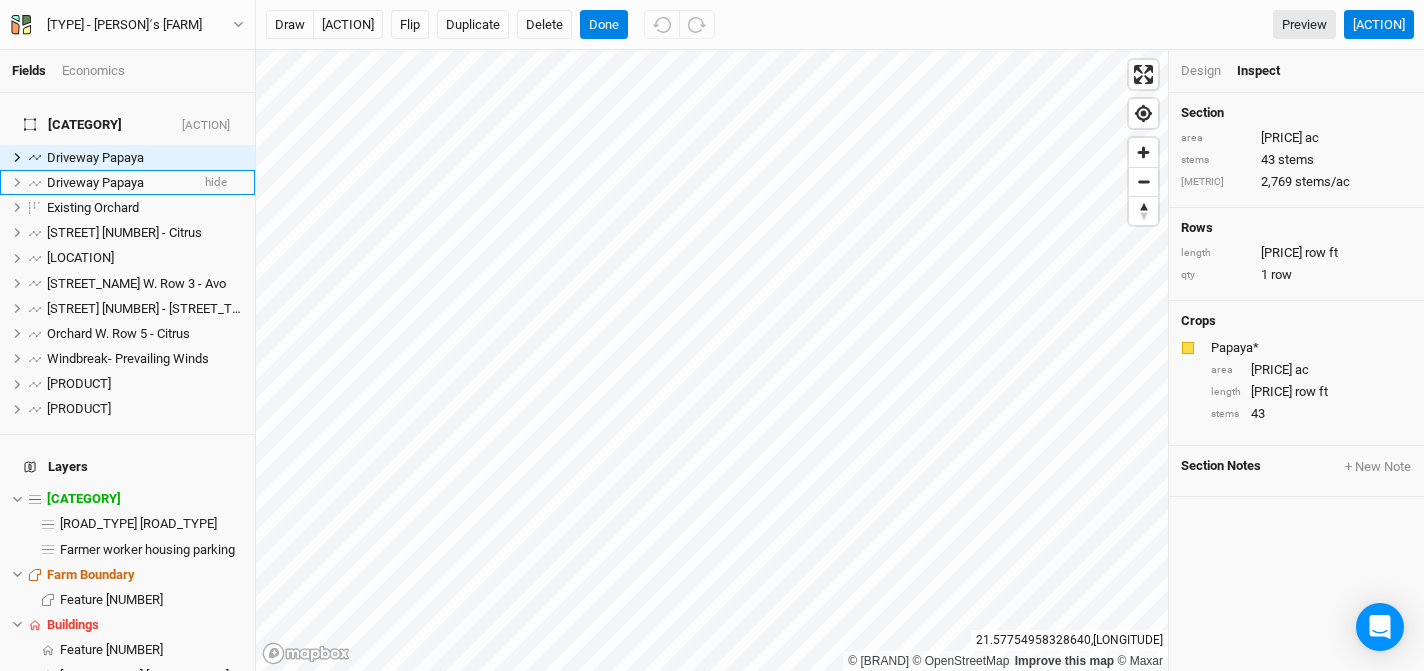 click on "Design" at bounding box center [1201, 71] 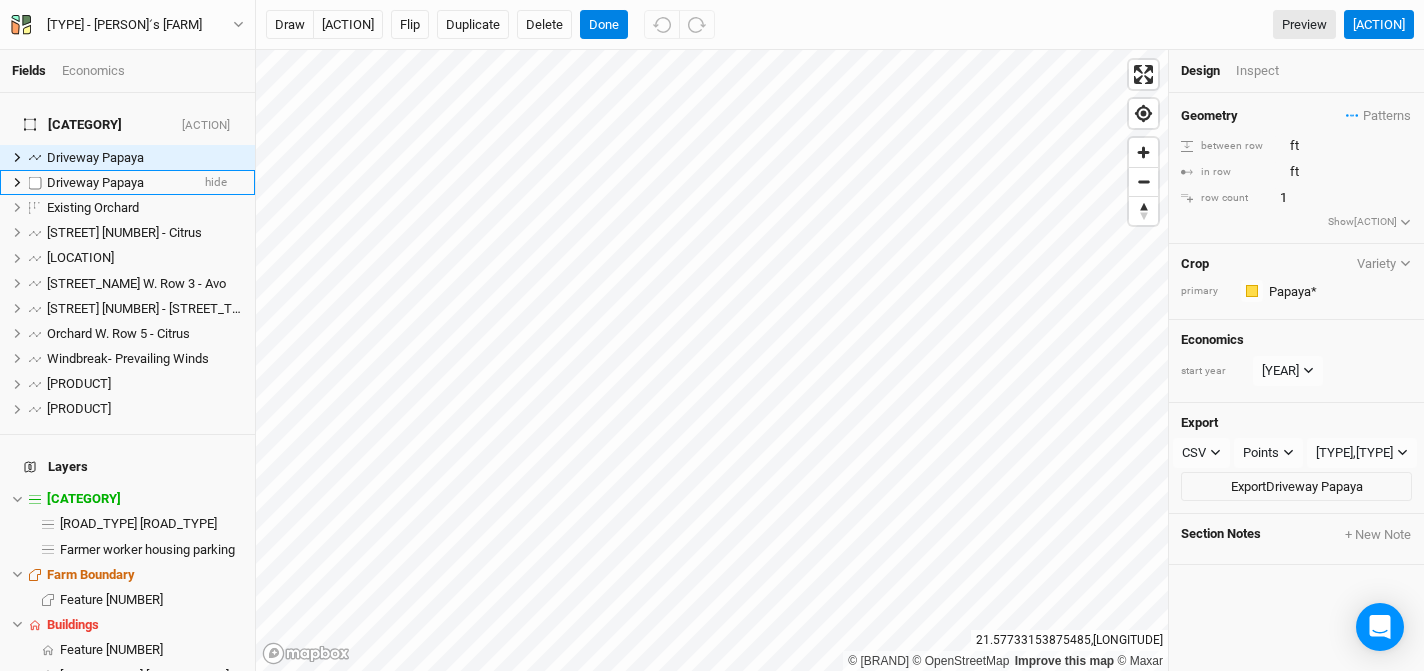 click on "Driveway Papaya" at bounding box center [95, 182] 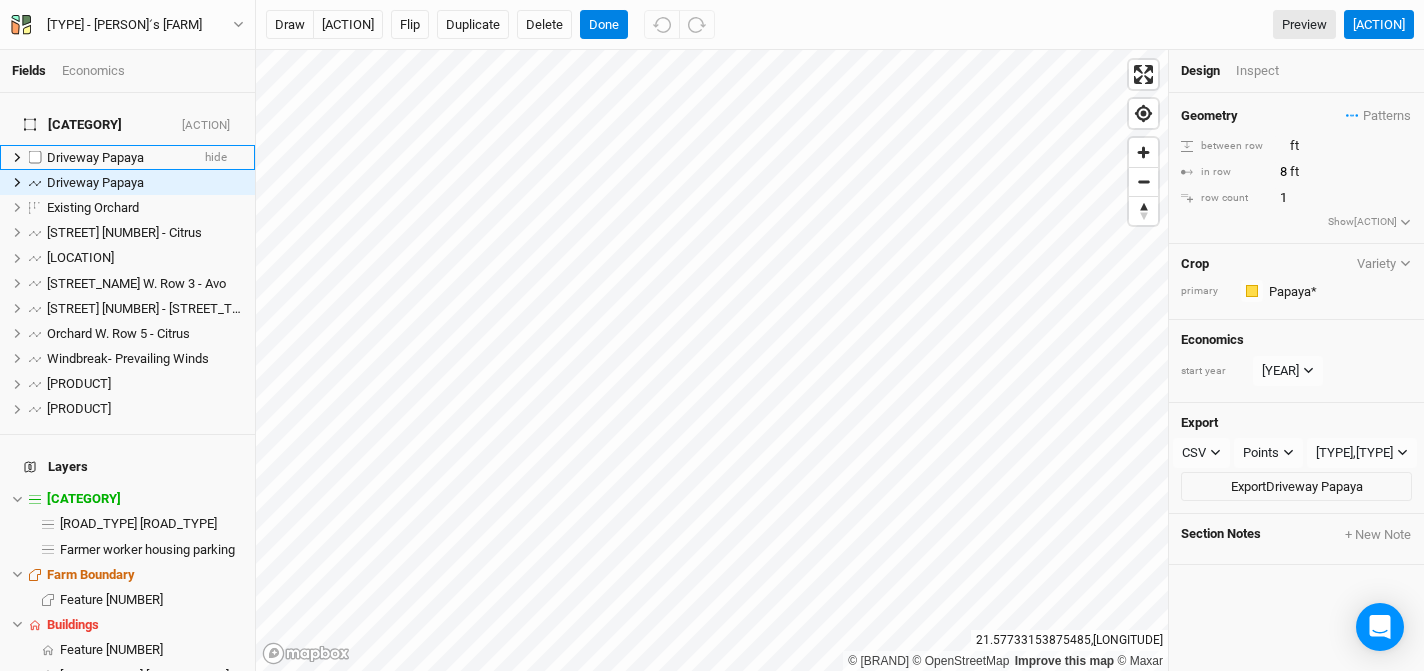 click on "Driveway Papaya" at bounding box center [95, 157] 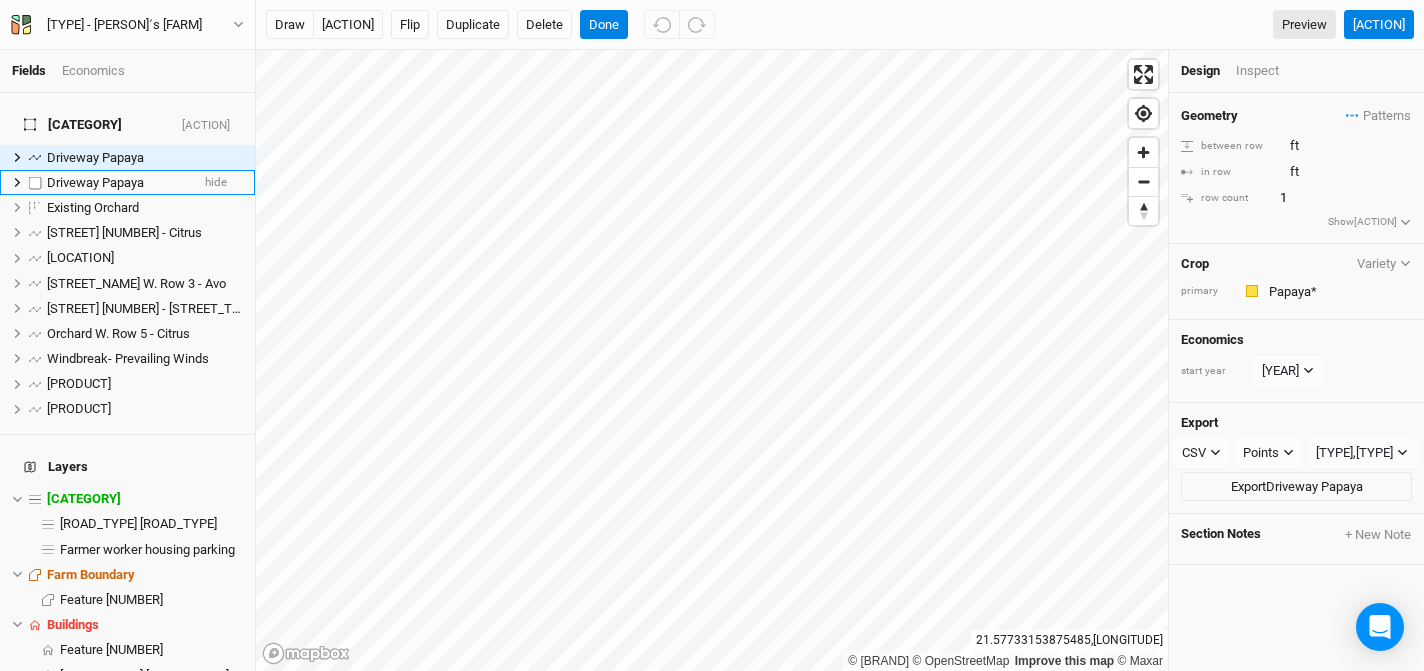 click on "Driveway Papaya" at bounding box center (95, 182) 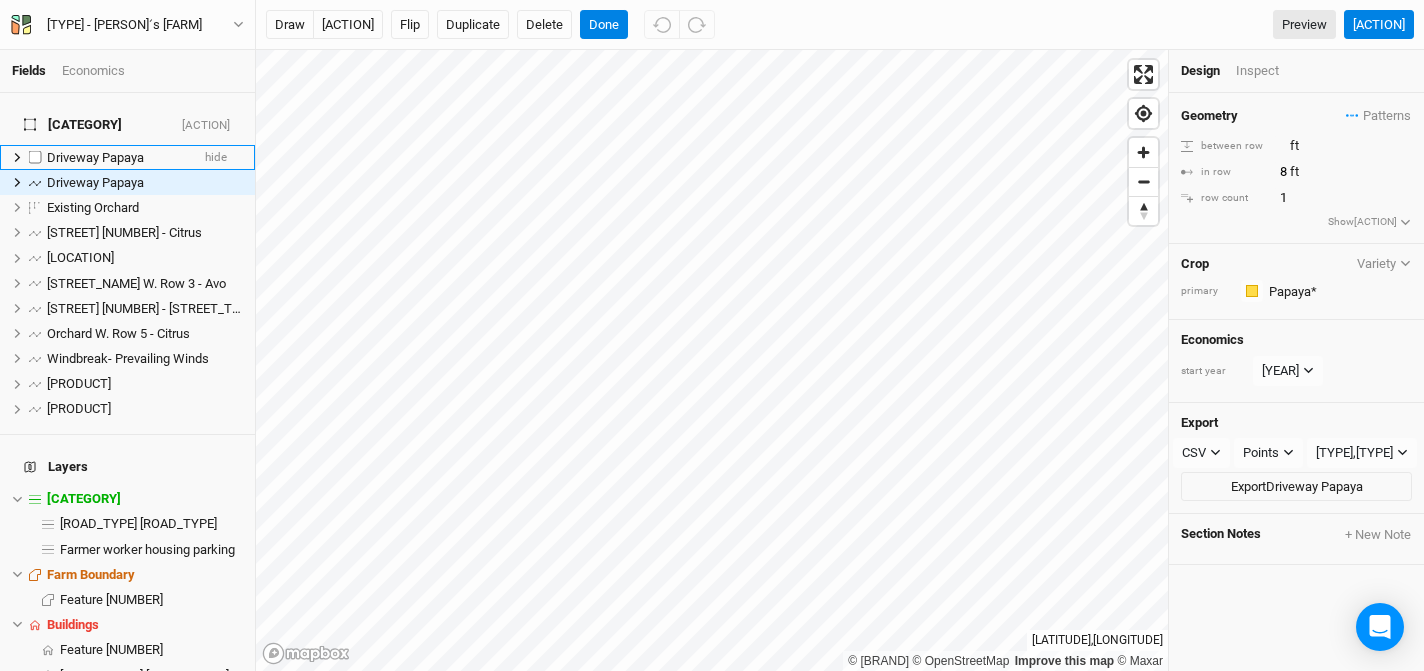 click on "Driveway Papaya" at bounding box center [95, 157] 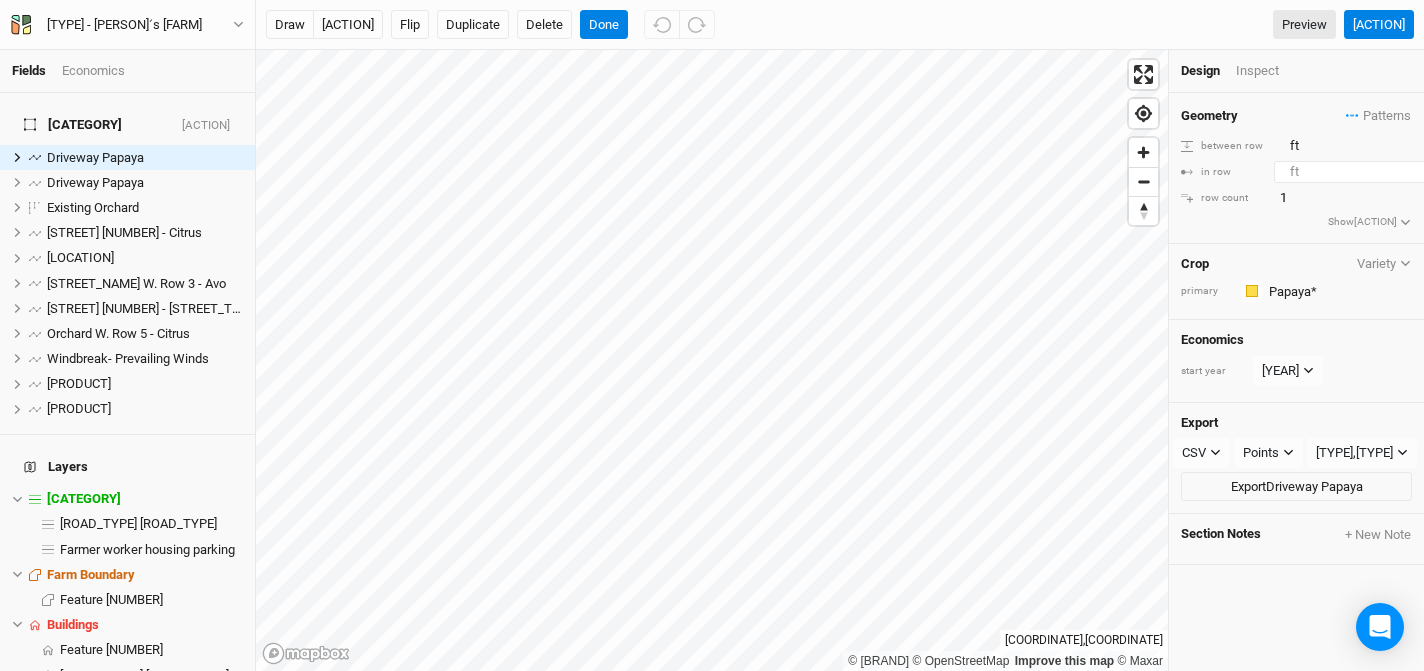 click on "[NUMBER]" at bounding box center [1361, 146] 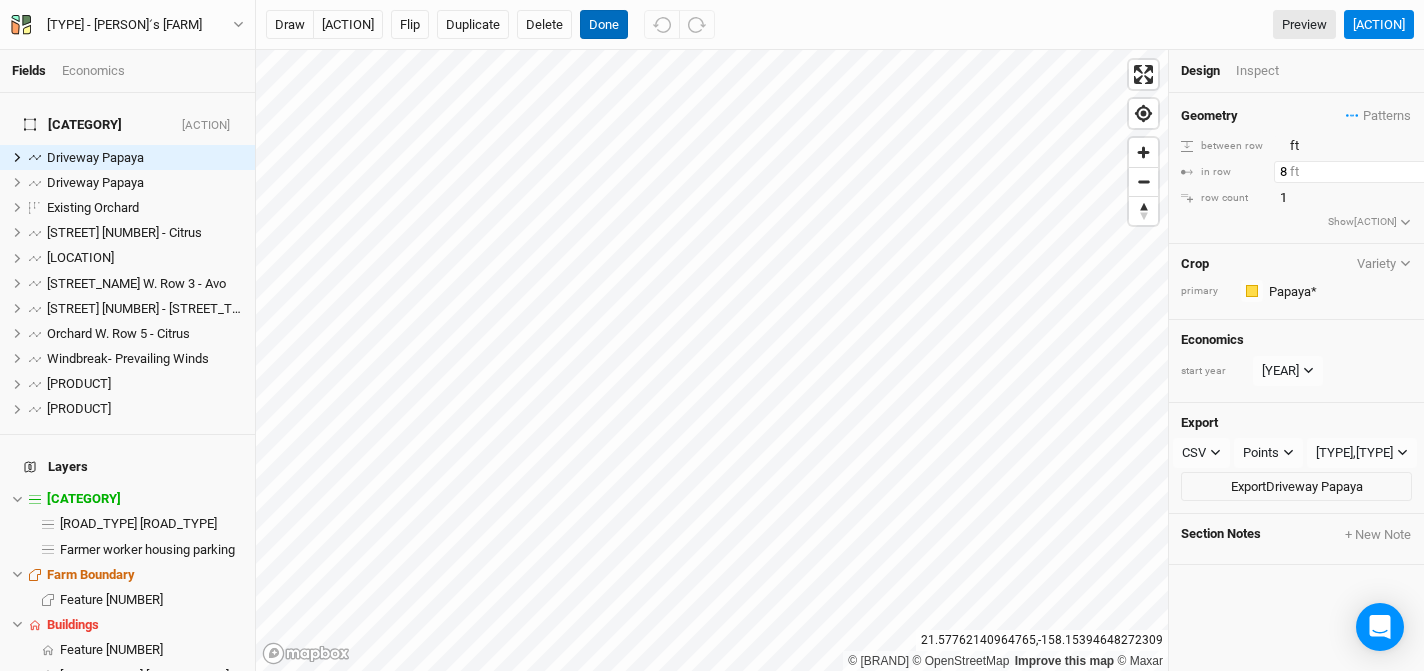 type on "8" 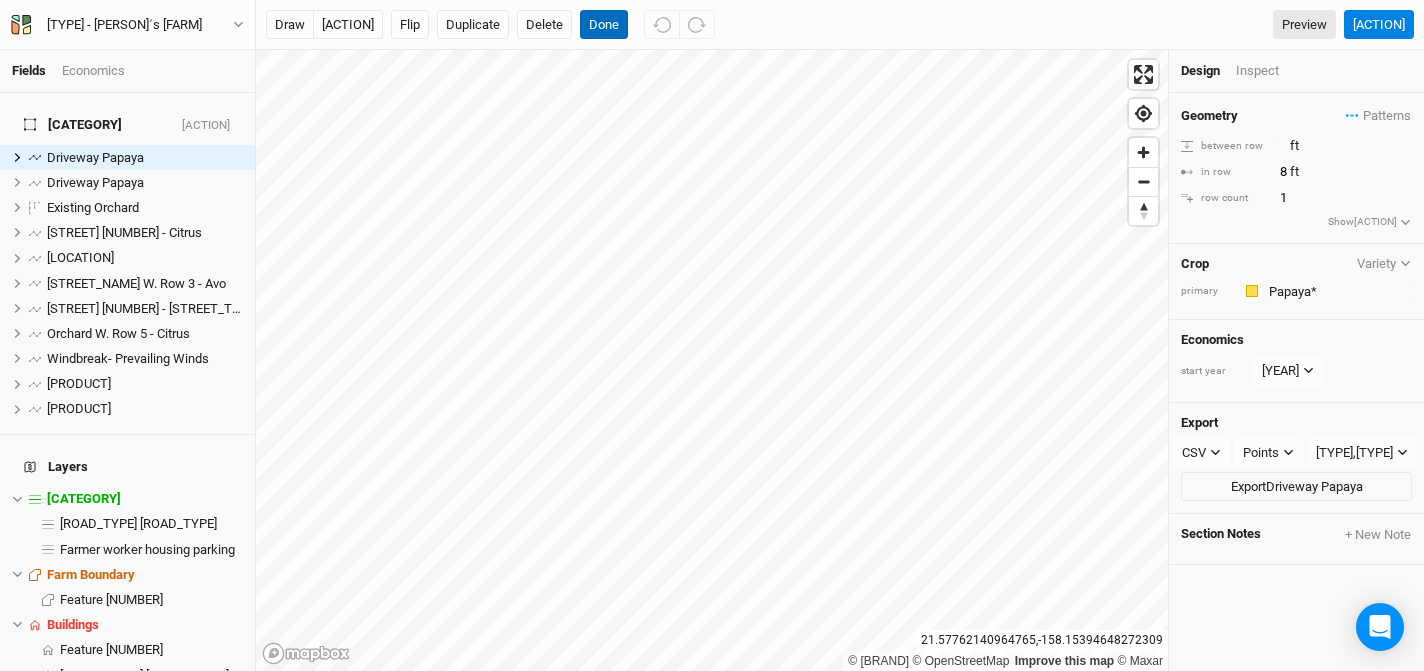 click on "Done" at bounding box center [604, 25] 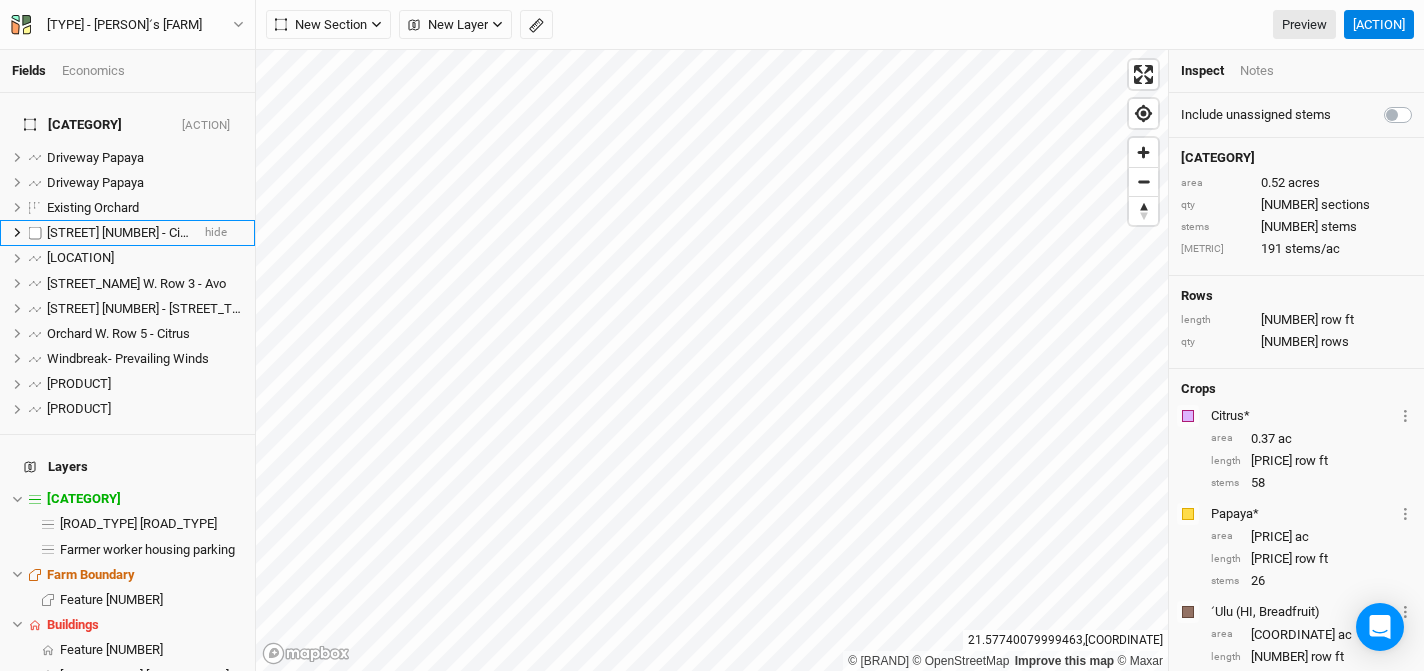 click on "[STREET] [NUMBER] - Citrus" at bounding box center (124, 232) 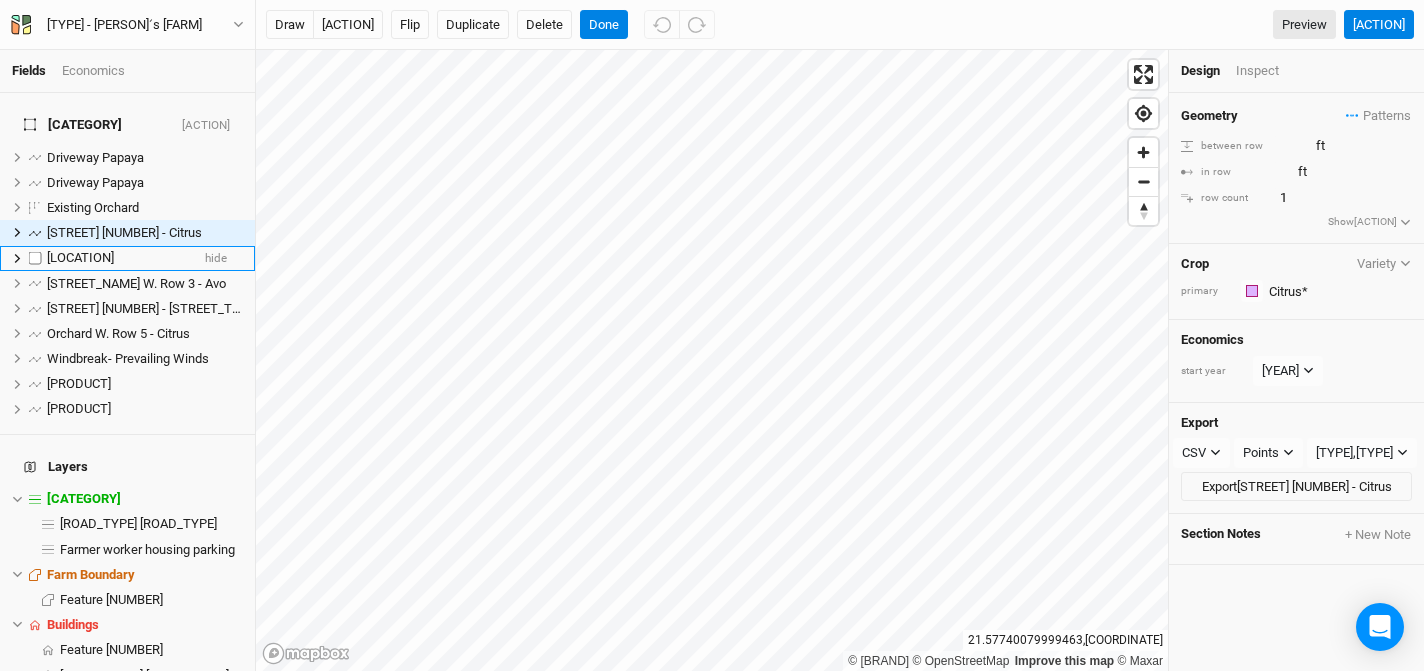 click on "[LOCATION]" at bounding box center [80, 257] 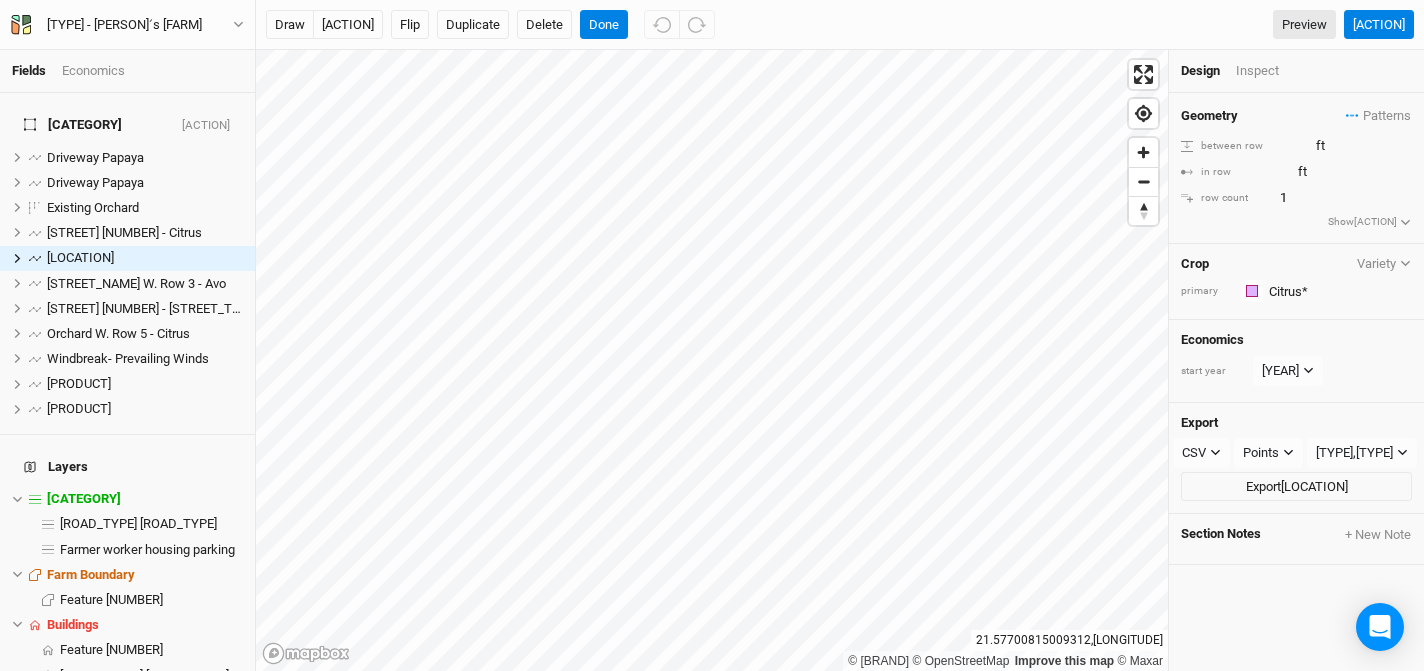 click on "Crop Variety primary Colors Brown Orange Yellow Green Blue Purple Pink Red" at bounding box center (1296, 282) 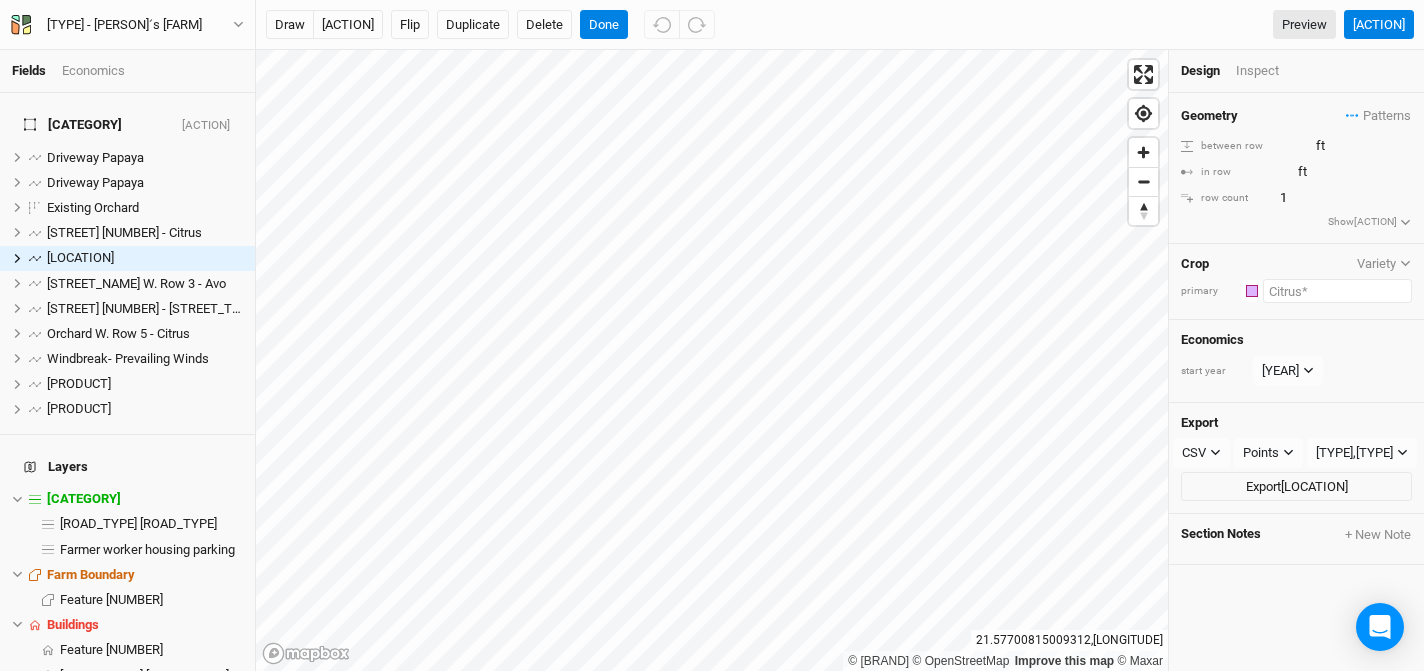 click at bounding box center (1337, 291) 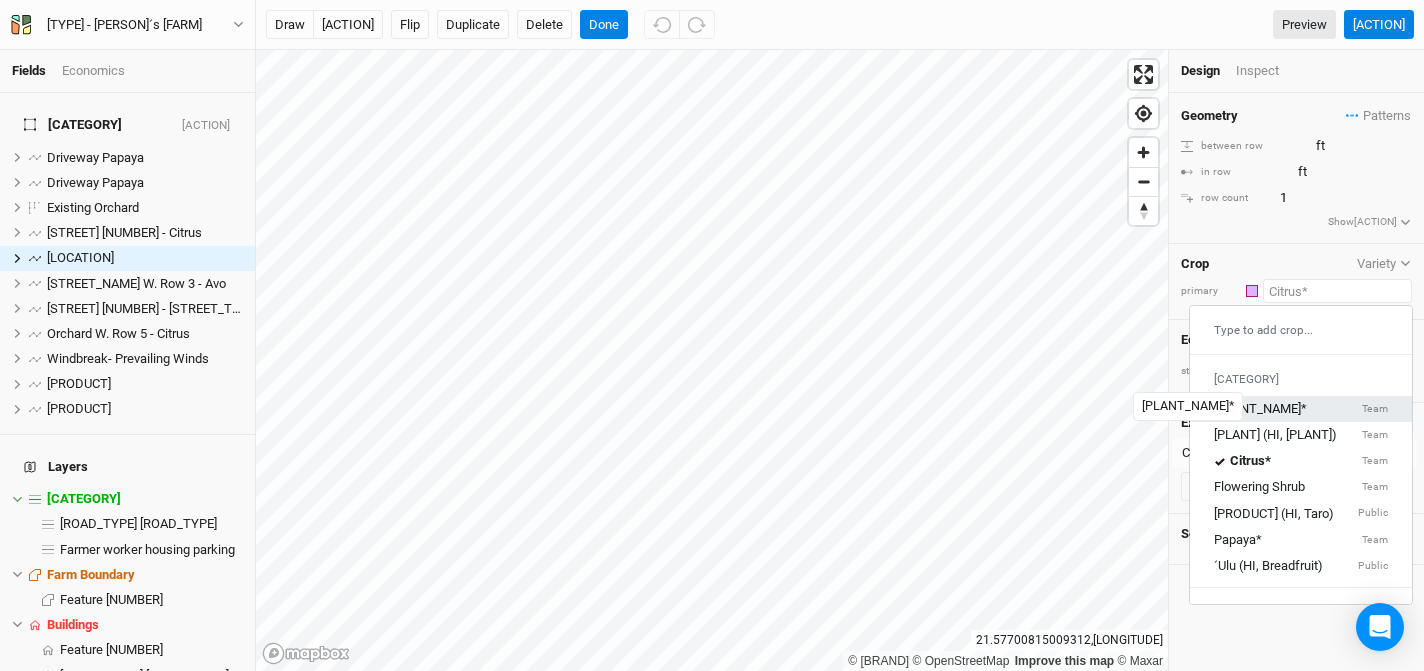 click on "[PLANT_NAME]*" at bounding box center [1260, 409] 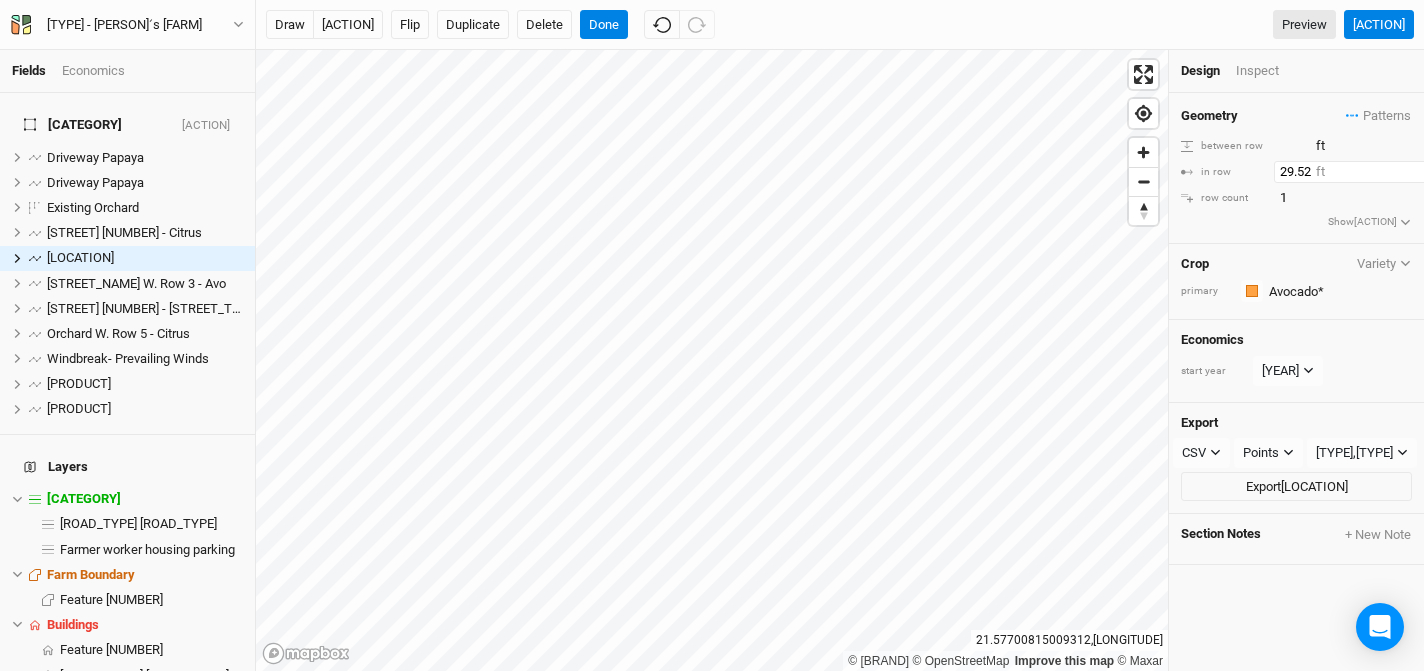 drag, startPoint x: 1312, startPoint y: 169, endPoint x: 1271, endPoint y: 168, distance: 41.01219 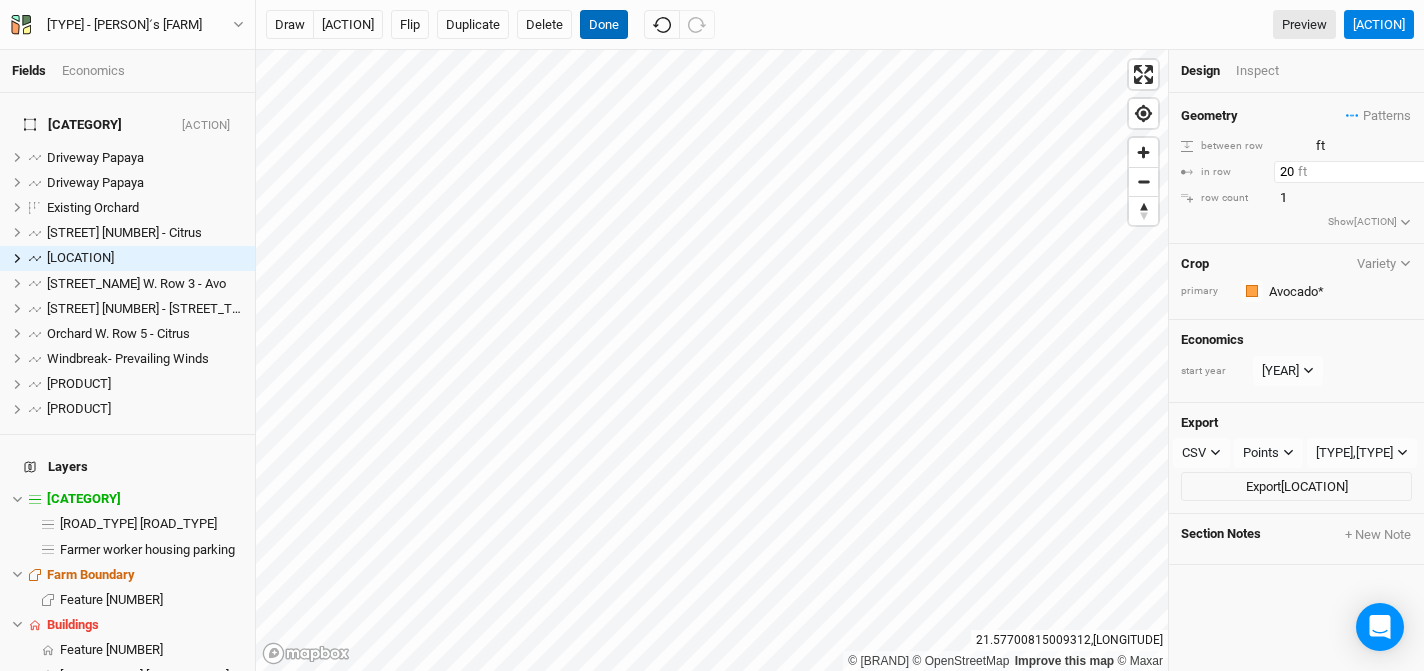 type on "20" 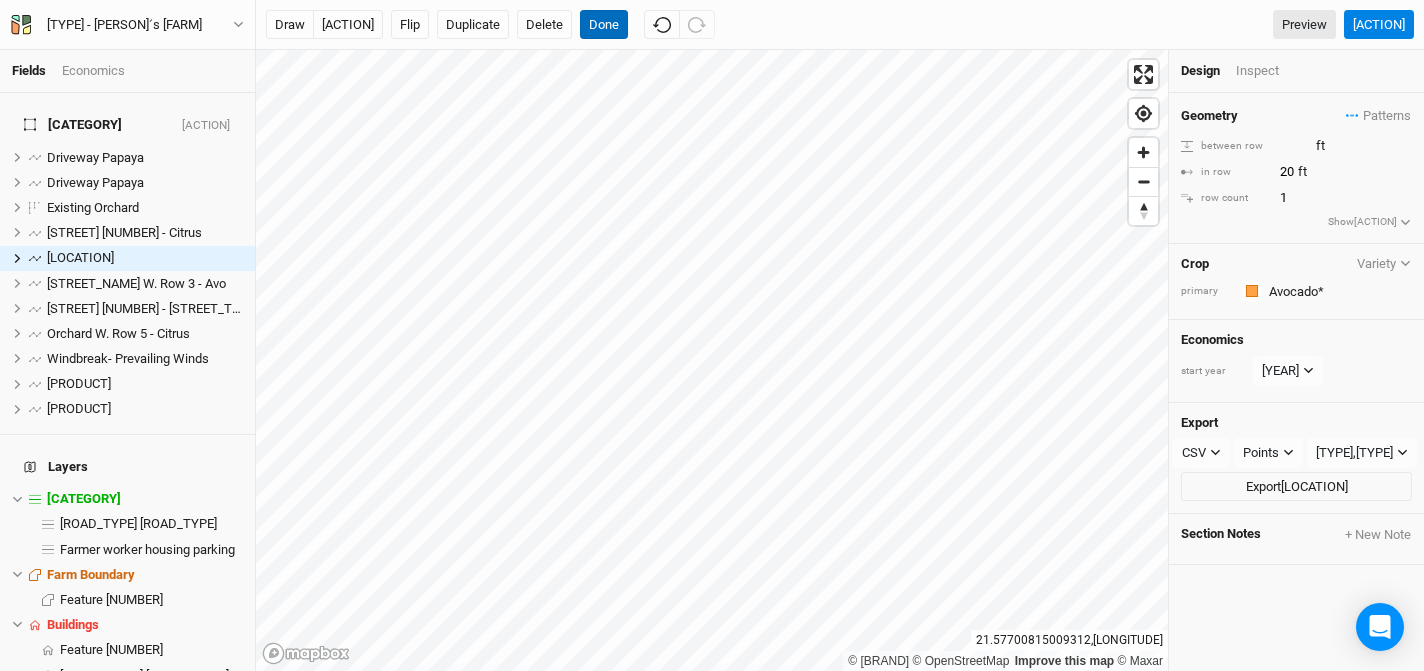 click on "Done" at bounding box center (604, 25) 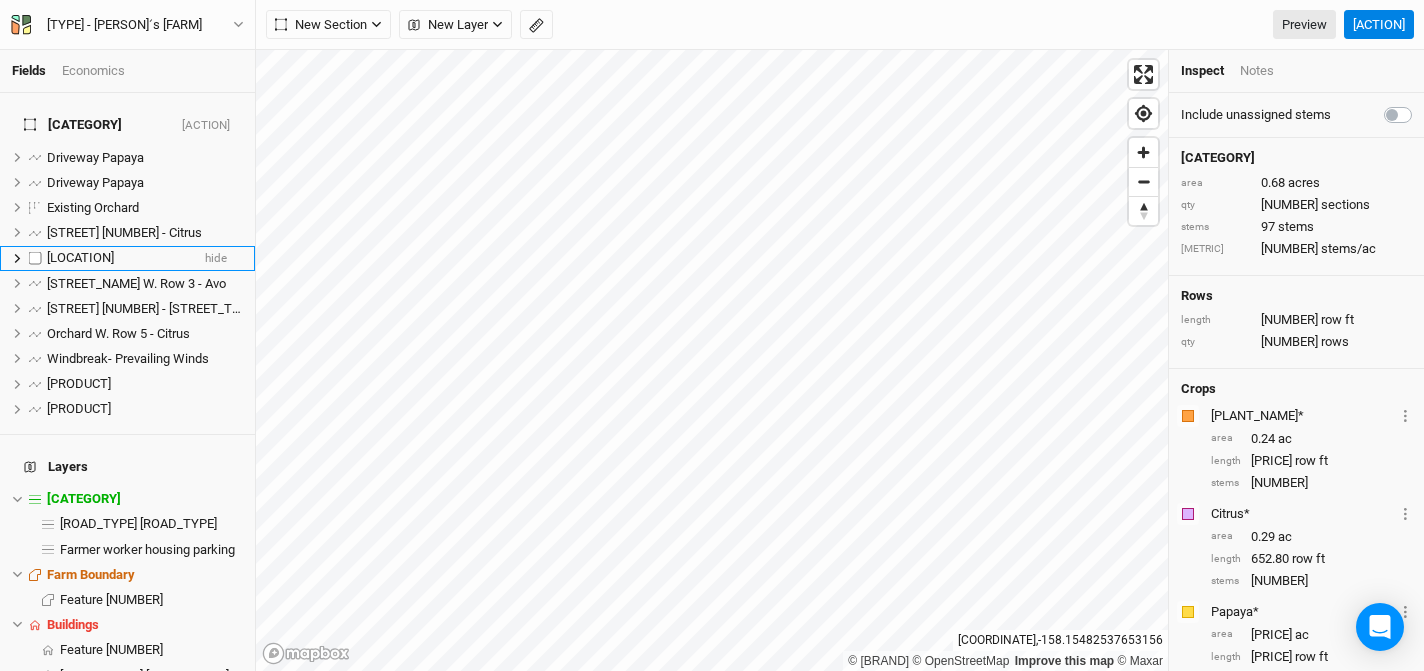 click on "[LOCATION]" at bounding box center (80, 257) 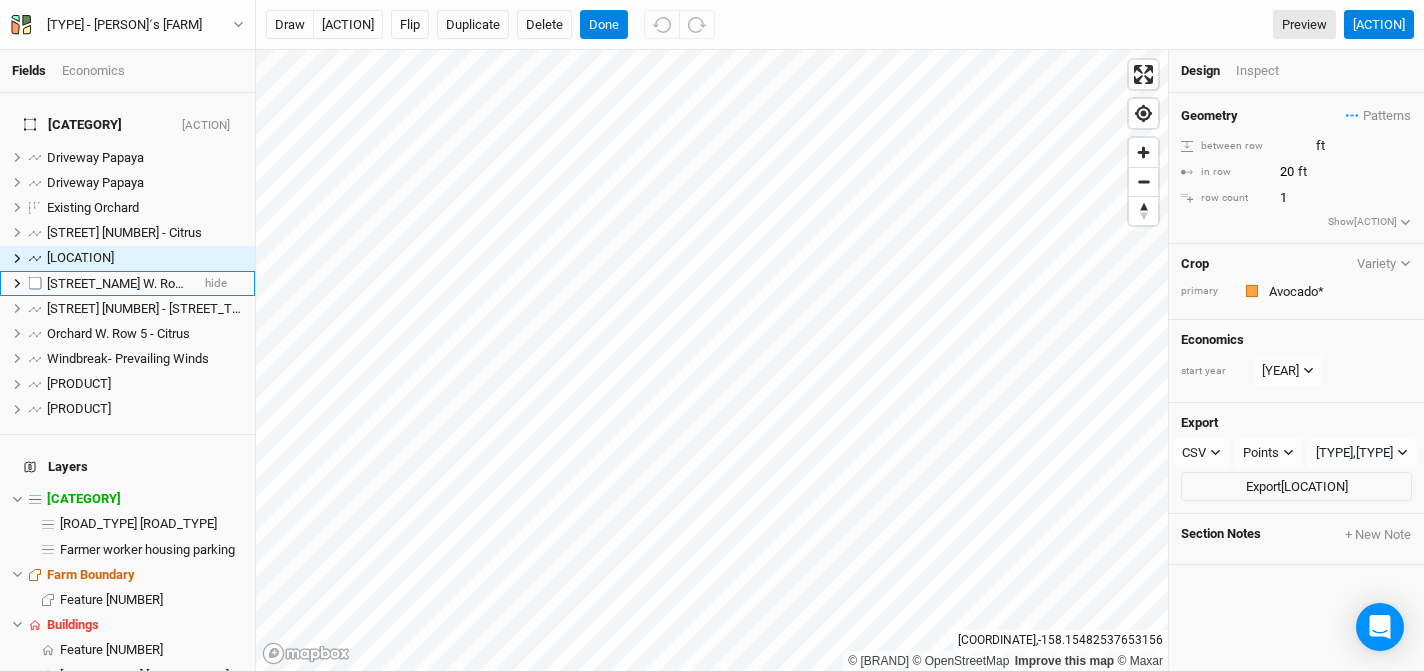 click on "[STREET_NAME] W. Row 3 - Avo" at bounding box center (136, 283) 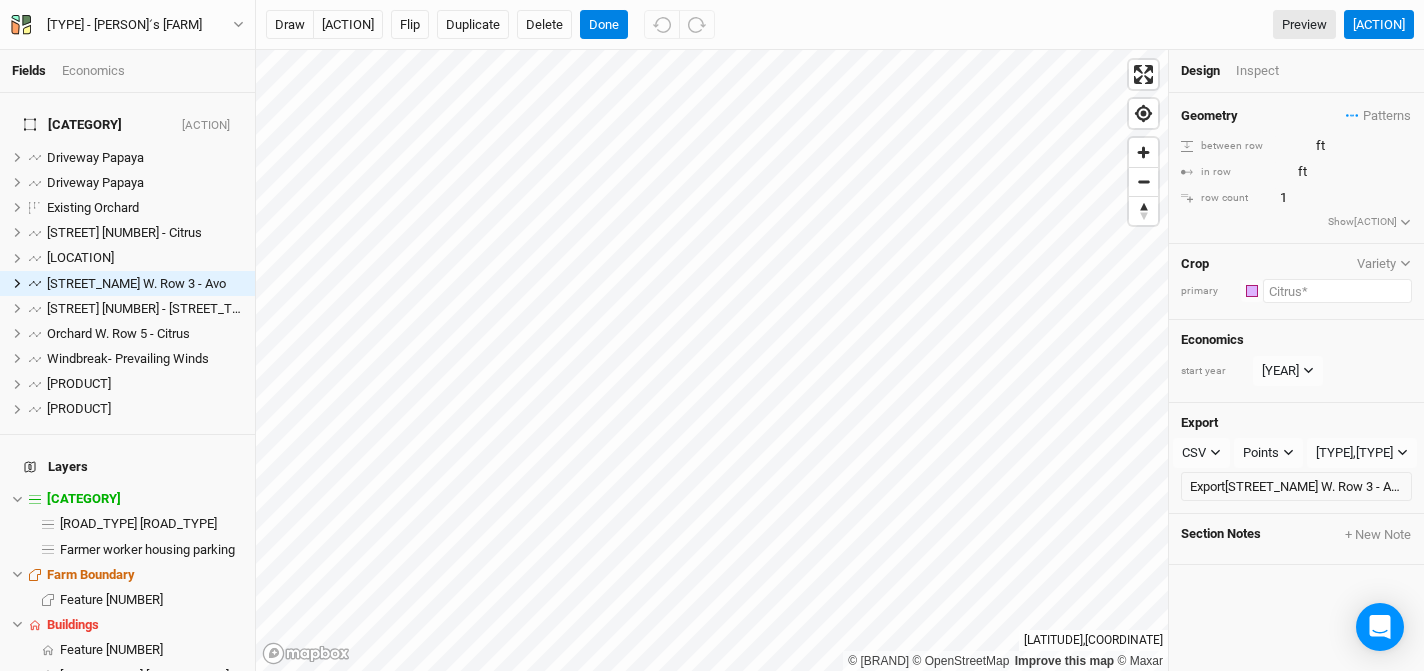 click at bounding box center [1337, 291] 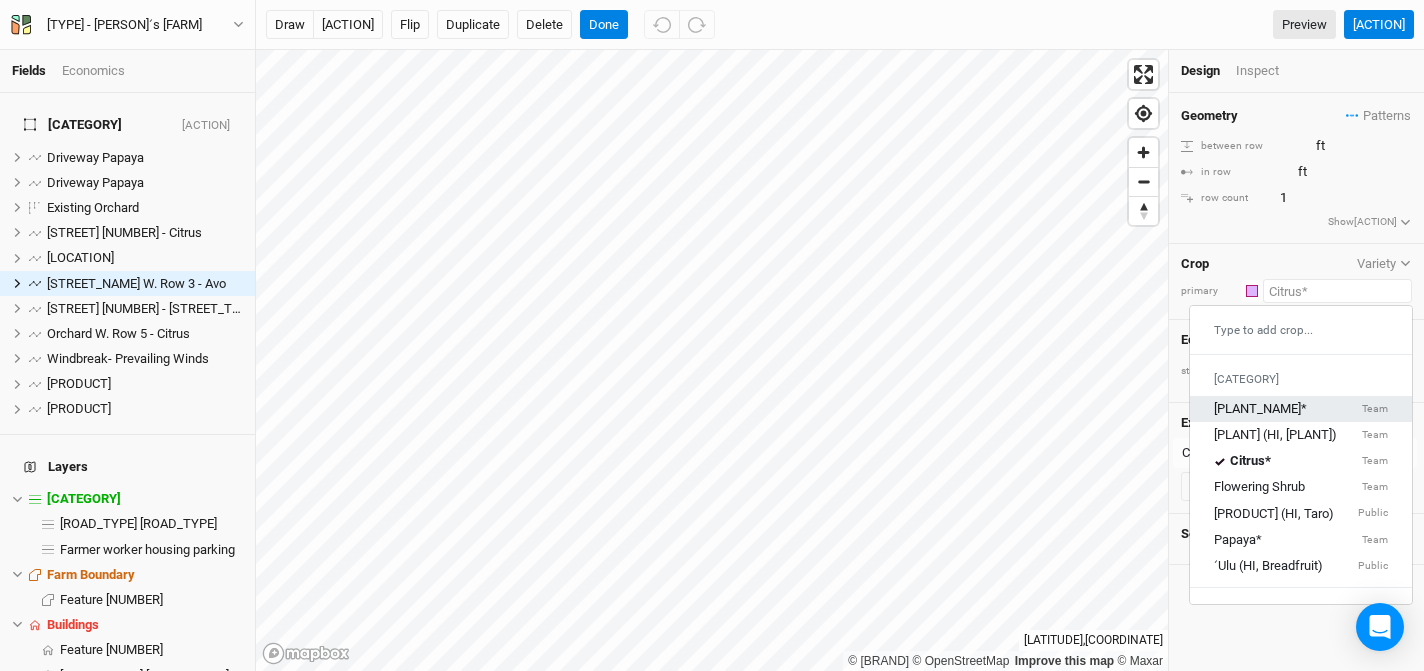 click on "[PRODUCT] Team" at bounding box center (1301, 409) 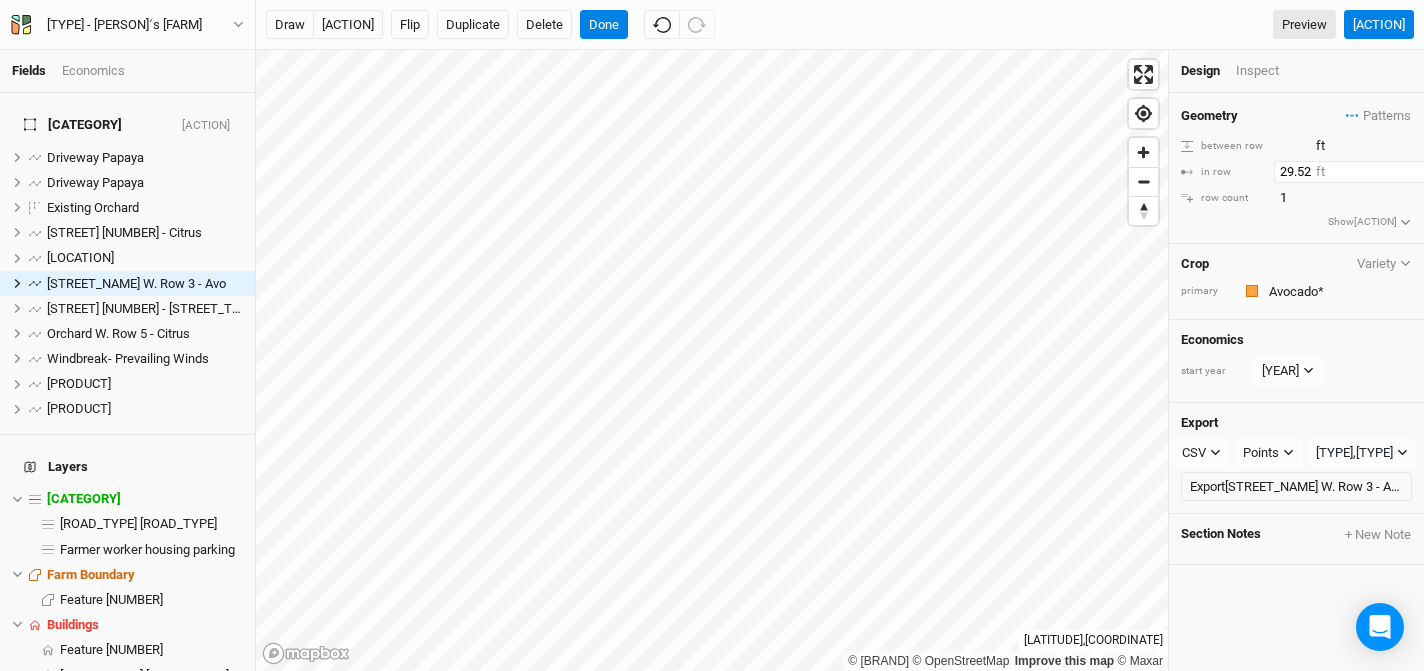drag, startPoint x: 1313, startPoint y: 175, endPoint x: 1251, endPoint y: 175, distance: 62 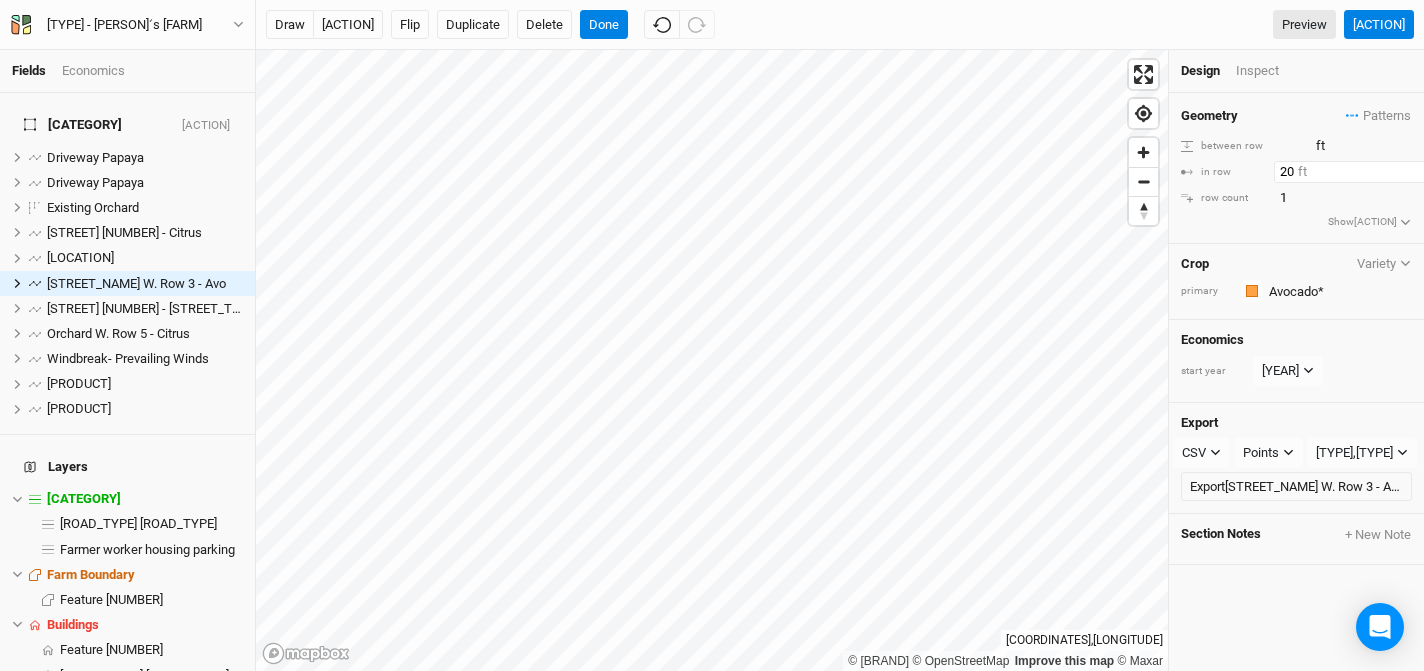 type on "20" 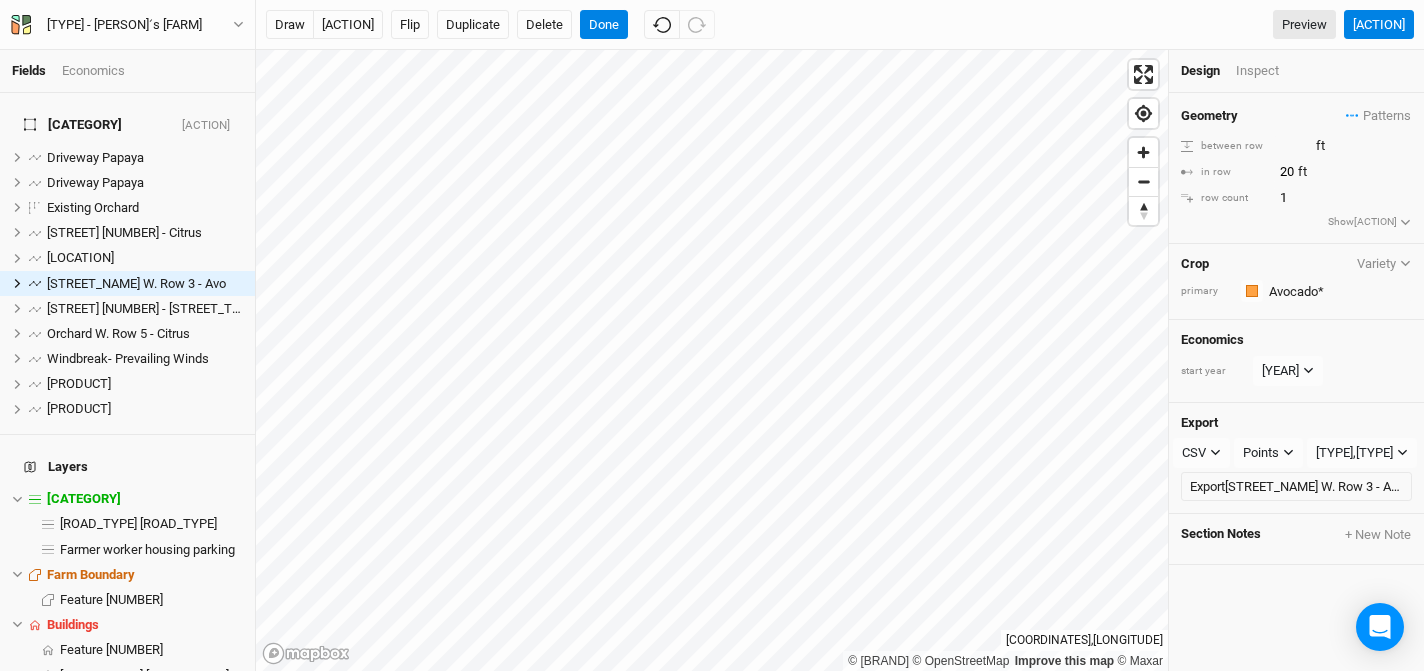 click on "draw edit Flip Duplicate Delete Done Preview Share" at bounding box center (840, 25) 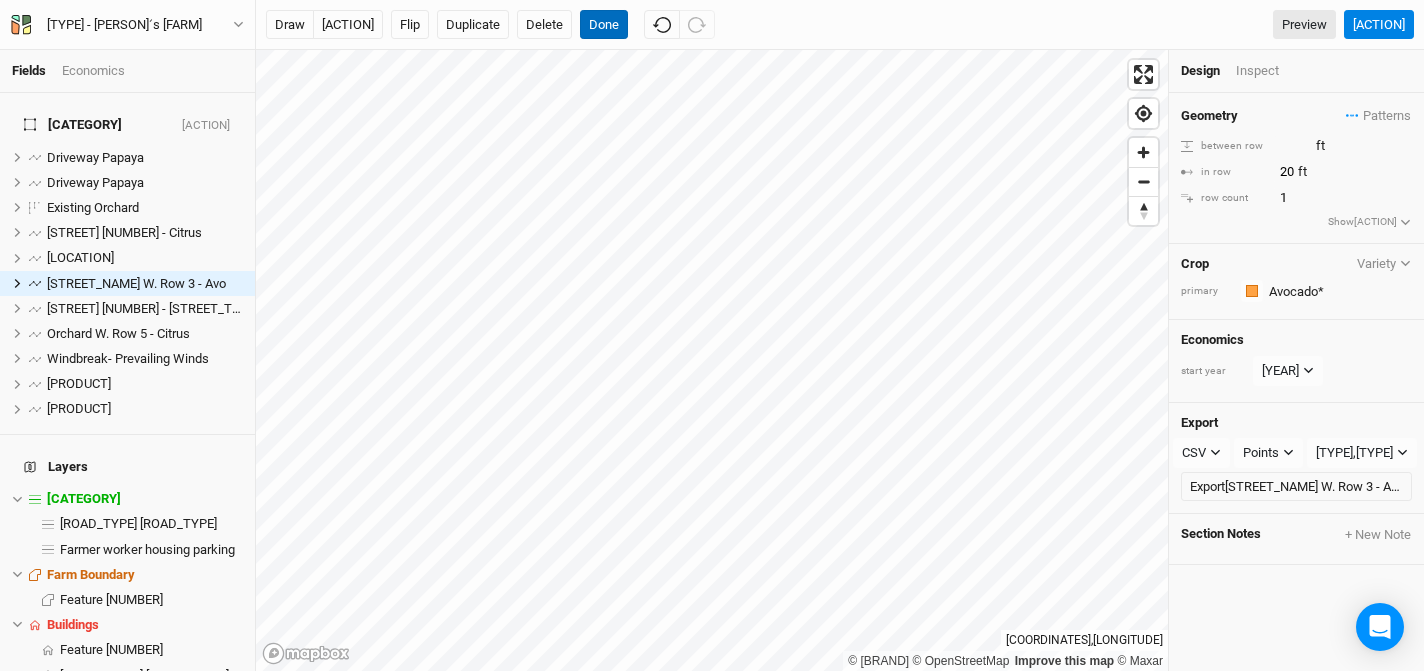 click on "Done" at bounding box center [604, 25] 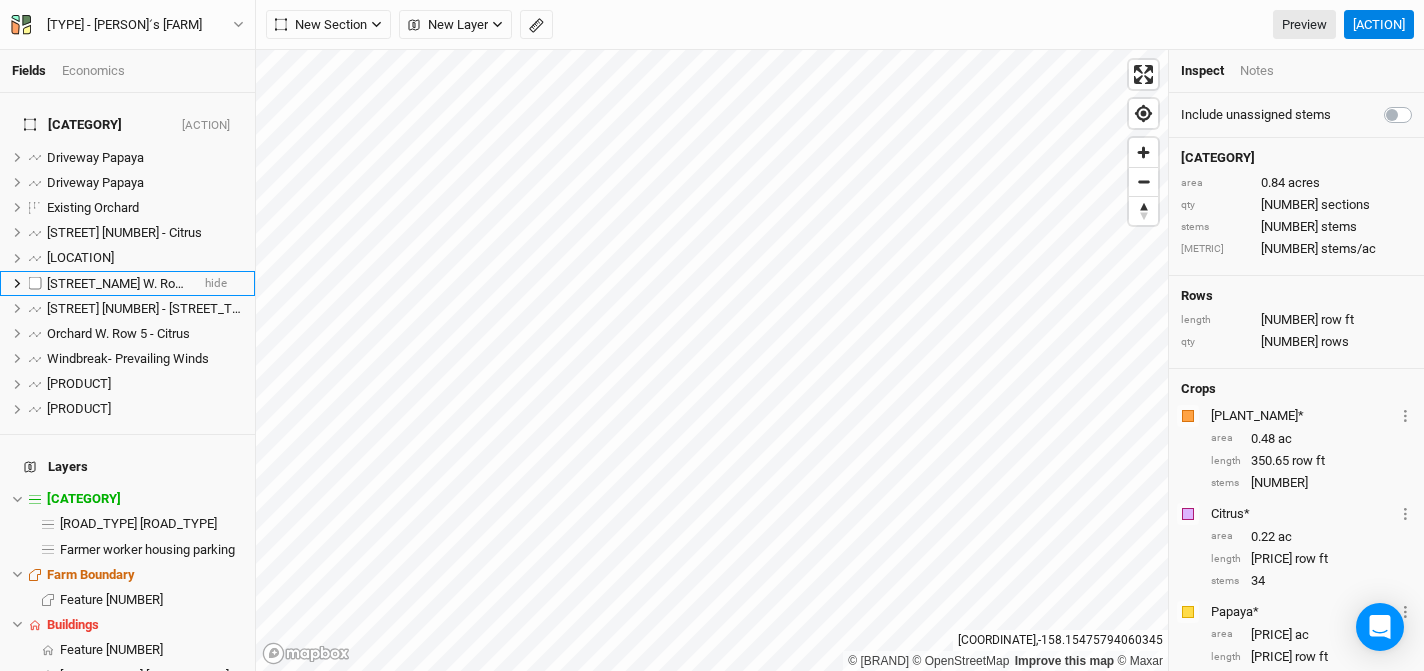 click on "[STREET_NAME] W. Row 3 - Avo" at bounding box center (136, 283) 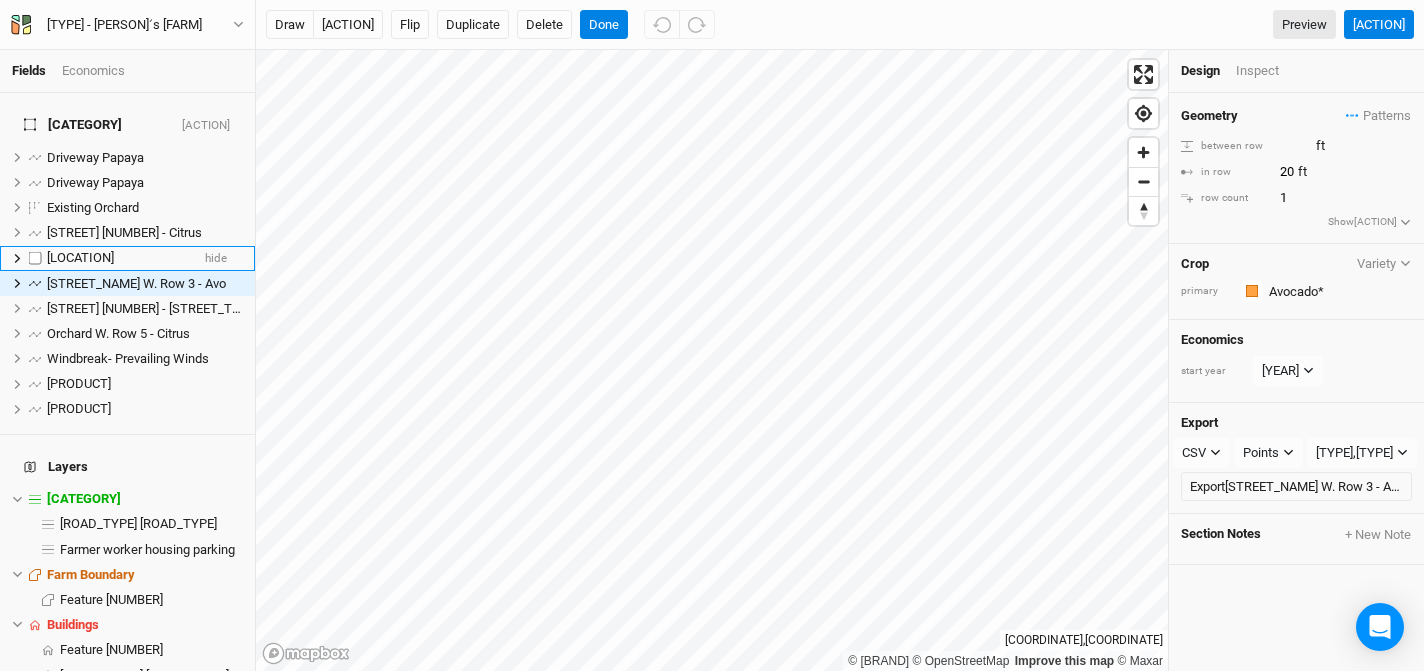click on "[LOCATION]" at bounding box center (80, 257) 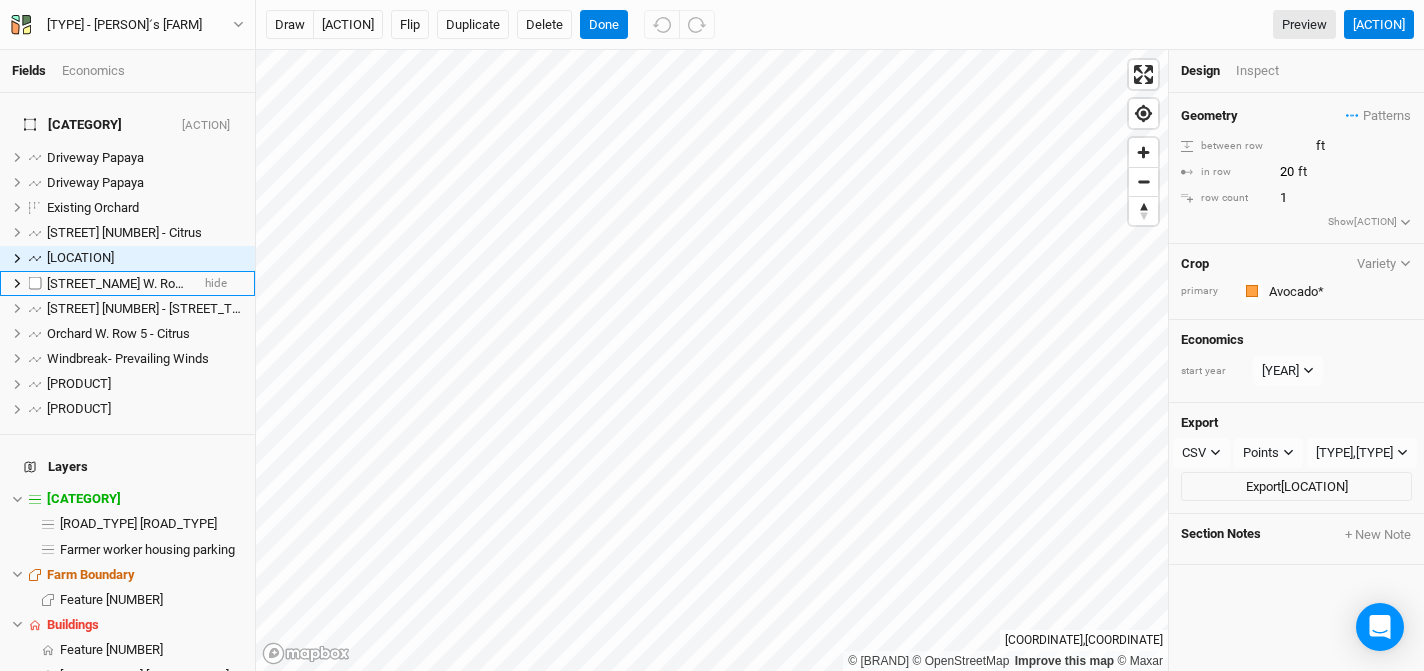 click on "[STREET_NAME] W. Row 3 - Avo" at bounding box center [136, 283] 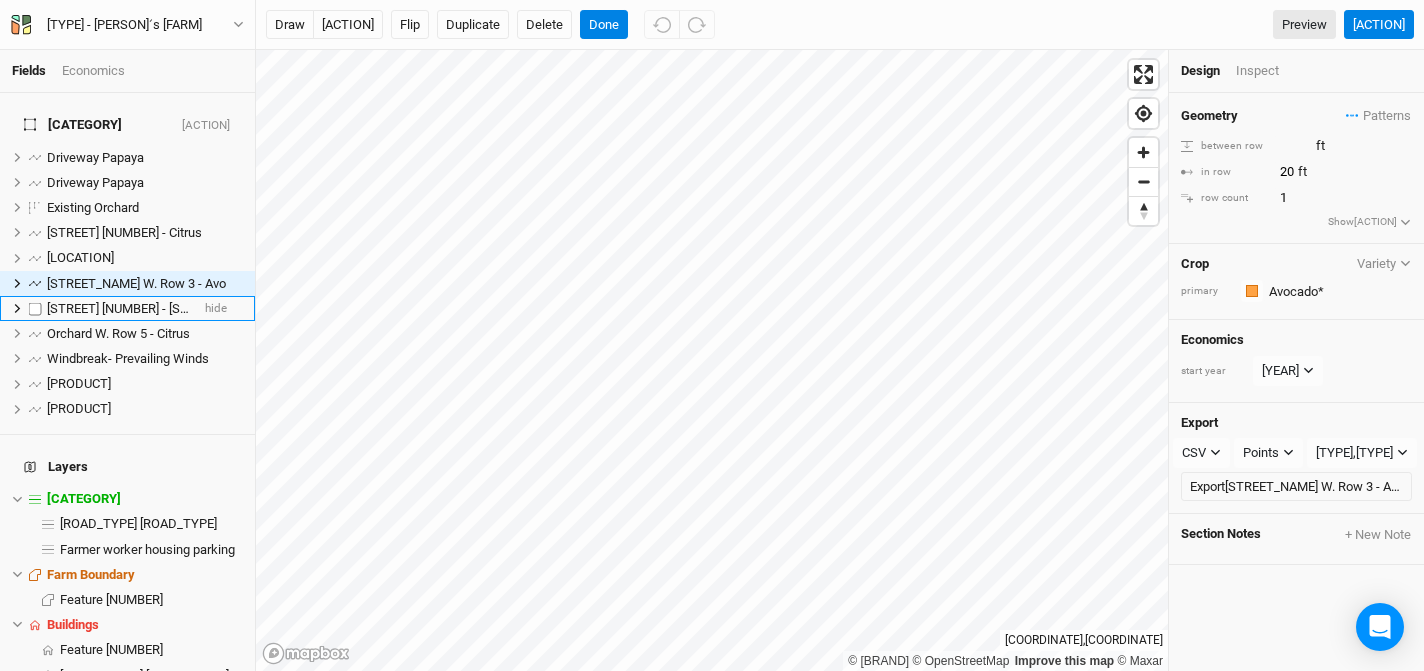 click on "[STREET] [NUMBER] - [STREET_TYPE]" at bounding box center [152, 308] 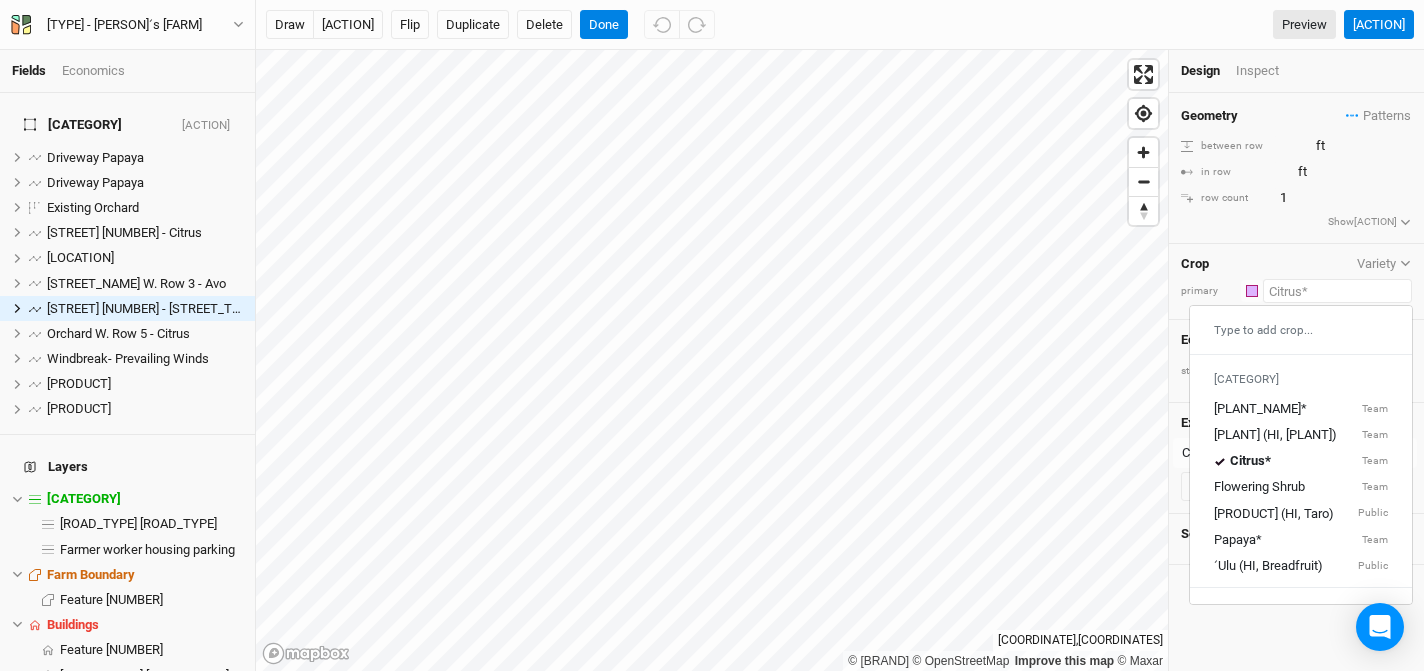 click at bounding box center [1337, 291] 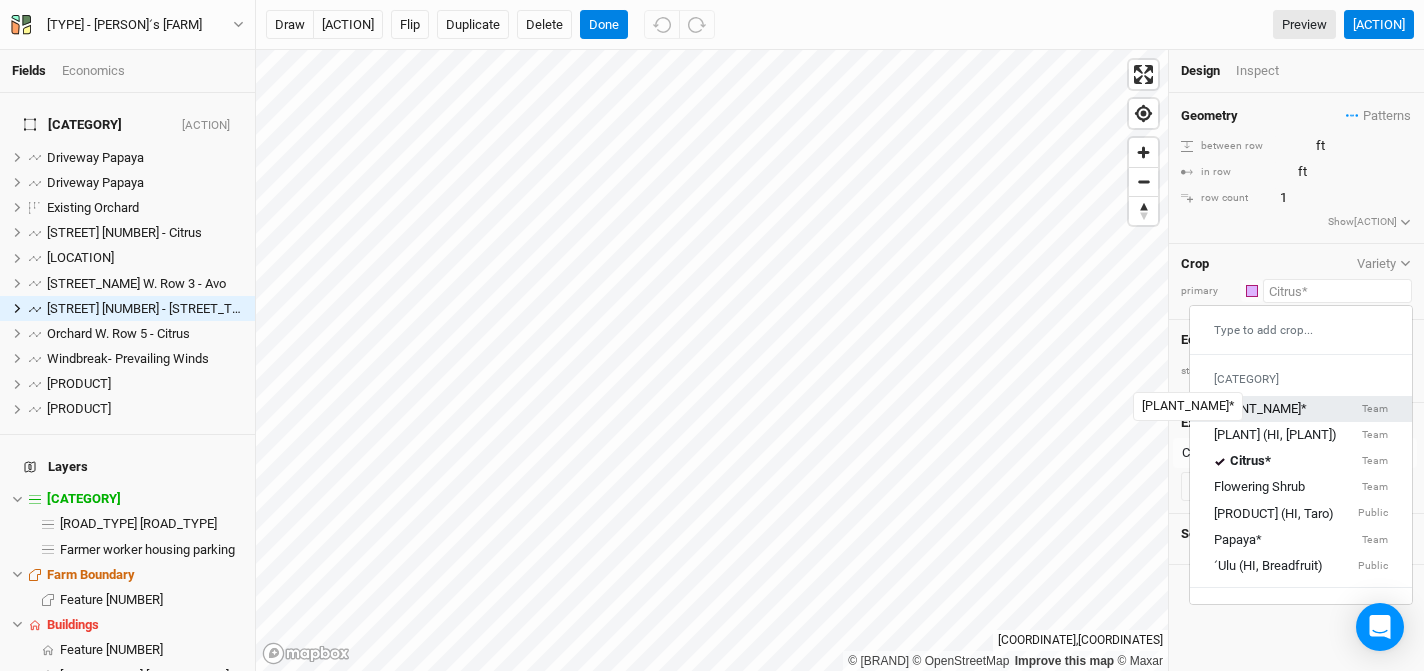 click on "[PLANT_NAME]*" at bounding box center [1260, 409] 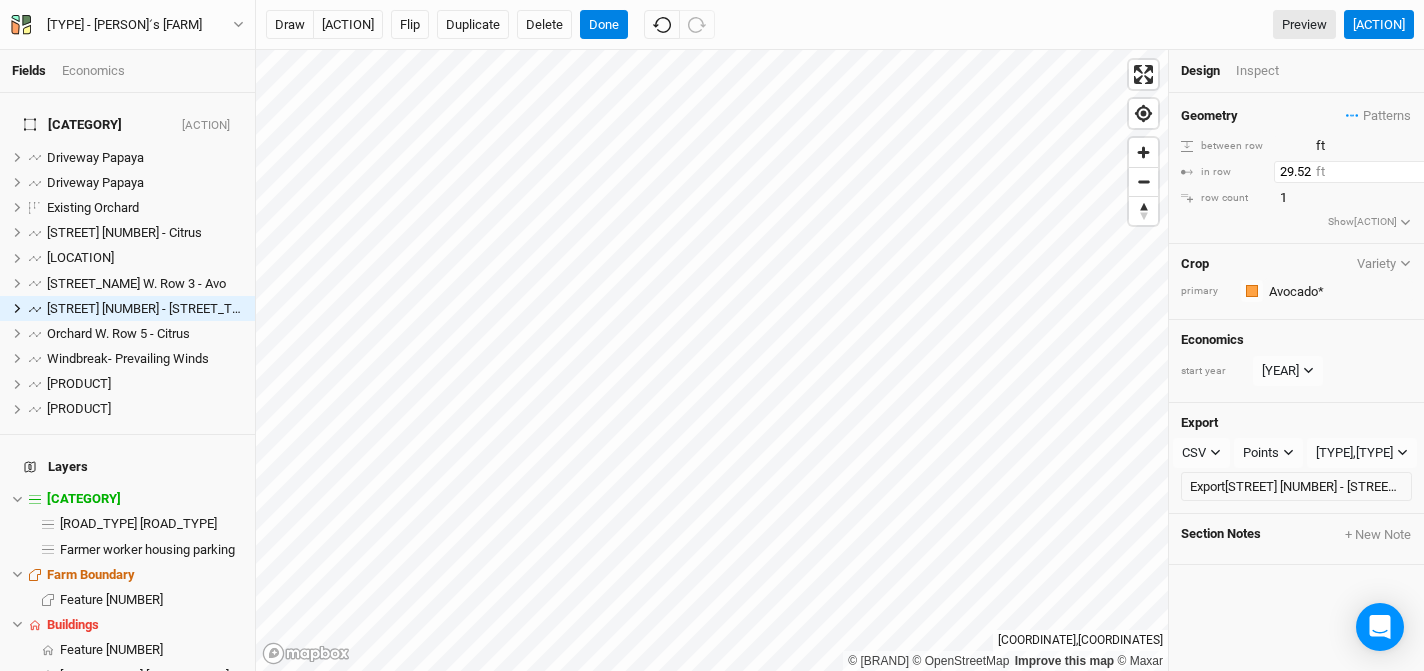 drag, startPoint x: 1313, startPoint y: 172, endPoint x: 1253, endPoint y: 172, distance: 60 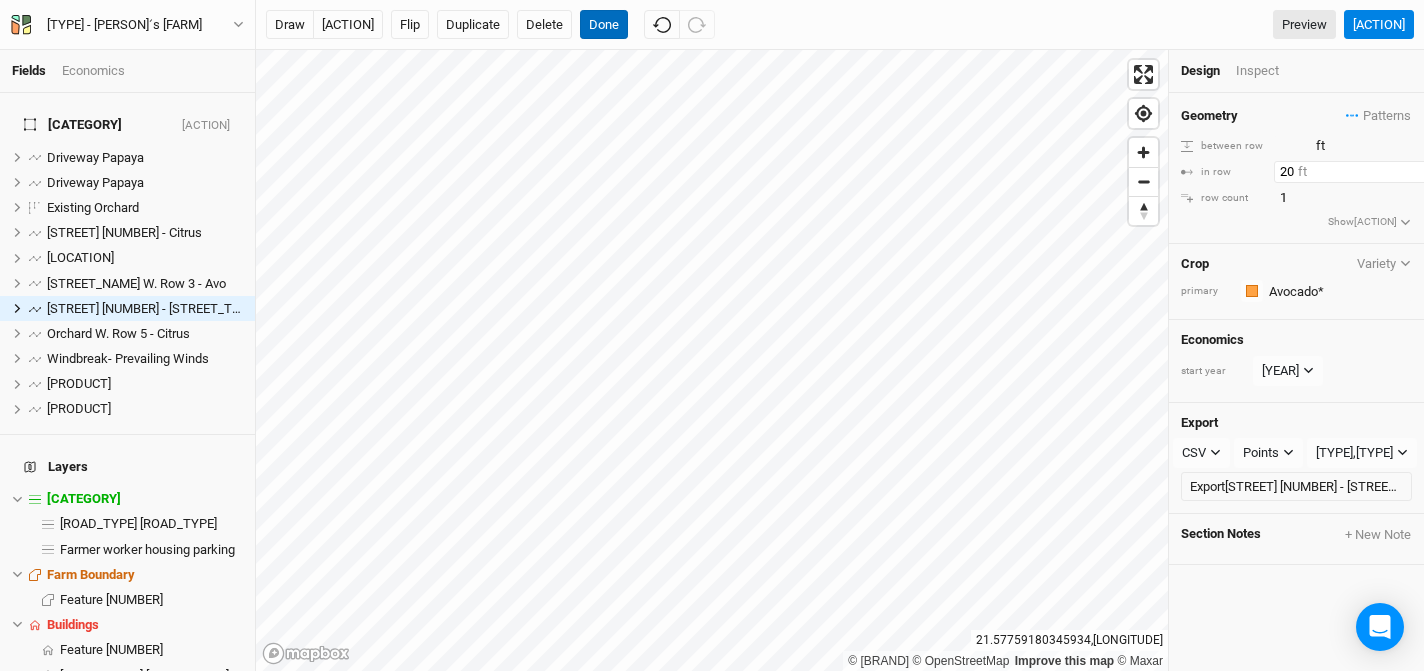 type on "20" 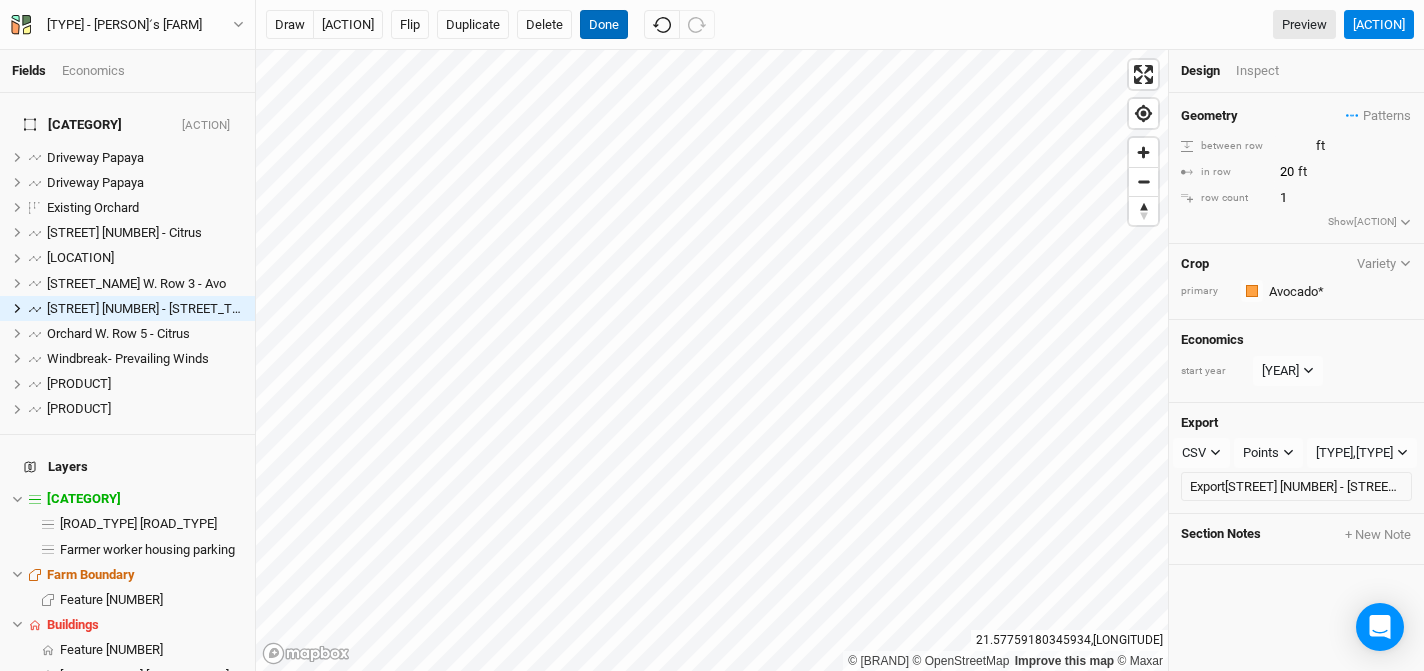 click on "Done" at bounding box center [604, 25] 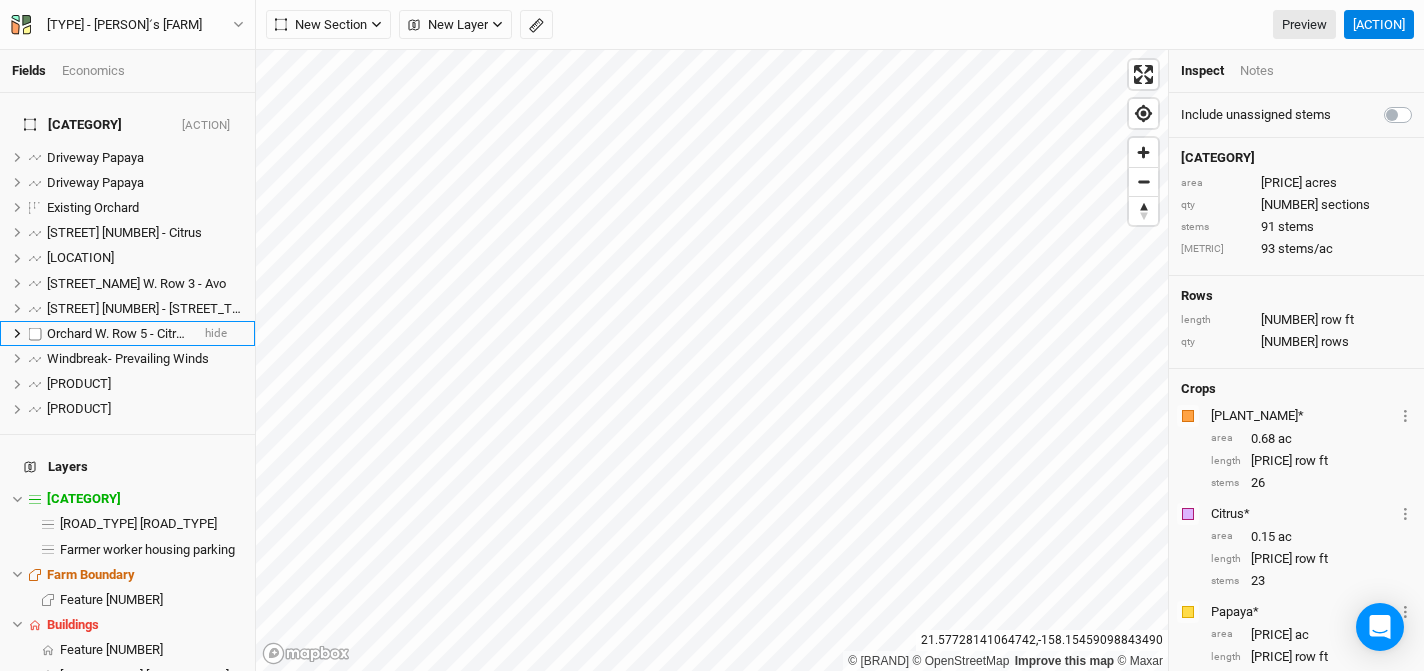 click on "Orchard W. Row 5 - Citrus" at bounding box center [118, 333] 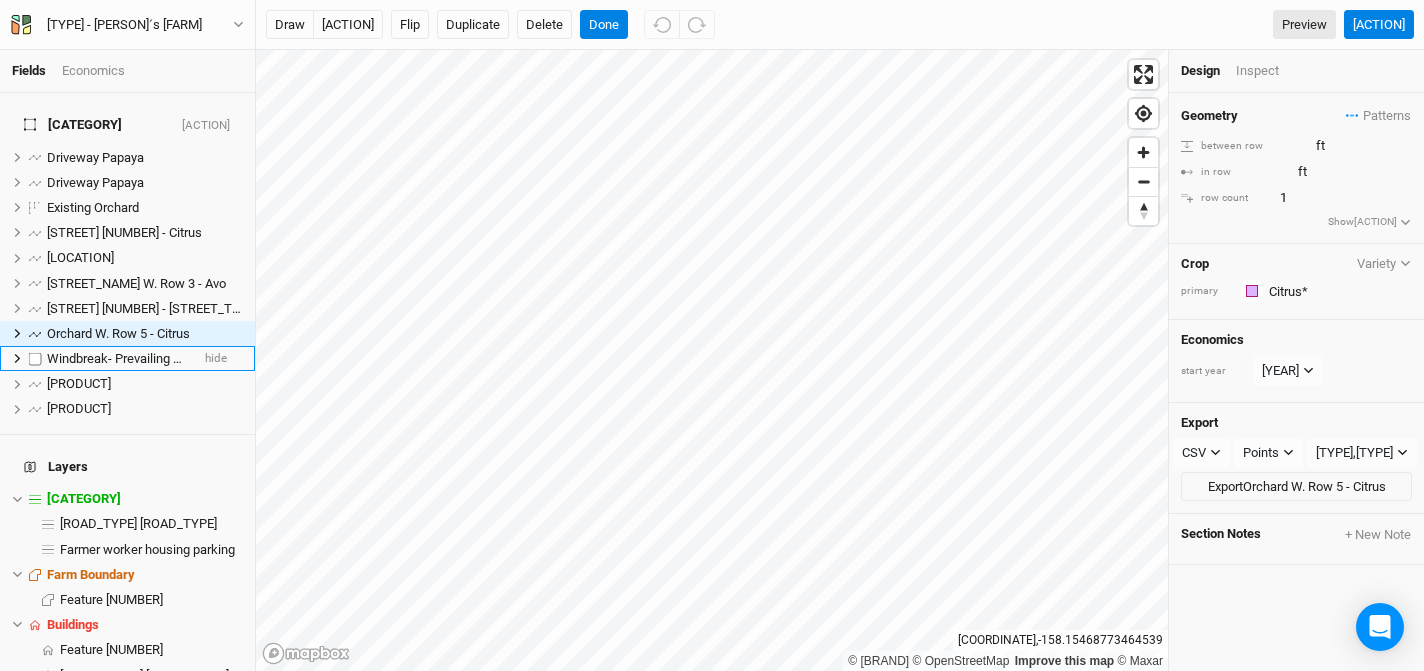 click on "Windbreak- Prevailing Winds" at bounding box center [128, 358] 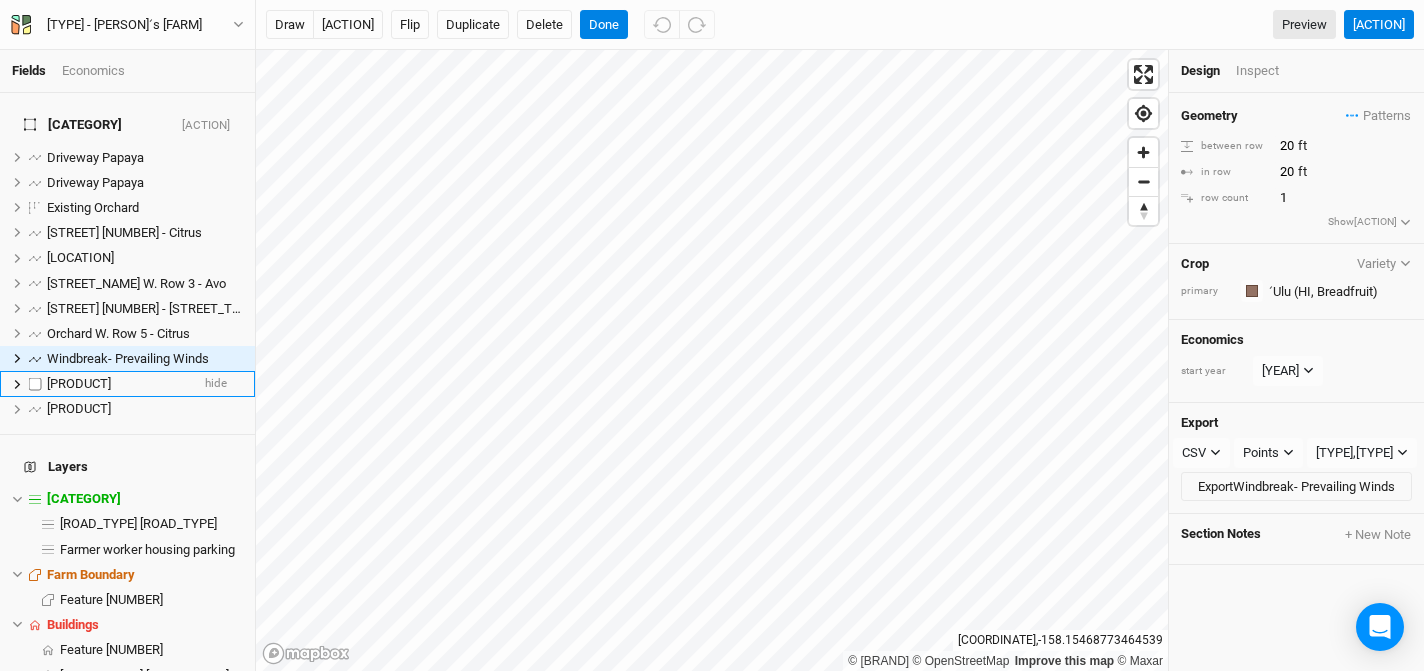 click on "[PRODUCT]" at bounding box center [79, 383] 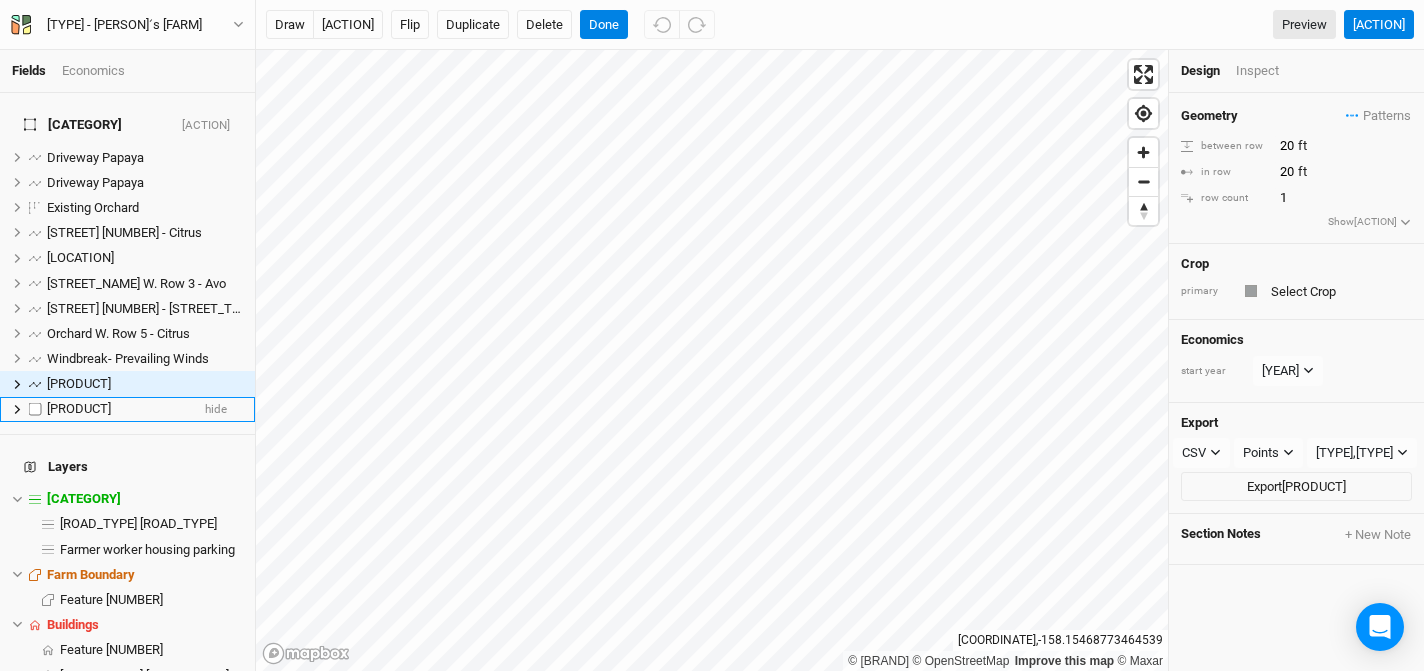 click on "[PRODUCT]" at bounding box center (79, 408) 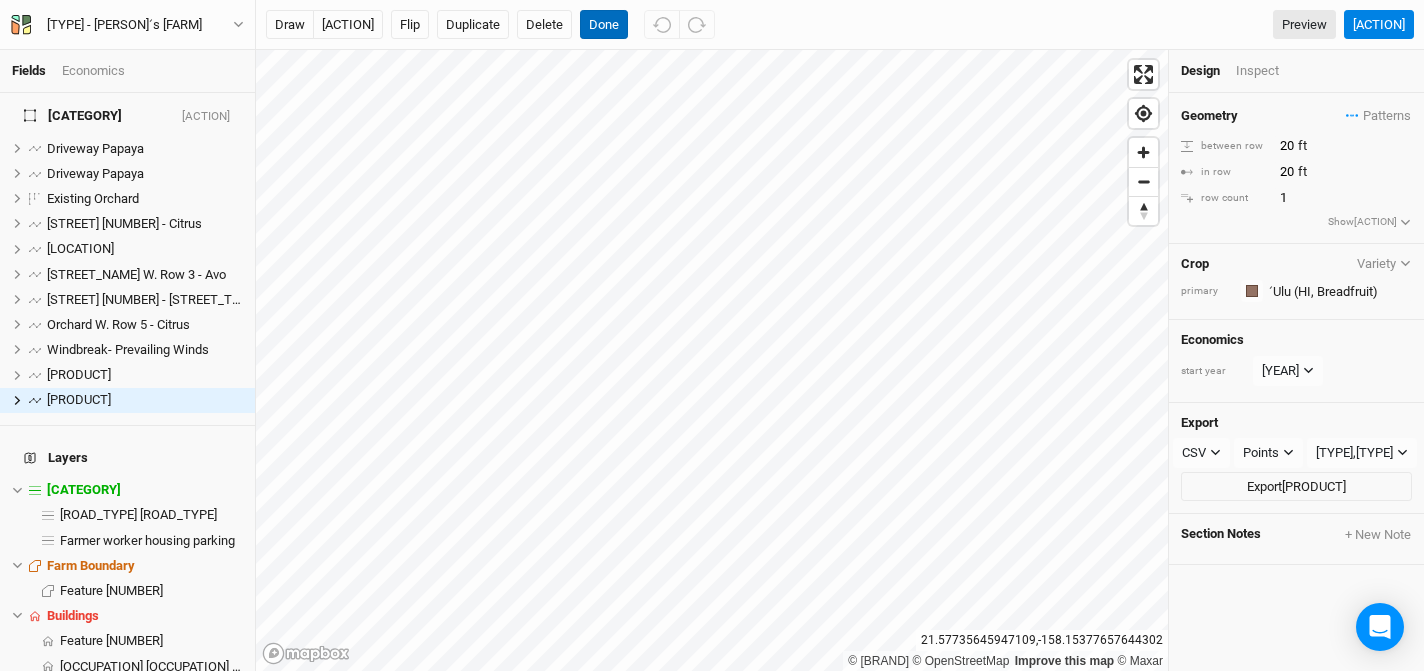 click on "Done" at bounding box center (604, 25) 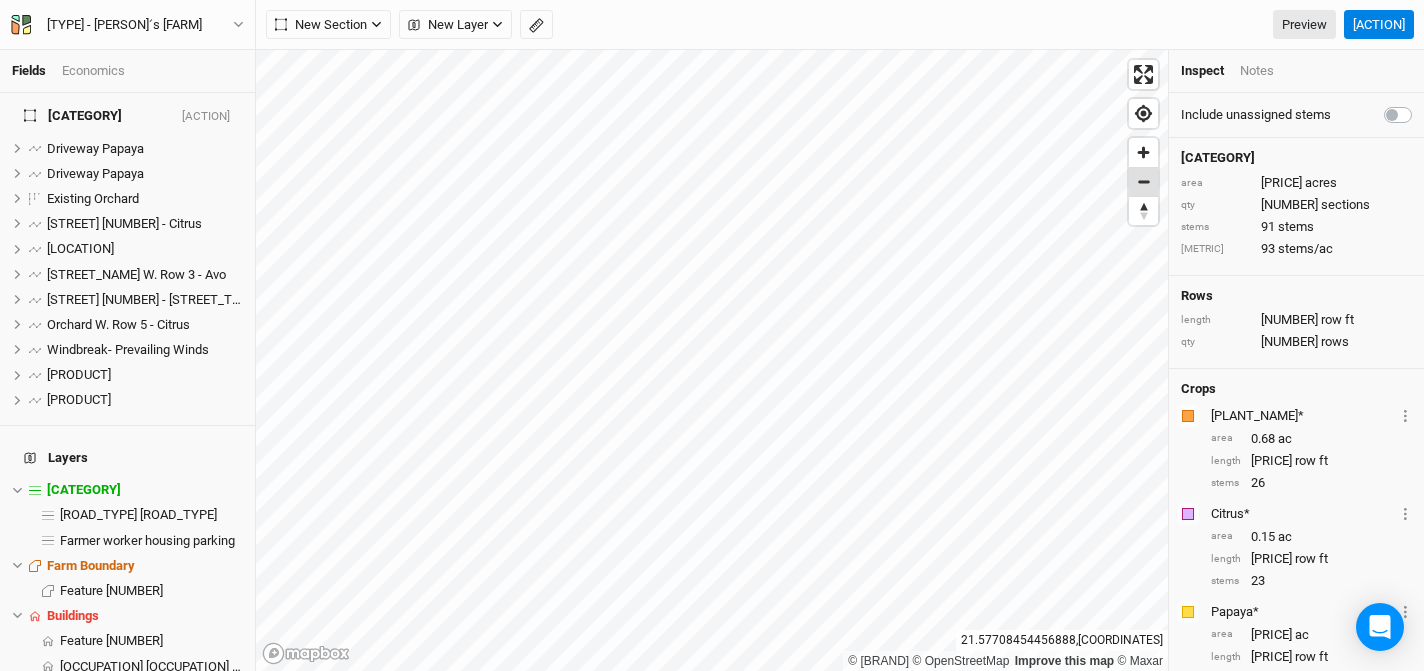 click at bounding box center [1143, 182] 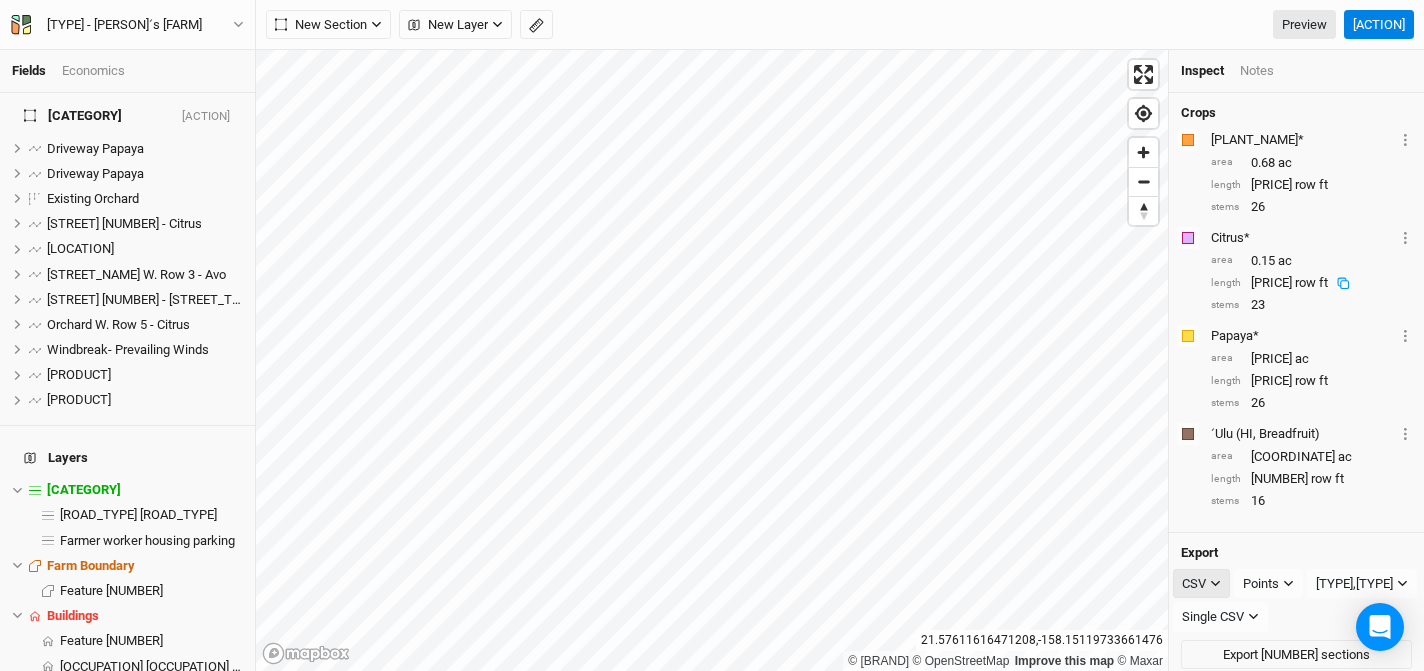 scroll, scrollTop: 275, scrollLeft: 0, axis: vertical 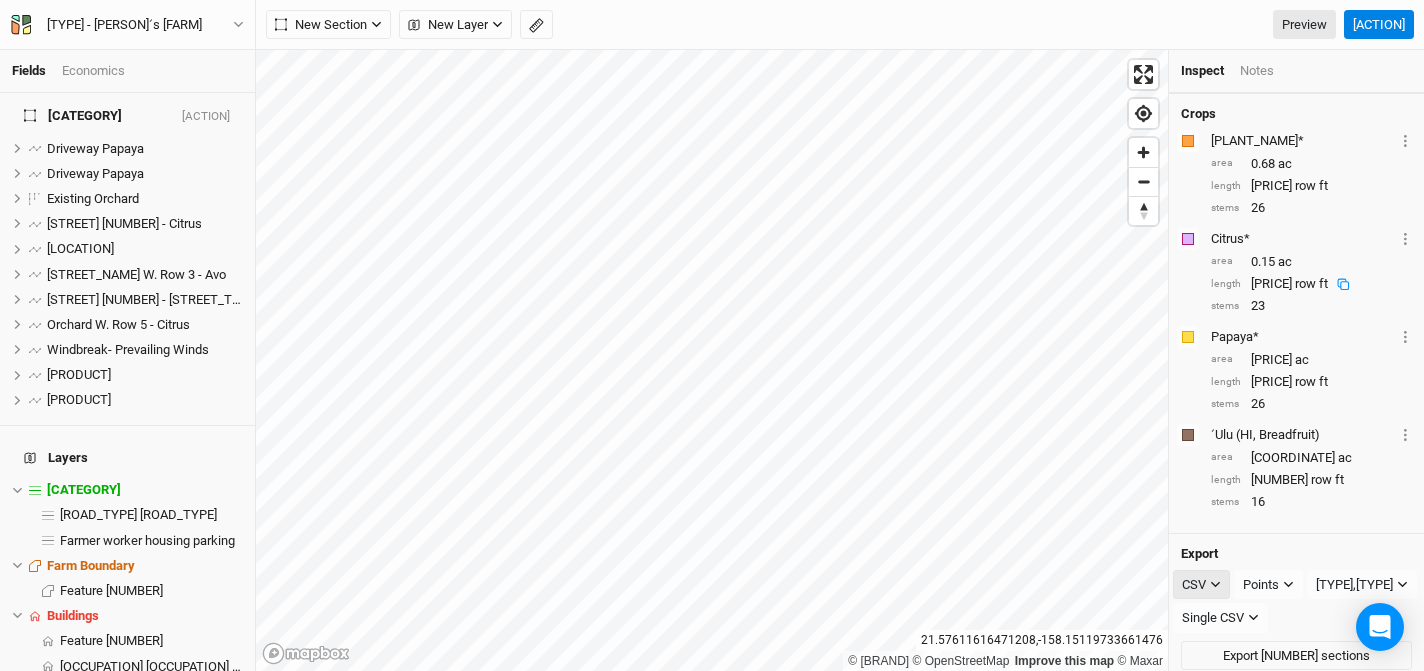 click at bounding box center [1215, 584] 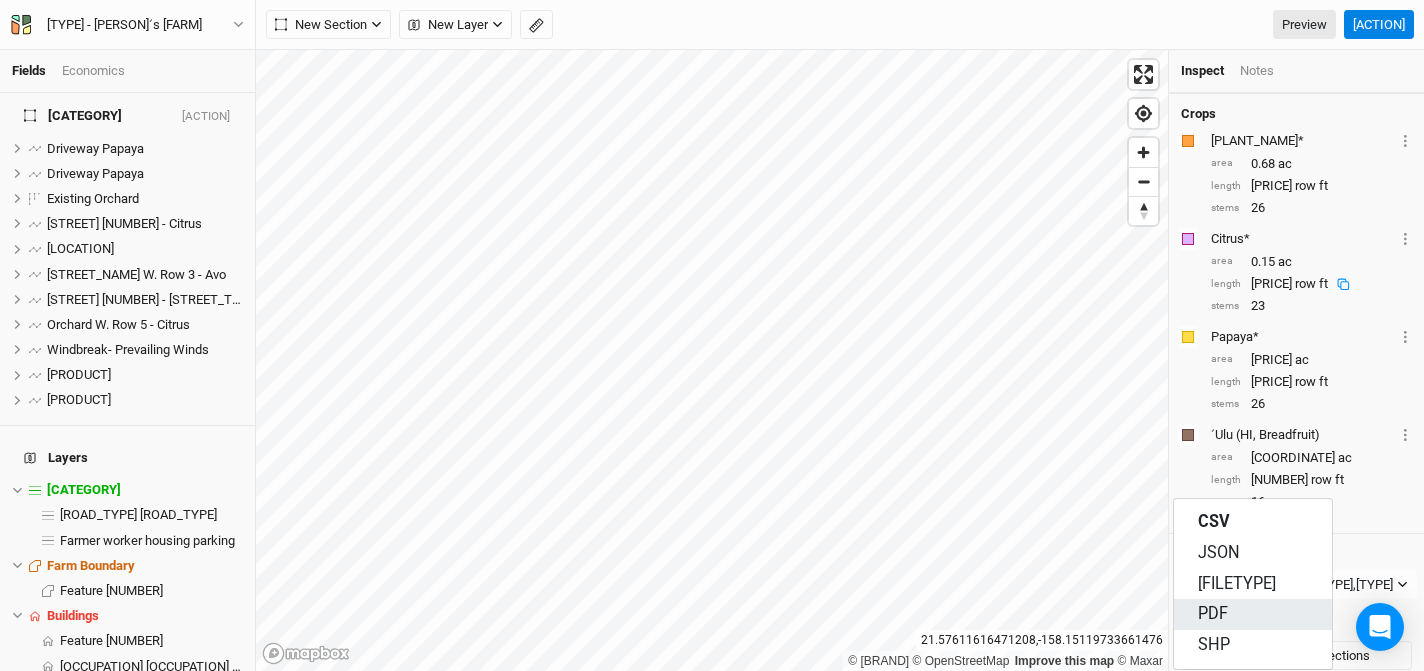 click on "PDF" at bounding box center (1213, 614) 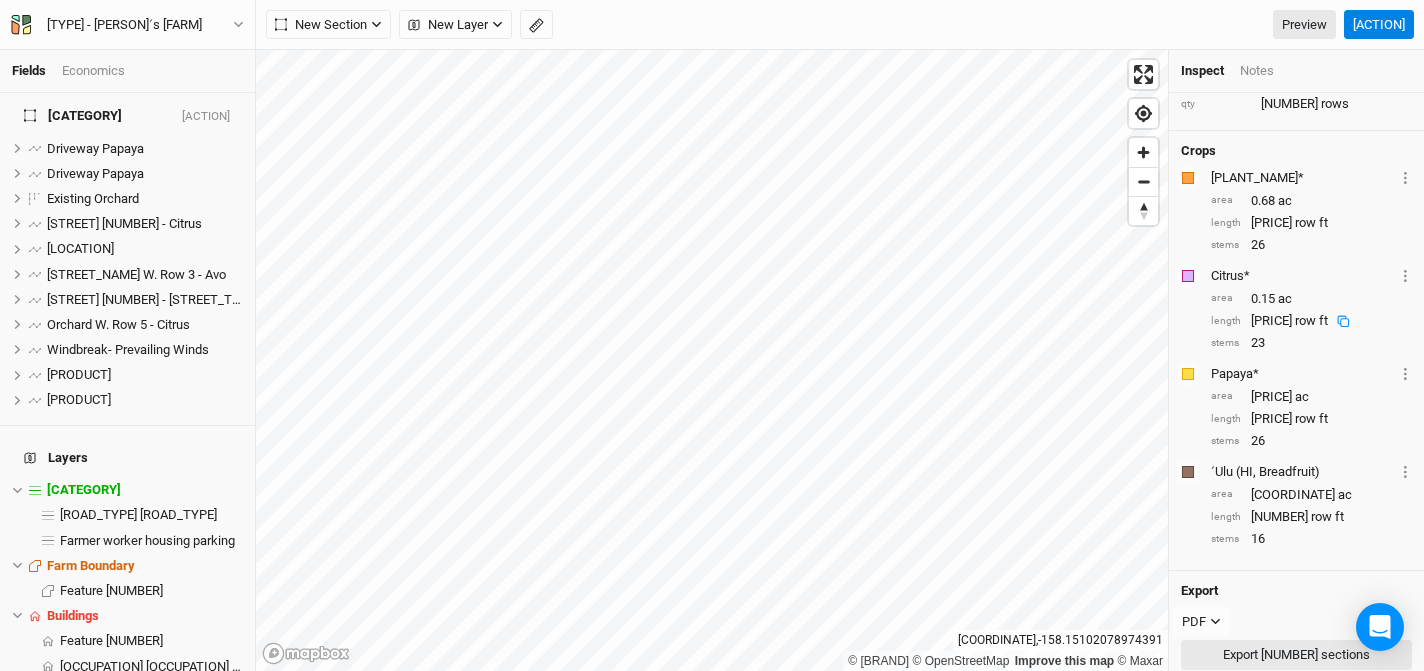 click on "Export [NUMBER] sections" at bounding box center (1296, 655) 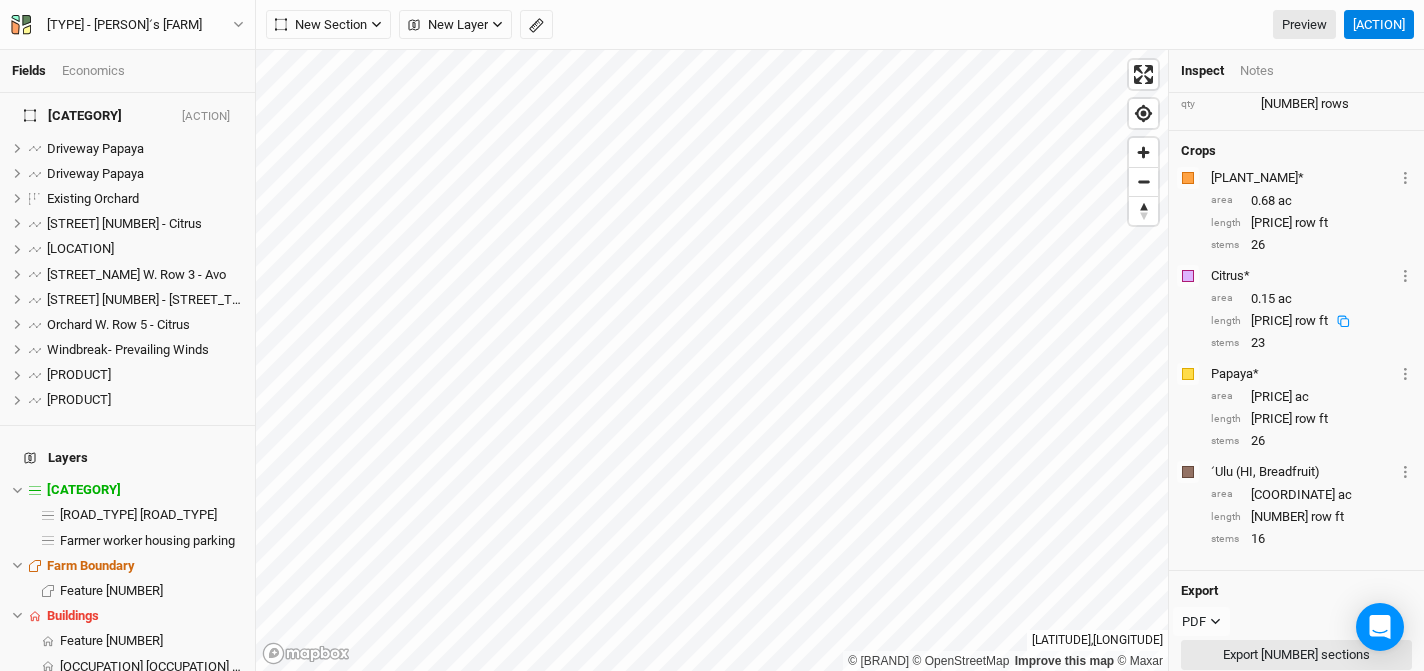 click on "Export [NUMBER] sections" at bounding box center (1296, 655) 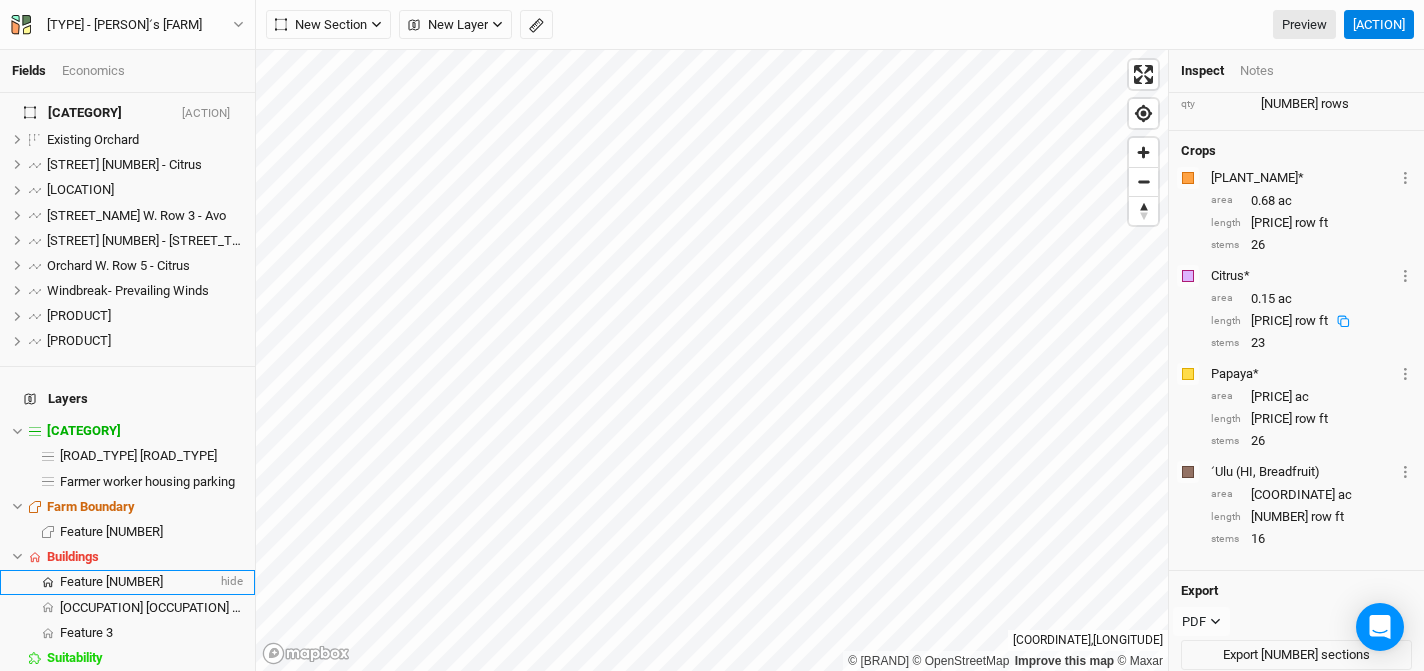 scroll, scrollTop: 65, scrollLeft: 0, axis: vertical 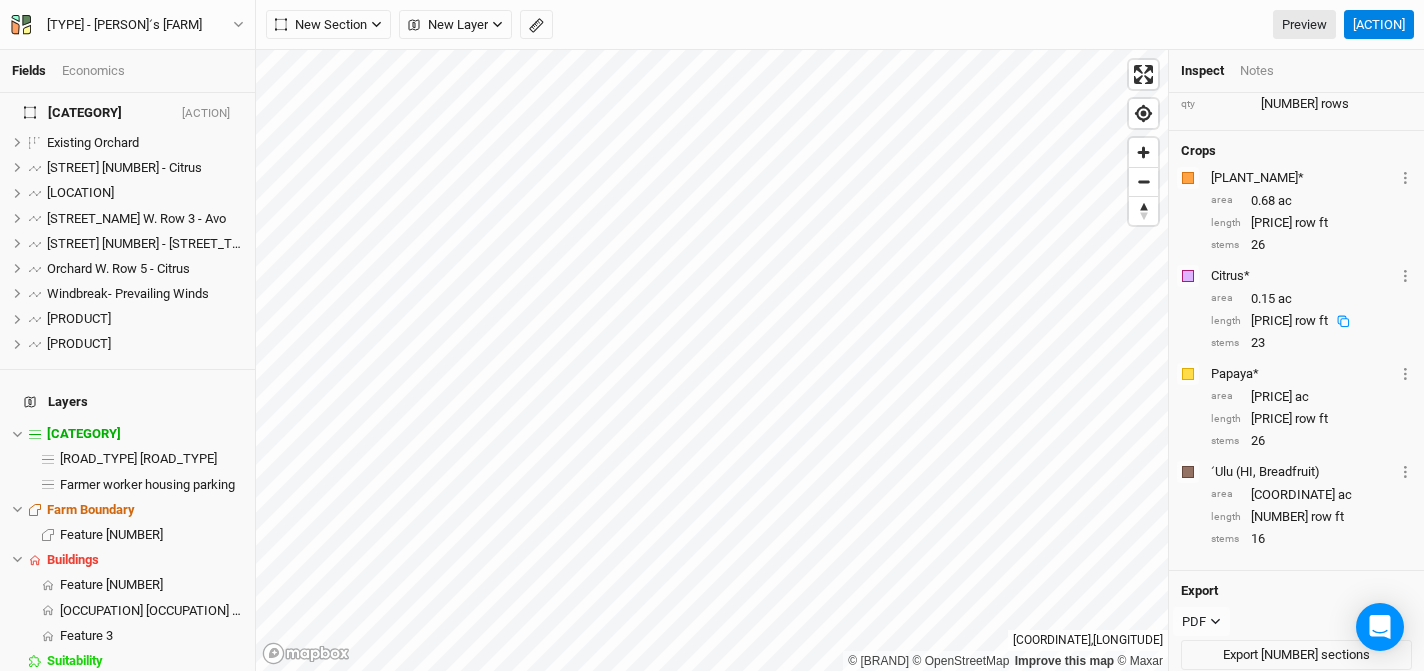 click on "Base Layer" at bounding box center (79, 685) 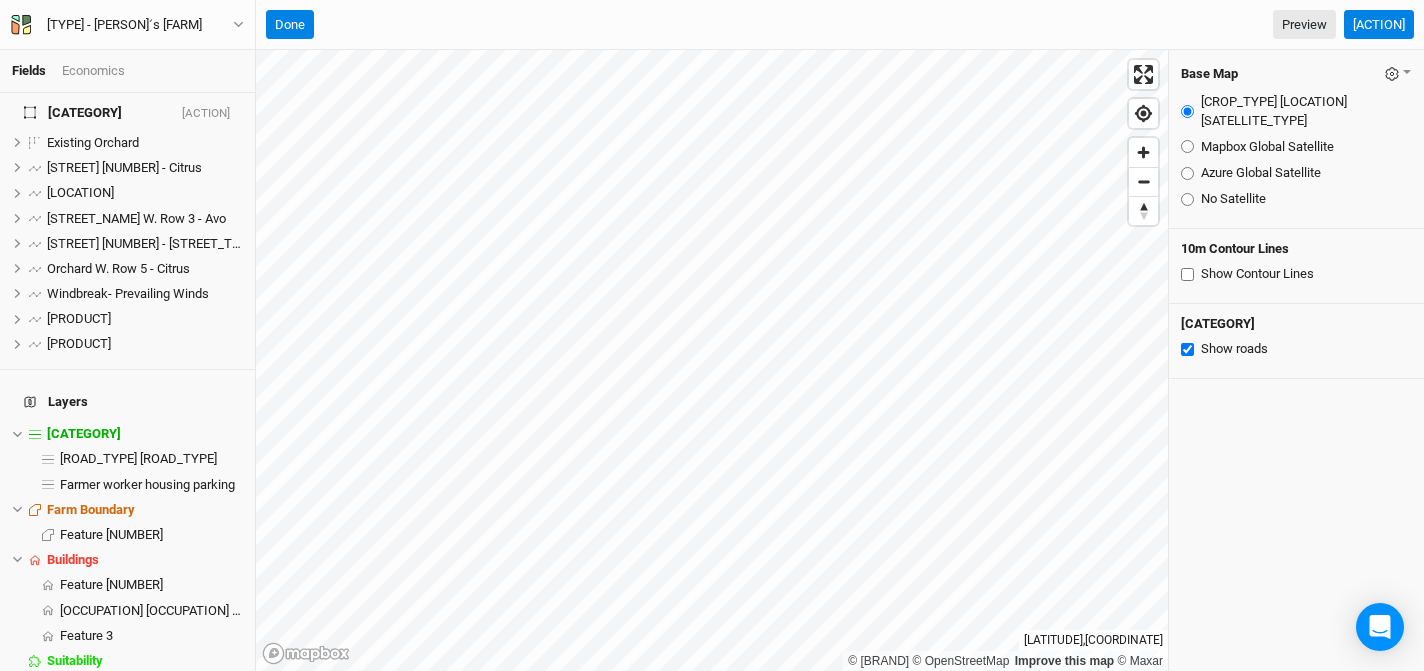 click on "No Satellite" at bounding box center (1187, 199) 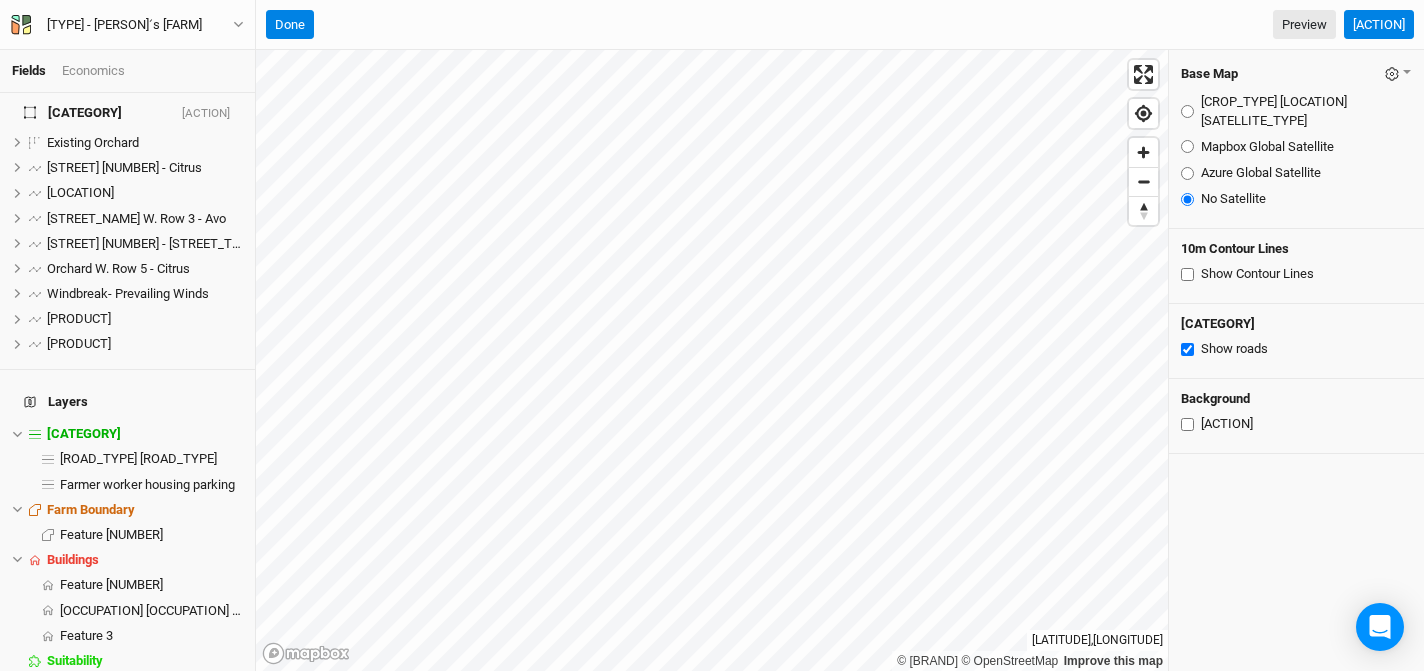 scroll, scrollTop: 0, scrollLeft: 0, axis: both 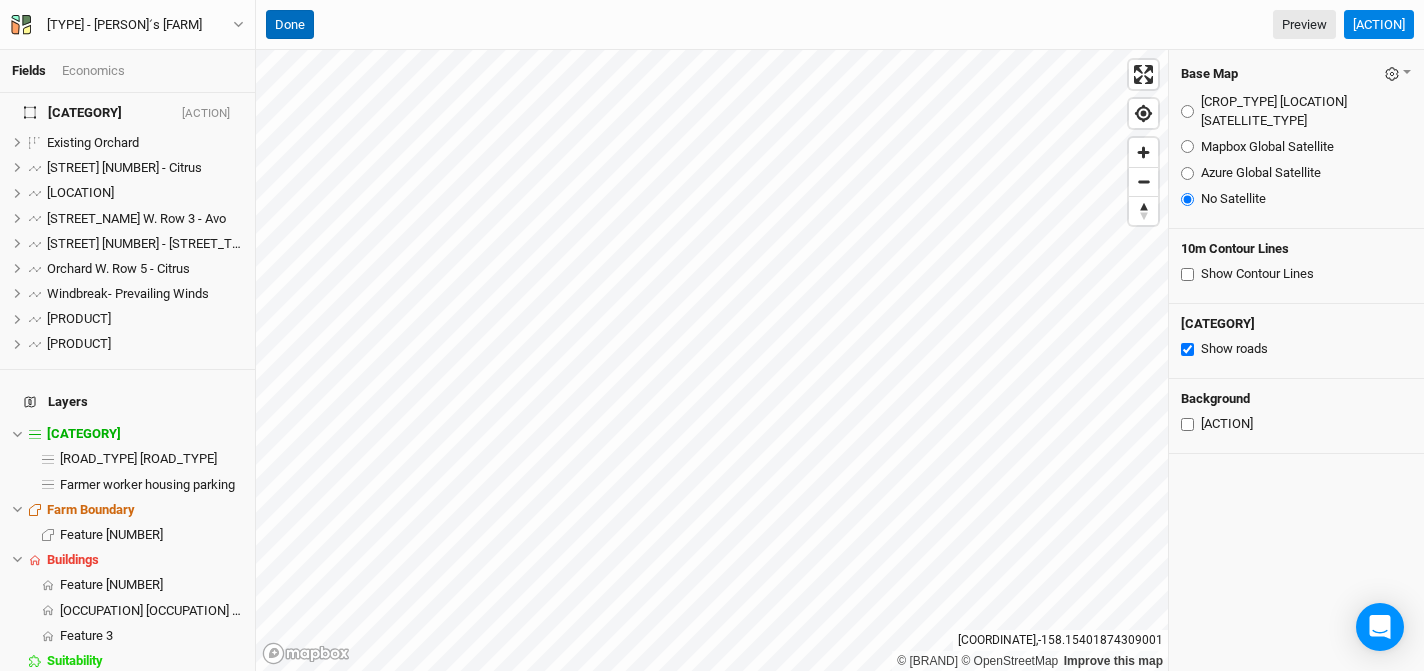 click on "Done" at bounding box center [290, 25] 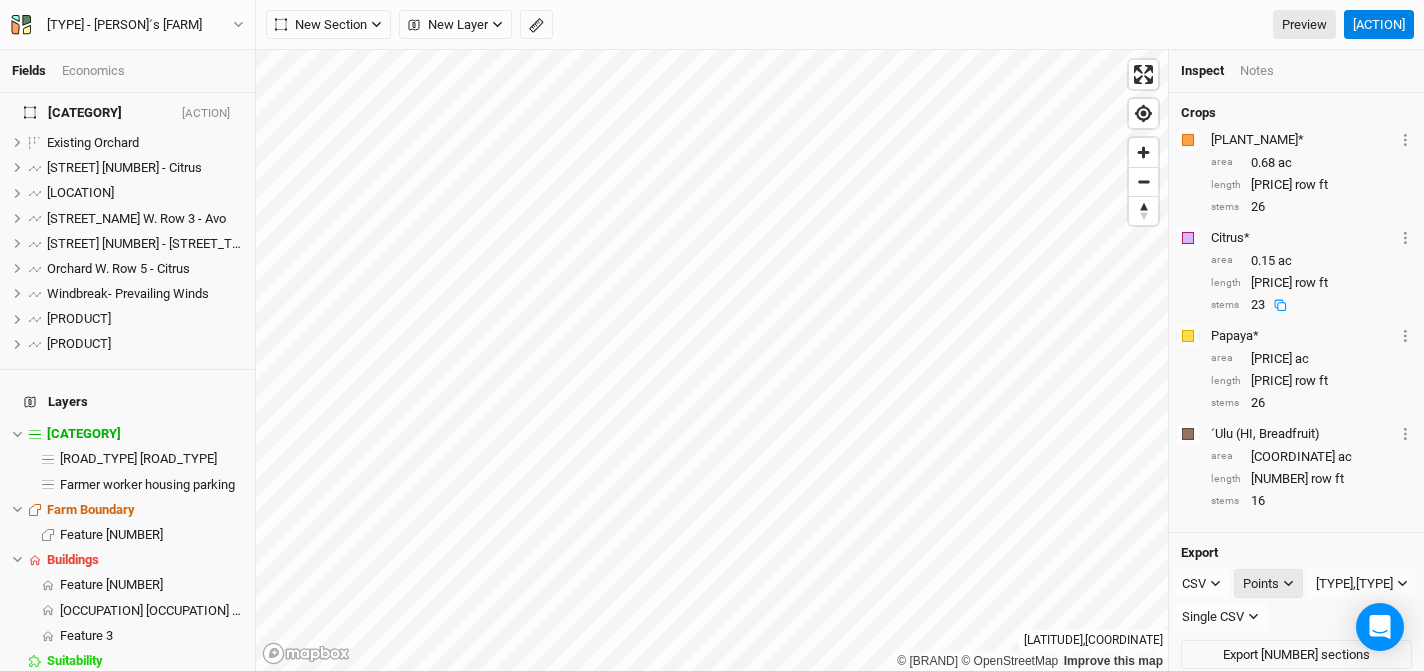 scroll, scrollTop: 275, scrollLeft: 0, axis: vertical 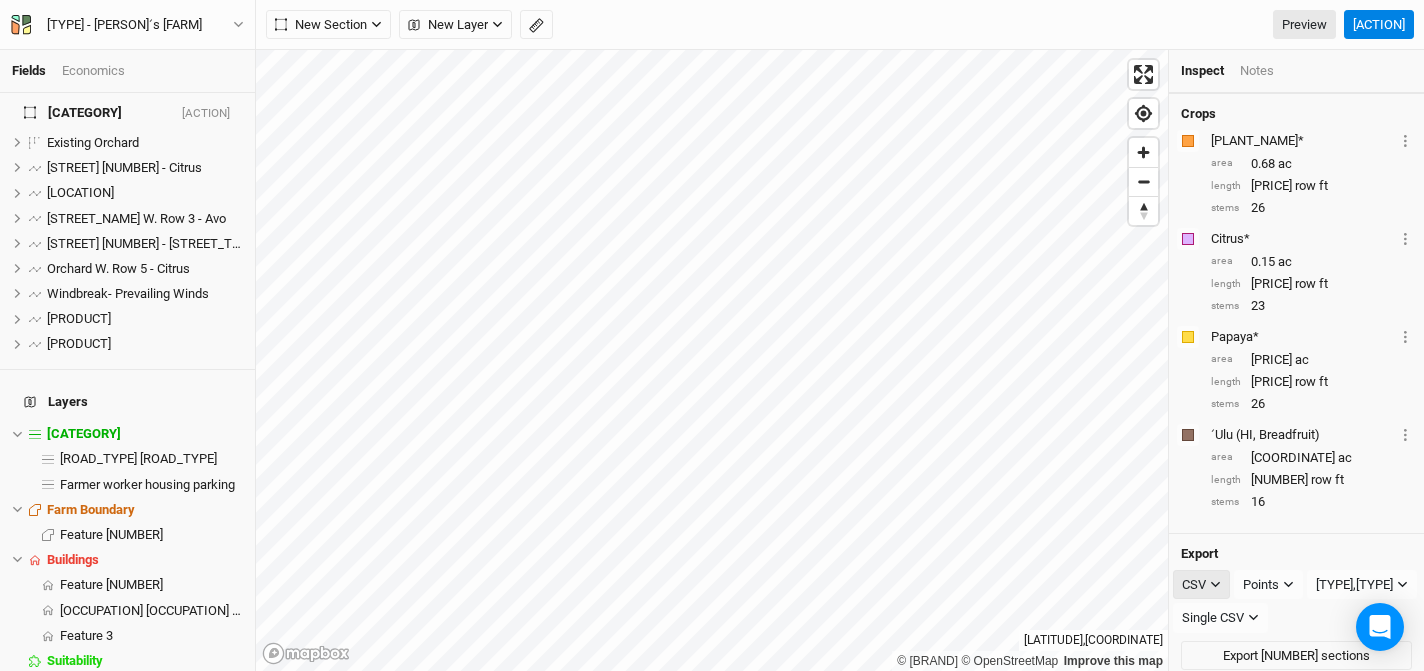 click at bounding box center [1215, 585] 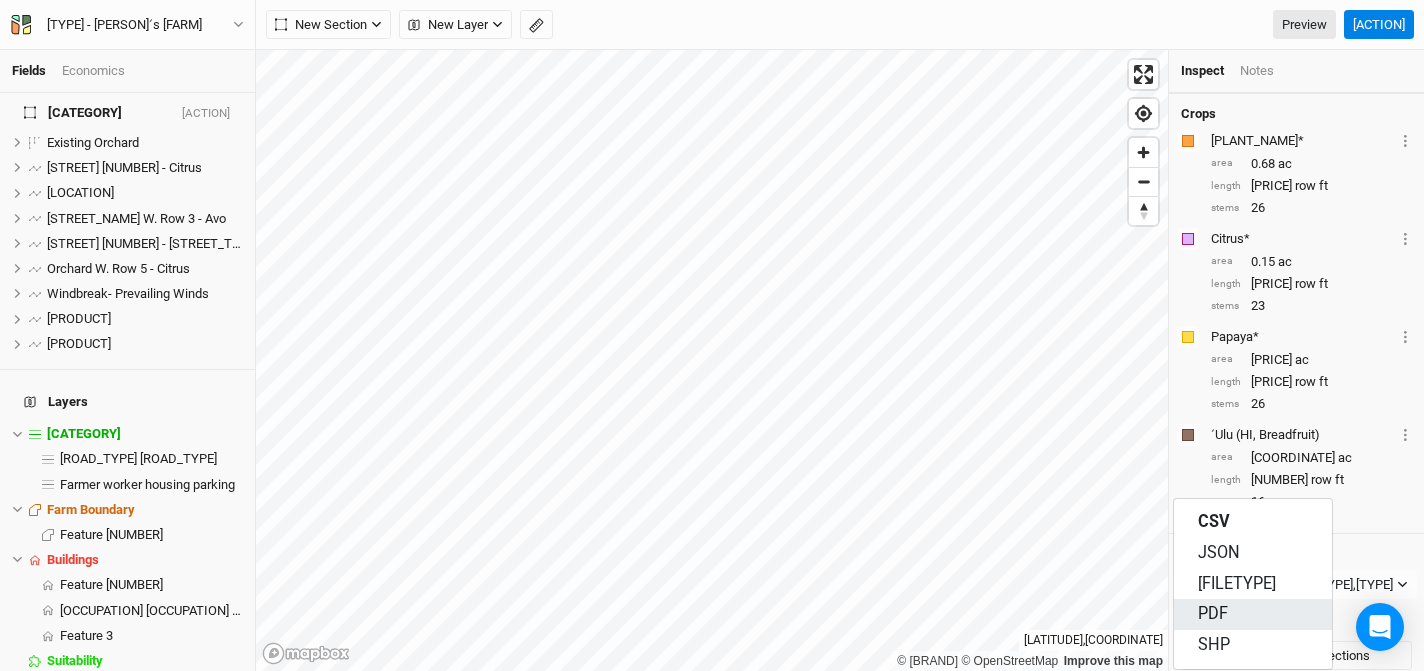 click on "PDF" at bounding box center (1213, 614) 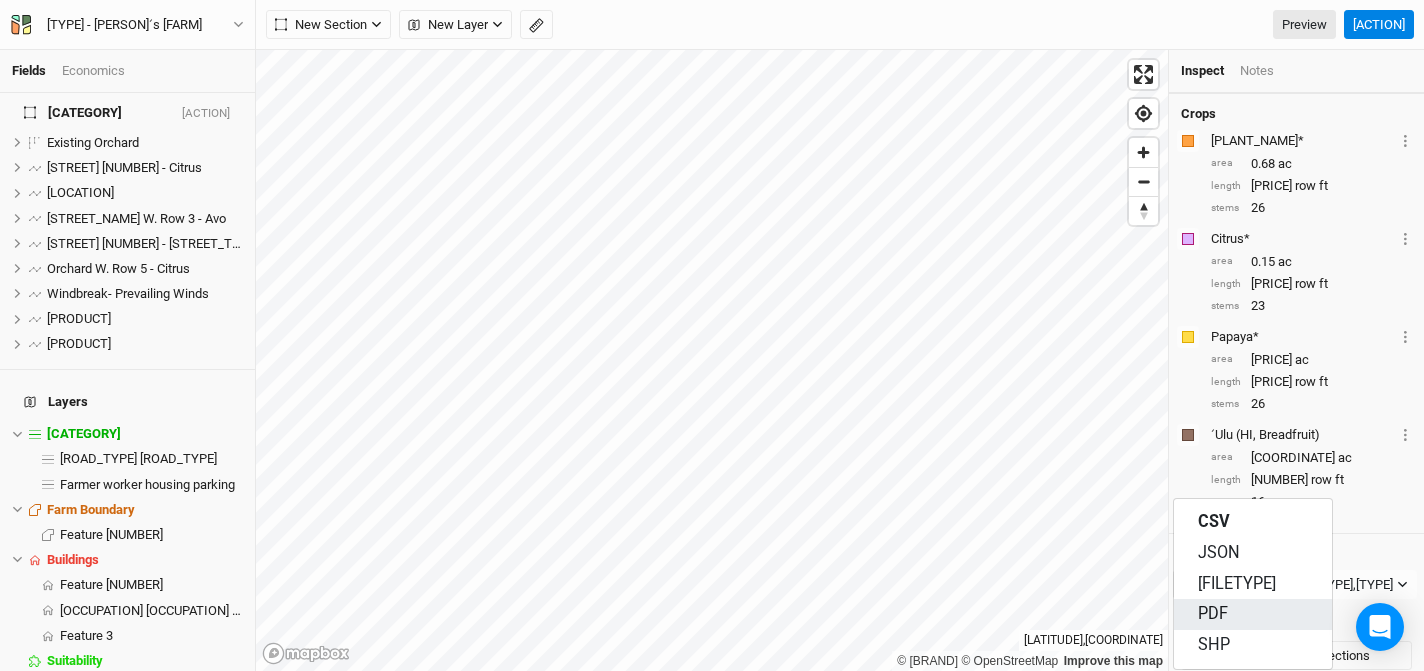 scroll, scrollTop: 238, scrollLeft: 0, axis: vertical 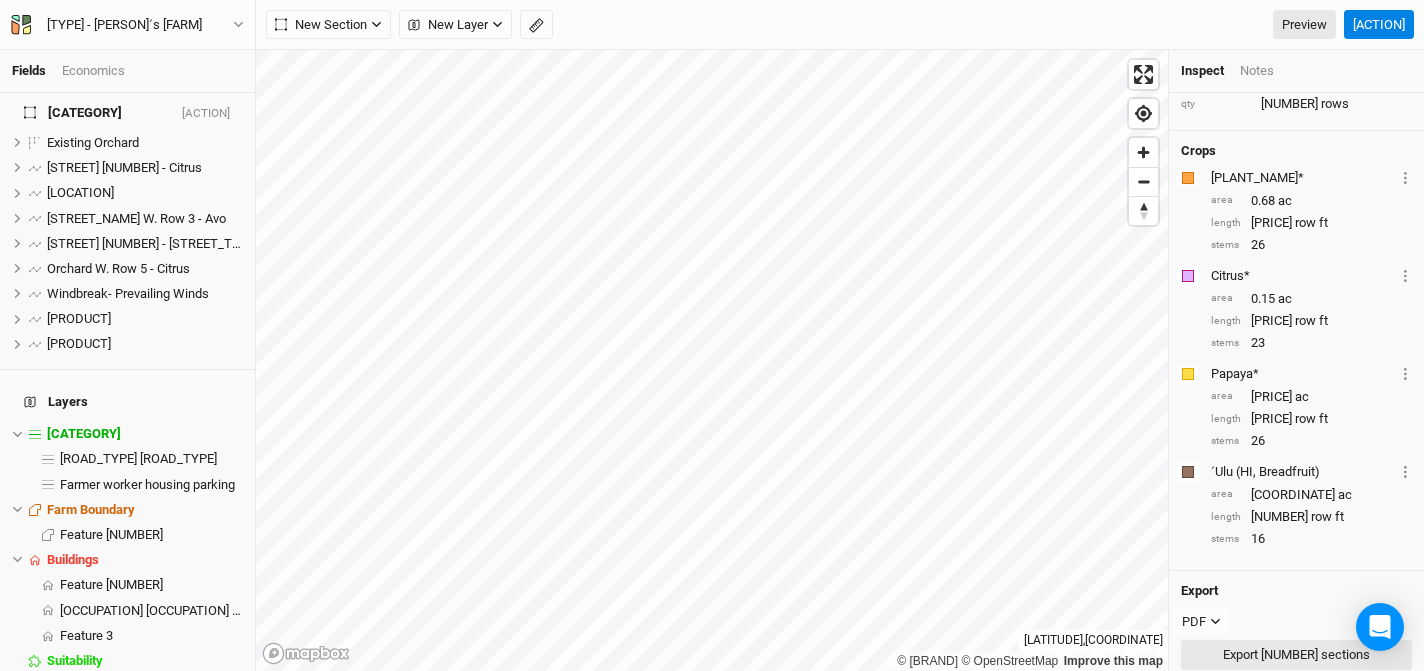 click on "Export [NUMBER] sections" at bounding box center [1296, 655] 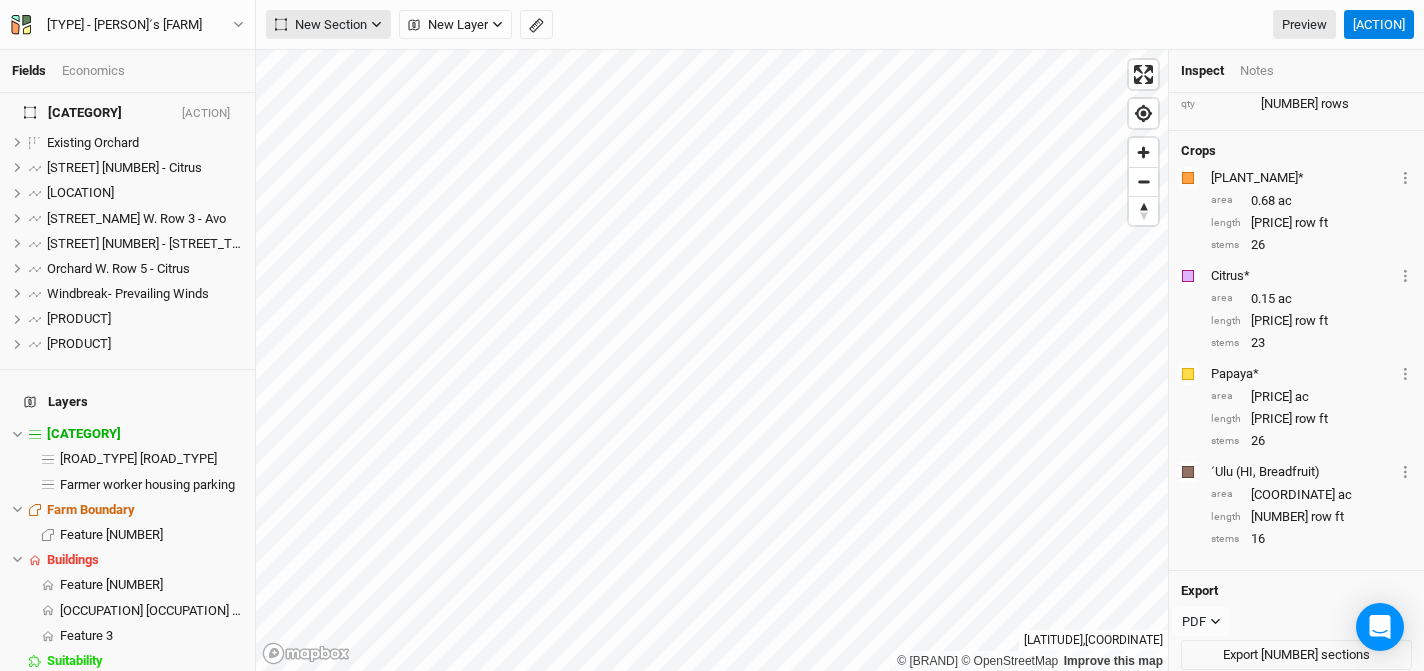 click at bounding box center [376, 25] 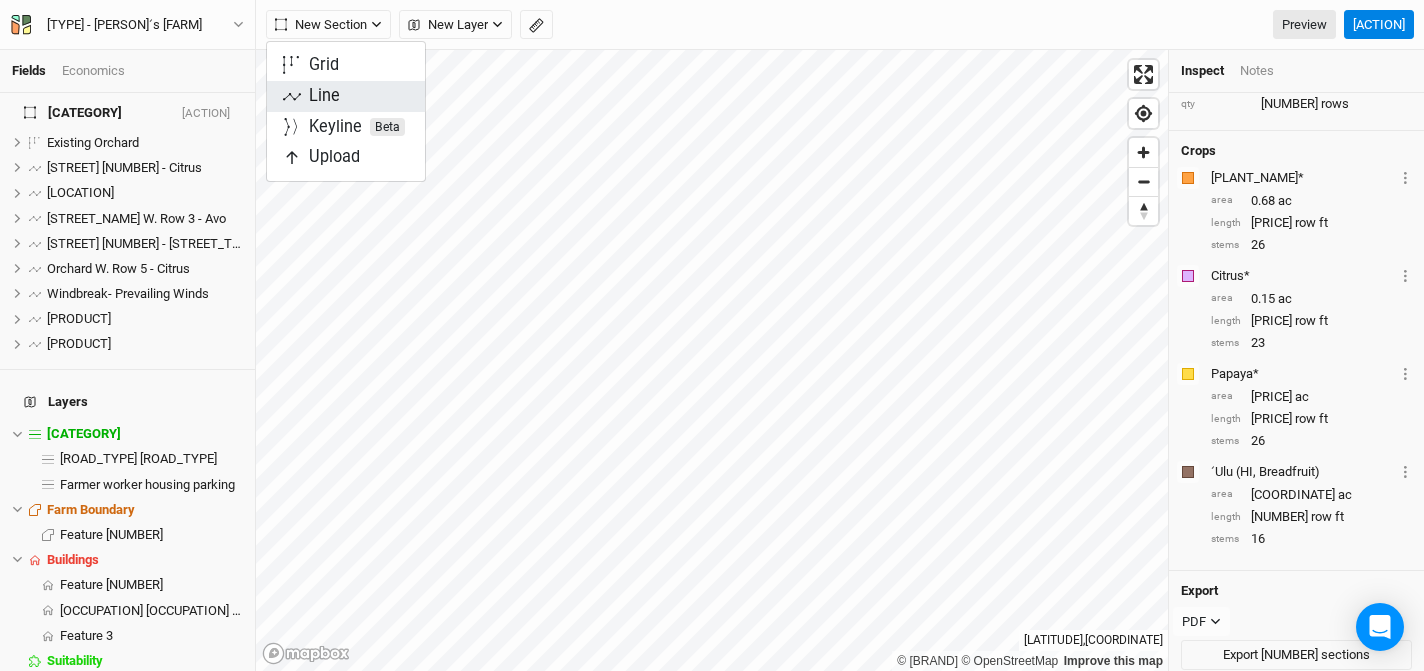 click on "Line" at bounding box center [346, 96] 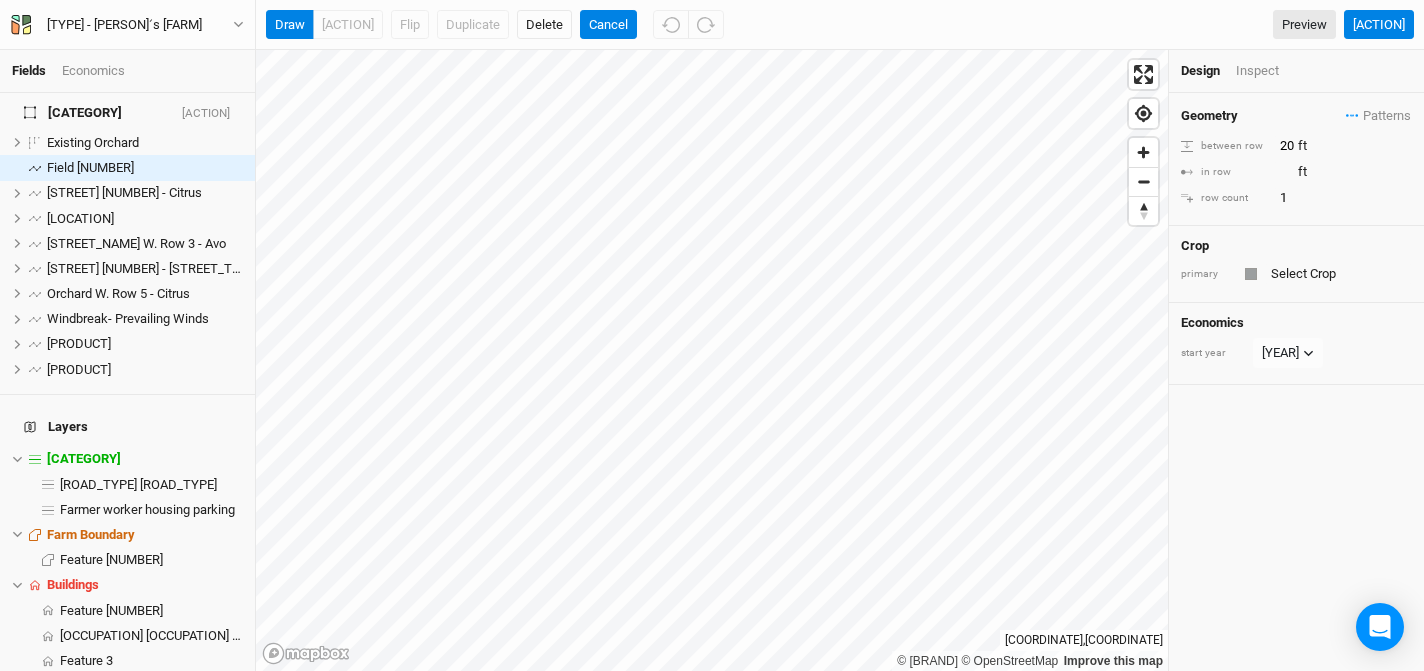 scroll, scrollTop: 0, scrollLeft: 0, axis: both 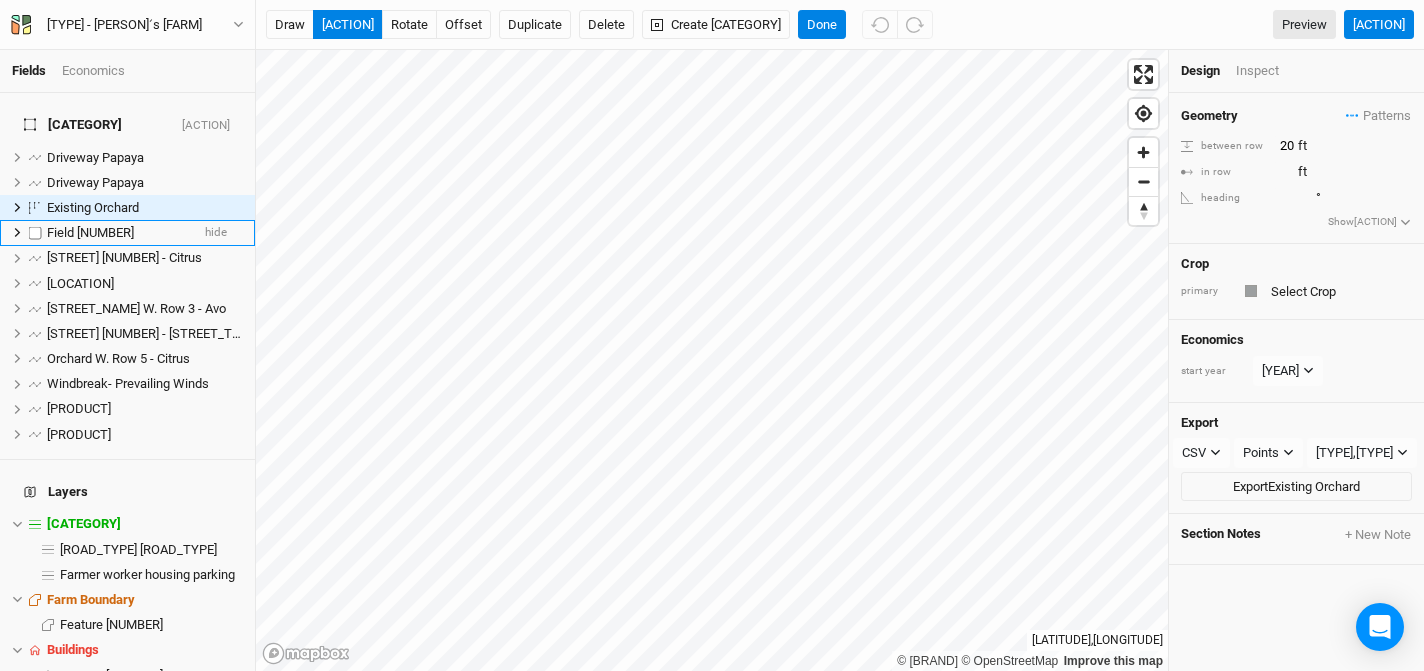 click on "Field [NUMBER]" at bounding box center [90, 232] 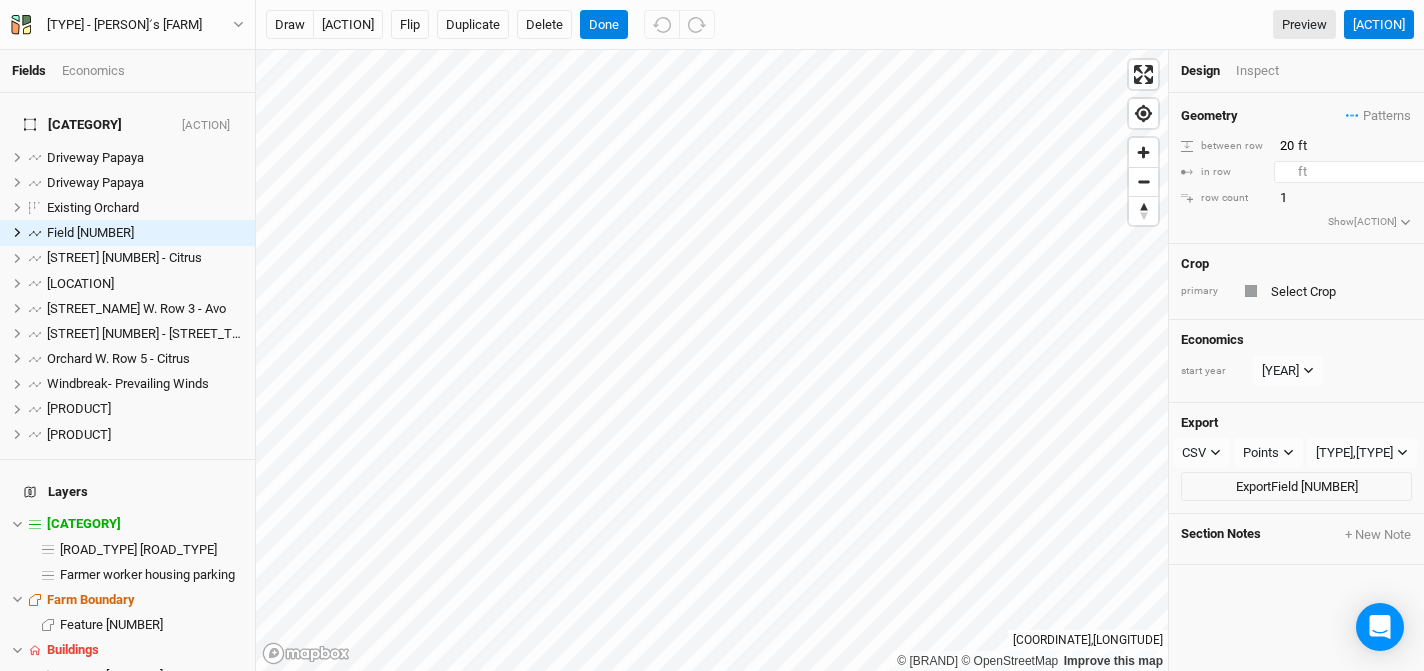 drag, startPoint x: 1292, startPoint y: 168, endPoint x: 1253, endPoint y: 169, distance: 39.012817 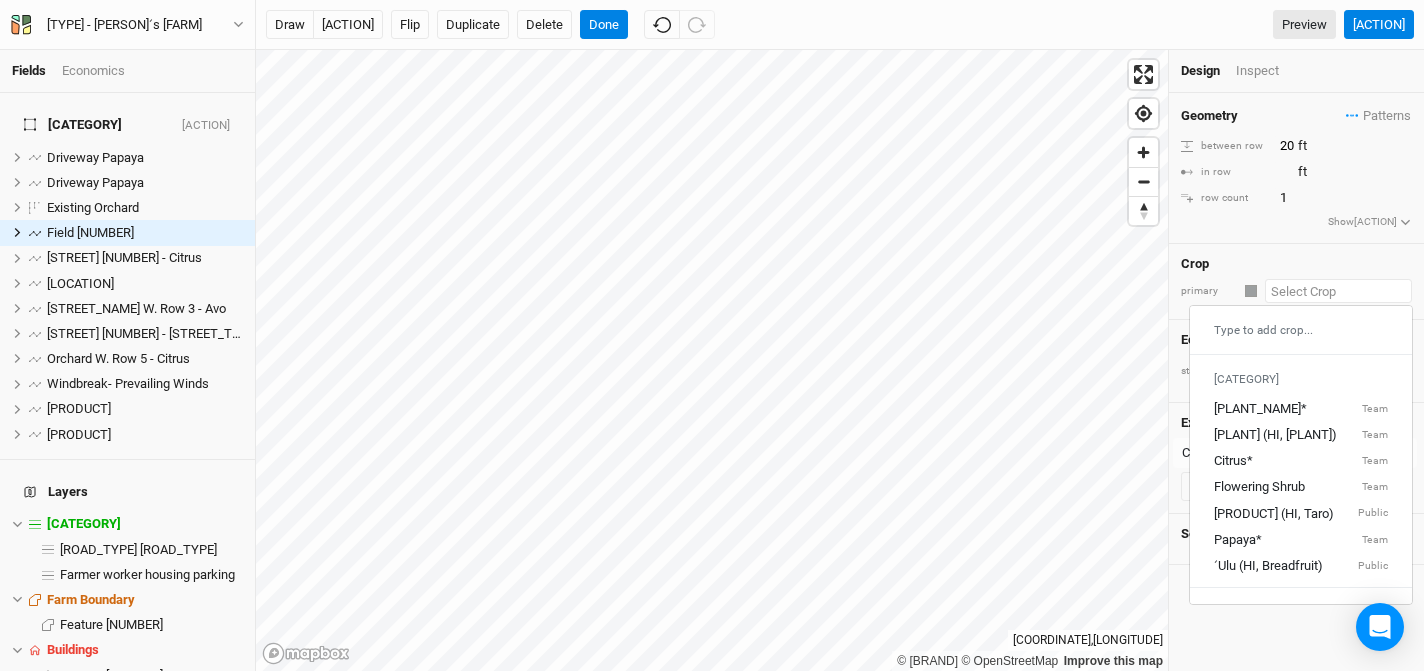 click at bounding box center (1338, 291) 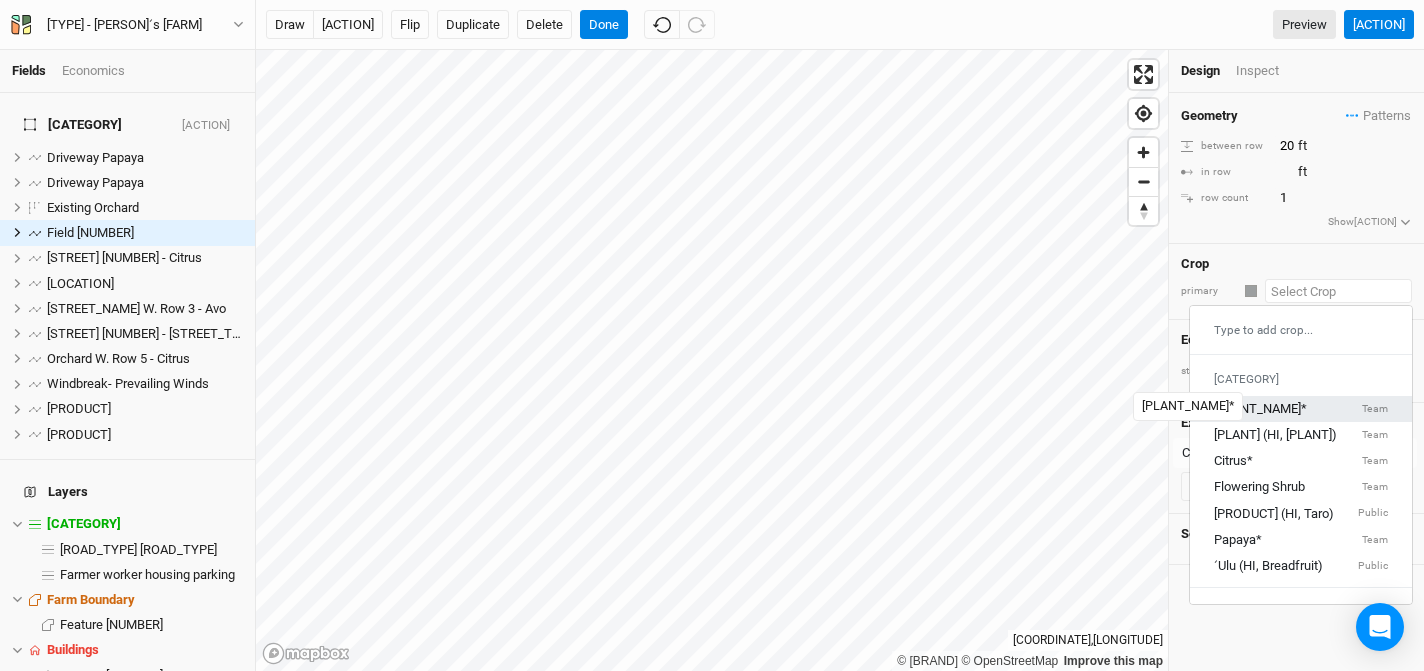 click on "[PLANT_NAME]*" at bounding box center (1260, 409) 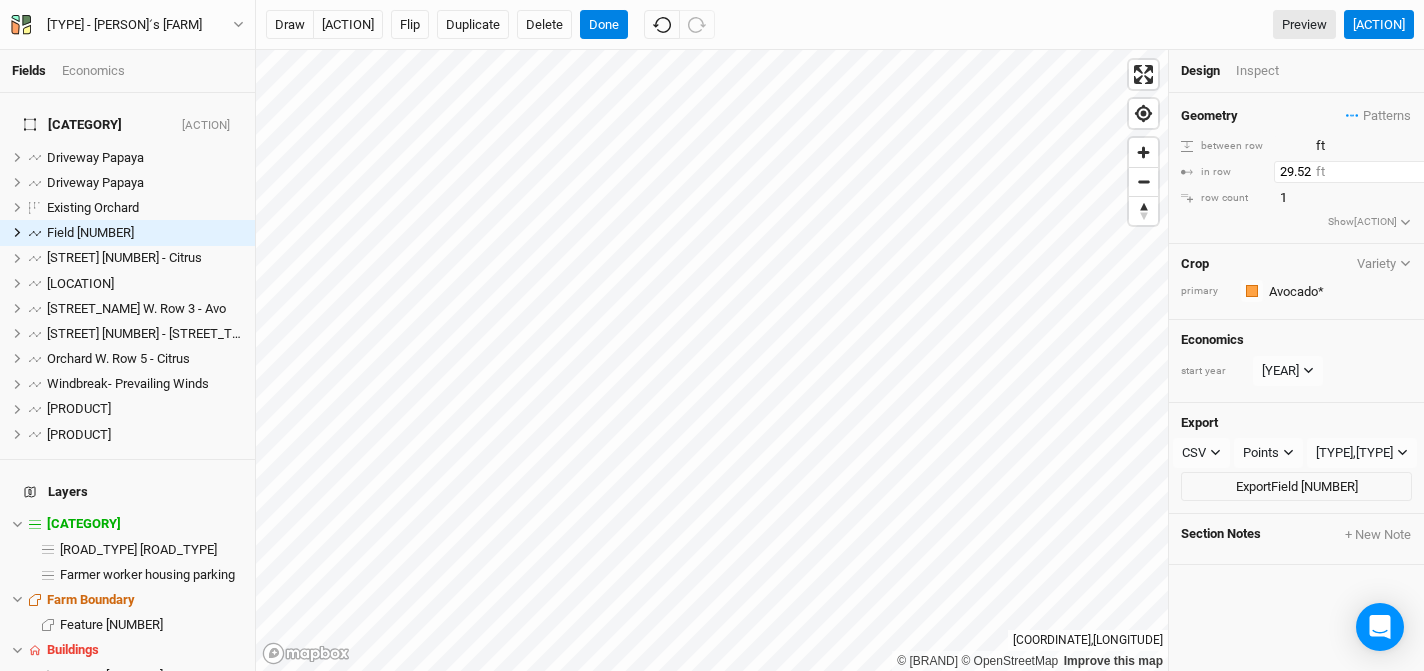 drag, startPoint x: 1311, startPoint y: 172, endPoint x: 1275, endPoint y: 172, distance: 36 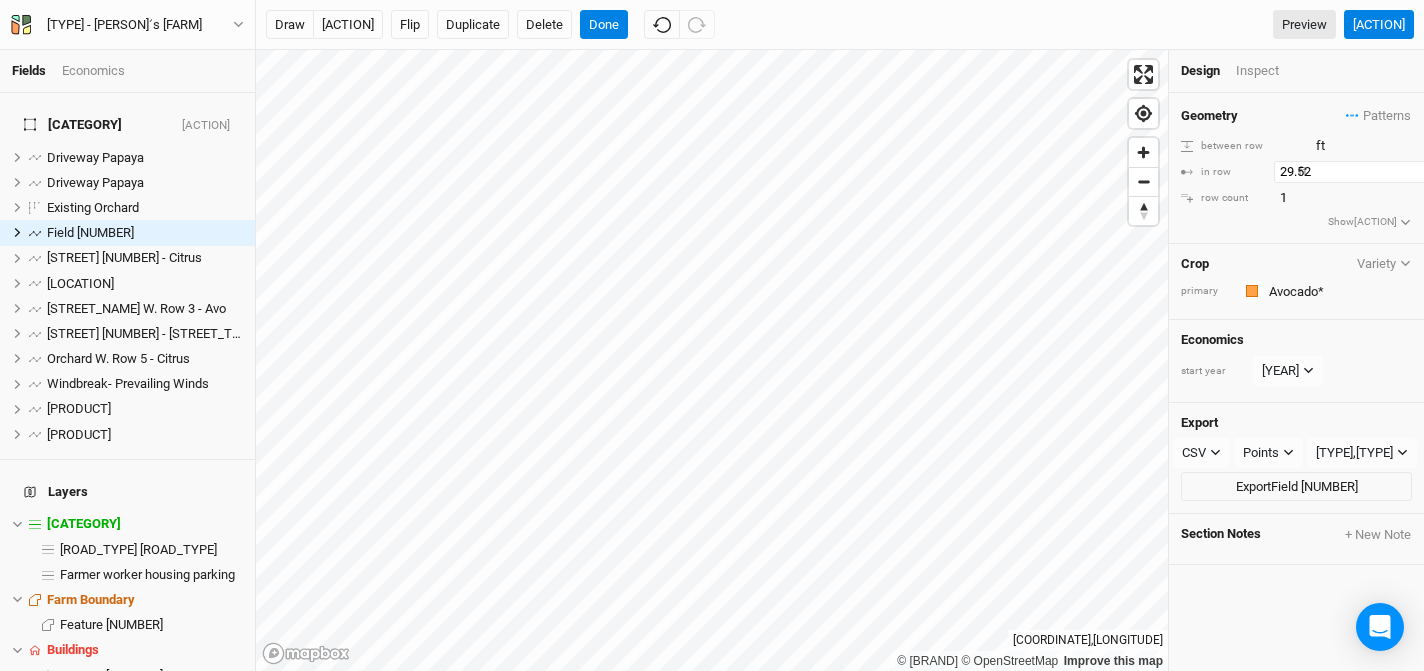 type on "[NUMBER]" 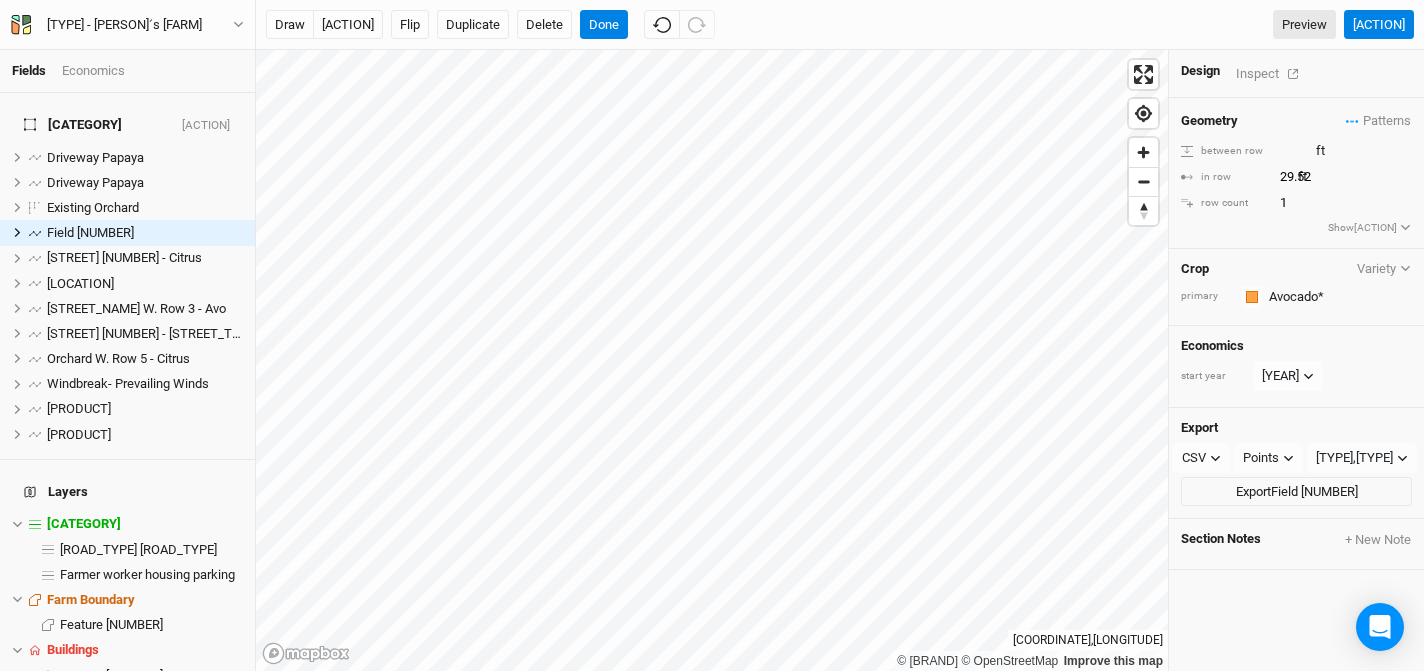 click on "Inspect" at bounding box center (1271, 73) 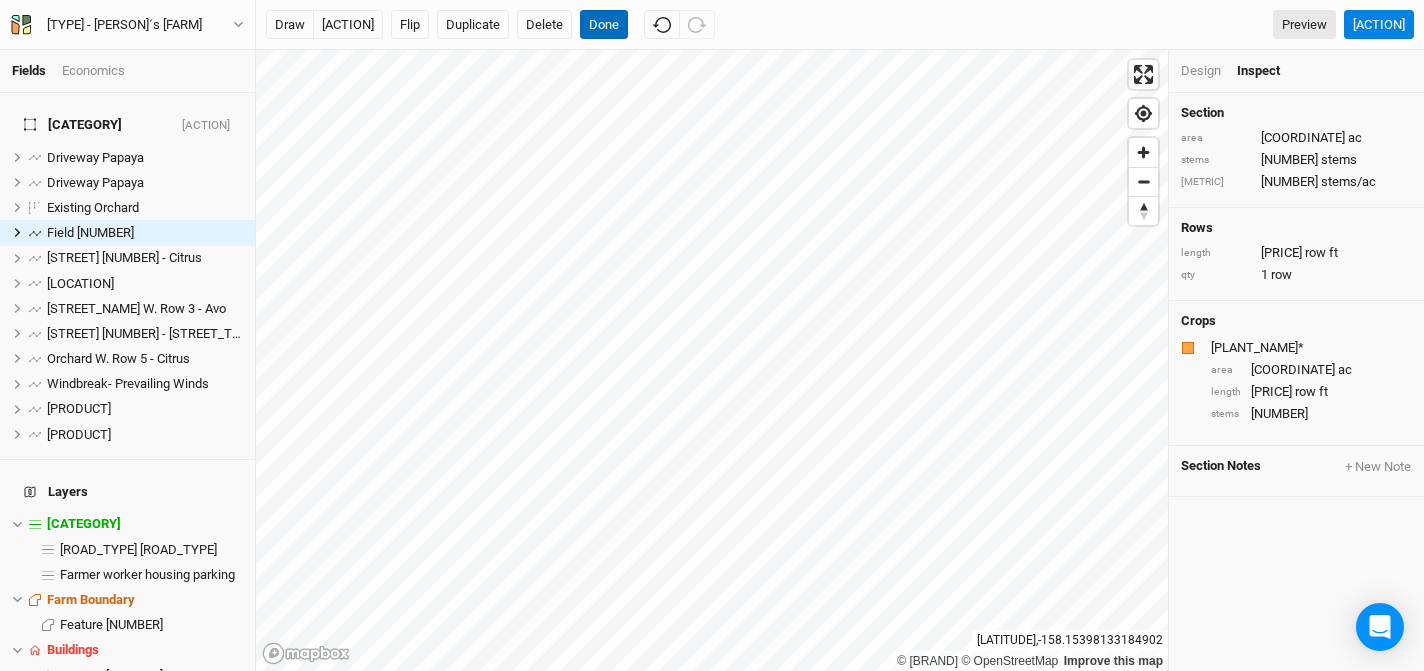click on "Done" at bounding box center (604, 25) 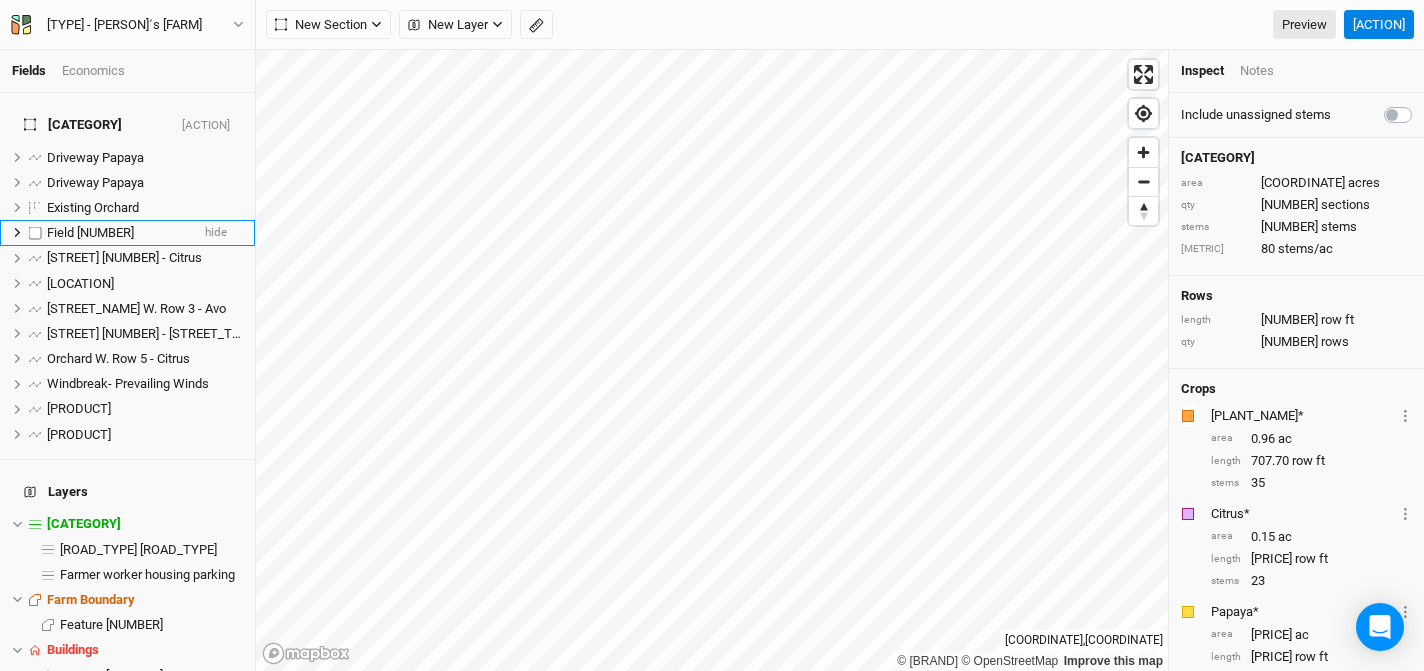 click on "Field [NUMBER]" at bounding box center (90, 232) 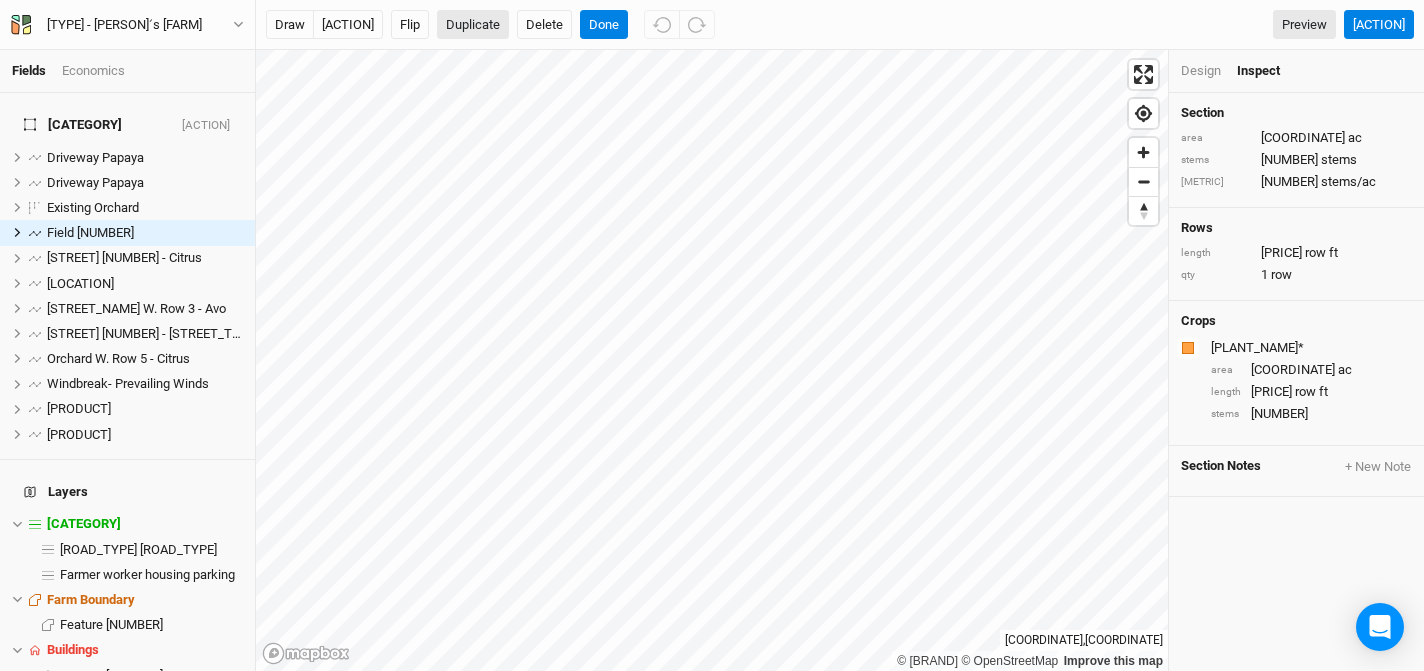 click on "Duplicate" at bounding box center [473, 25] 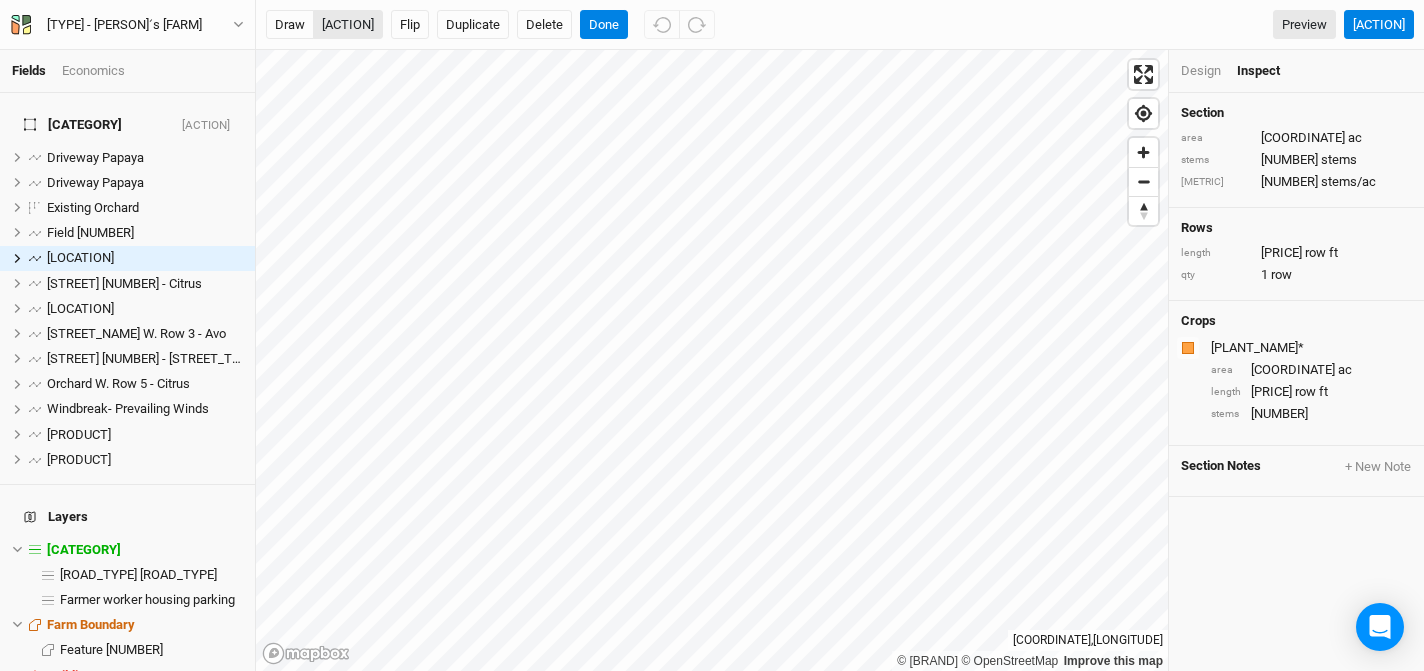 click on "[ACTION]" at bounding box center (348, 25) 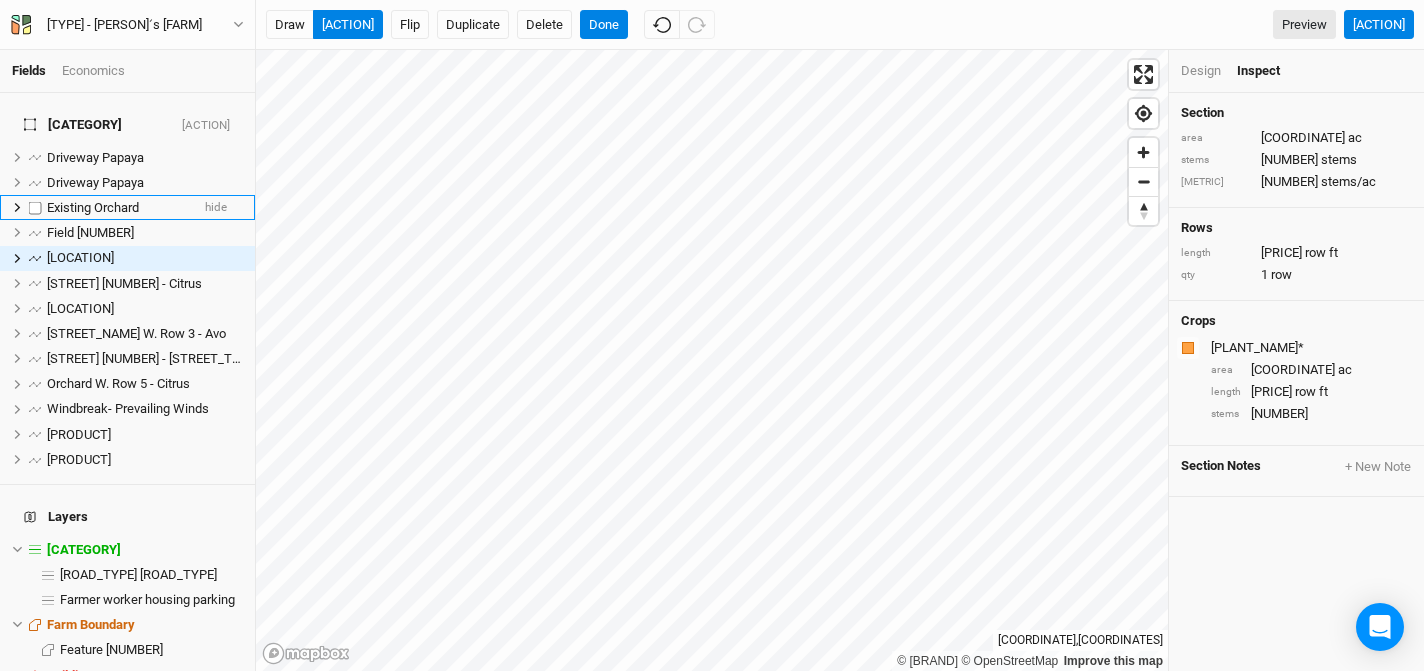click on "Existing Orchard" at bounding box center [93, 207] 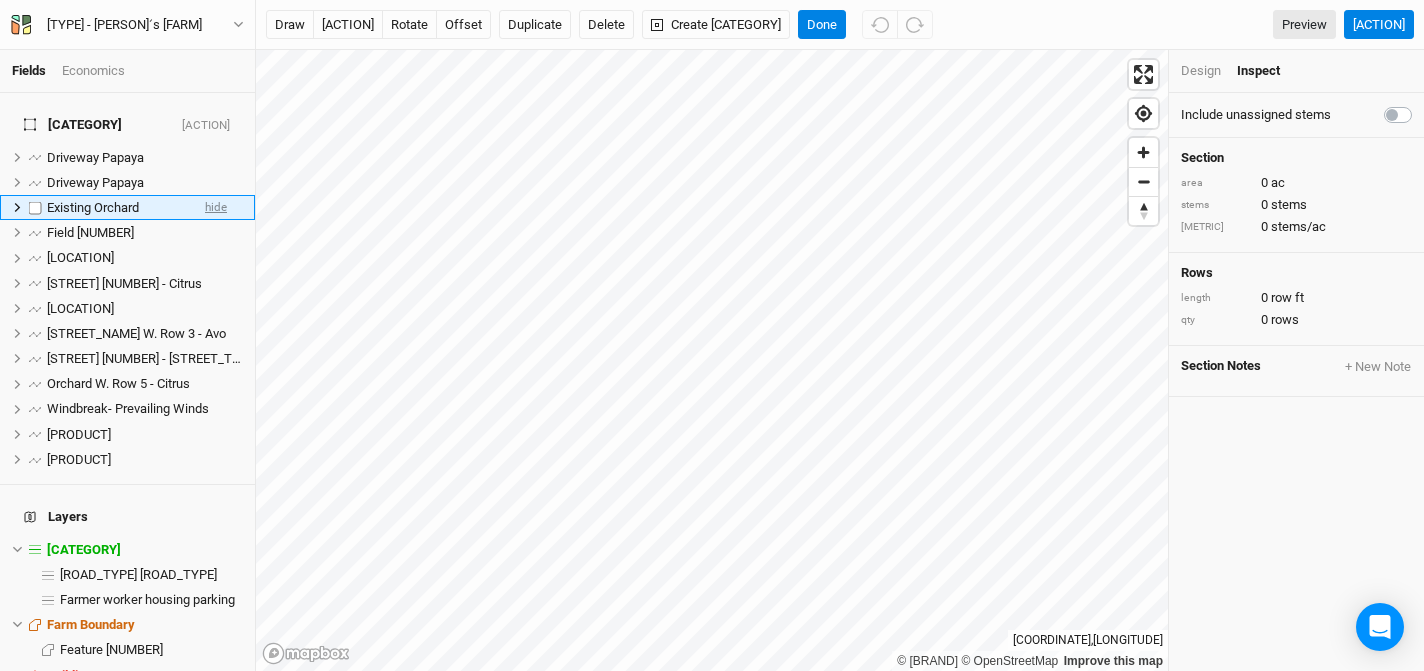click on "hide" at bounding box center (216, 207) 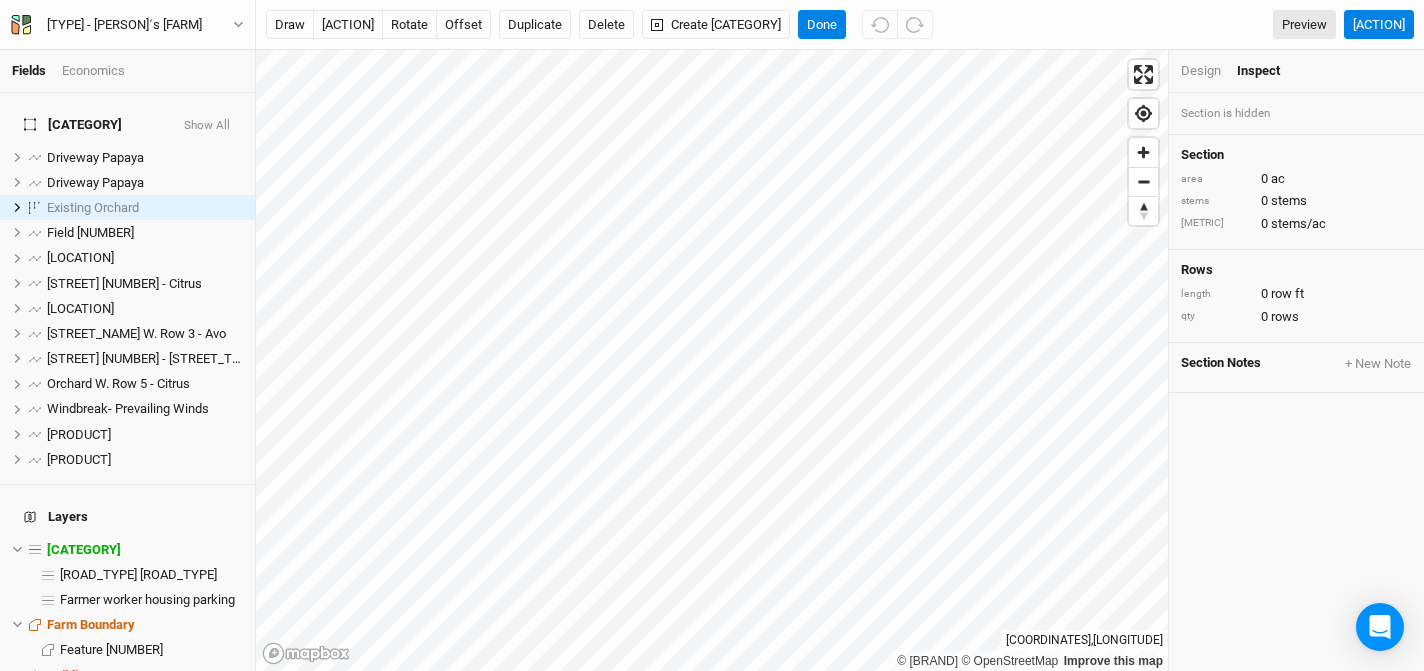 click on "Feature [NUMBER]" at bounding box center [111, 700] 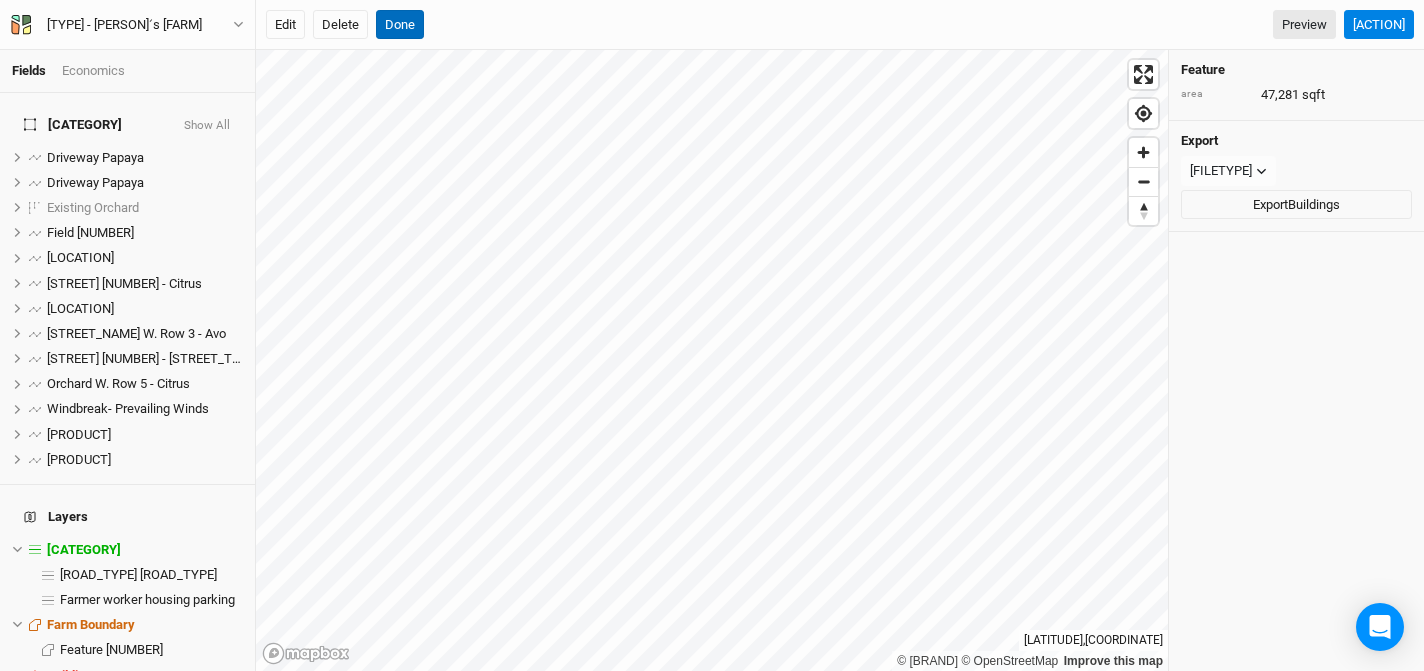 click on "Done" at bounding box center [400, 25] 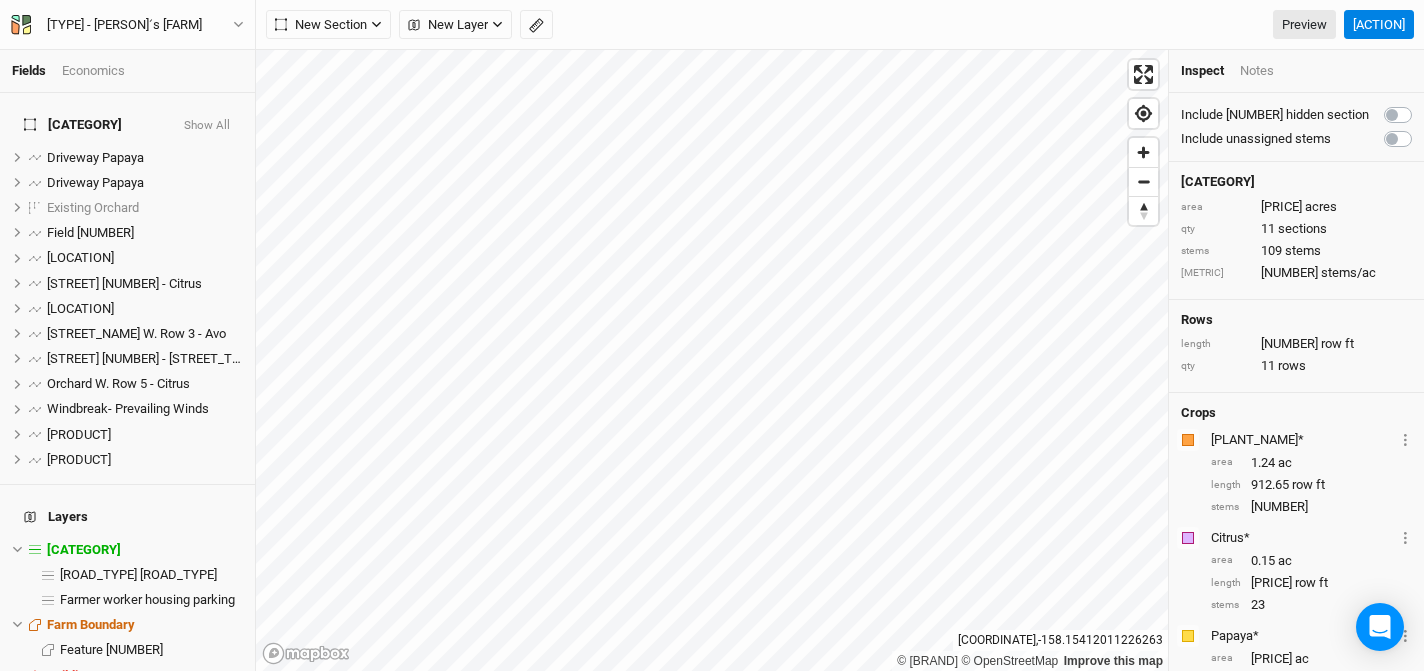 click on "Fields Economics Sections Show All Driveway Papaya hide Driveway Papaya hide Existing Orchard show Field 12 hide Field 12 (1) hide Orchard W. Row 1 - Citrus hide Orchard W. Row 2 - Avo hide Orchard W. Row 3 - Avo hide Orchard W. Row 4 - Avo hide Orchard W. Row 5 - Citrus hide Windbreak- Prevailing Winds hide Windbreak- Variable Winds hide Windbreak- Variable Winds hide Layers Roads hide Main Access Road hide Farmer worker housing parking hide Farm Boundary hide Feature 1 hide Buildings hide Feature 1 hide Farmer Worker House 1 hide Feature 3 hide Suitability hide Base Layer Worker Housing- [FIRST] & [FIRST]'s Farm Back Project Settings User settings Imperial Metric Keyboard Shortcuts Log out New Section Grid Line Keyline Beta Upload New Layer Custom Contours Utilities Headlands Ridges Valleys Piping Fences Ponds Field Boundaries CLU Boundaries (US) Soil Boundaries (US) Preview Share © Mapbox © OpenStreetMap Improve this map [LATITUDE] , [LONGITUDE] Inspect Notes Include 1 hidden section" at bounding box center (712, 335) 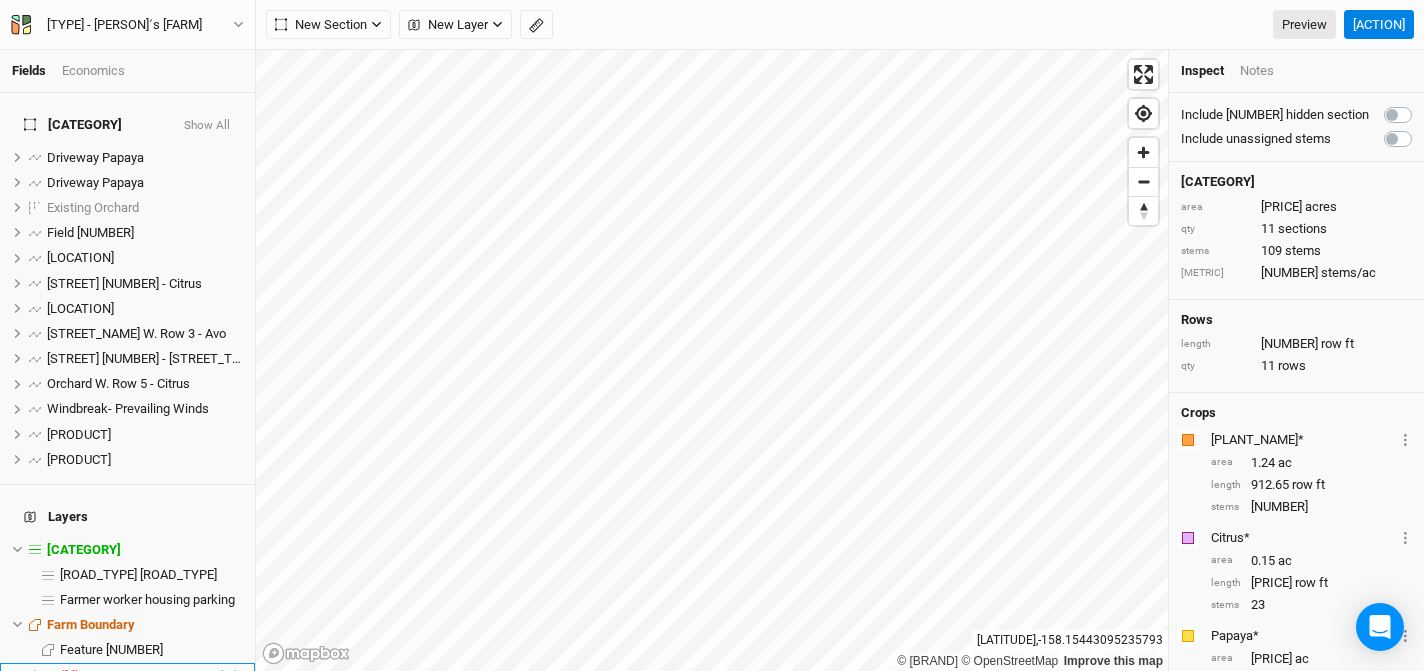 click on "Buildings" at bounding box center [73, 675] 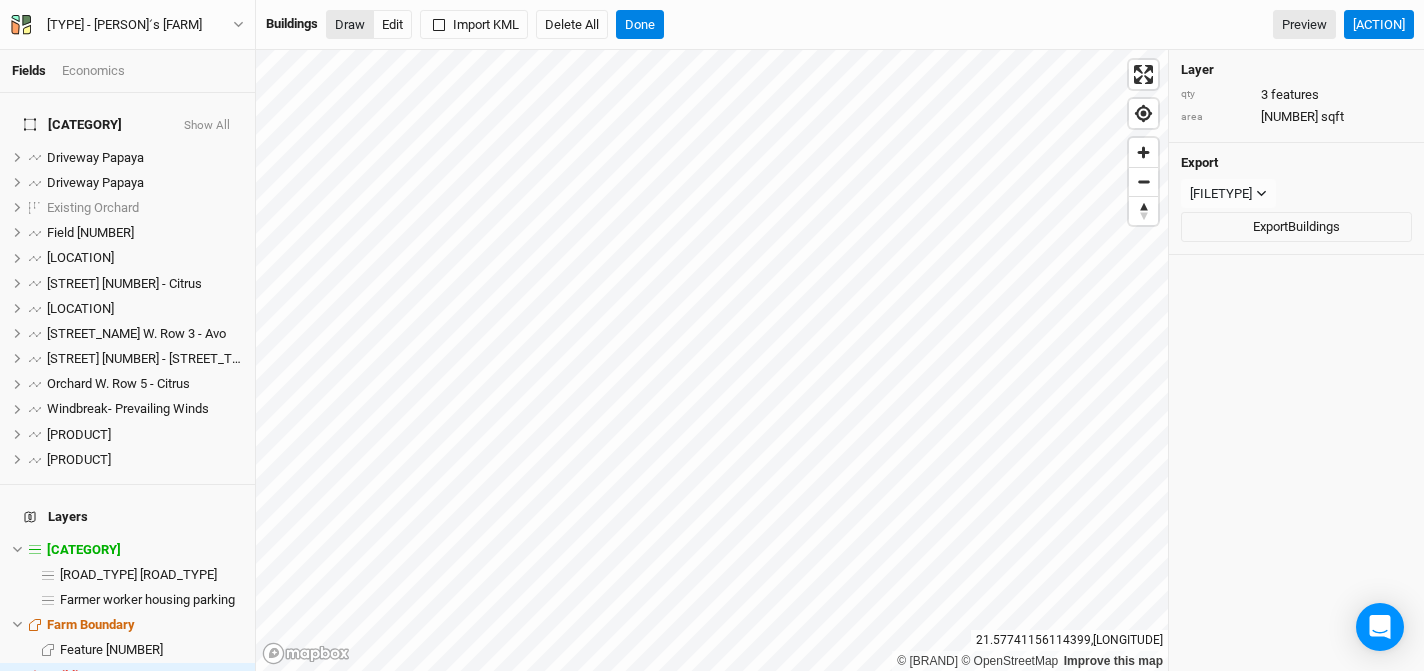 click on "Draw" at bounding box center (350, 25) 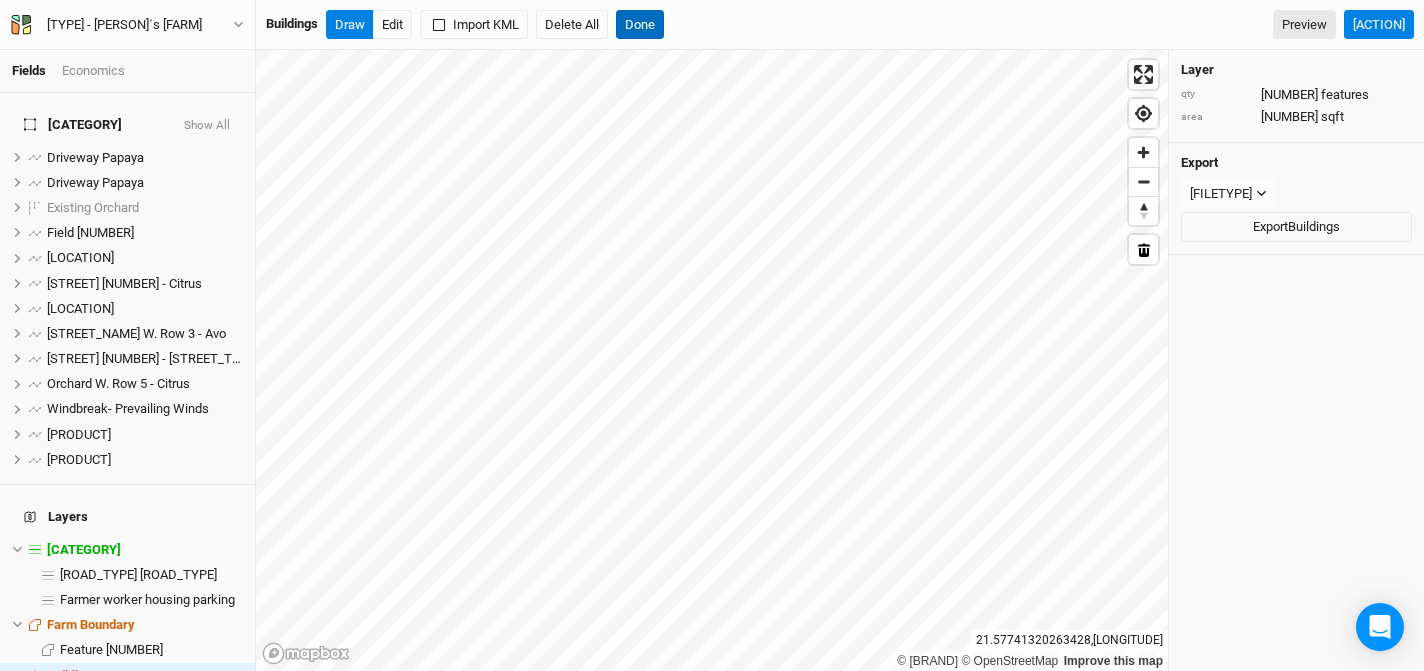 click on "Done" at bounding box center (640, 25) 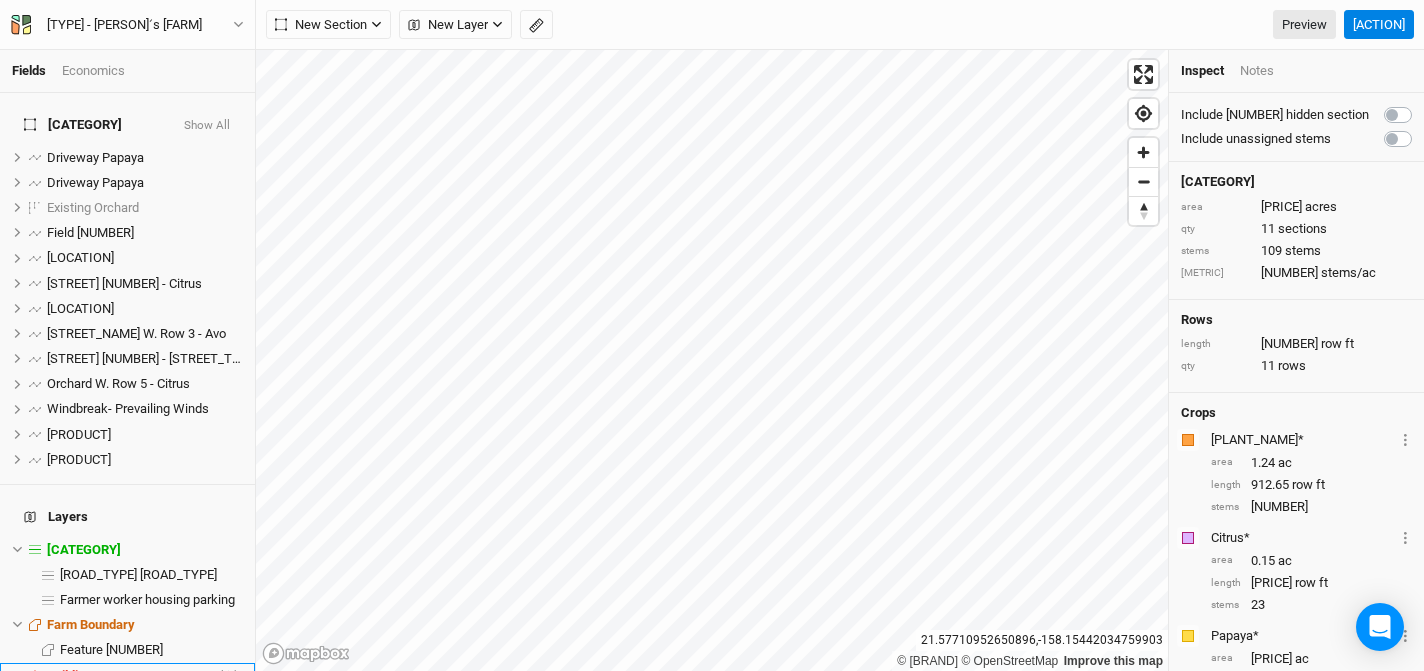 click on "Buildings" at bounding box center [73, 675] 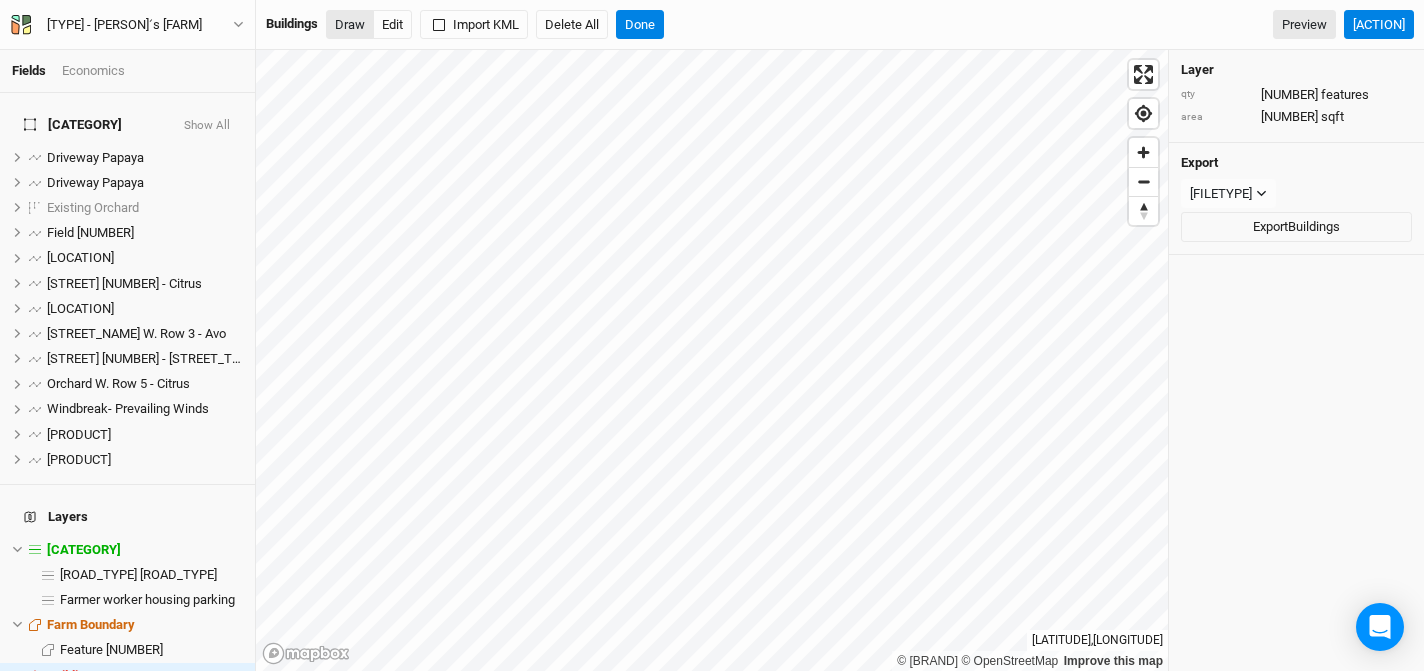 click on "Draw" at bounding box center [350, 25] 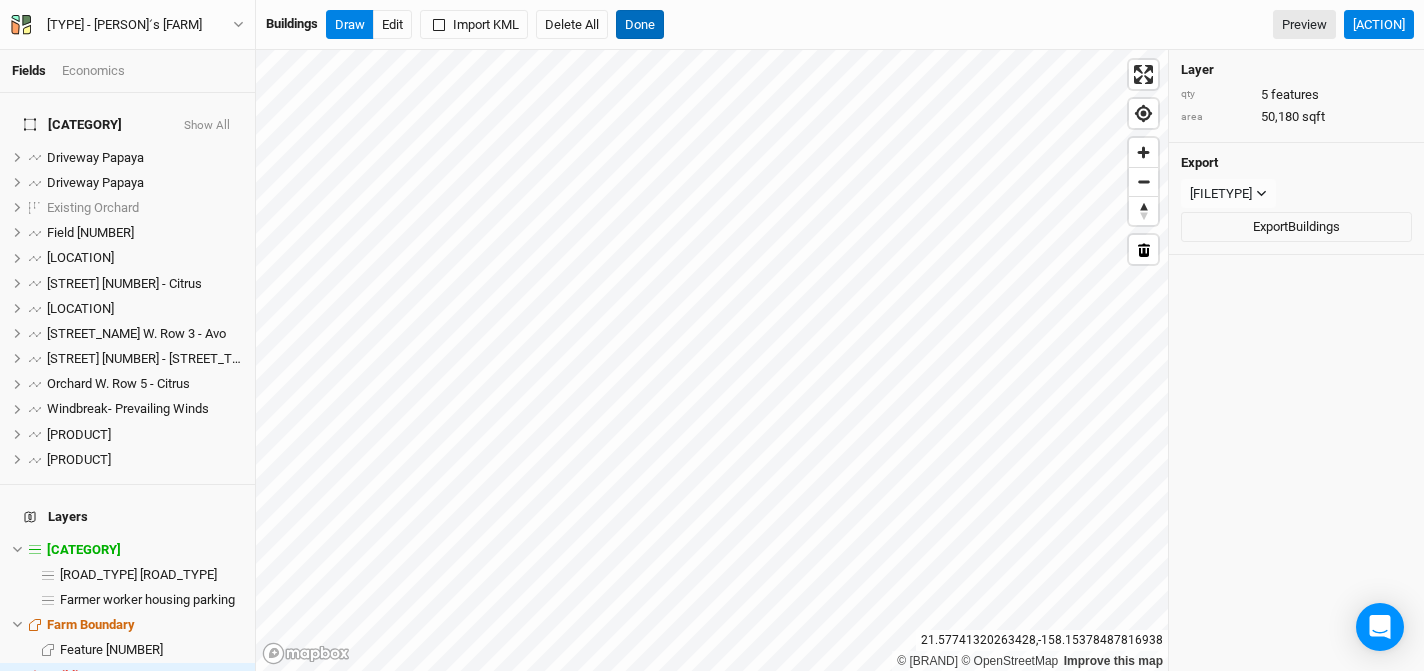 click on "Done" at bounding box center [640, 25] 